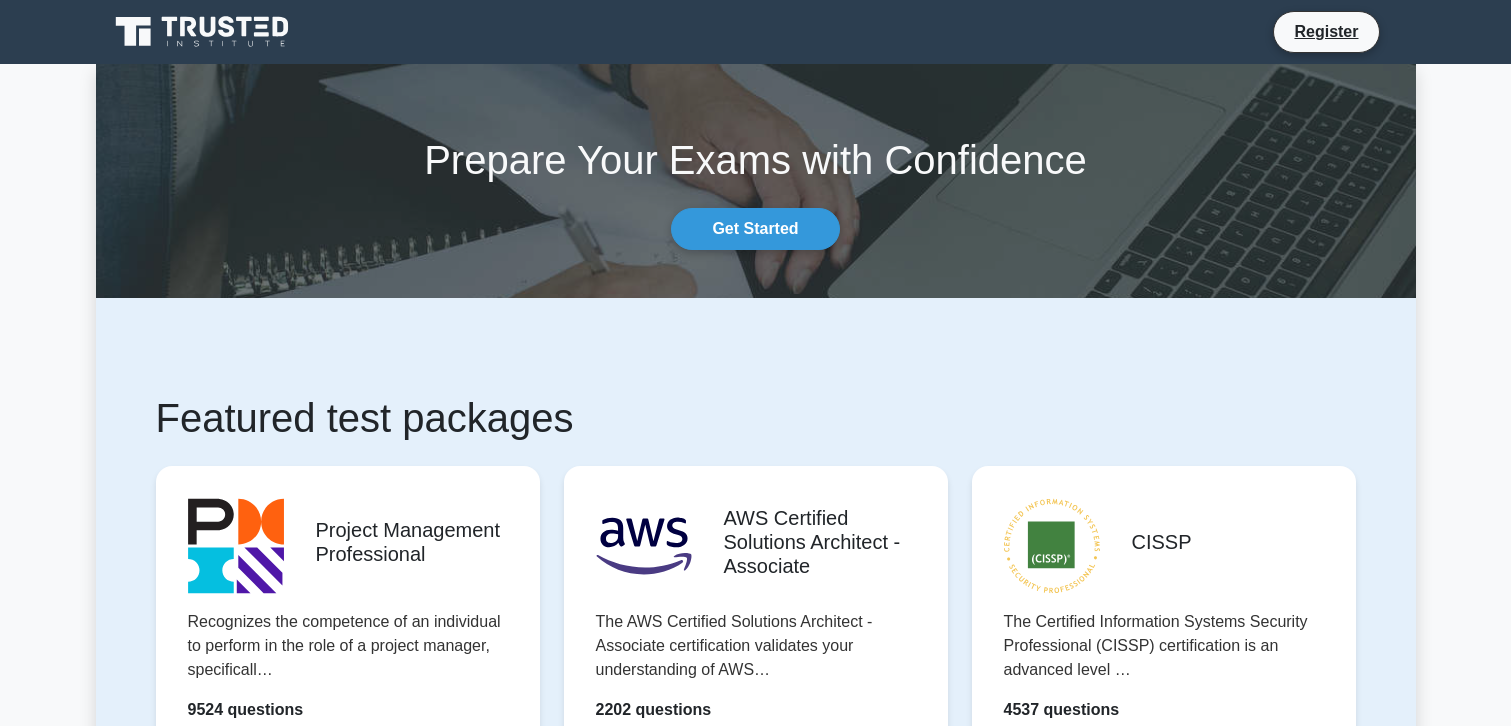 scroll, scrollTop: 200, scrollLeft: 0, axis: vertical 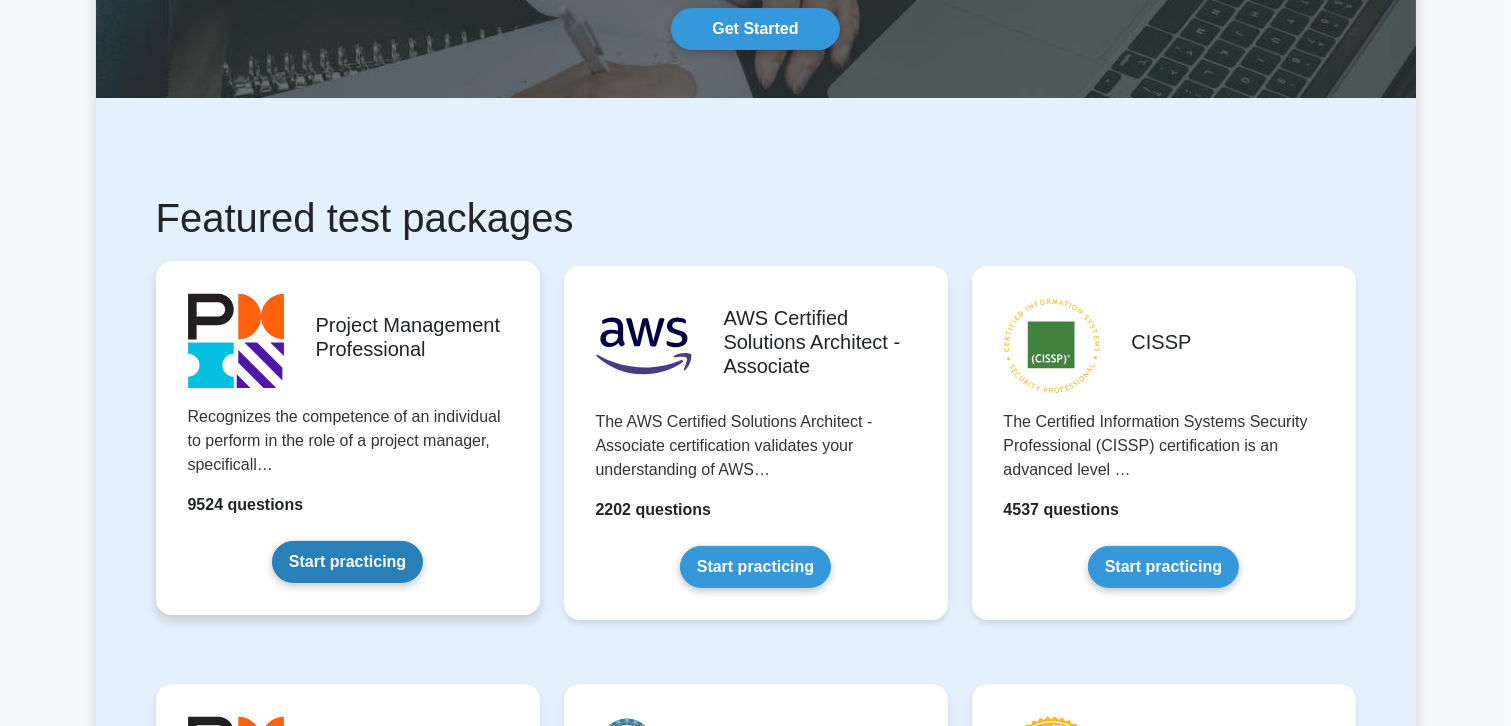 click on "Start practicing" at bounding box center [347, 562] 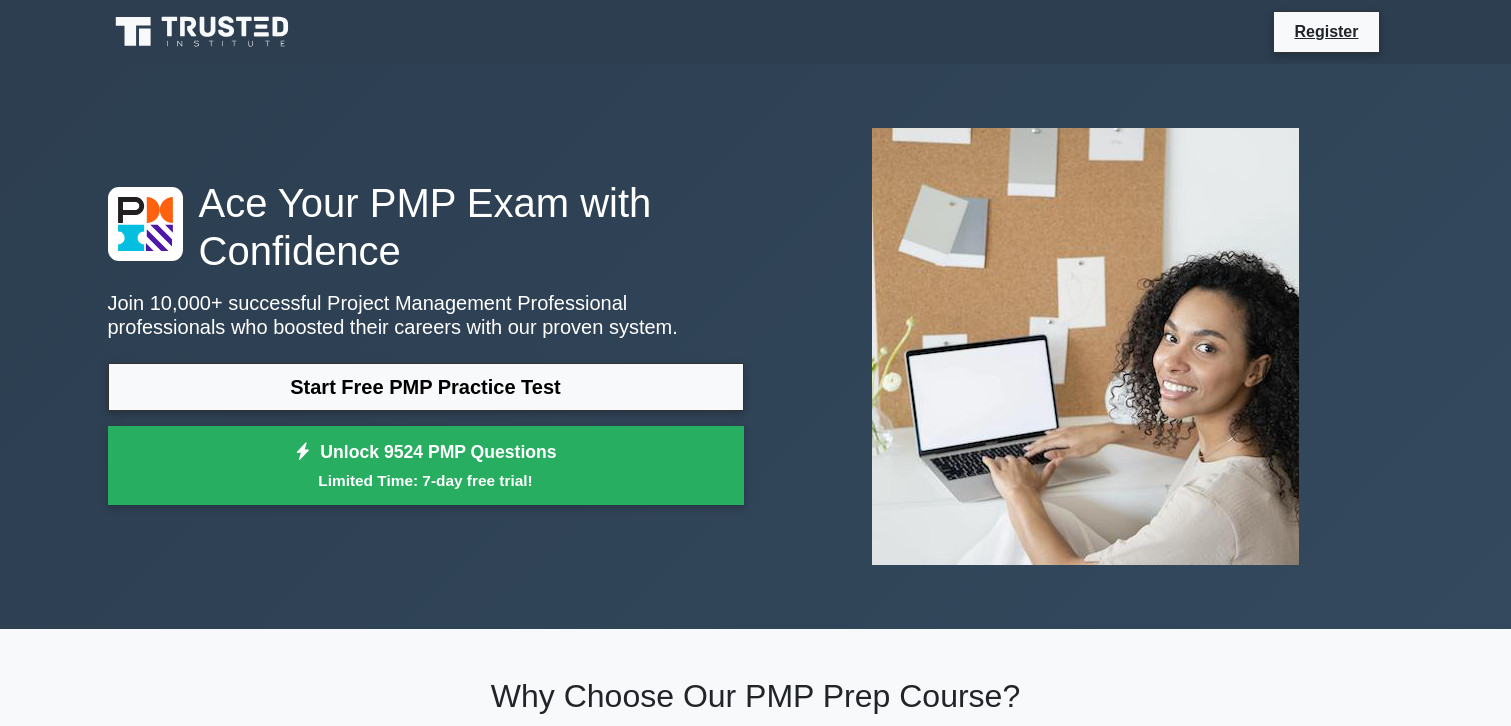 scroll, scrollTop: 52, scrollLeft: 0, axis: vertical 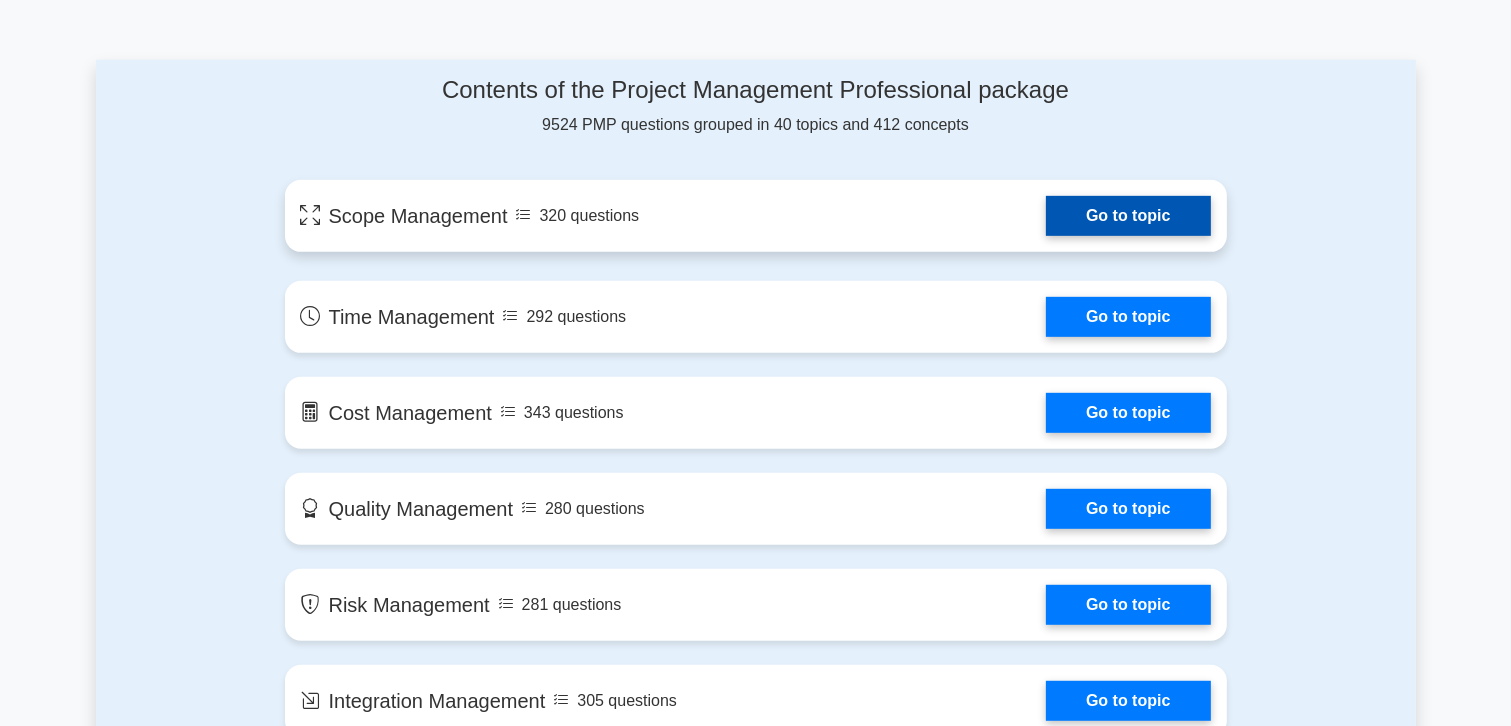 click on "Go to topic" at bounding box center [1128, 216] 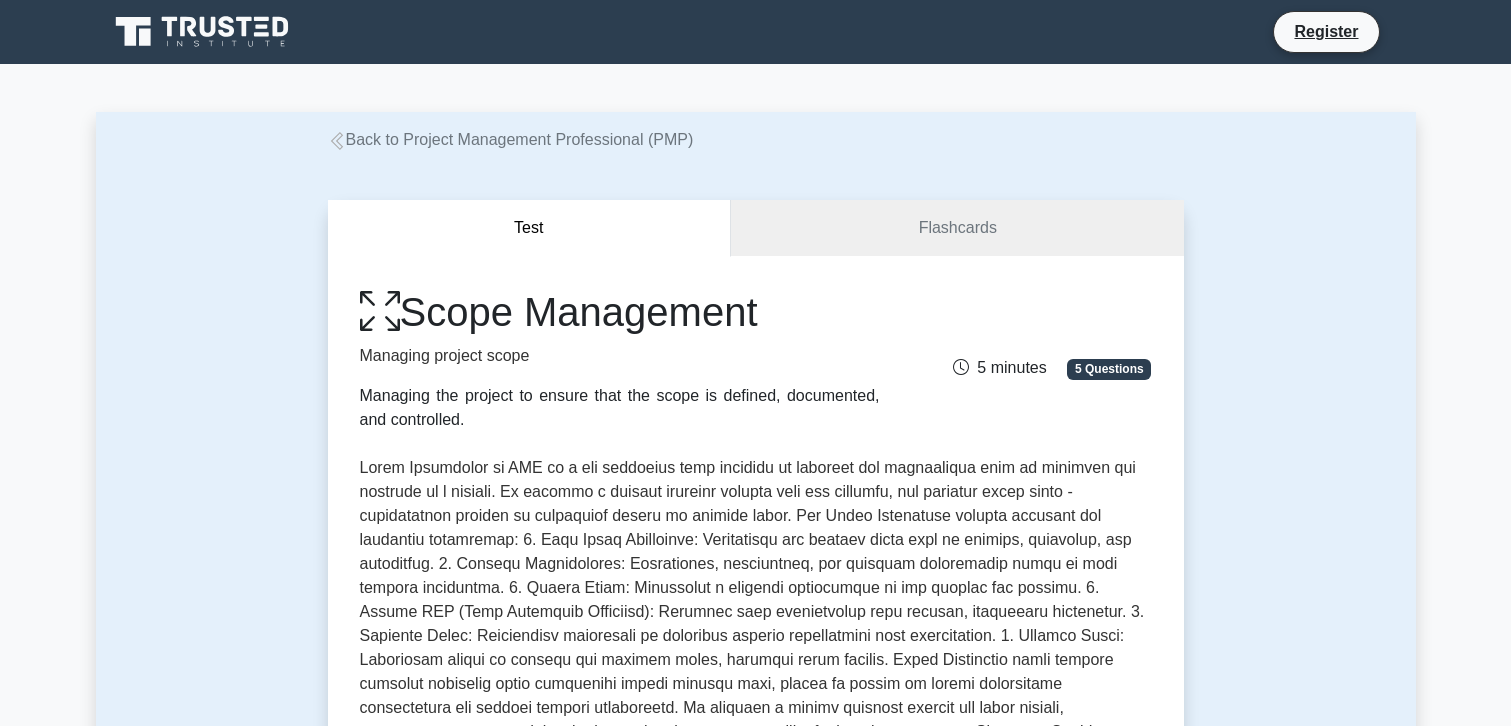 scroll, scrollTop: 0, scrollLeft: 0, axis: both 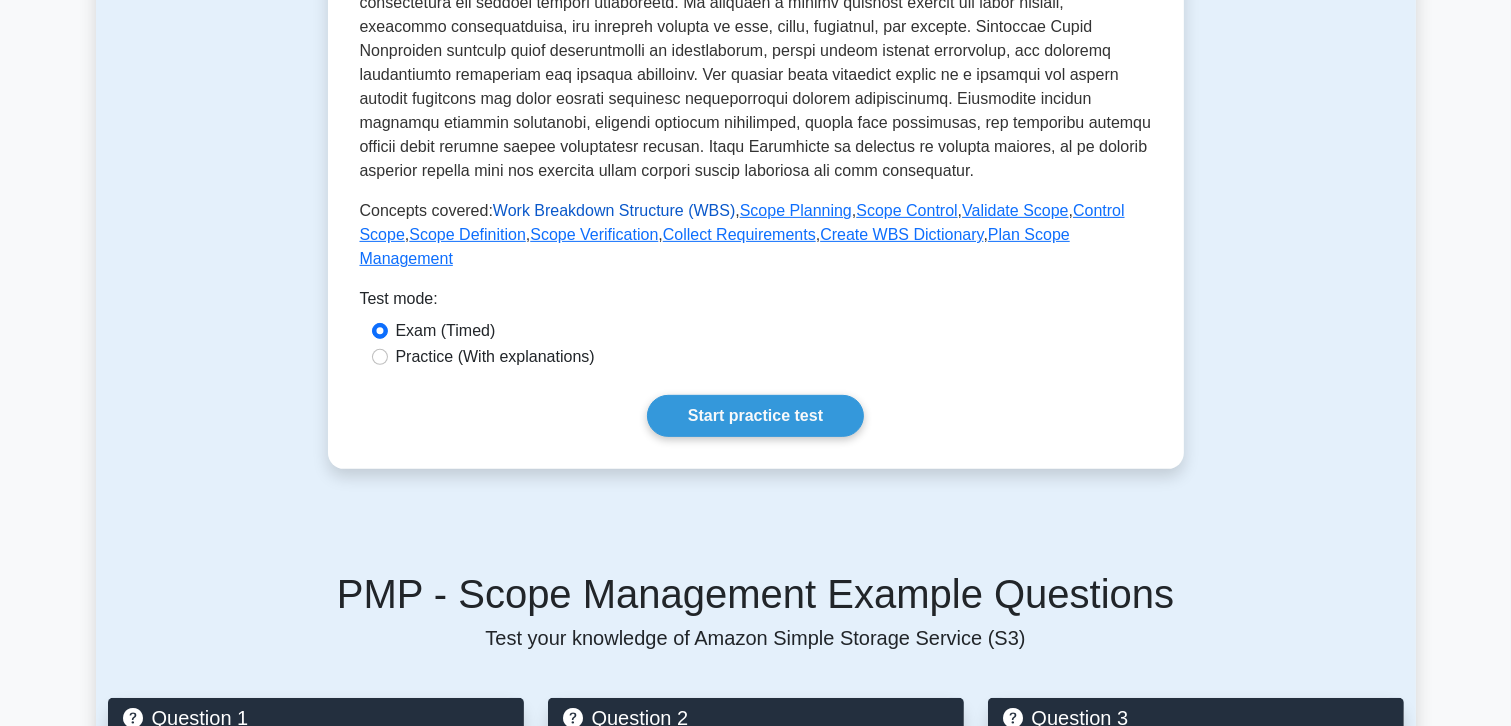 click on "Work Breakdown Structure (WBS)" at bounding box center [614, 210] 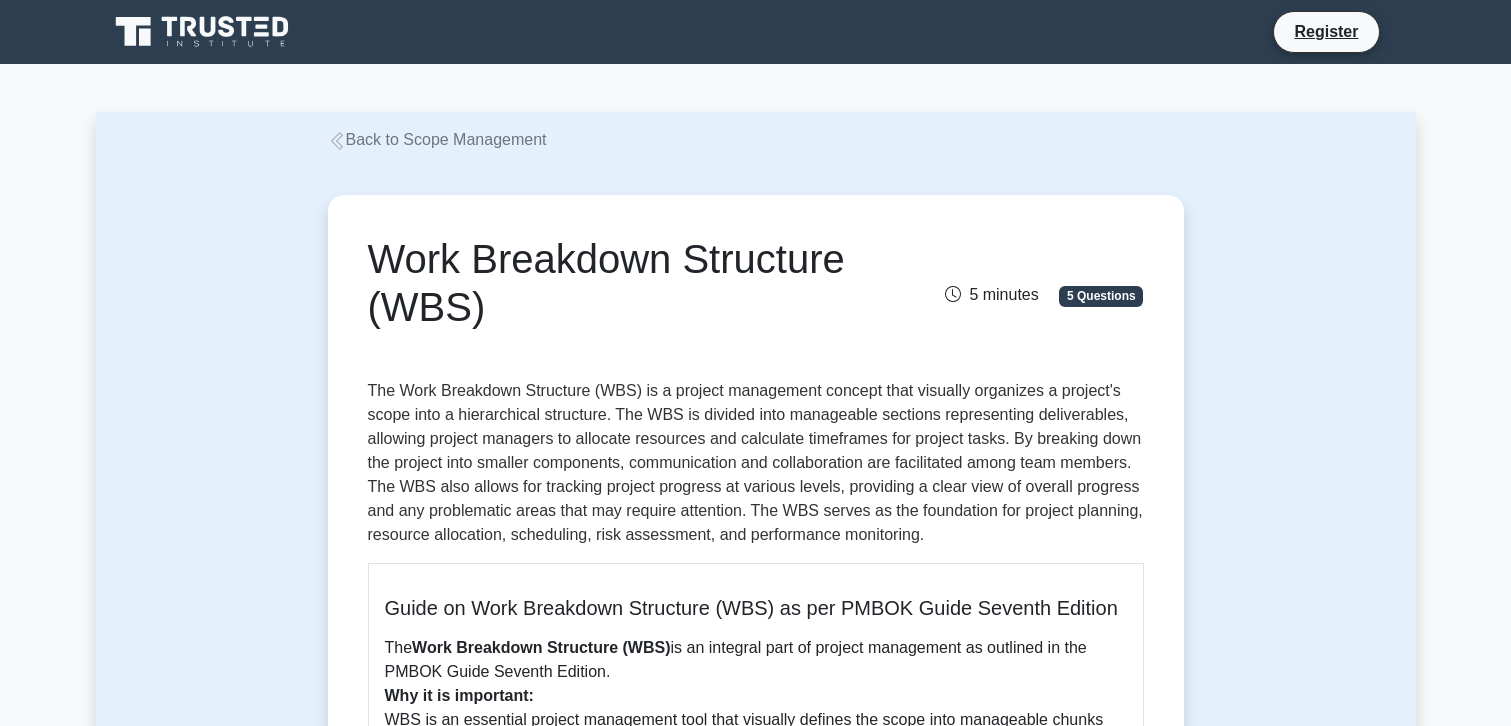scroll, scrollTop: 0, scrollLeft: 0, axis: both 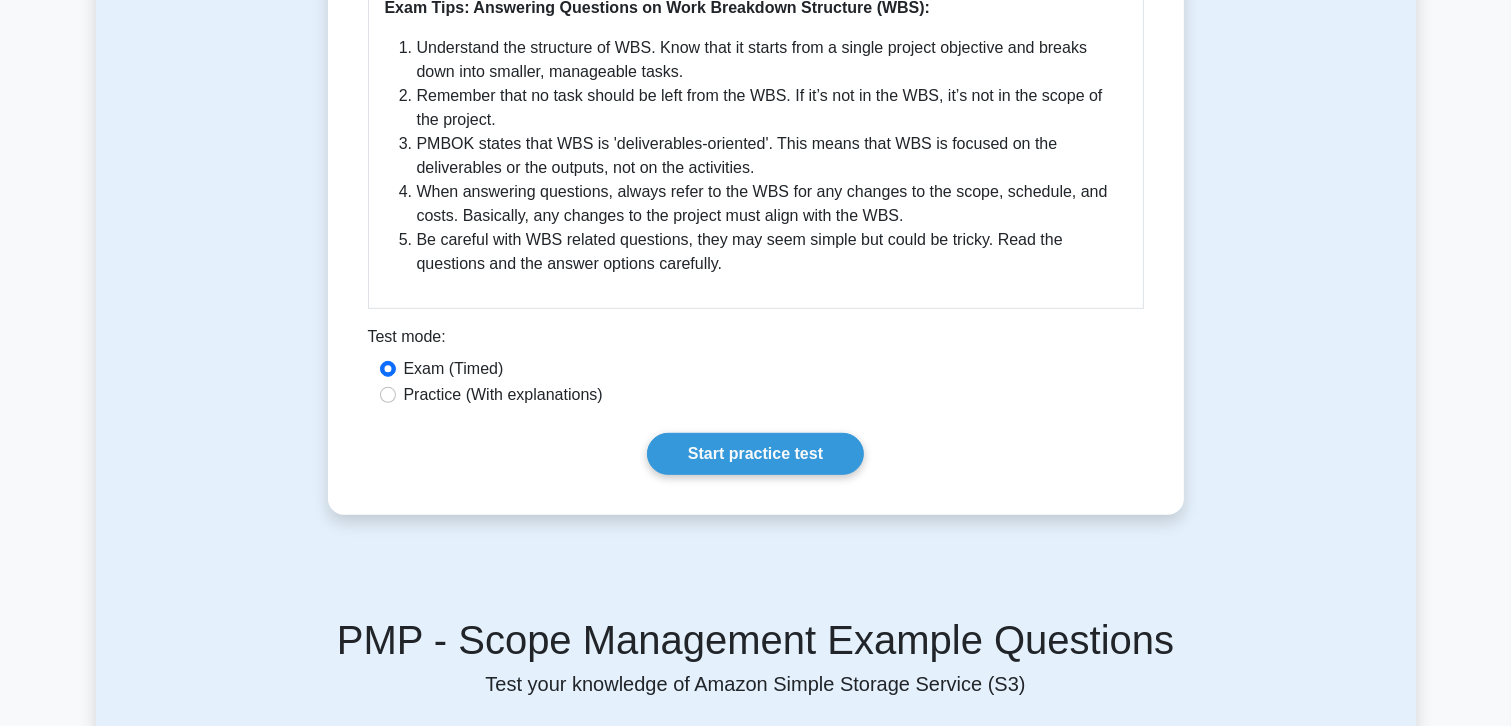 click on "Practice (With explanations)" at bounding box center (503, 395) 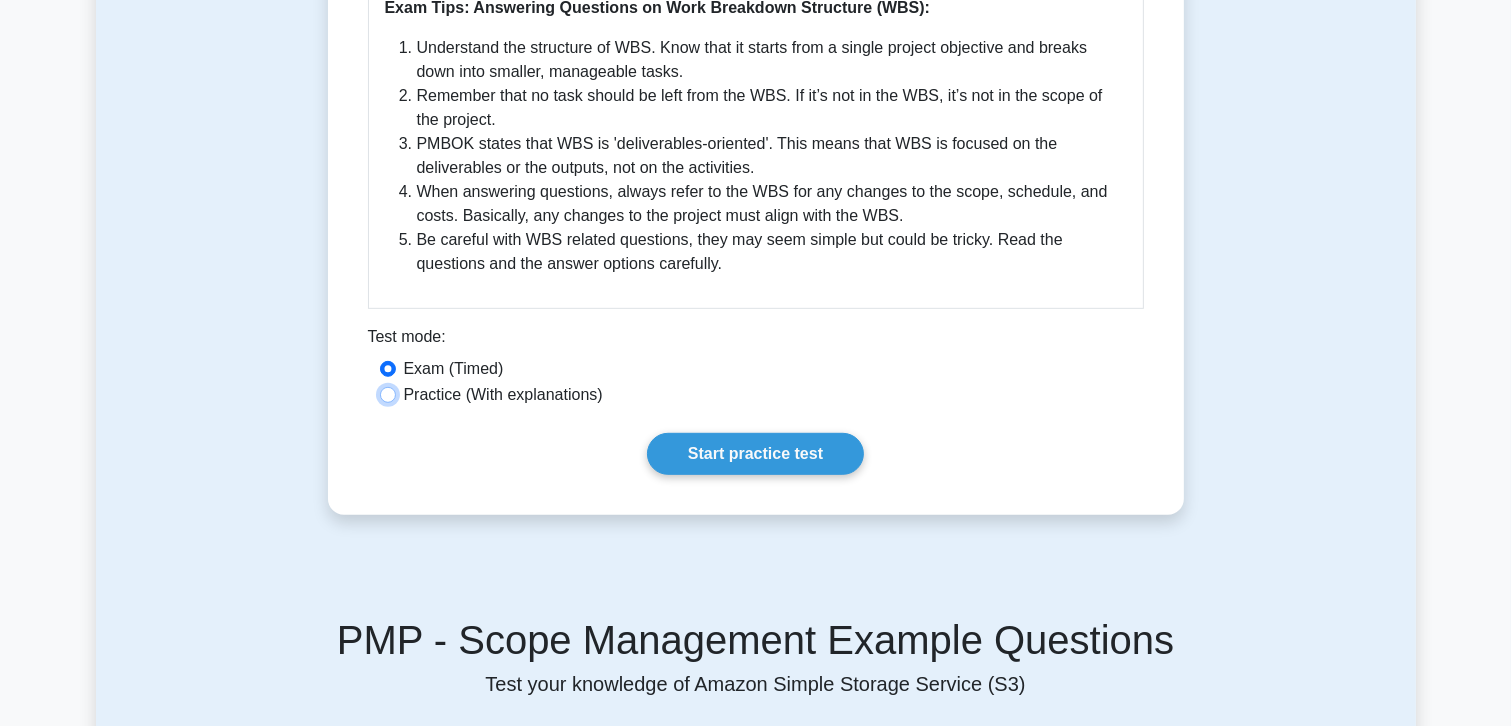 click on "Practice (With explanations)" at bounding box center (388, 395) 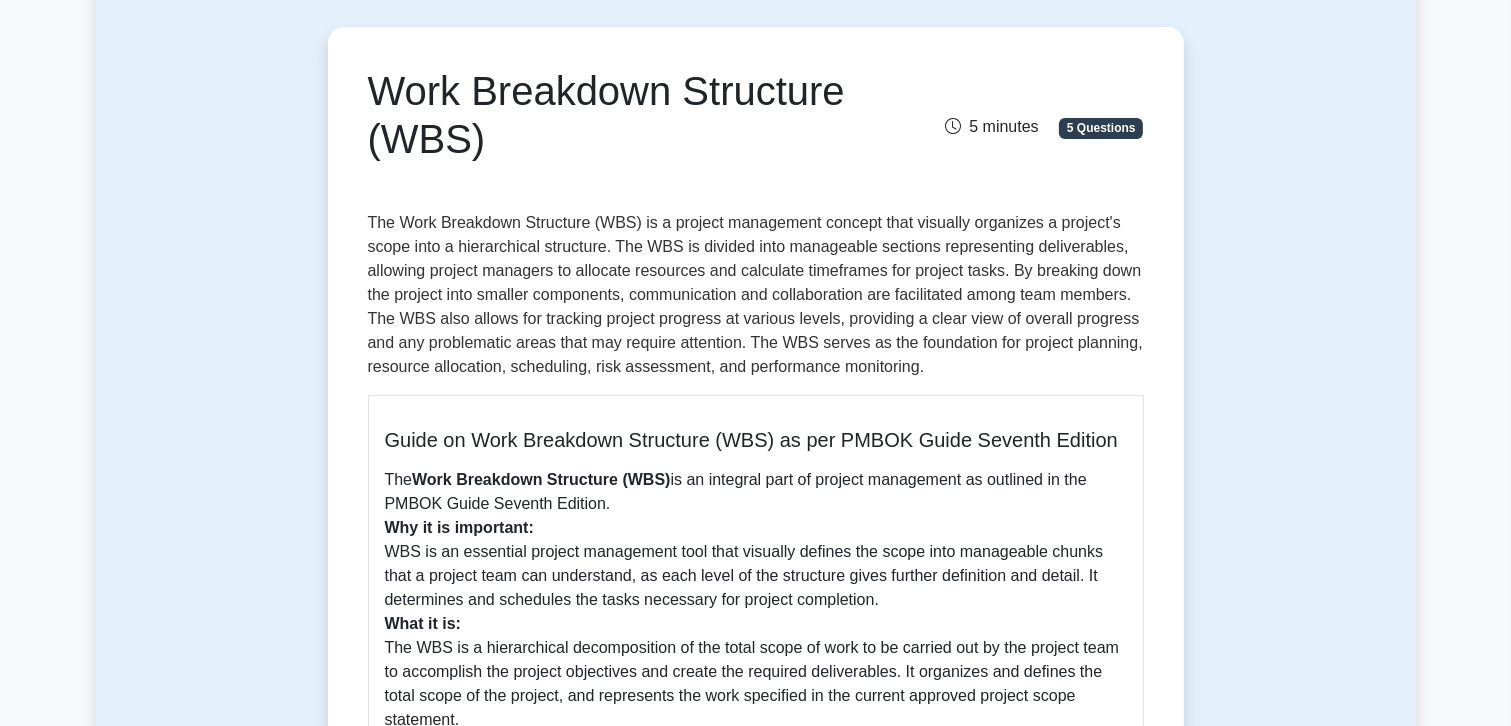 scroll, scrollTop: 100, scrollLeft: 0, axis: vertical 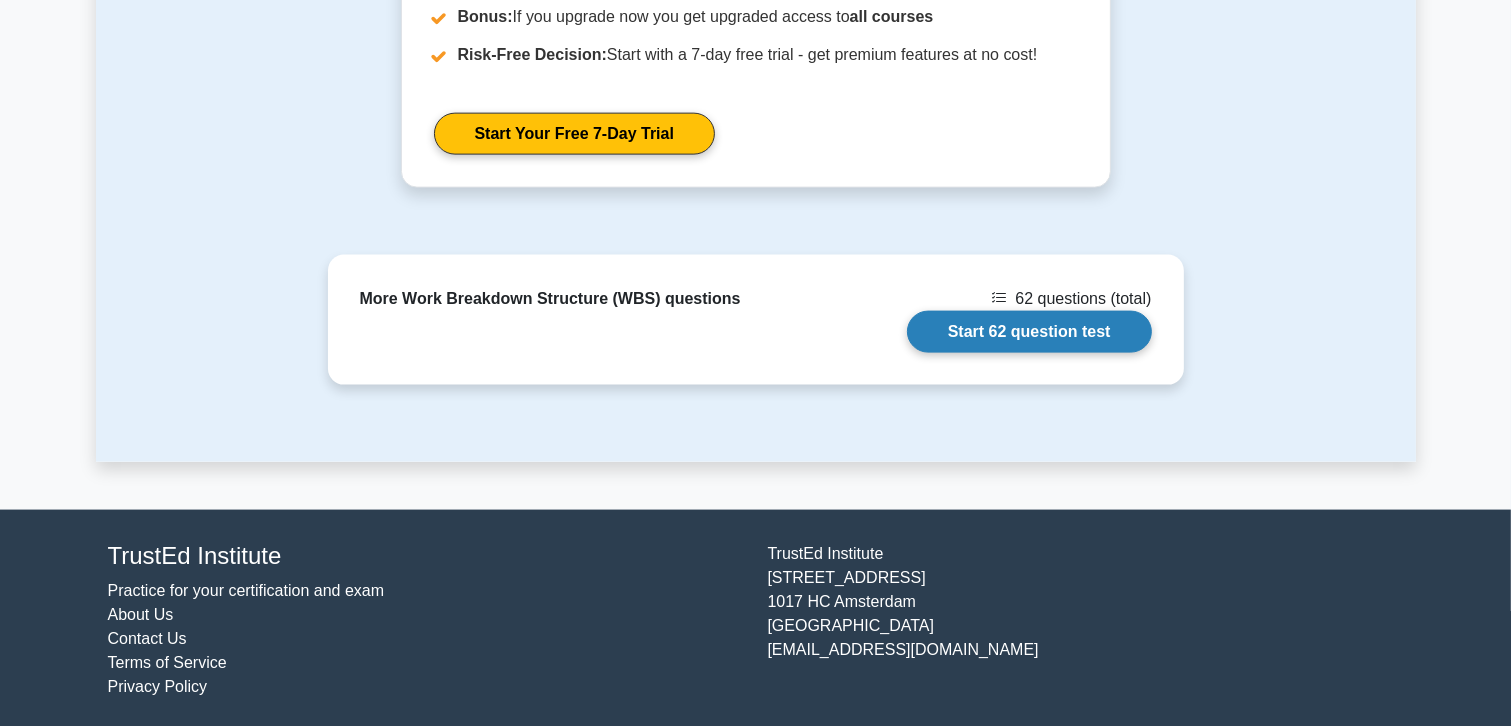 click on "Start 62 question test" at bounding box center [1029, 332] 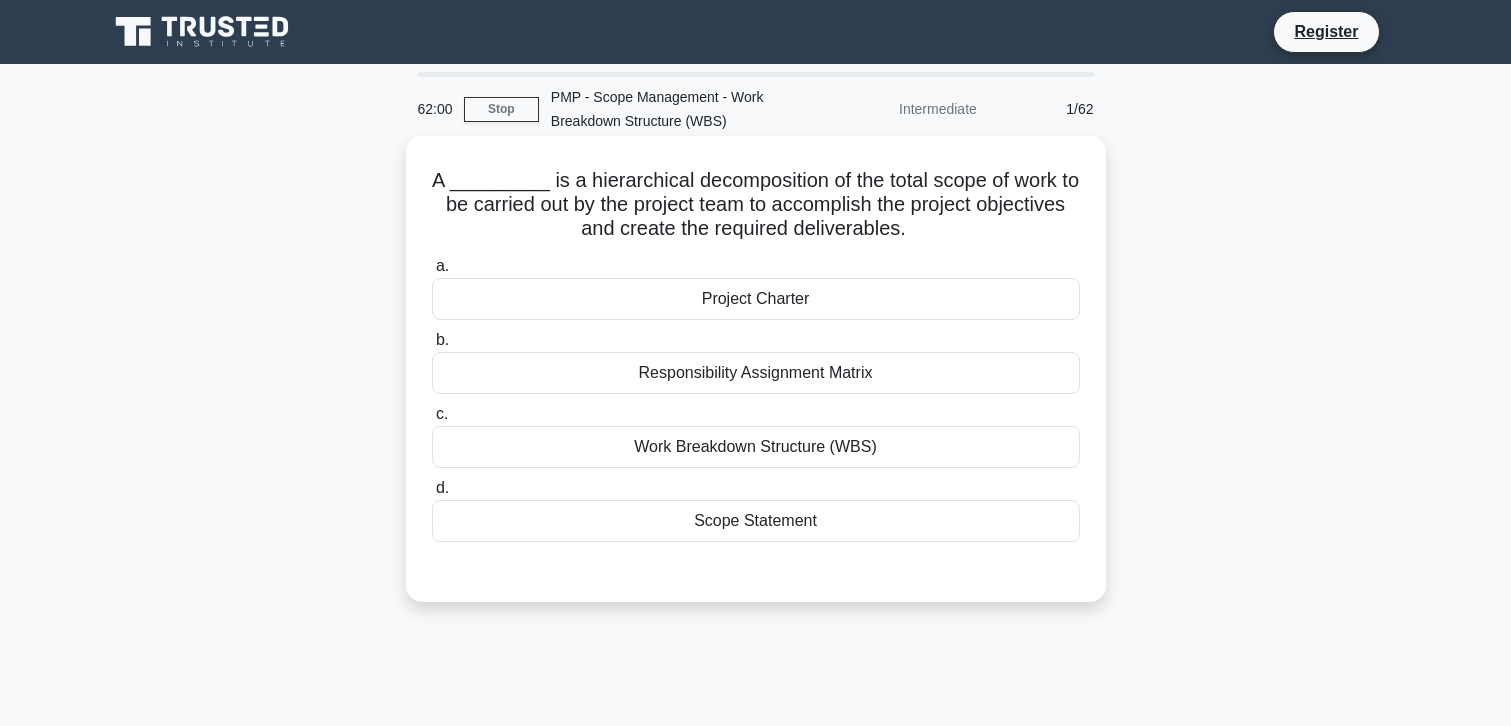 scroll, scrollTop: 0, scrollLeft: 0, axis: both 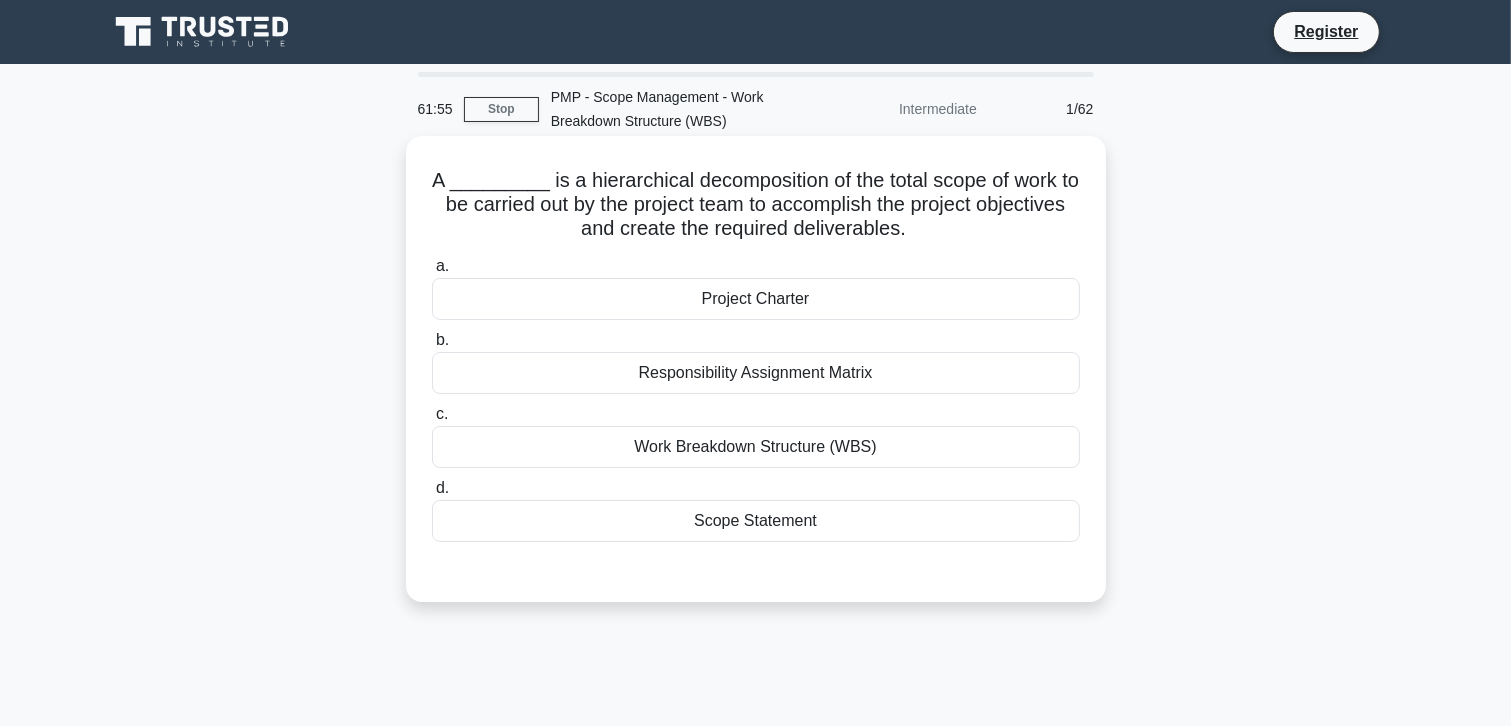 click on "a.
Project Charter
b.
Responsibility Assignment Matrix
c. d." at bounding box center [756, 398] 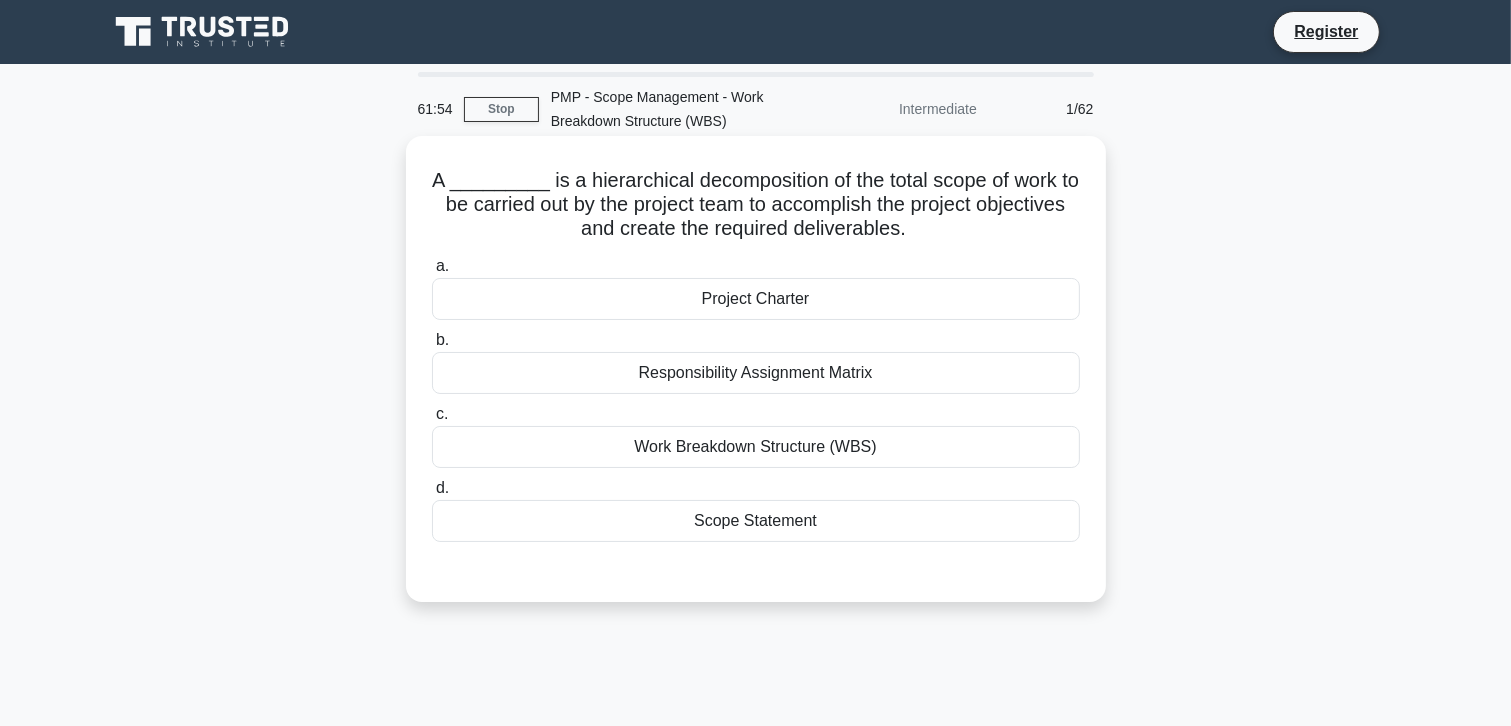 click on "Work Breakdown Structure (WBS)" at bounding box center [756, 447] 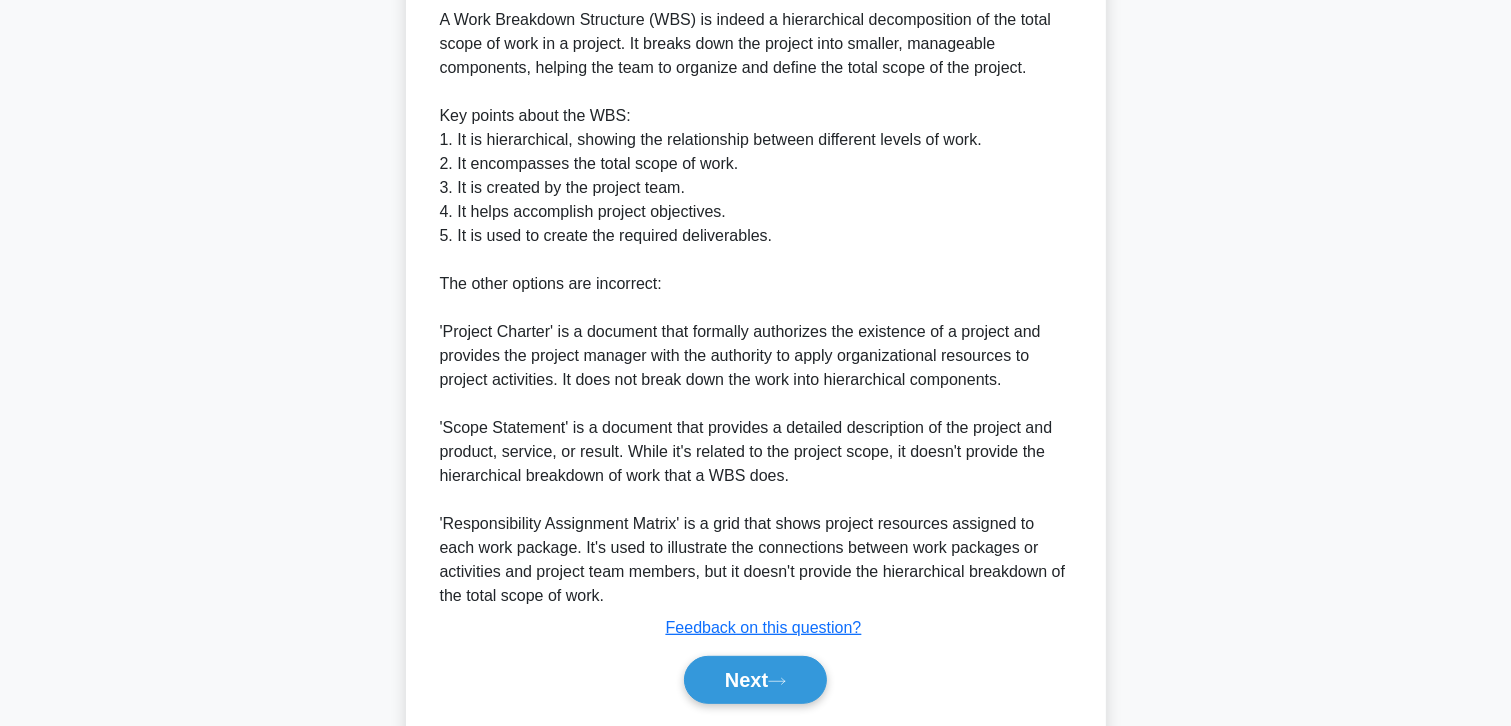 scroll, scrollTop: 722, scrollLeft: 0, axis: vertical 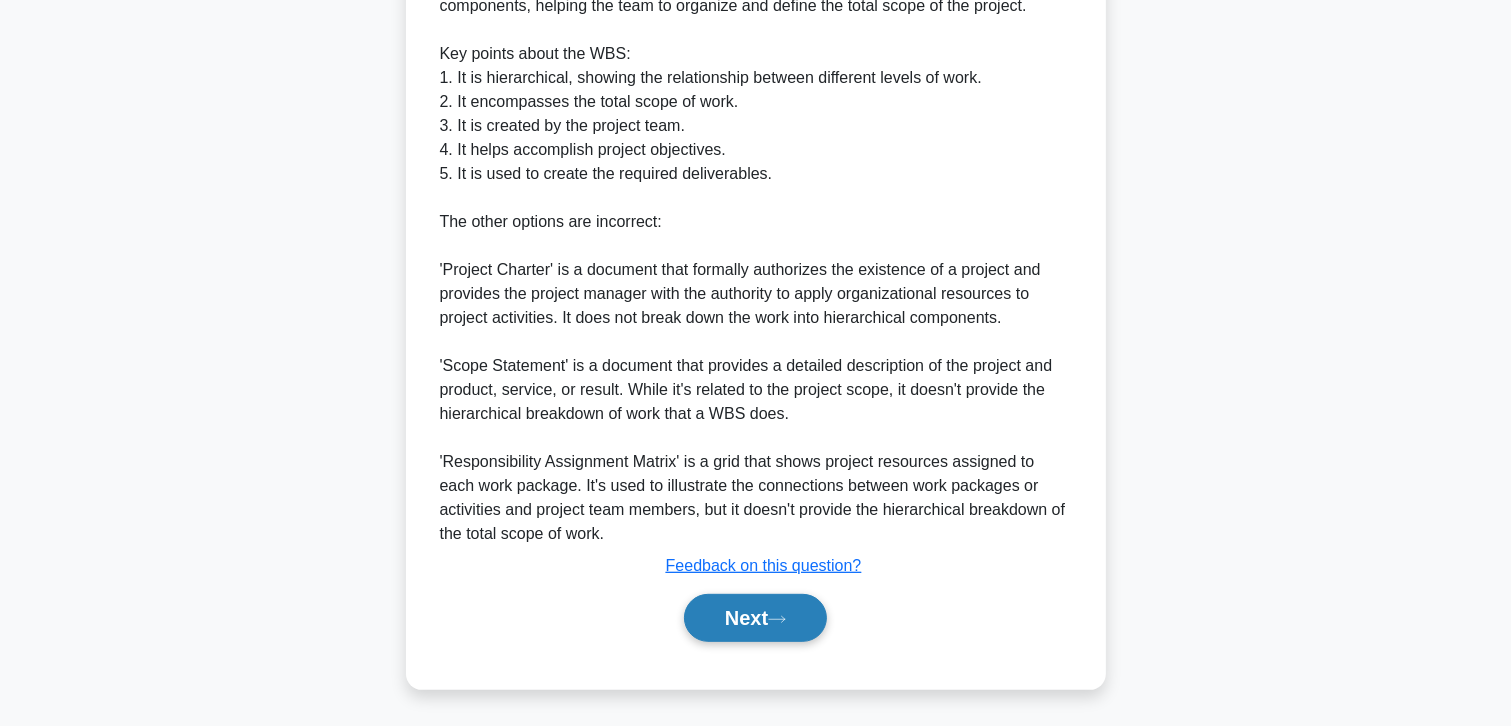 click on "Next" at bounding box center [755, 618] 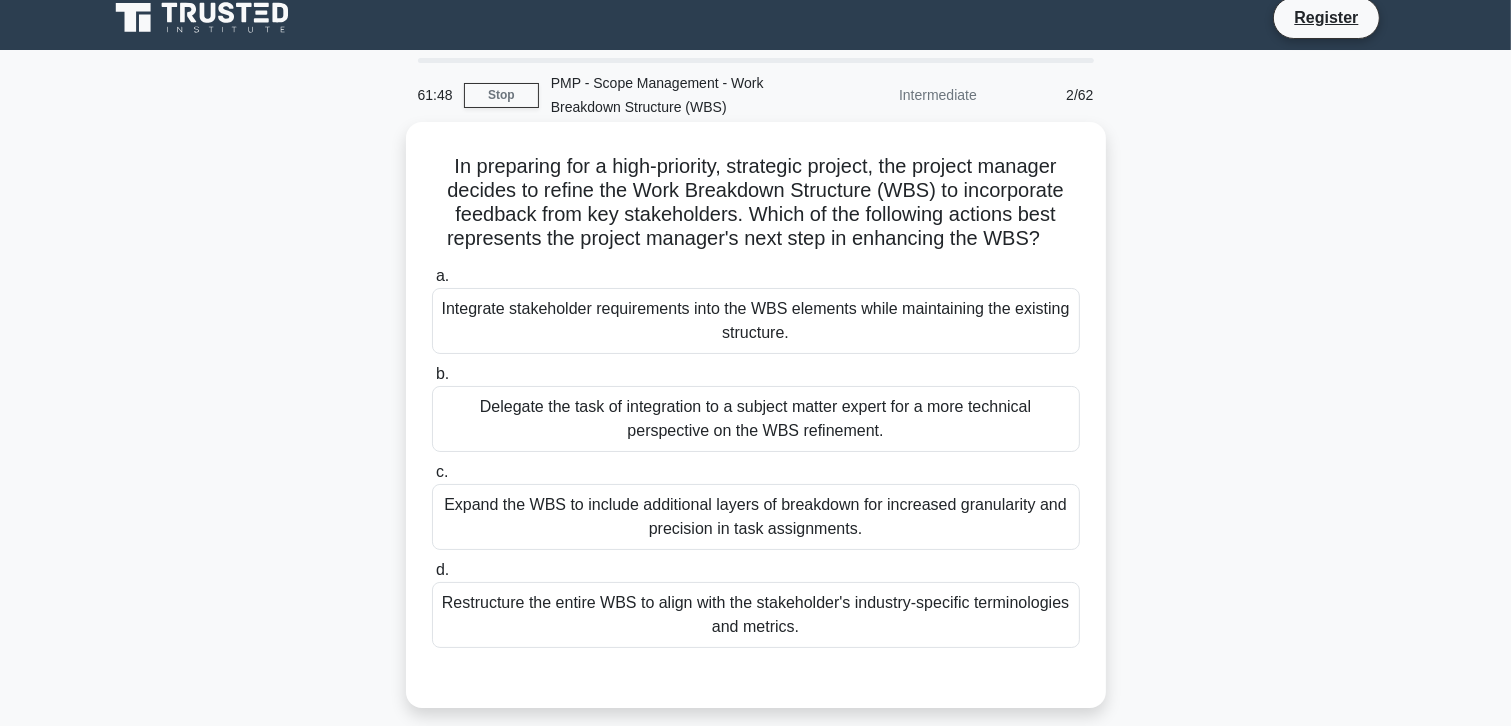 scroll, scrollTop: 0, scrollLeft: 0, axis: both 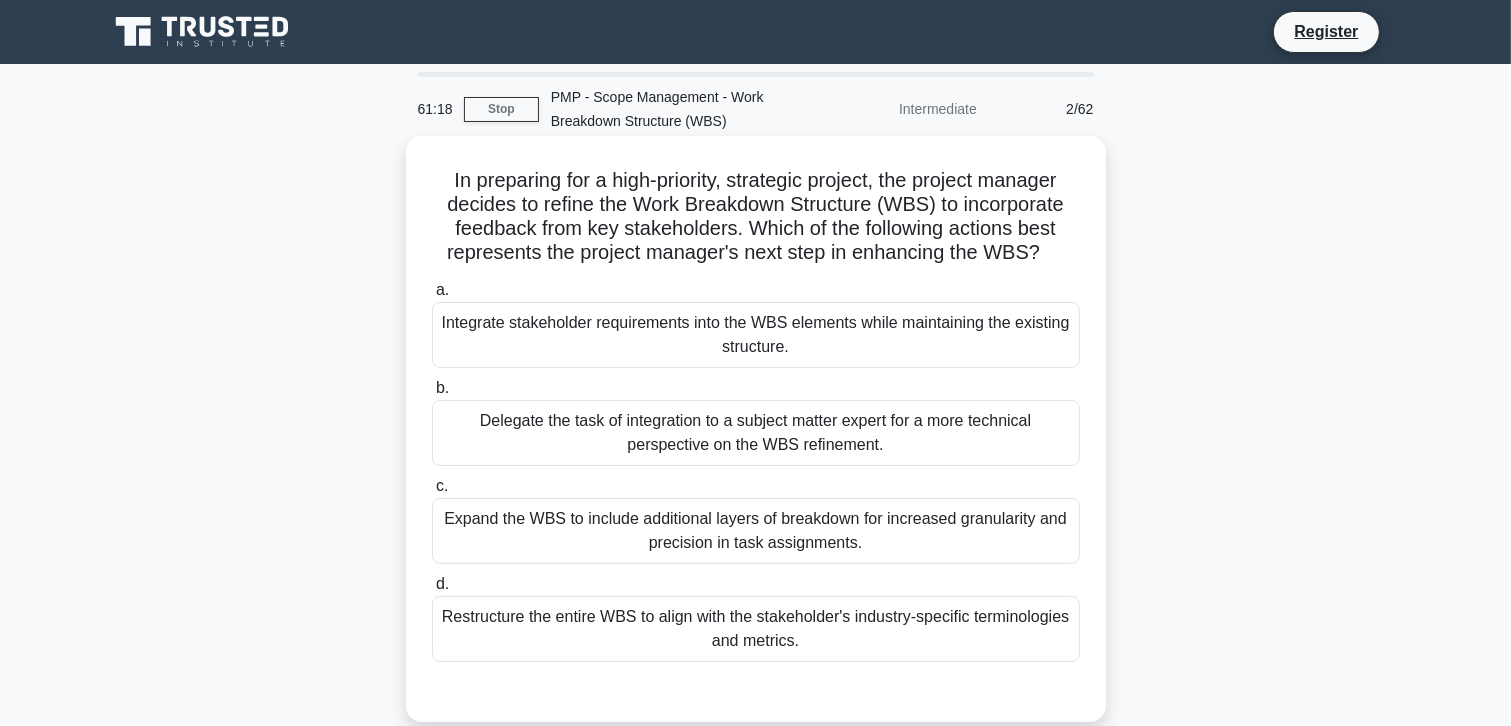 click on "Integrate stakeholder requirements into the WBS elements while maintaining the existing structure." at bounding box center (756, 335) 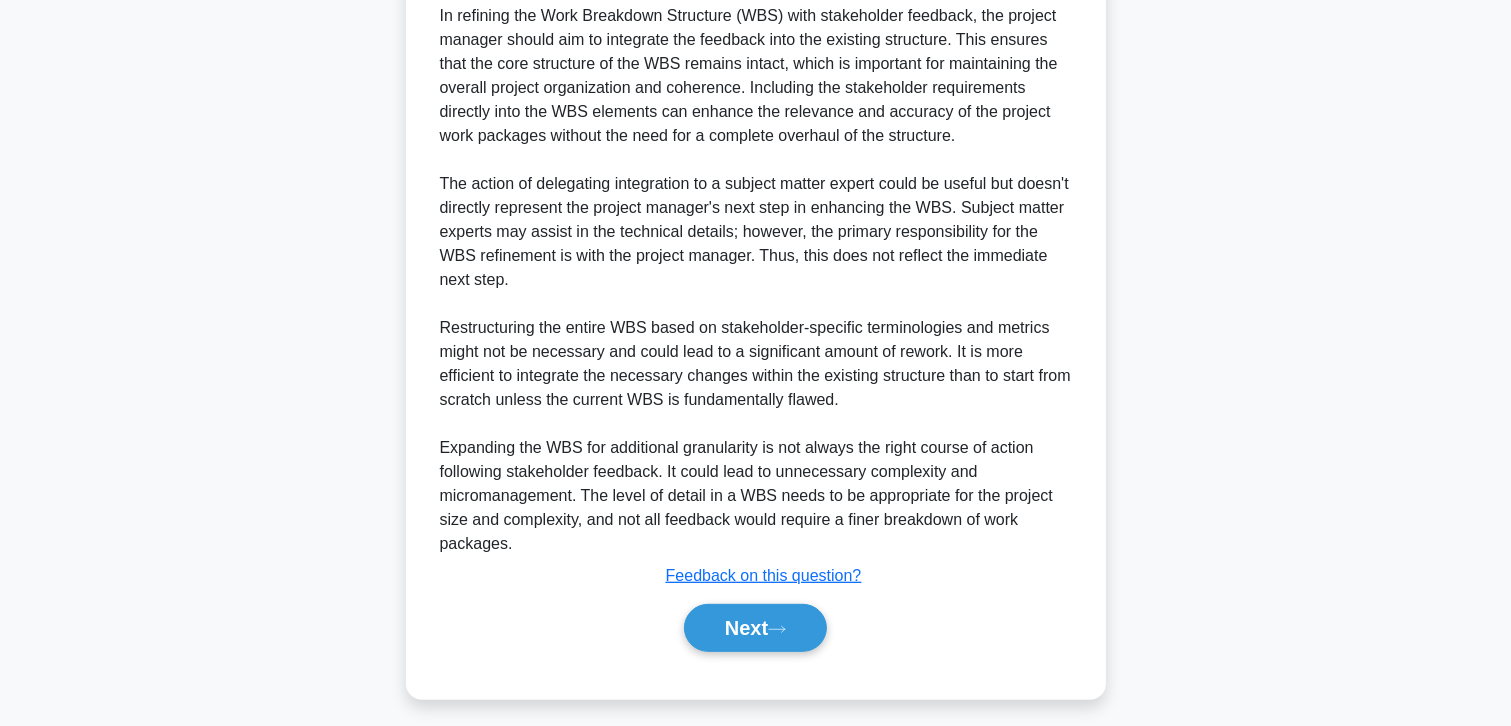 scroll, scrollTop: 746, scrollLeft: 0, axis: vertical 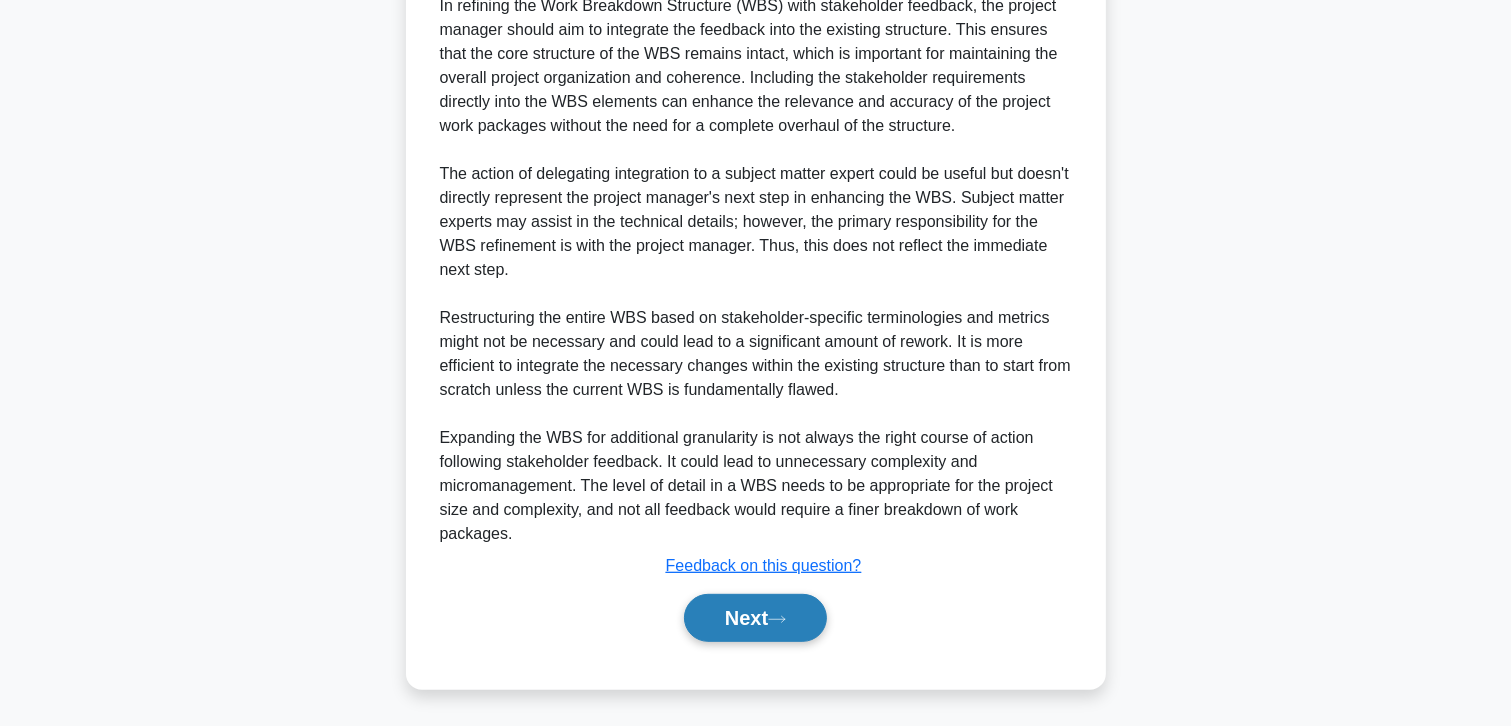 click 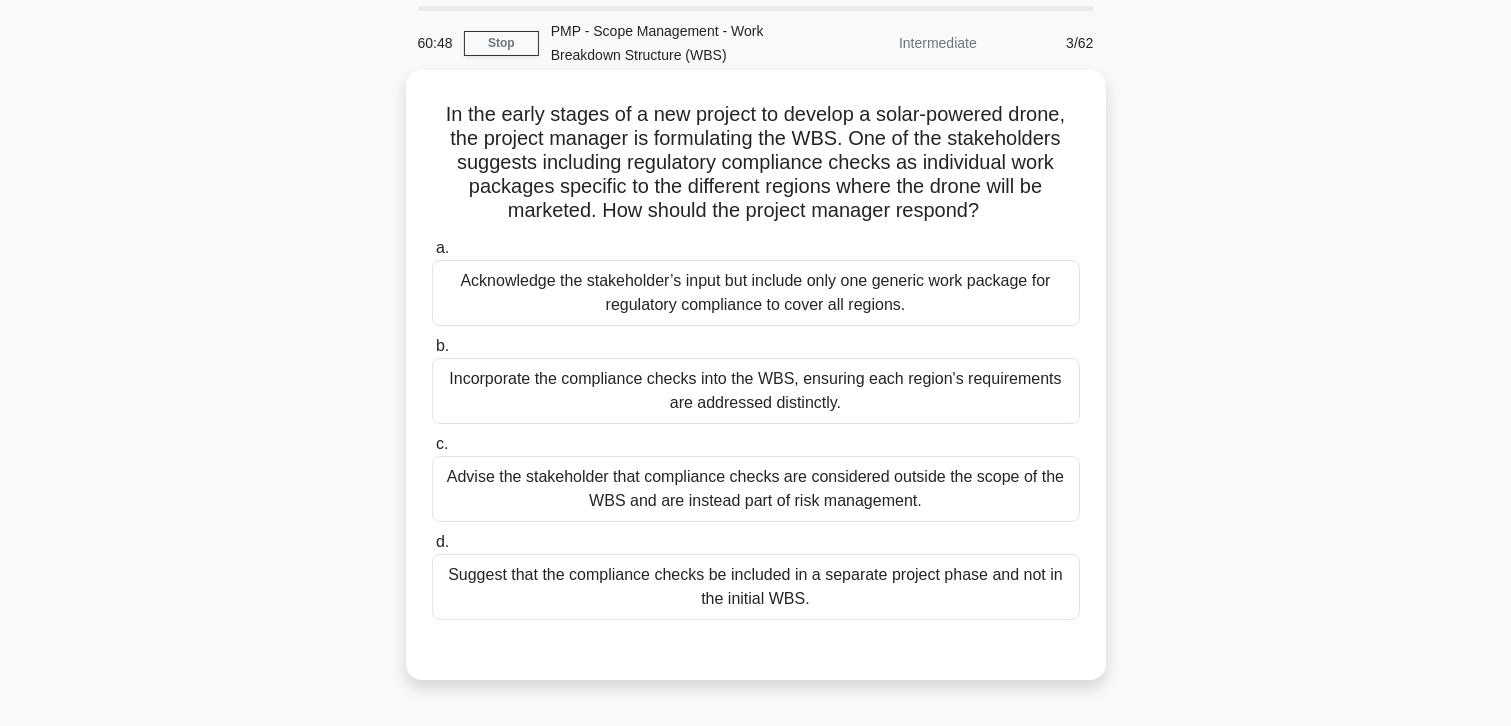 scroll, scrollTop: 100, scrollLeft: 0, axis: vertical 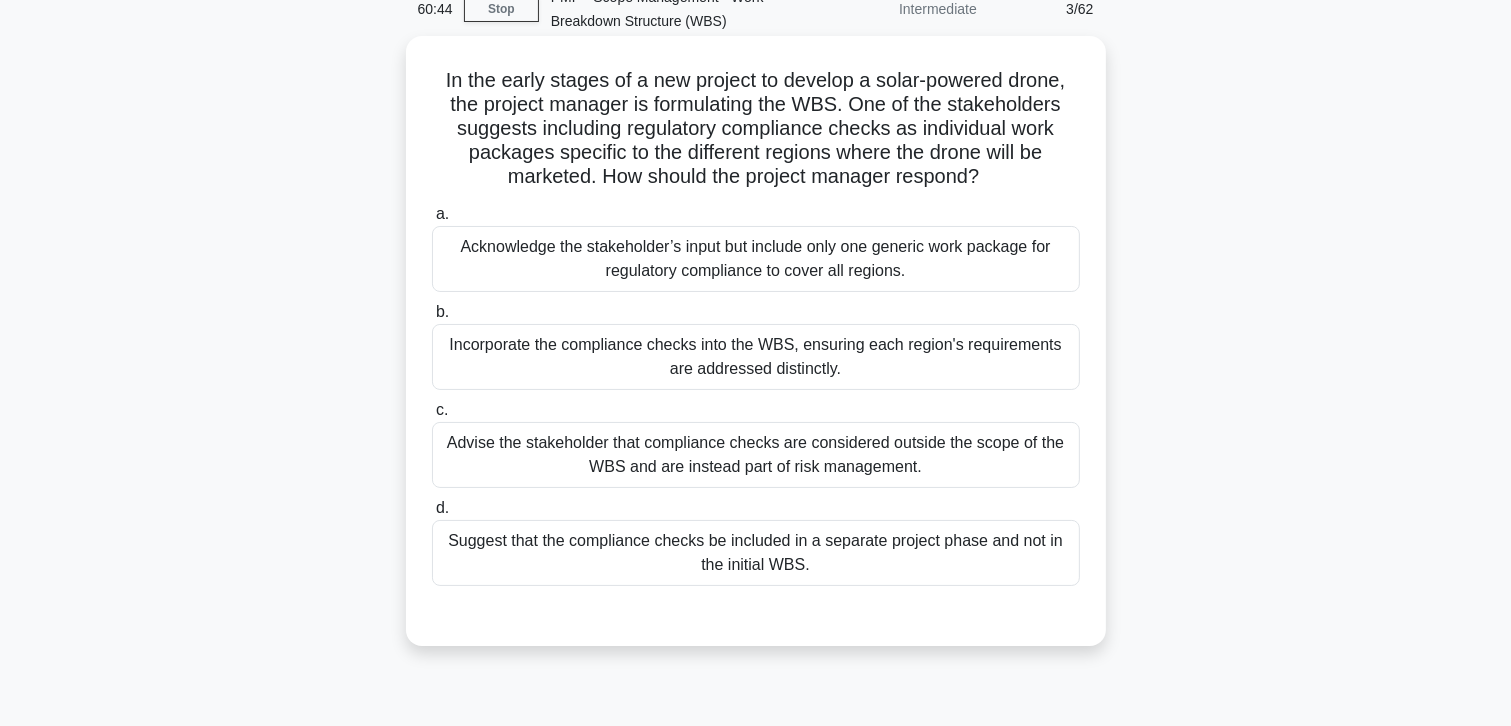 click on "Incorporate the compliance checks into the WBS, ensuring each region's requirements are addressed distinctly." at bounding box center (756, 357) 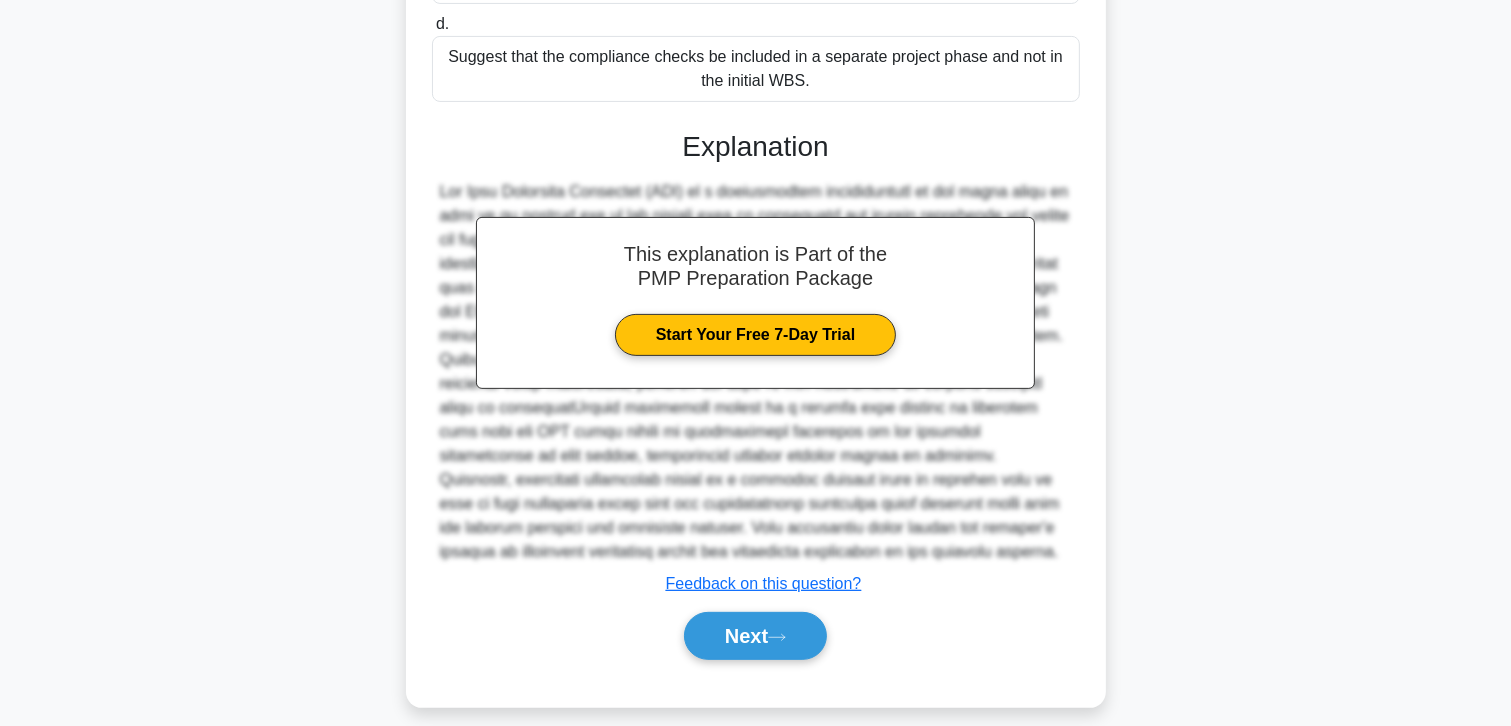 scroll, scrollTop: 602, scrollLeft: 0, axis: vertical 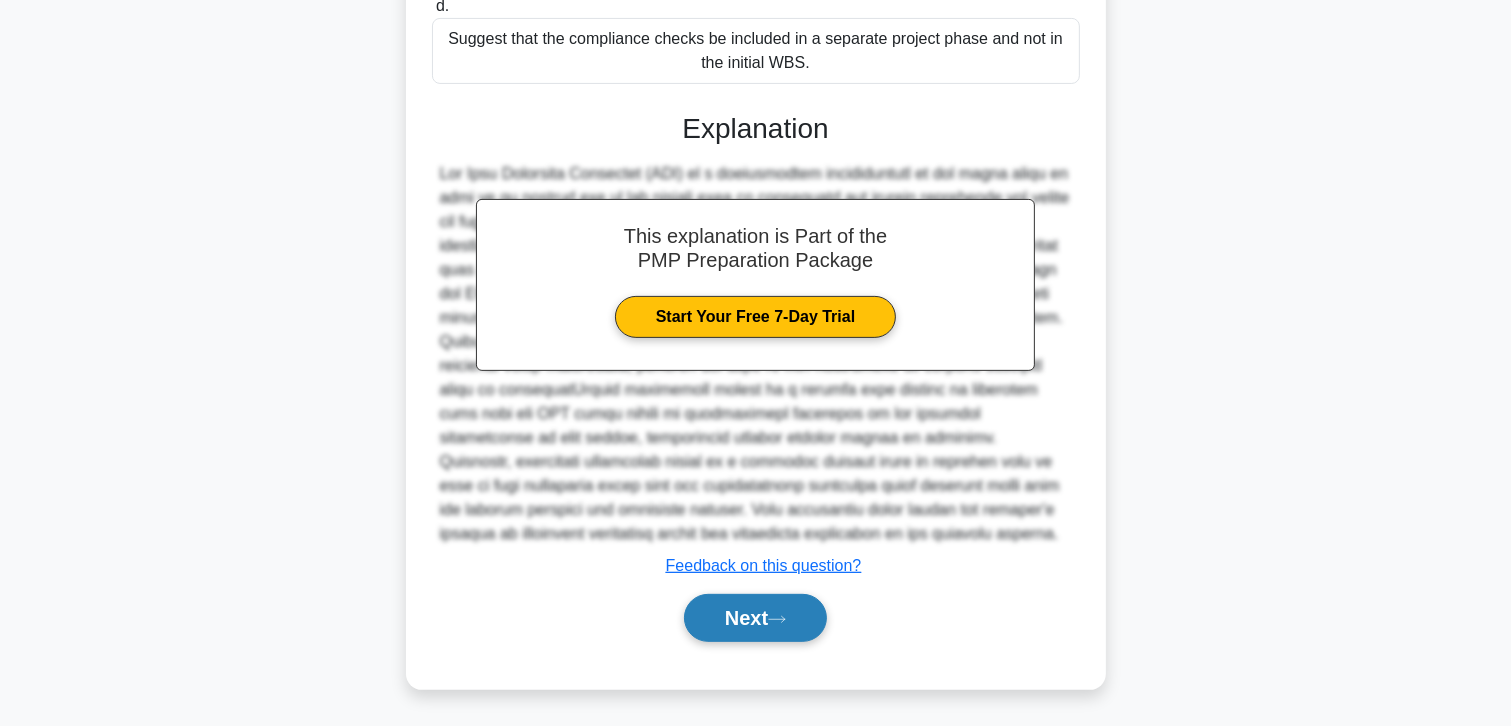 click on "Next" at bounding box center (755, 618) 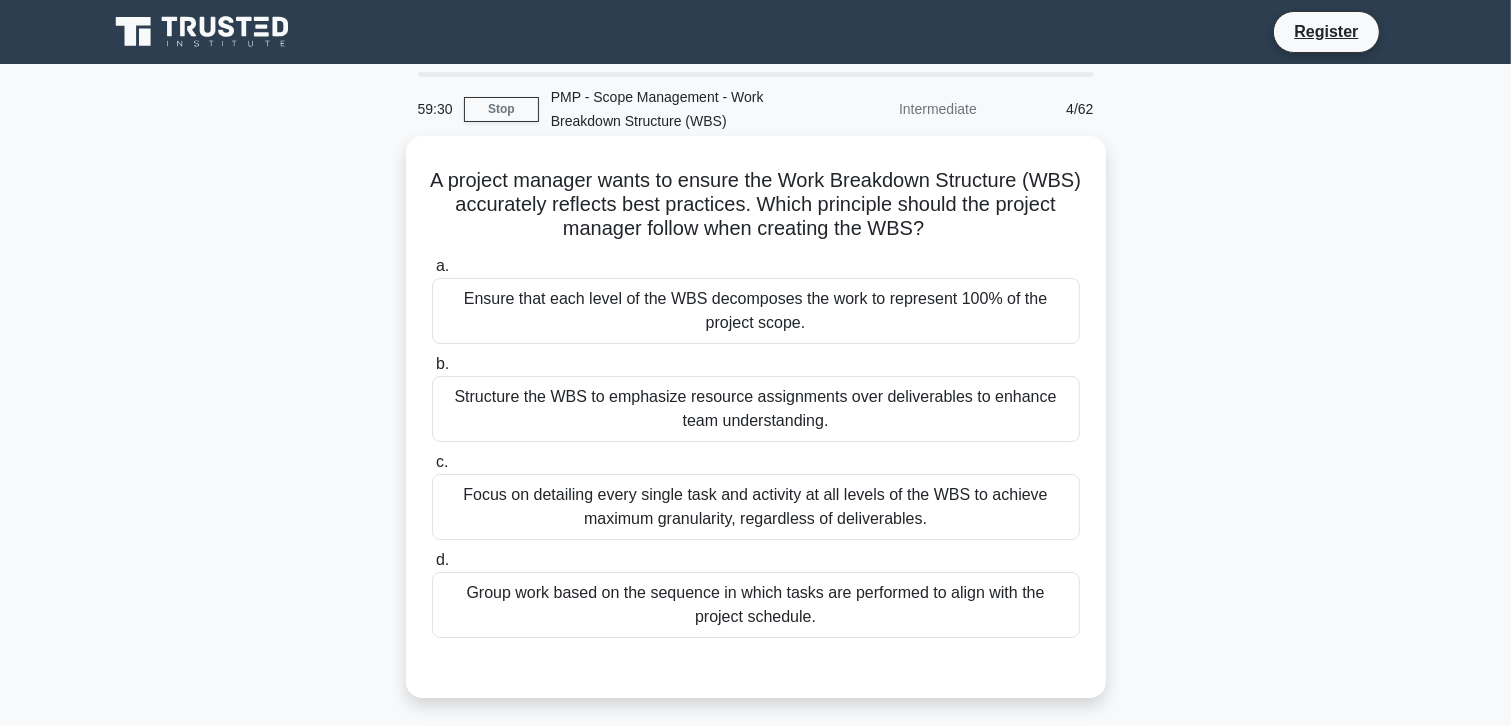 scroll, scrollTop: 100, scrollLeft: 0, axis: vertical 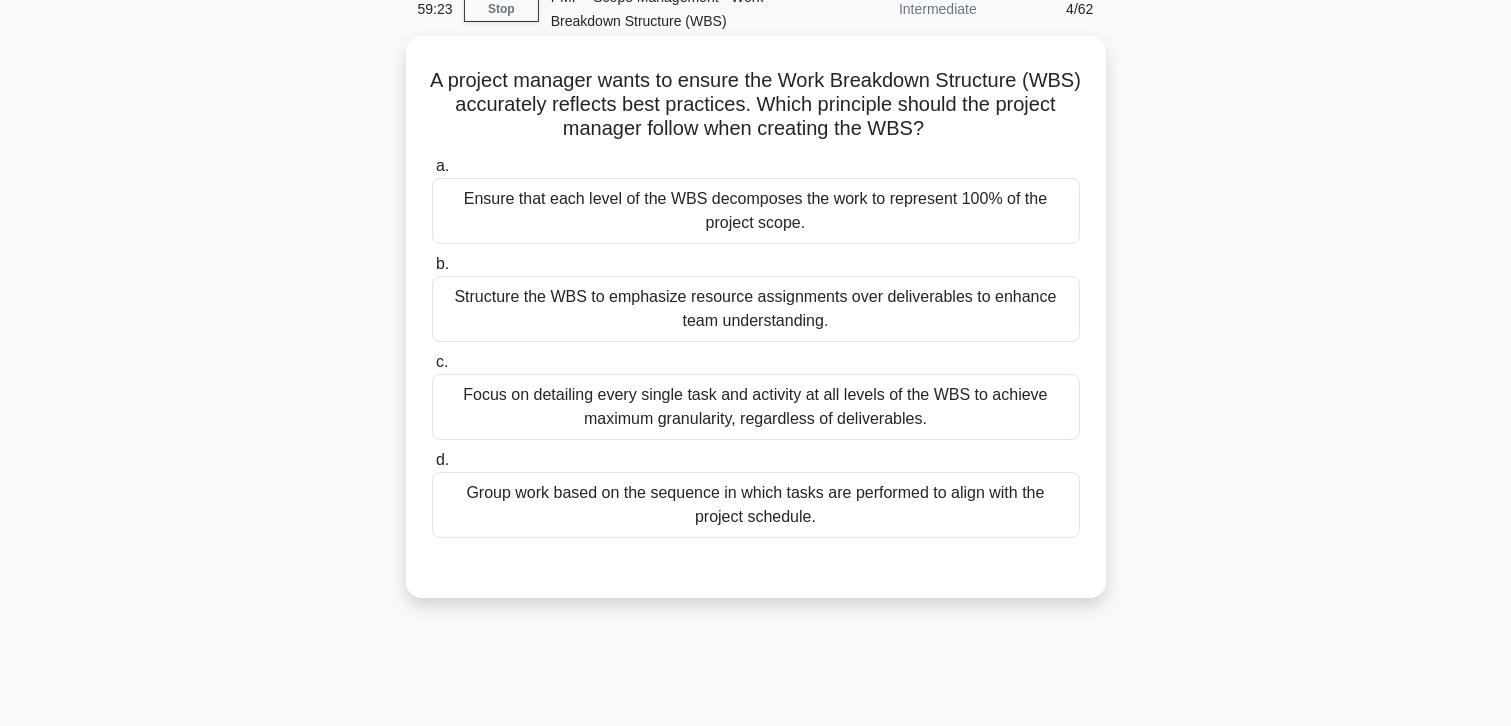 click on "Ensure that each level of the WBS decomposes the work to represent 100% of the project scope." at bounding box center (756, 211) 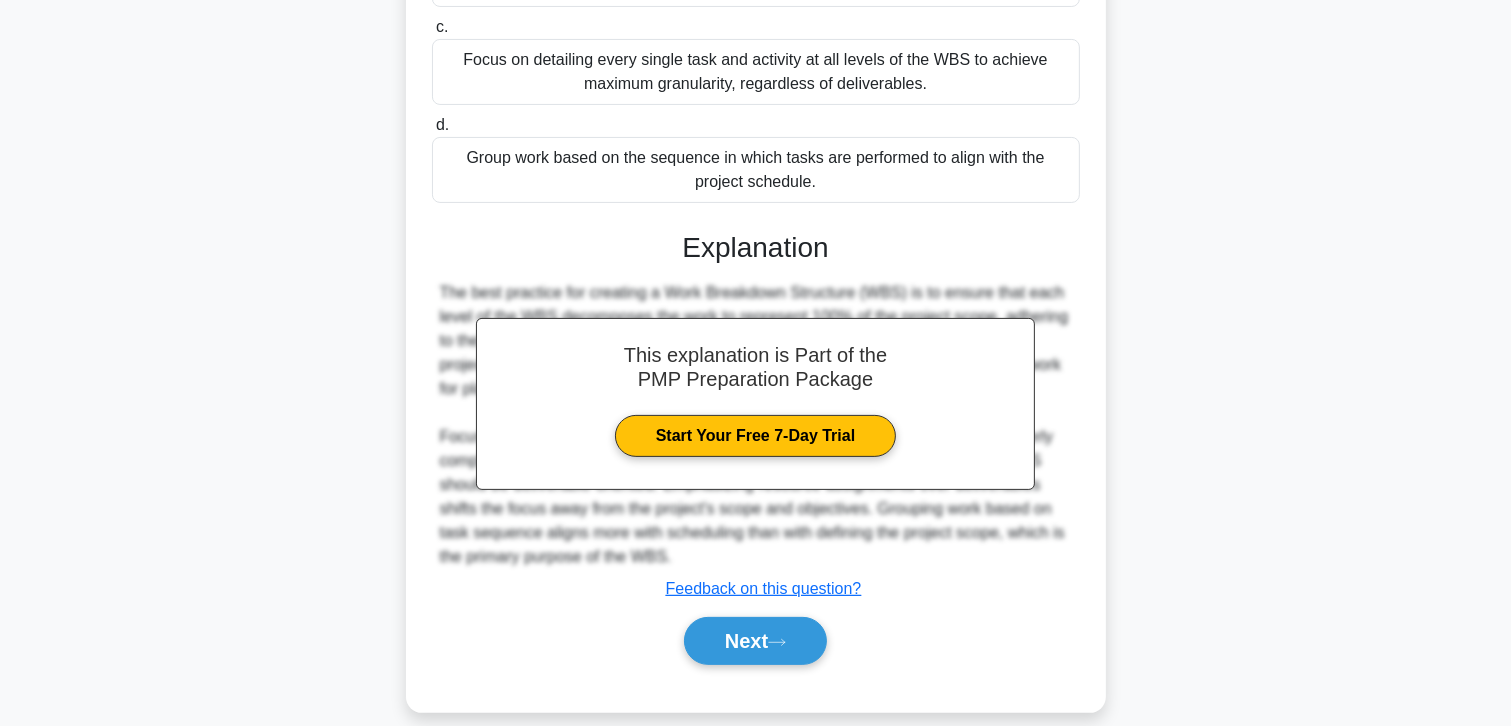 scroll, scrollTop: 458, scrollLeft: 0, axis: vertical 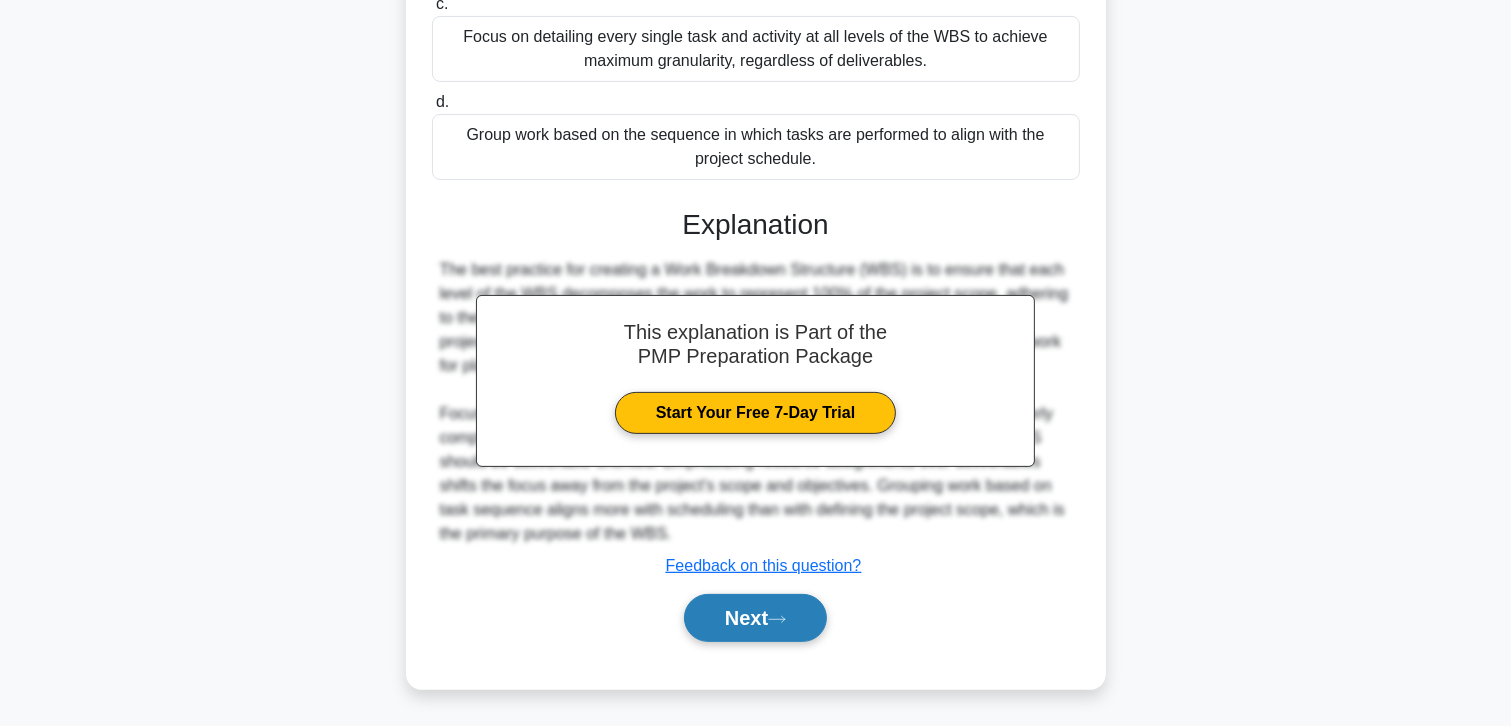 click on "Next" at bounding box center (755, 618) 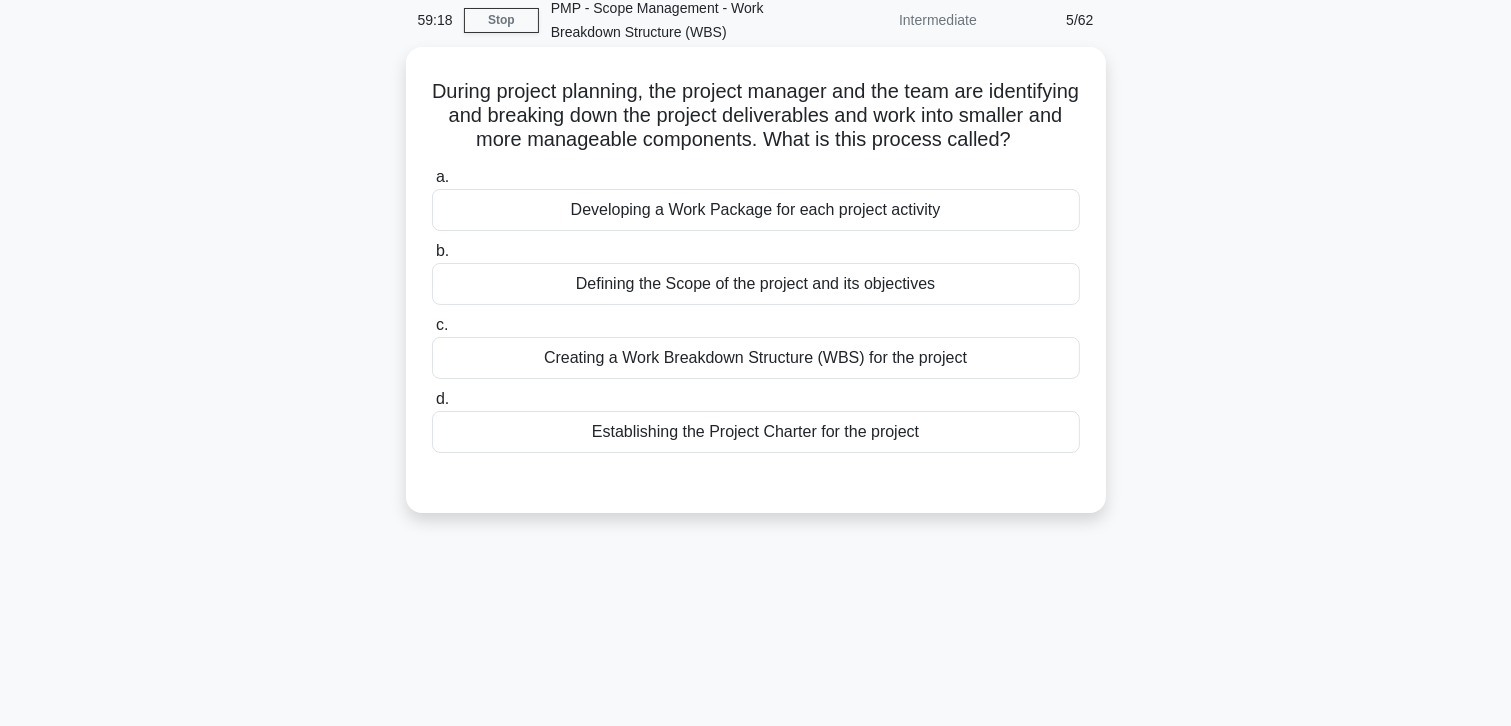 scroll, scrollTop: 55, scrollLeft: 0, axis: vertical 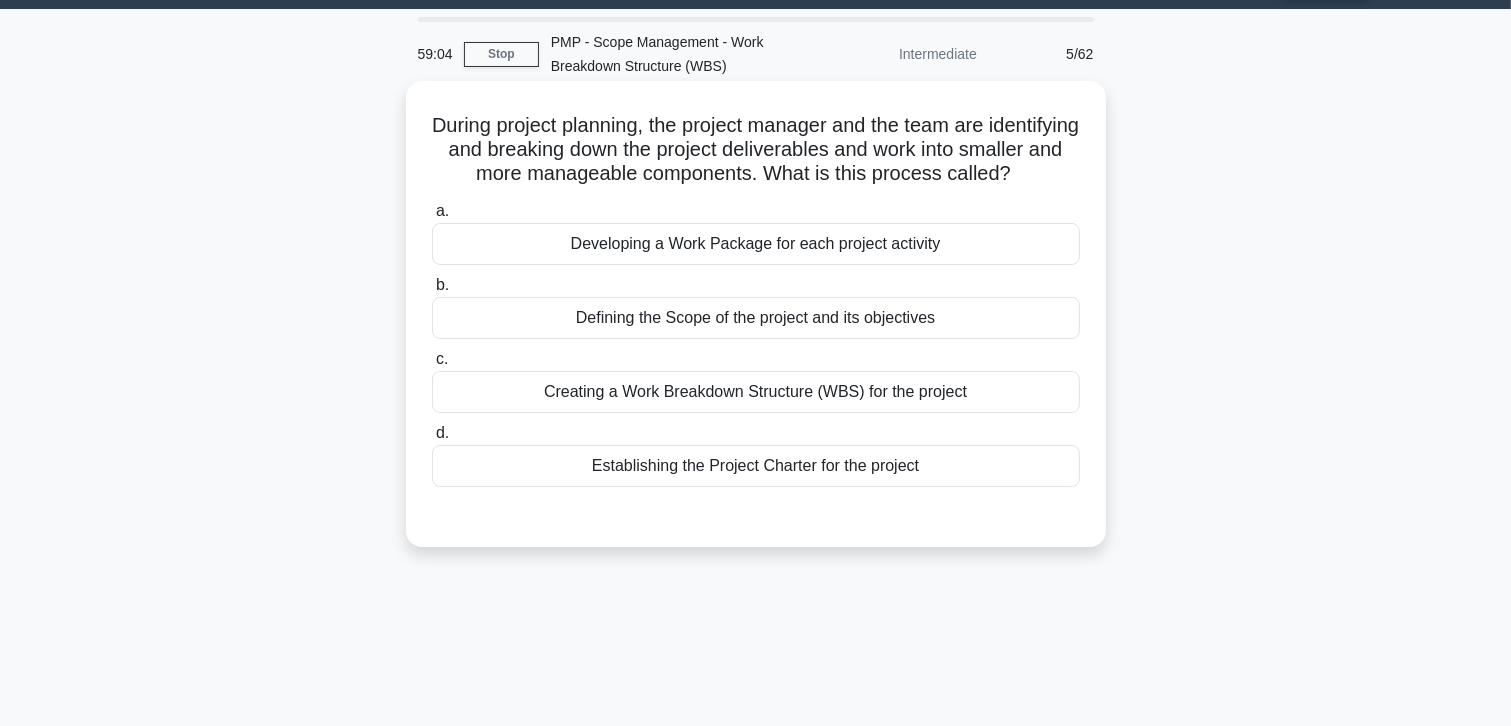 click on "Creating a Work Breakdown Structure (WBS) for the project" at bounding box center (756, 392) 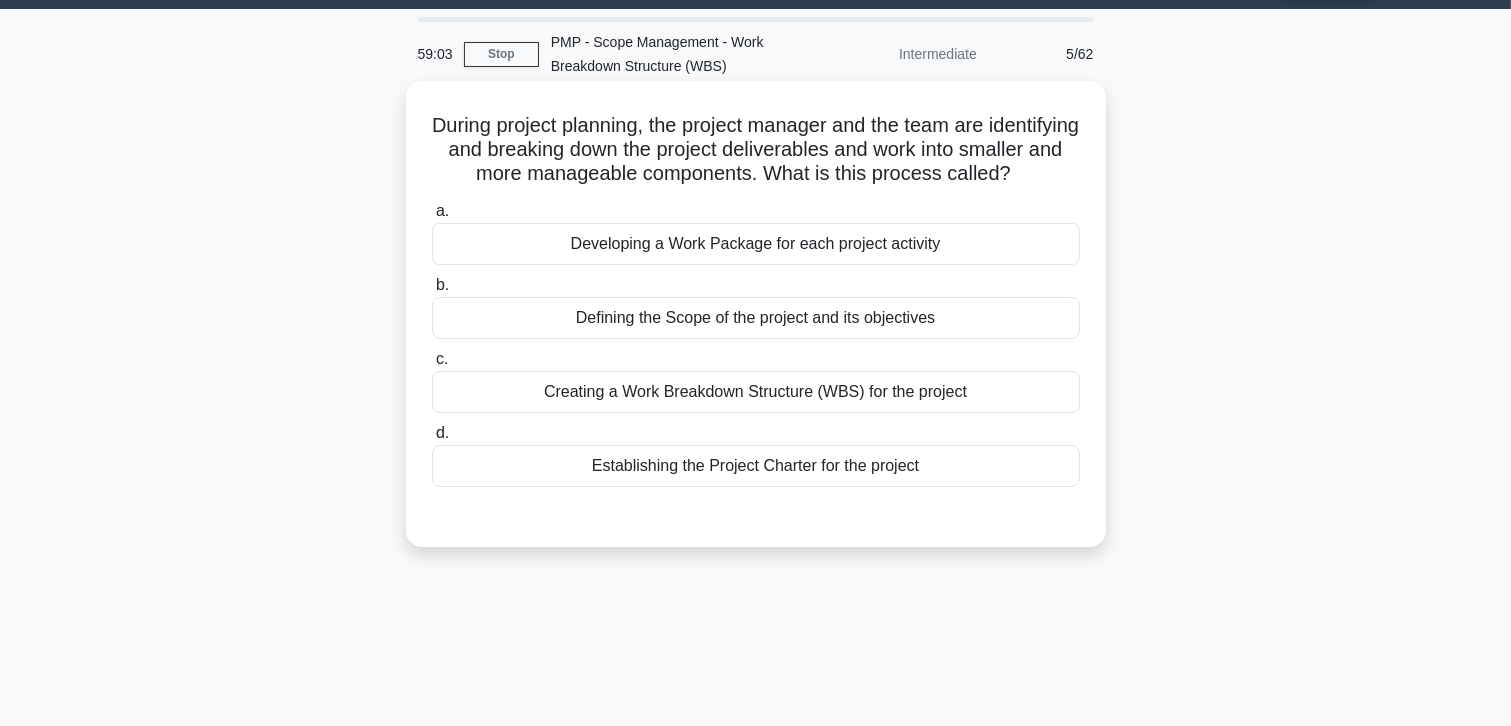 click on "Creating a Work Breakdown Structure (WBS) for the project" at bounding box center (756, 392) 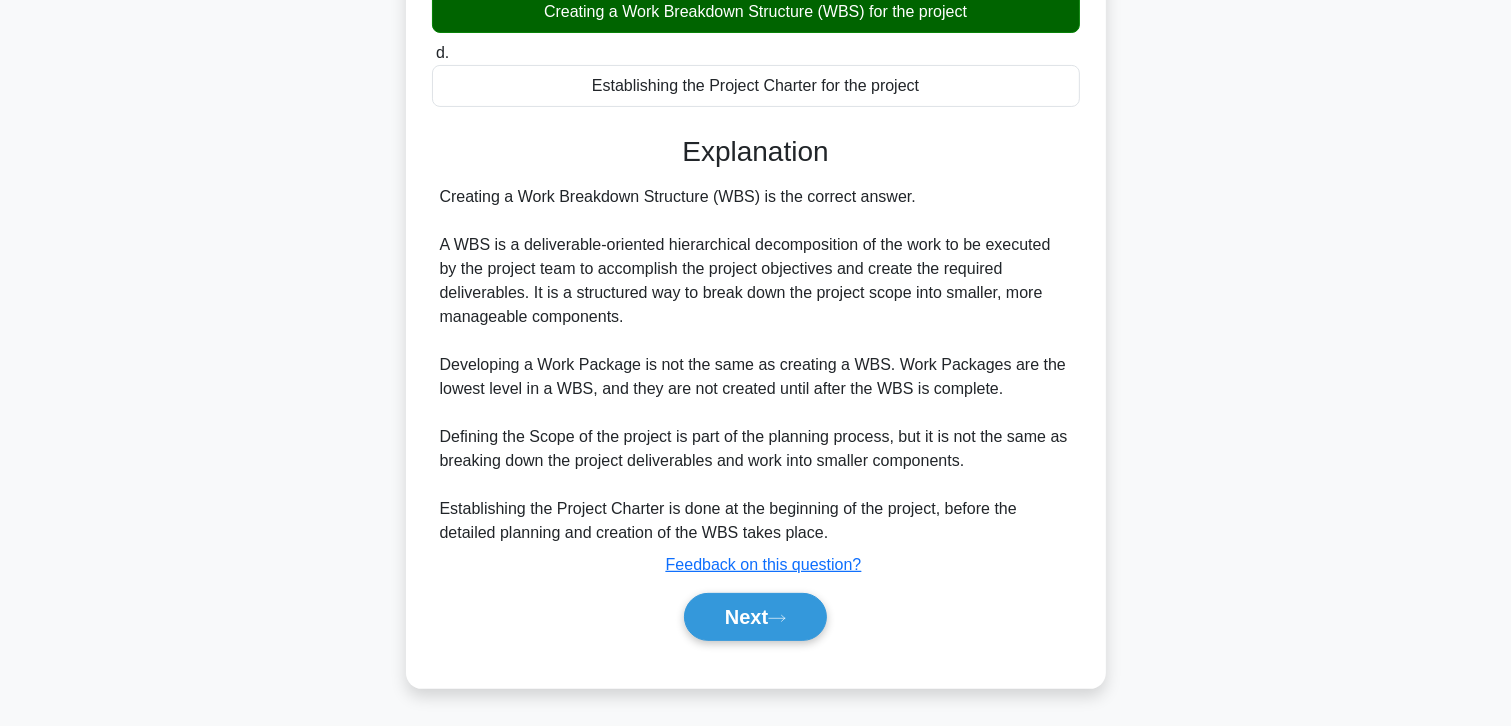 scroll, scrollTop: 458, scrollLeft: 0, axis: vertical 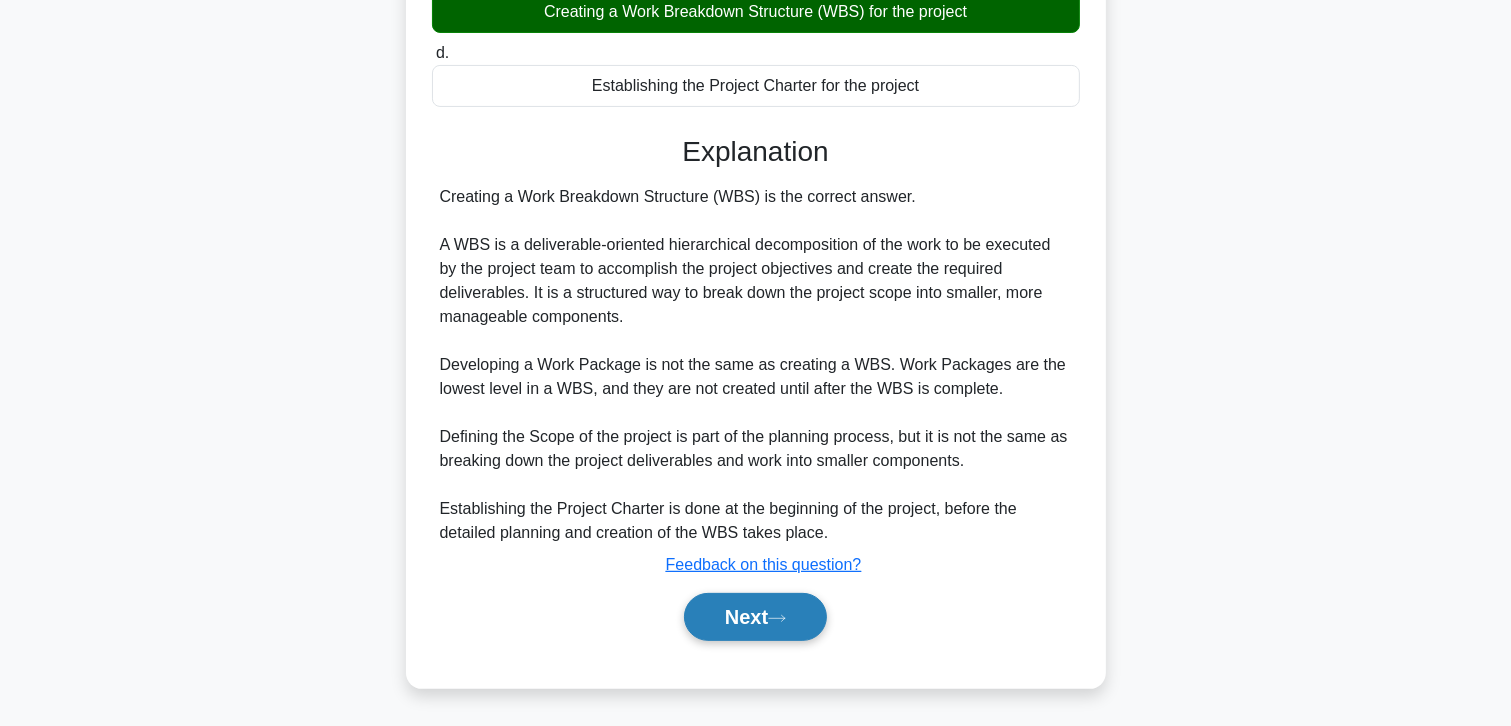click on "Next" at bounding box center (755, 617) 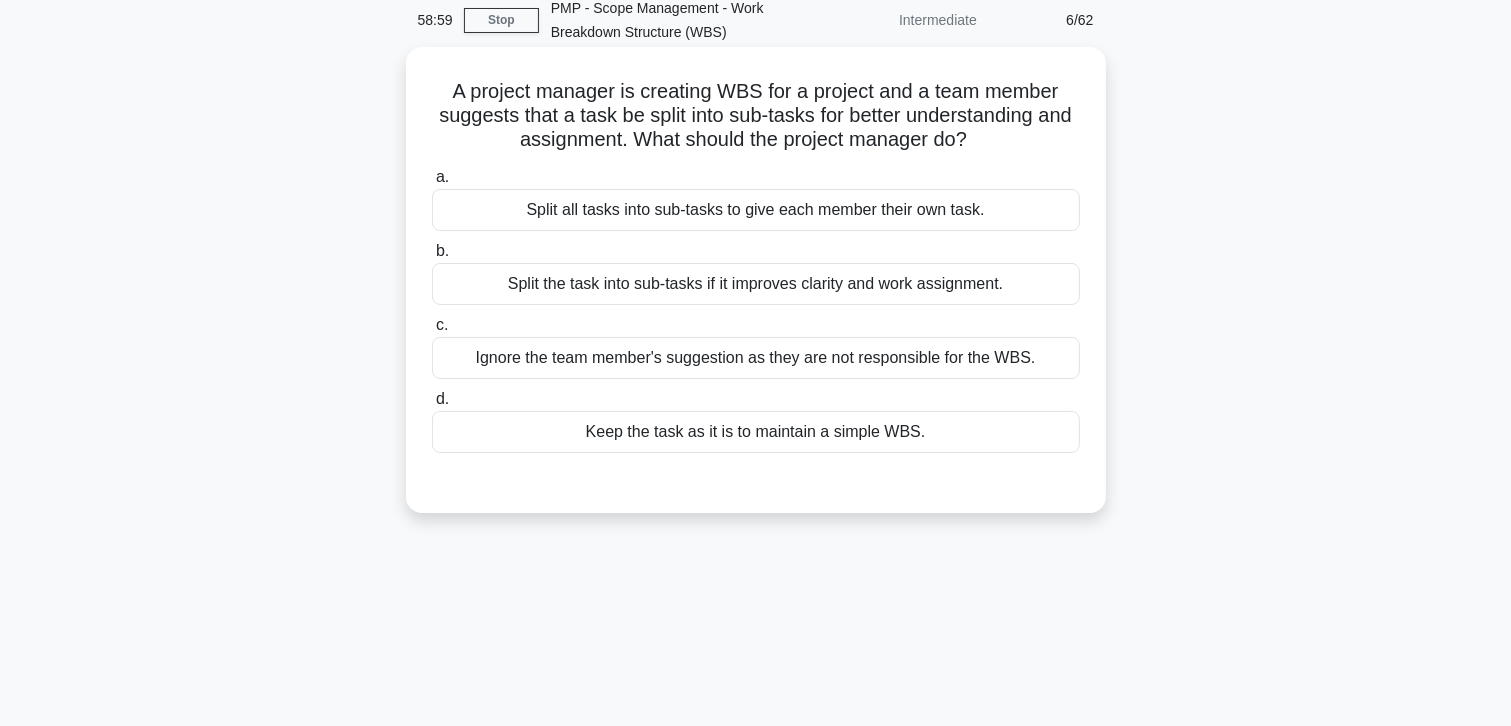 scroll, scrollTop: 55, scrollLeft: 0, axis: vertical 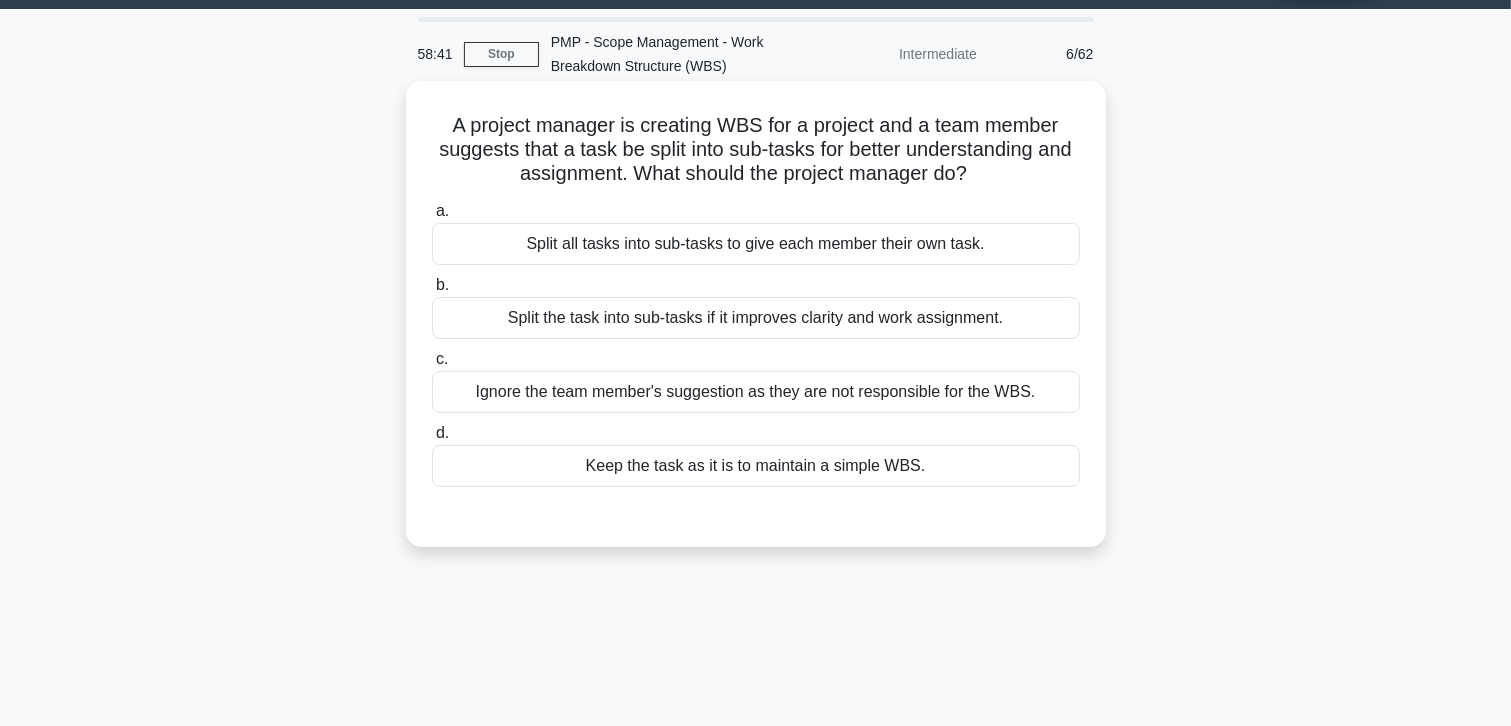 click on "Split the task into sub-tasks if it improves clarity and work assignment." at bounding box center [756, 318] 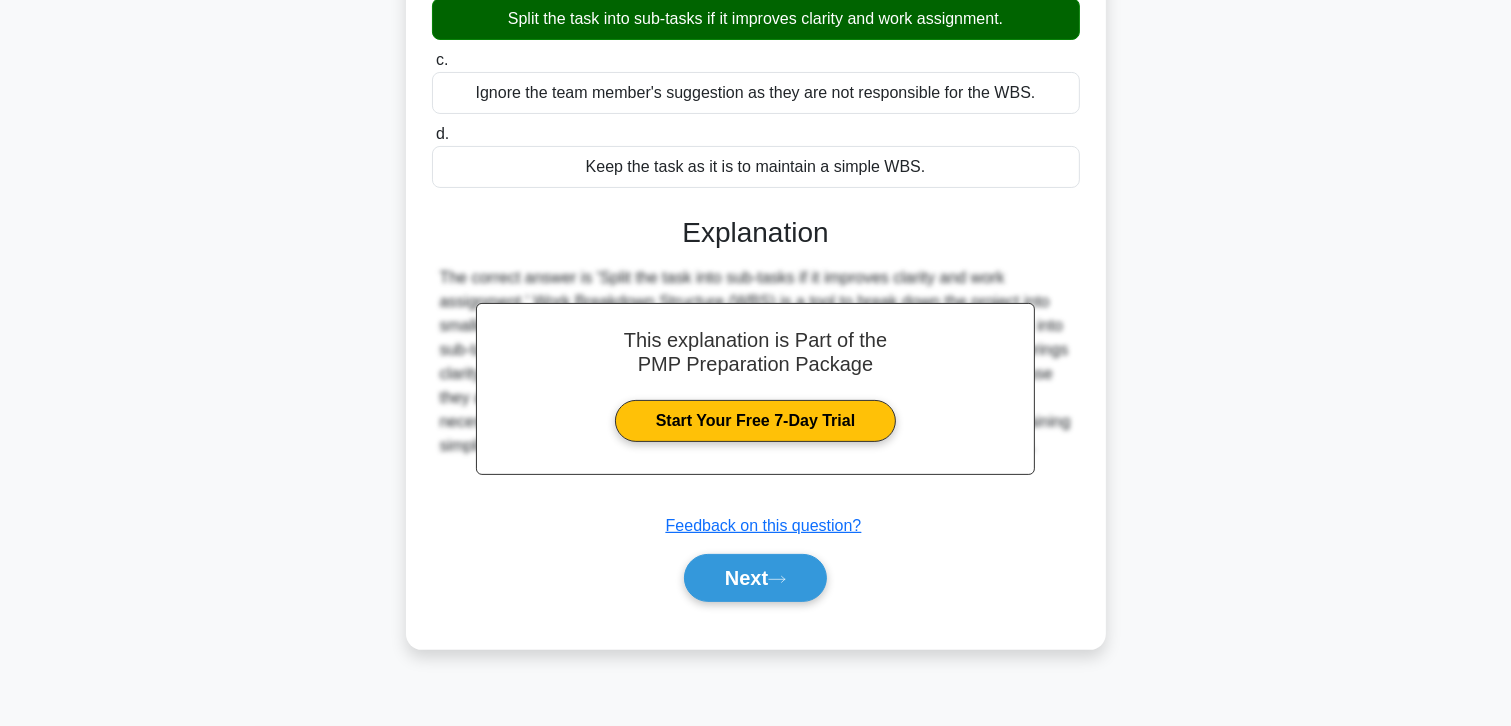 scroll, scrollTop: 355, scrollLeft: 0, axis: vertical 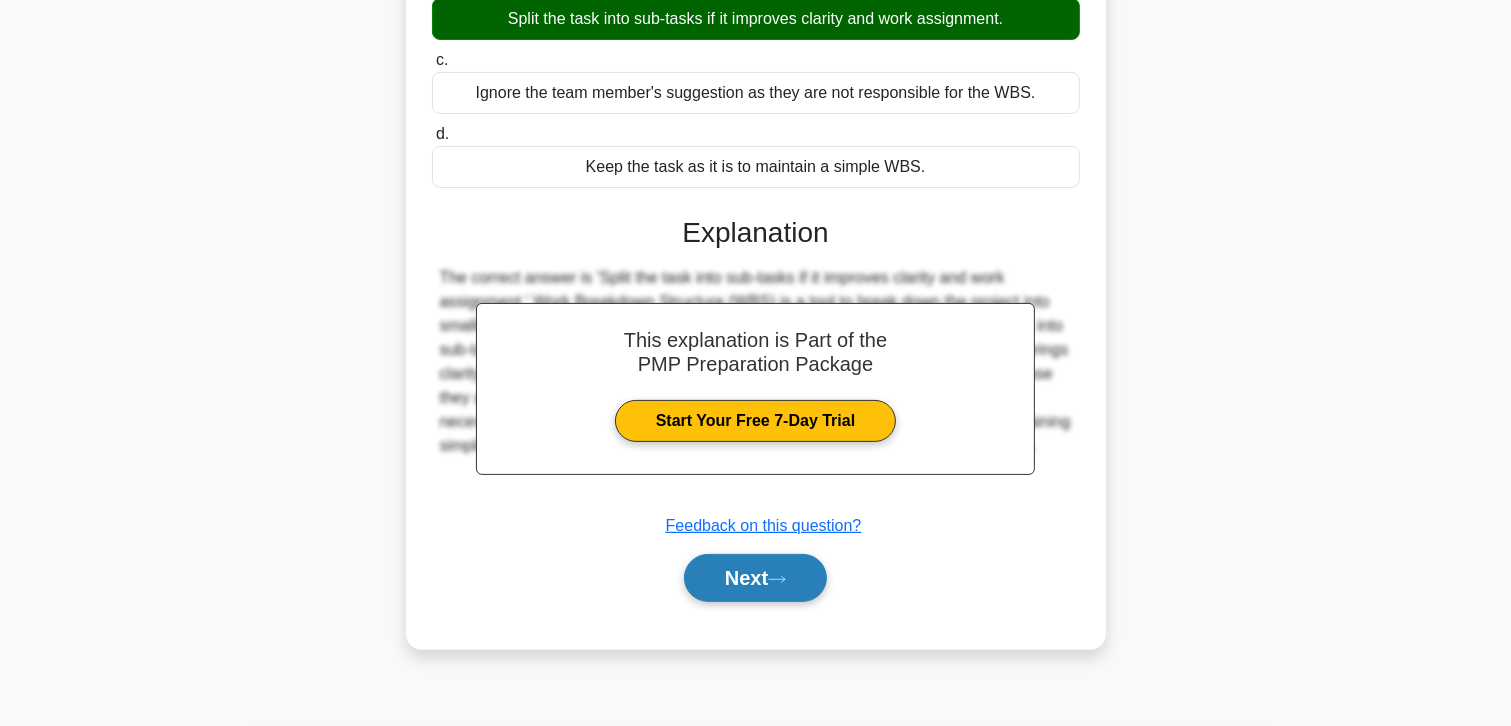 click 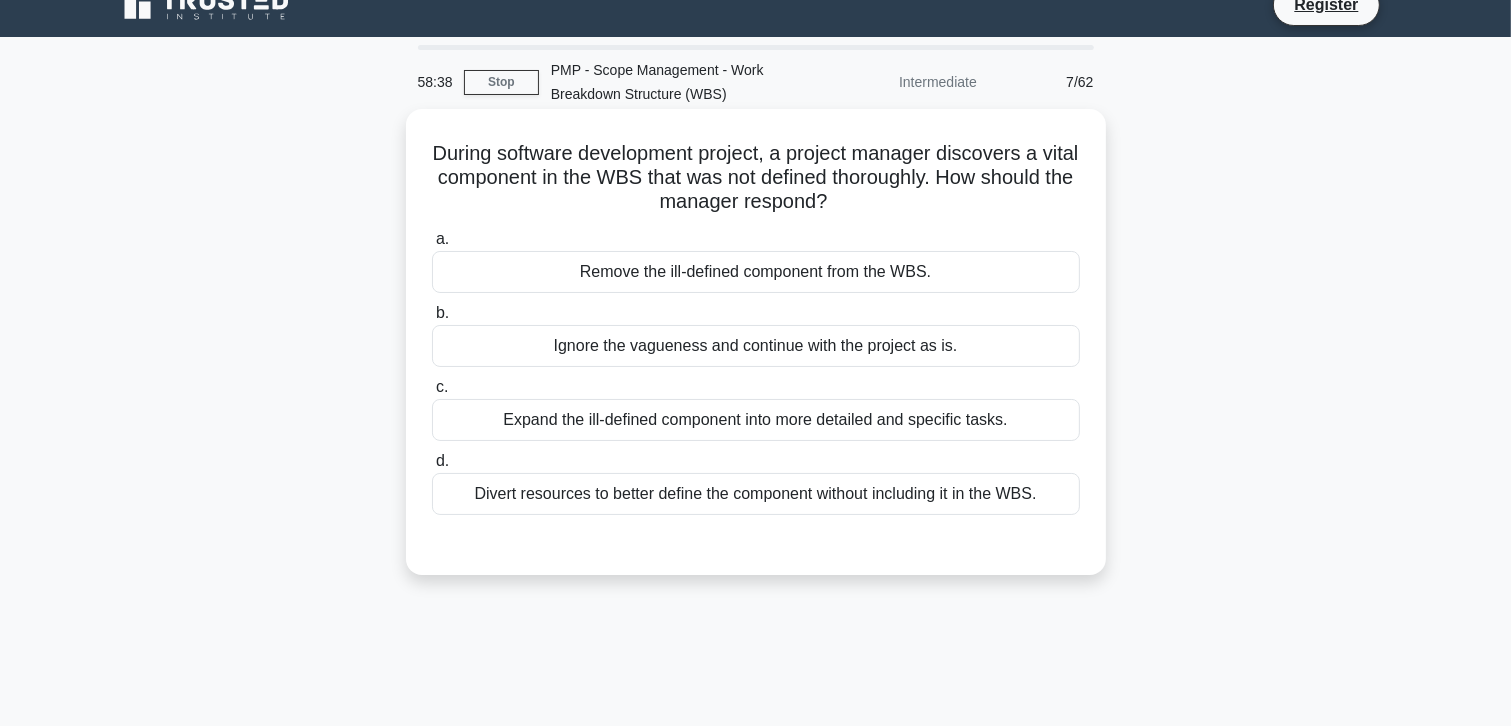 scroll, scrollTop: 0, scrollLeft: 0, axis: both 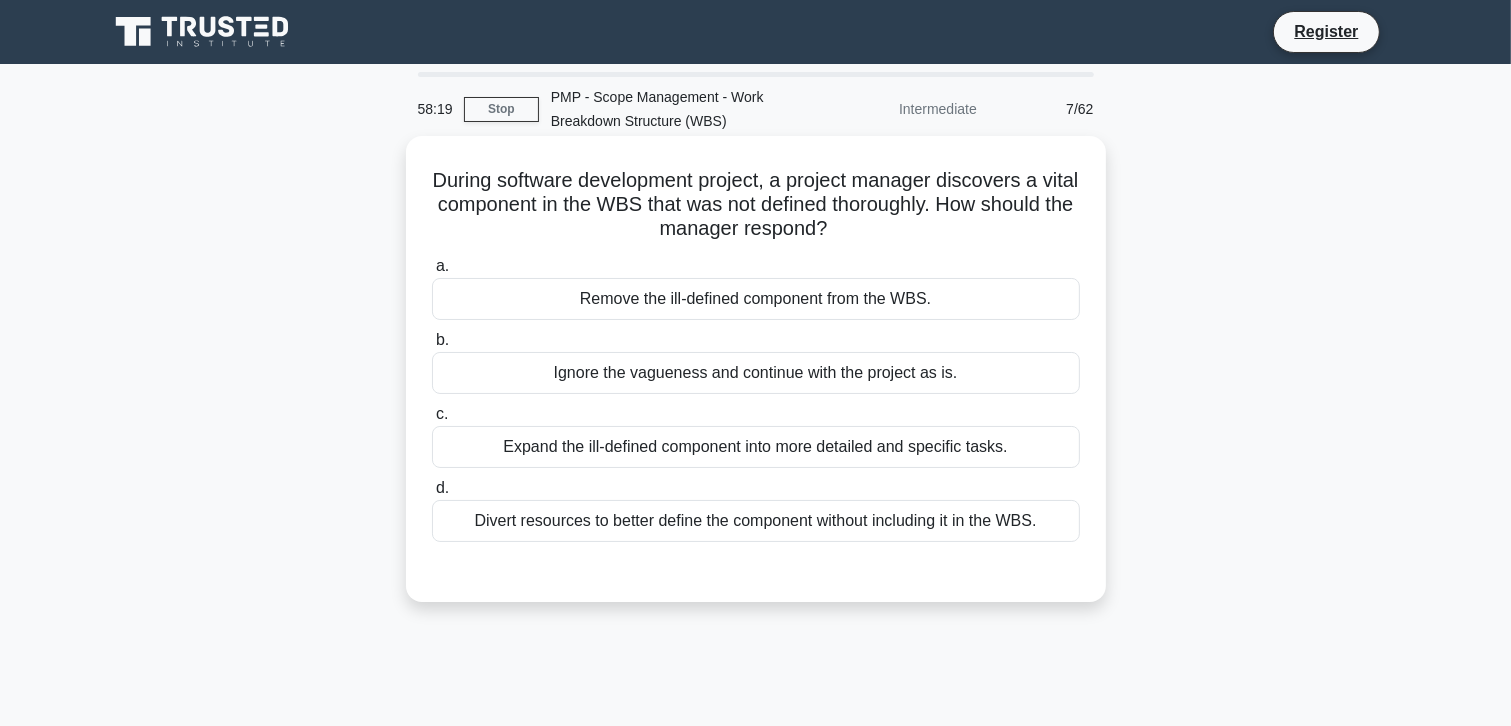 click on "Expand the ill-defined component into more detailed and specific tasks." at bounding box center (756, 447) 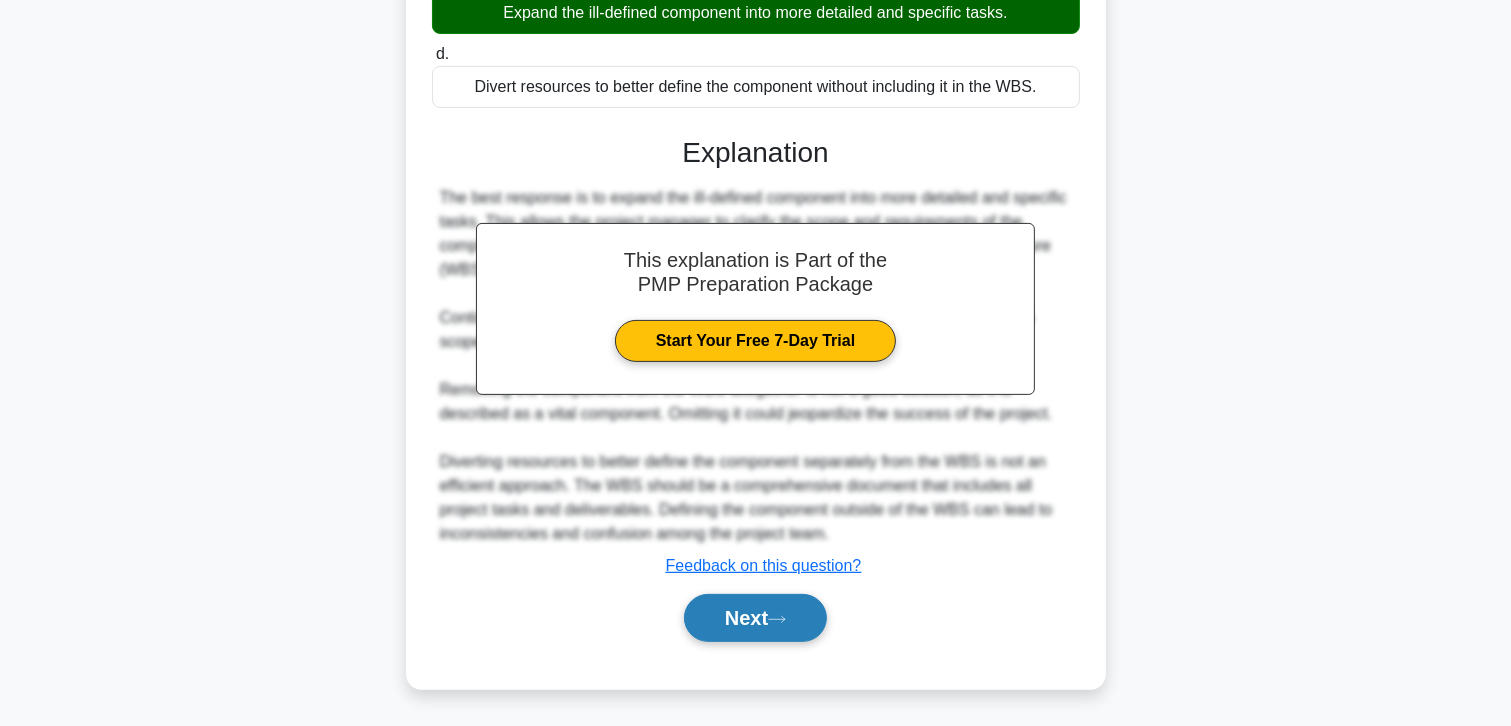 click on "Next" at bounding box center (755, 618) 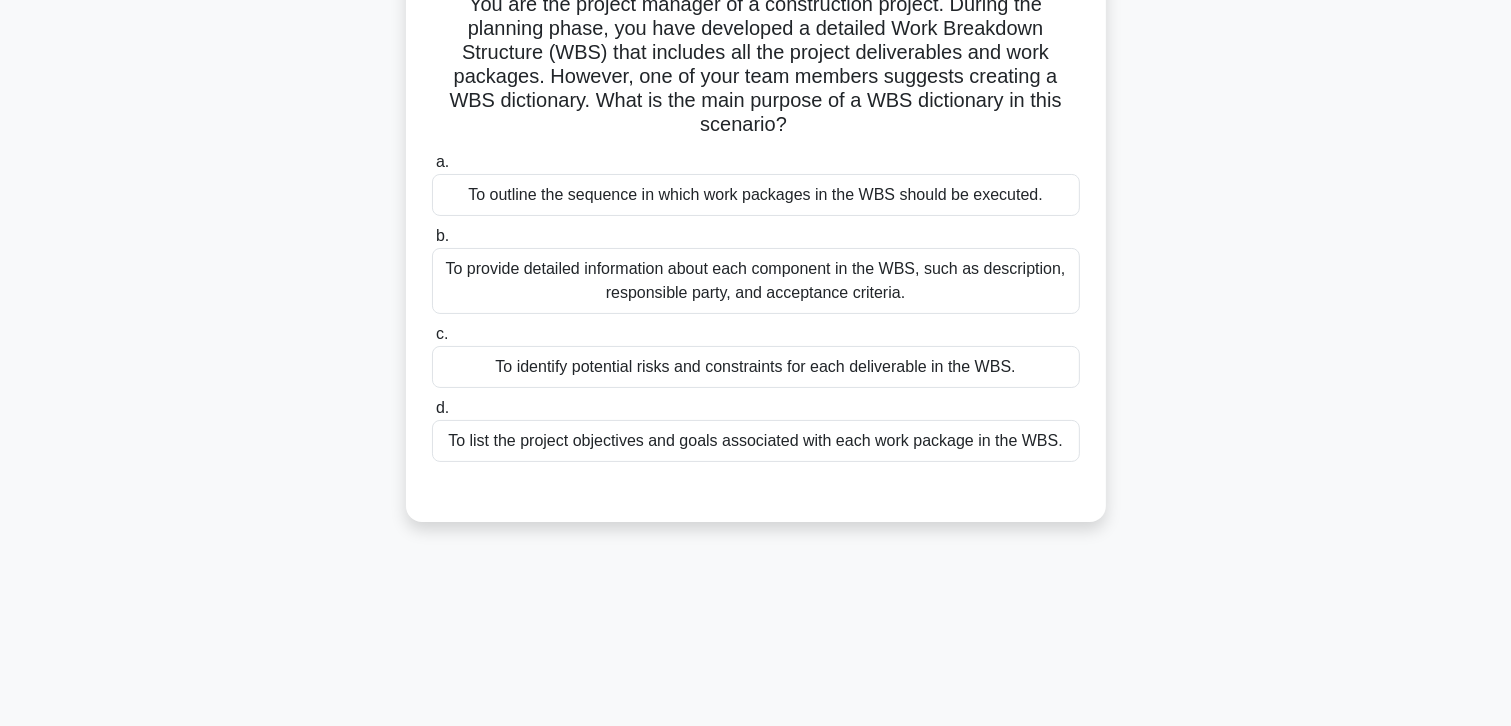 scroll, scrollTop: 55, scrollLeft: 0, axis: vertical 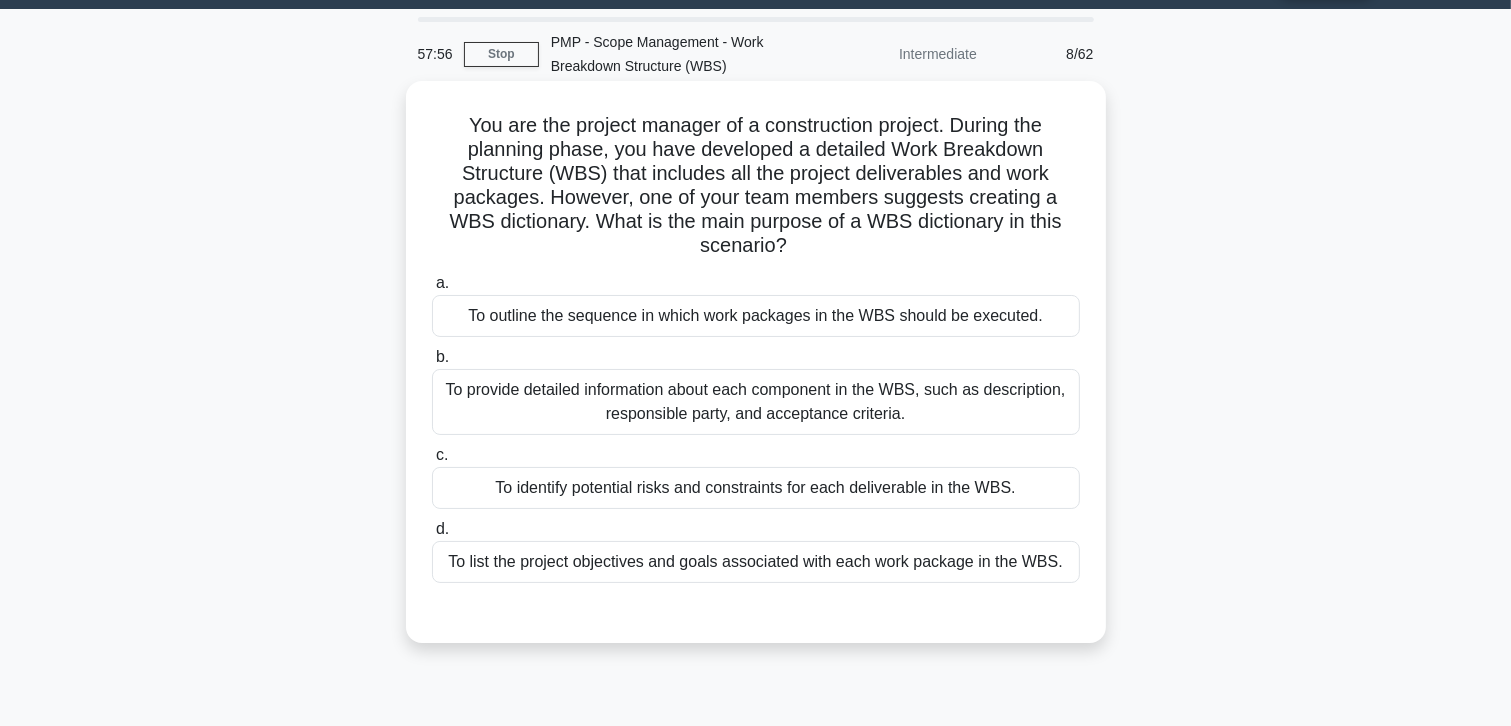 click on "To provide detailed information about each component in the WBS, such as description, responsible party, and acceptance criteria." at bounding box center [756, 402] 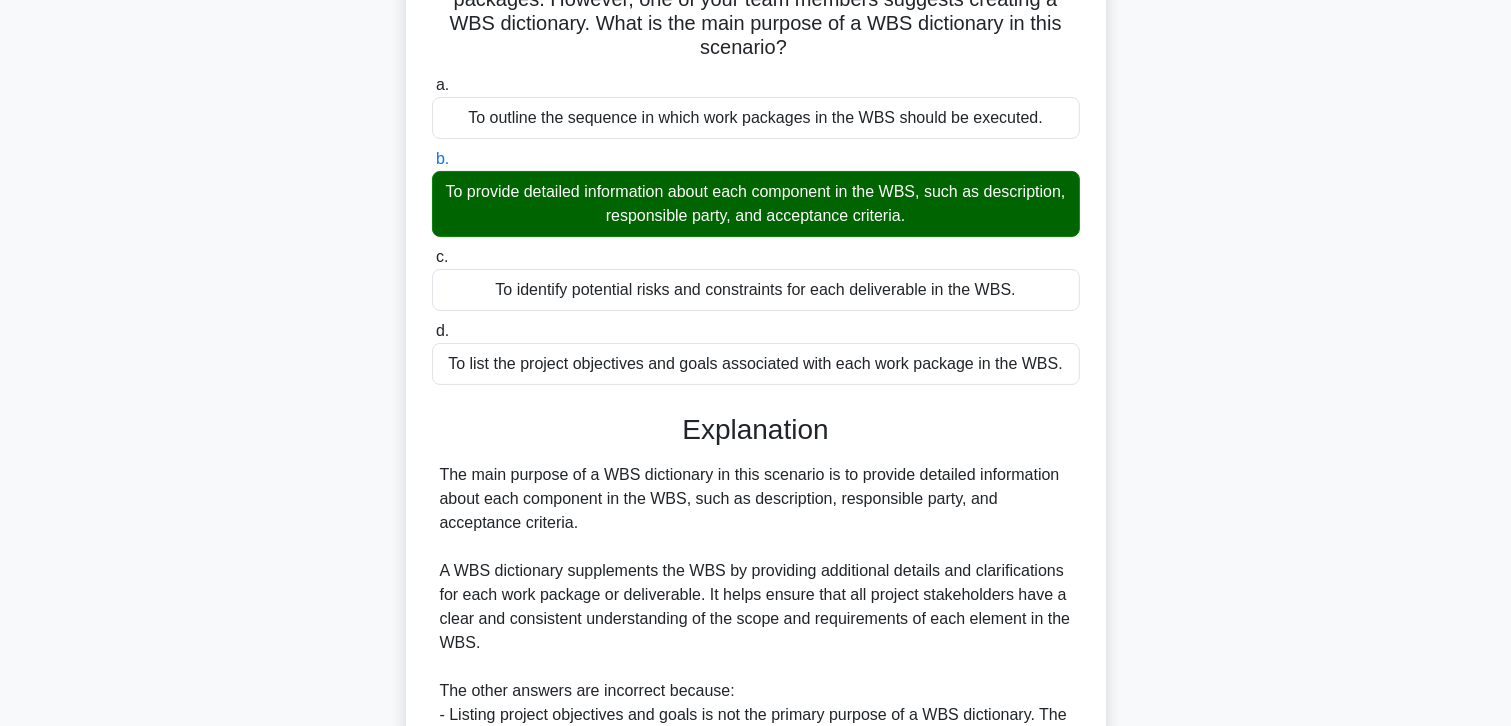 scroll, scrollTop: 555, scrollLeft: 0, axis: vertical 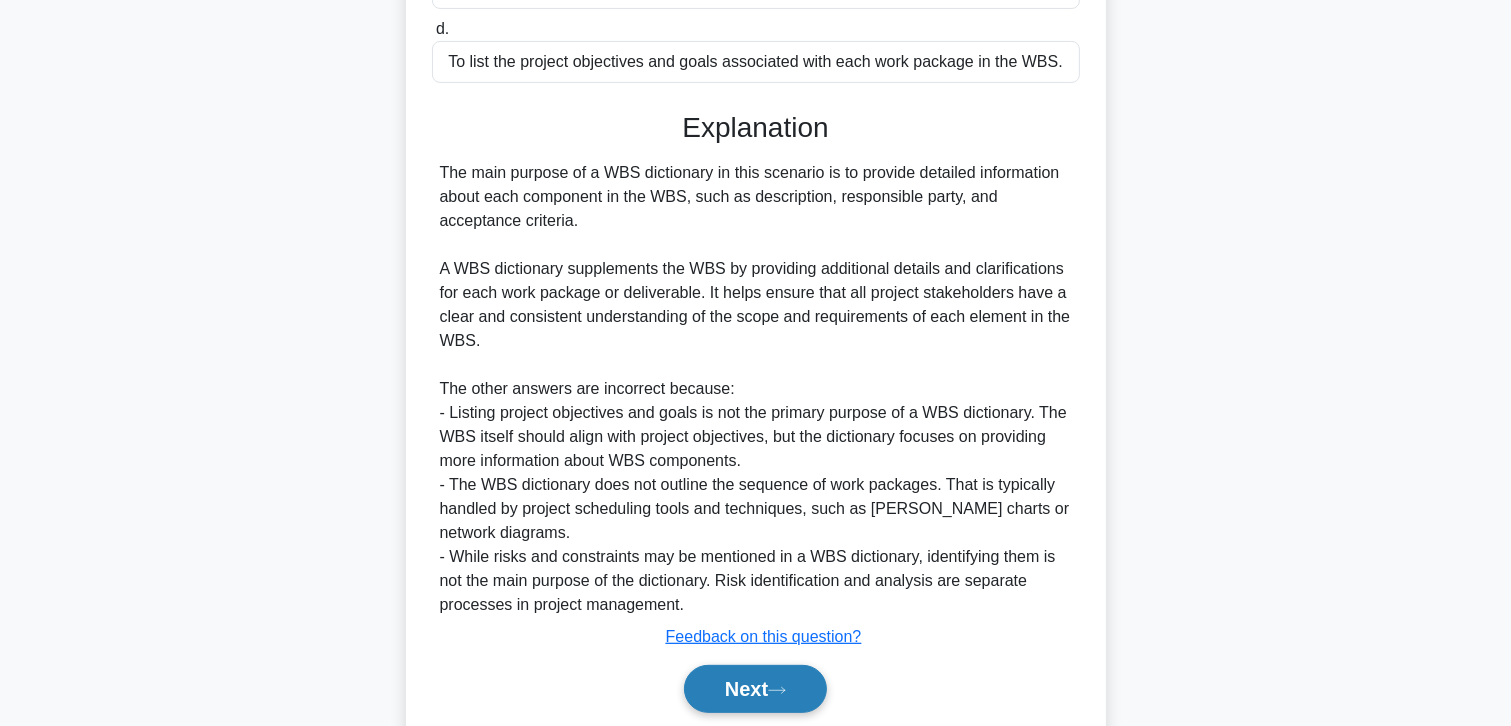 click on "Next" at bounding box center (755, 689) 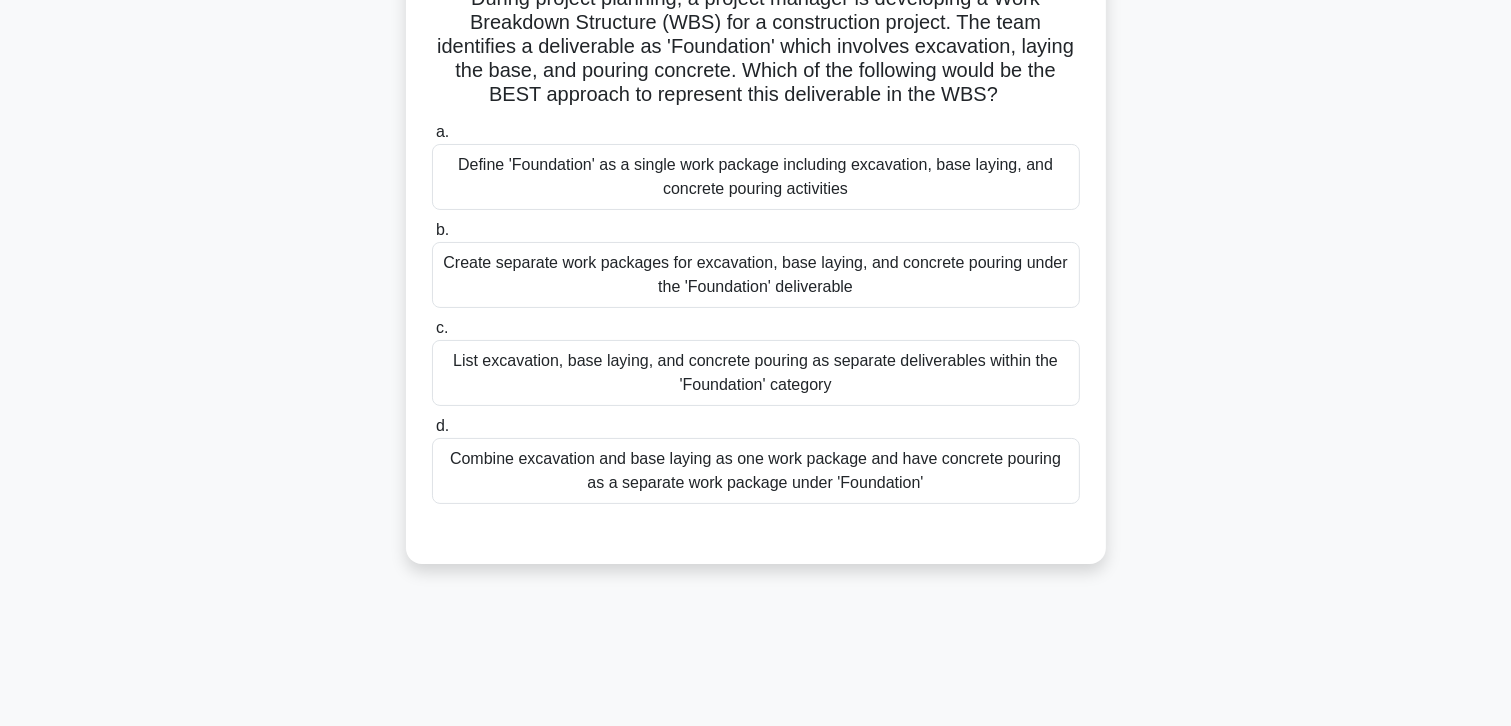 scroll, scrollTop: 0, scrollLeft: 0, axis: both 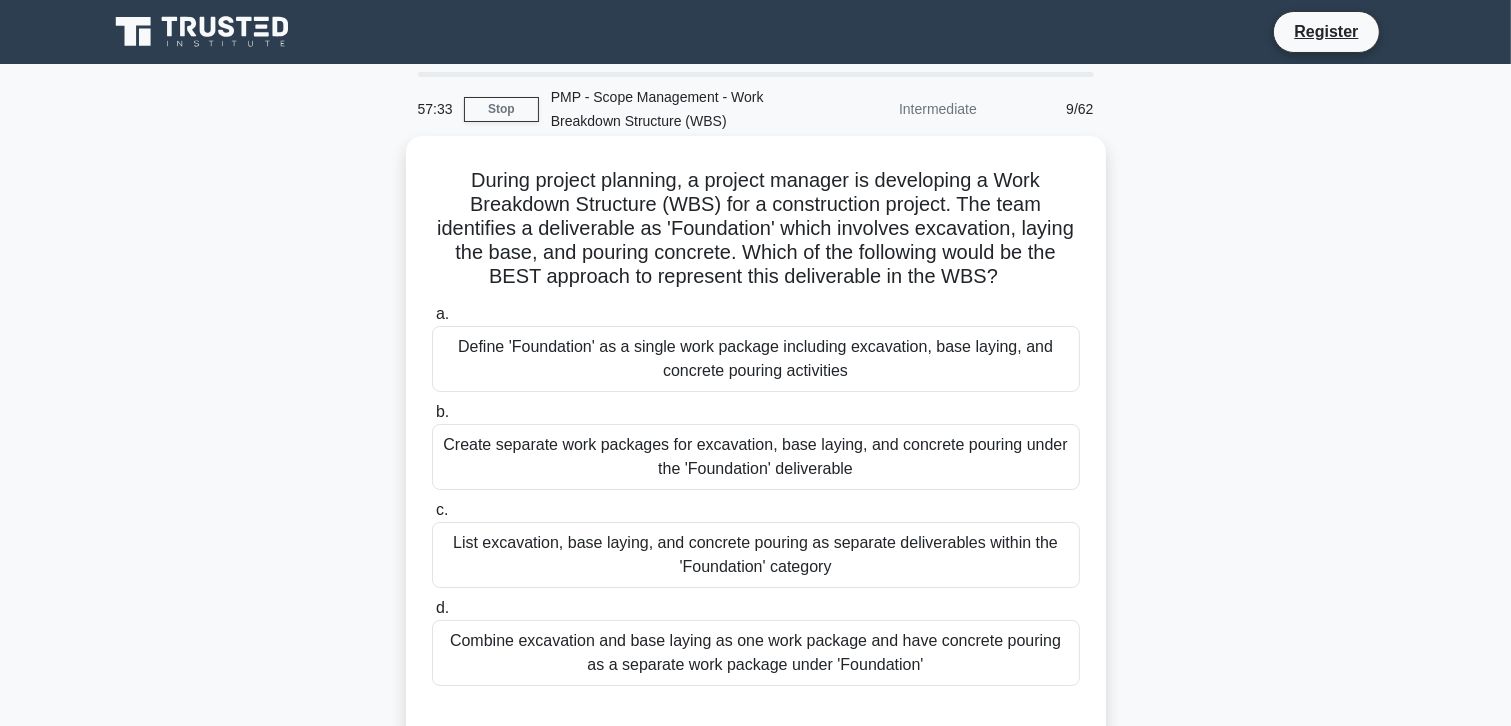 click on "List excavation, base laying, and concrete pouring as separate deliverables within the 'Foundation' category" at bounding box center (756, 555) 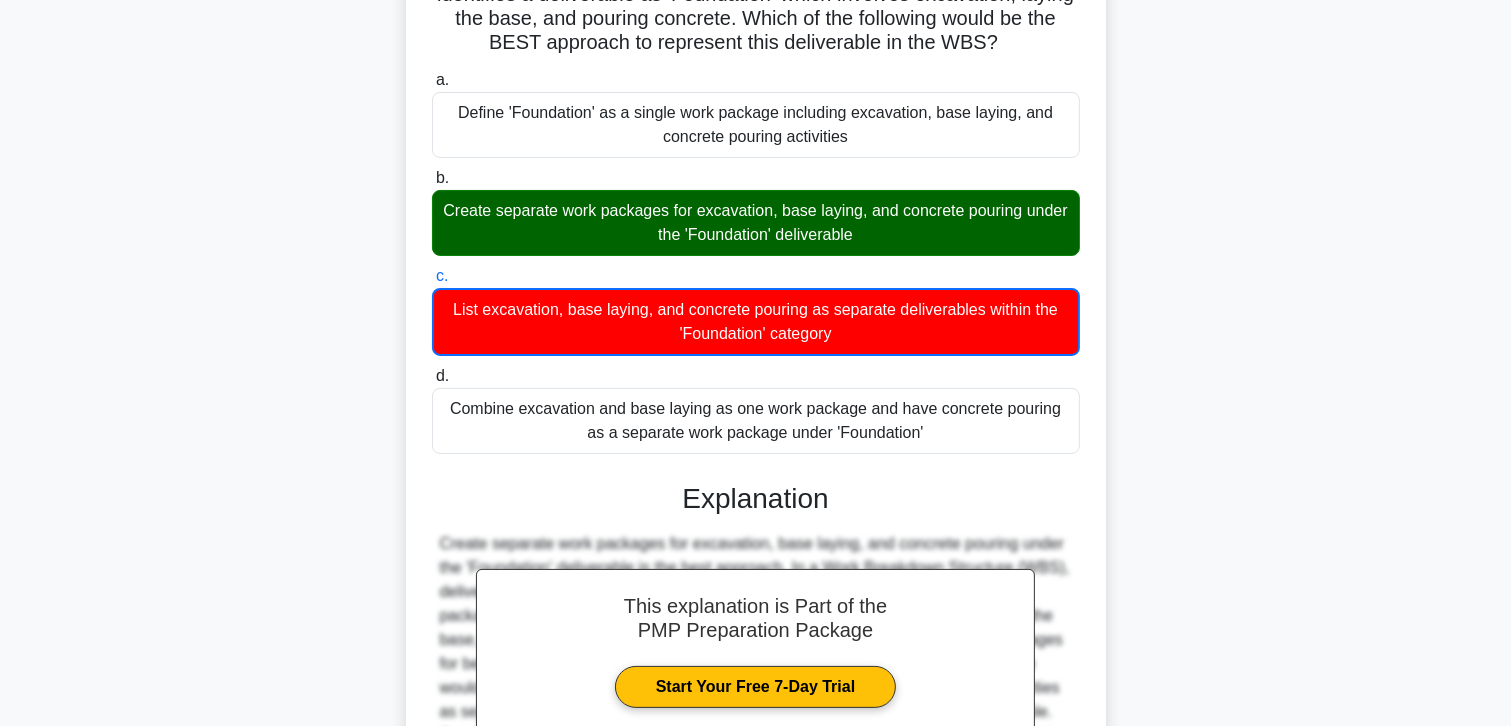 scroll, scrollTop: 200, scrollLeft: 0, axis: vertical 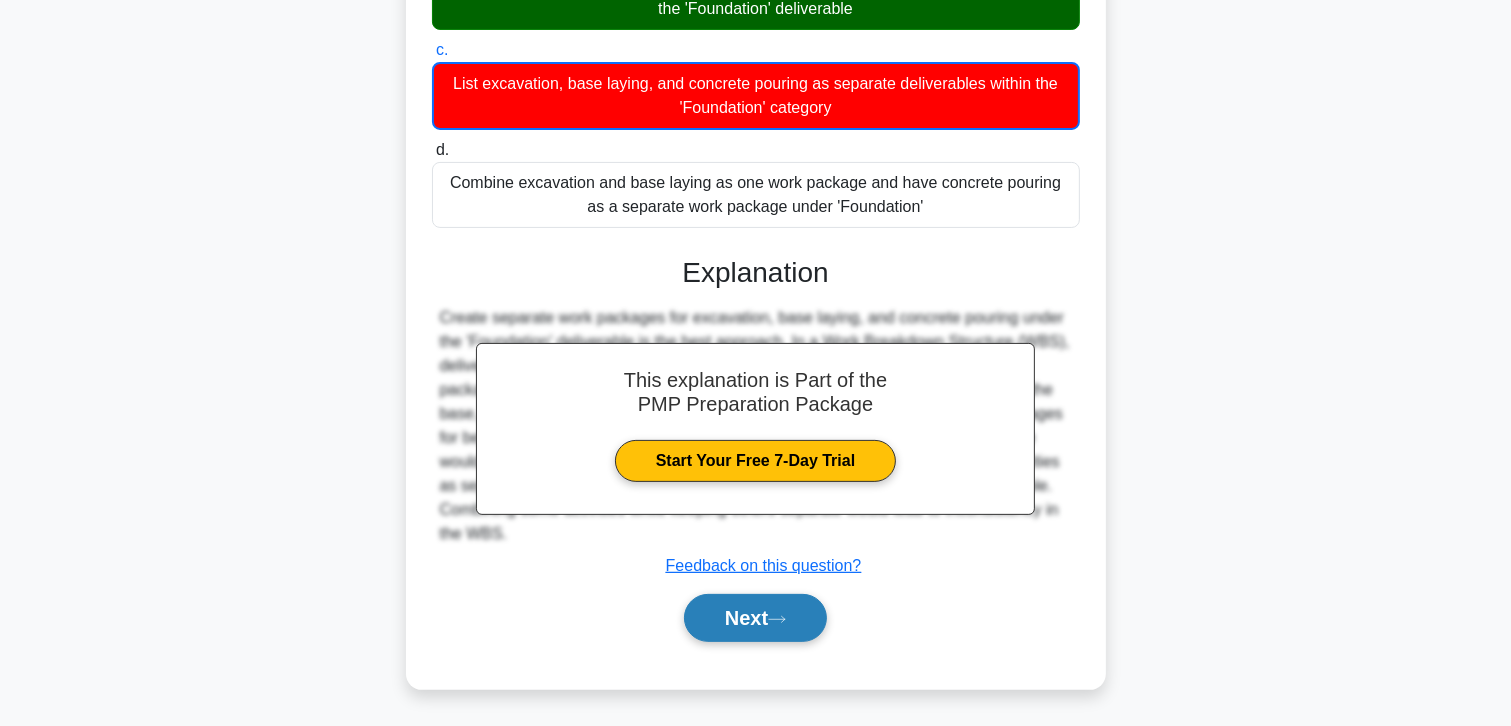 click on "Next" at bounding box center [755, 618] 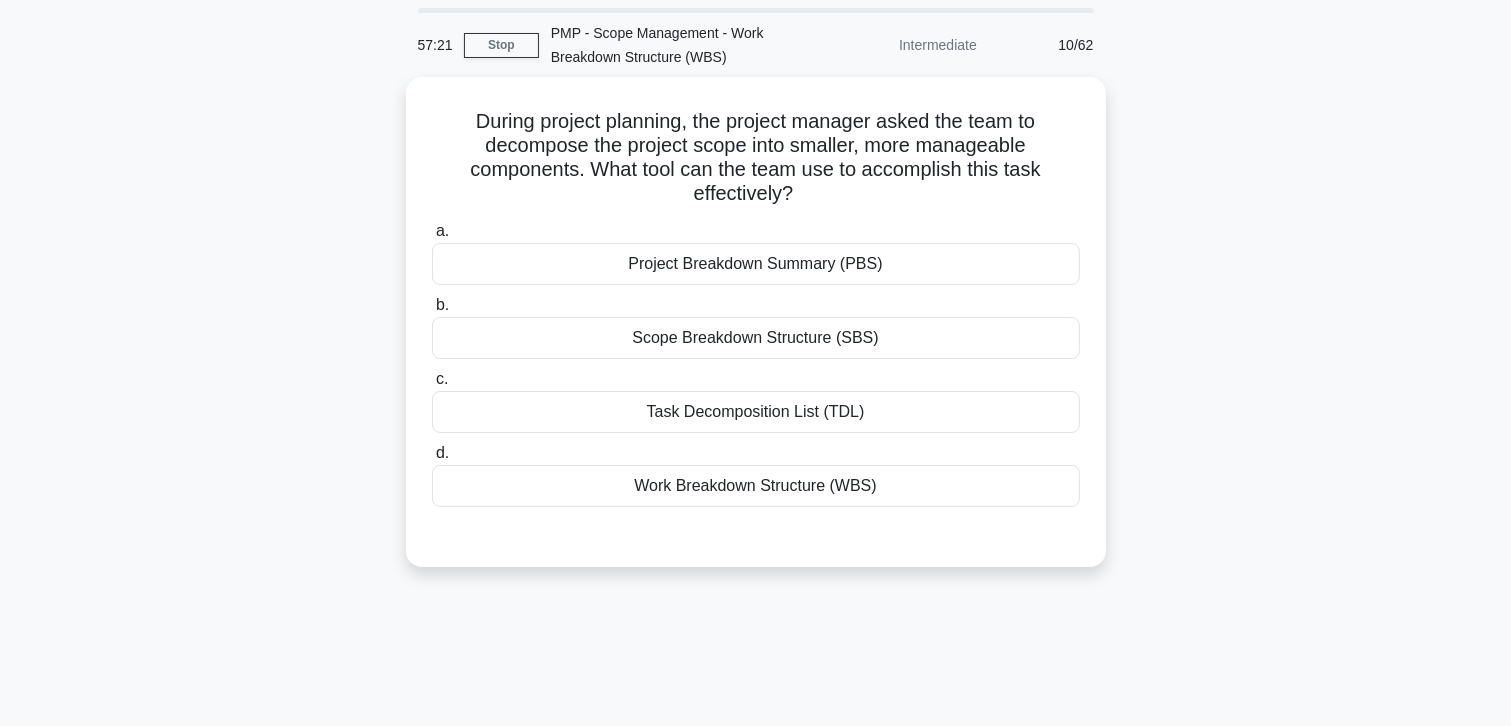 scroll, scrollTop: 0, scrollLeft: 0, axis: both 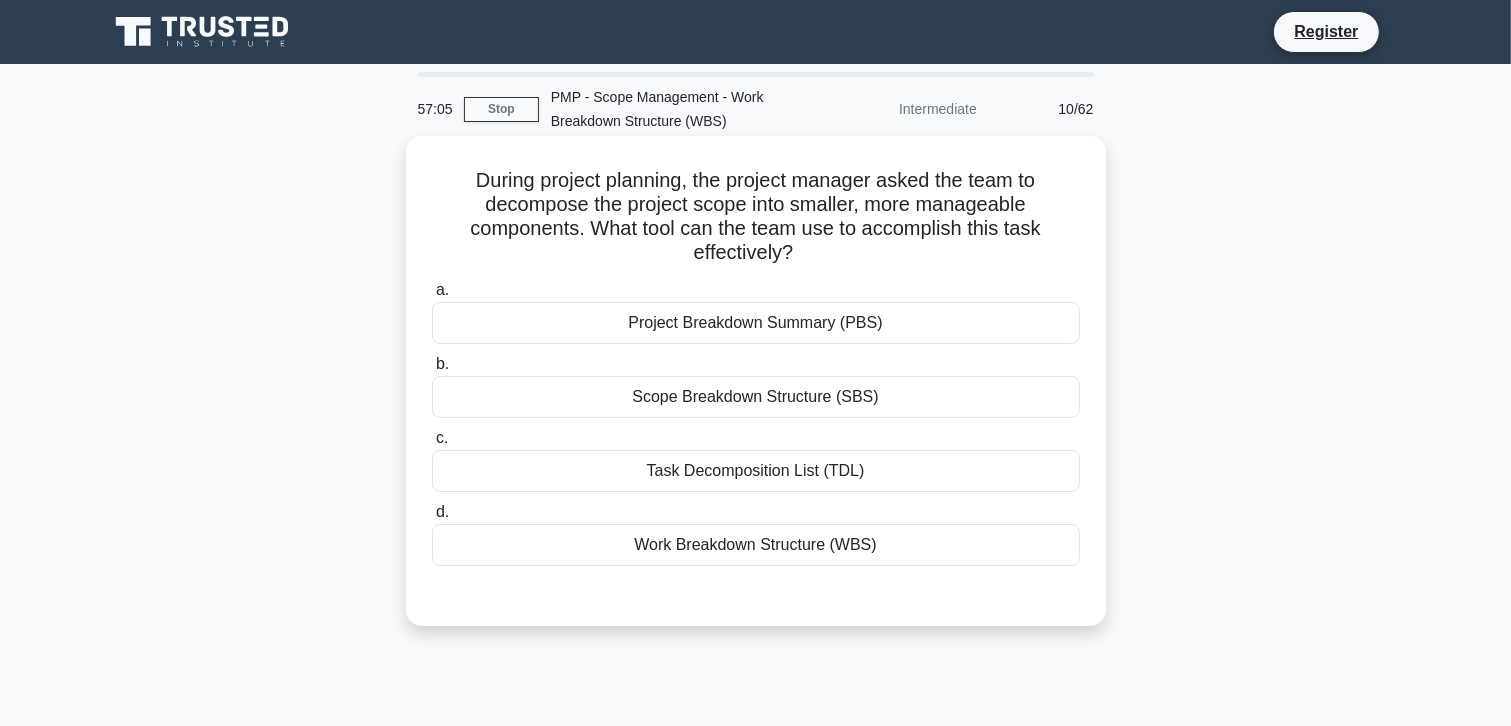 click on "Work Breakdown Structure (WBS)" at bounding box center (756, 545) 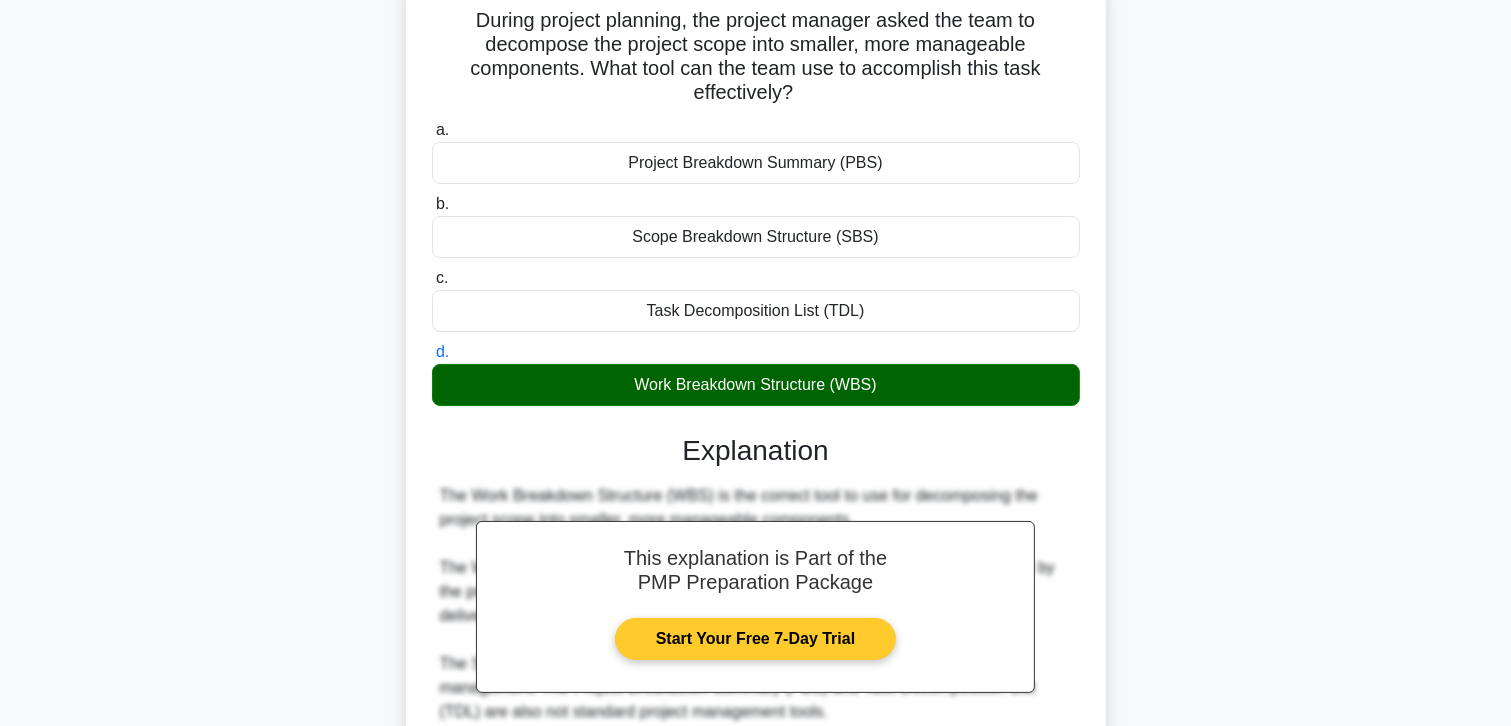 scroll, scrollTop: 458, scrollLeft: 0, axis: vertical 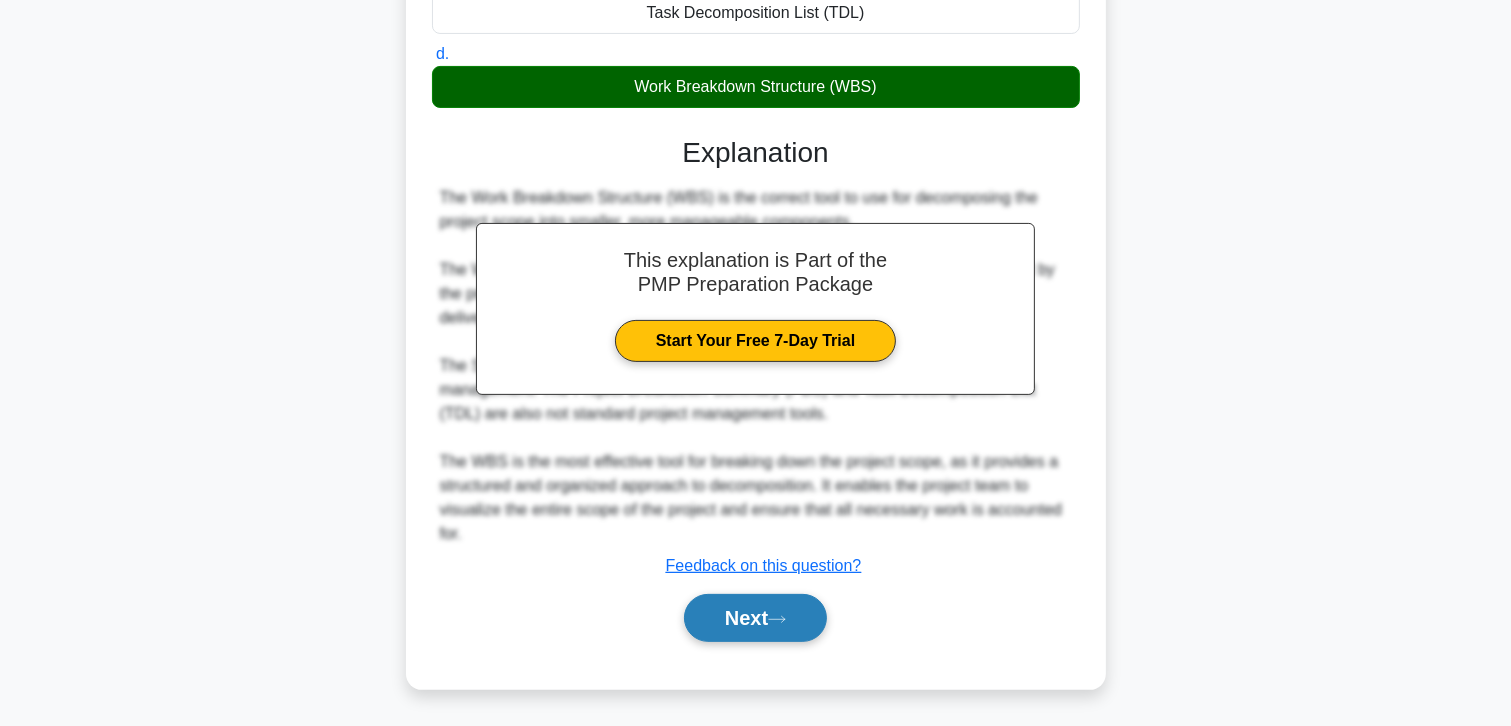 click on "Next" at bounding box center (755, 618) 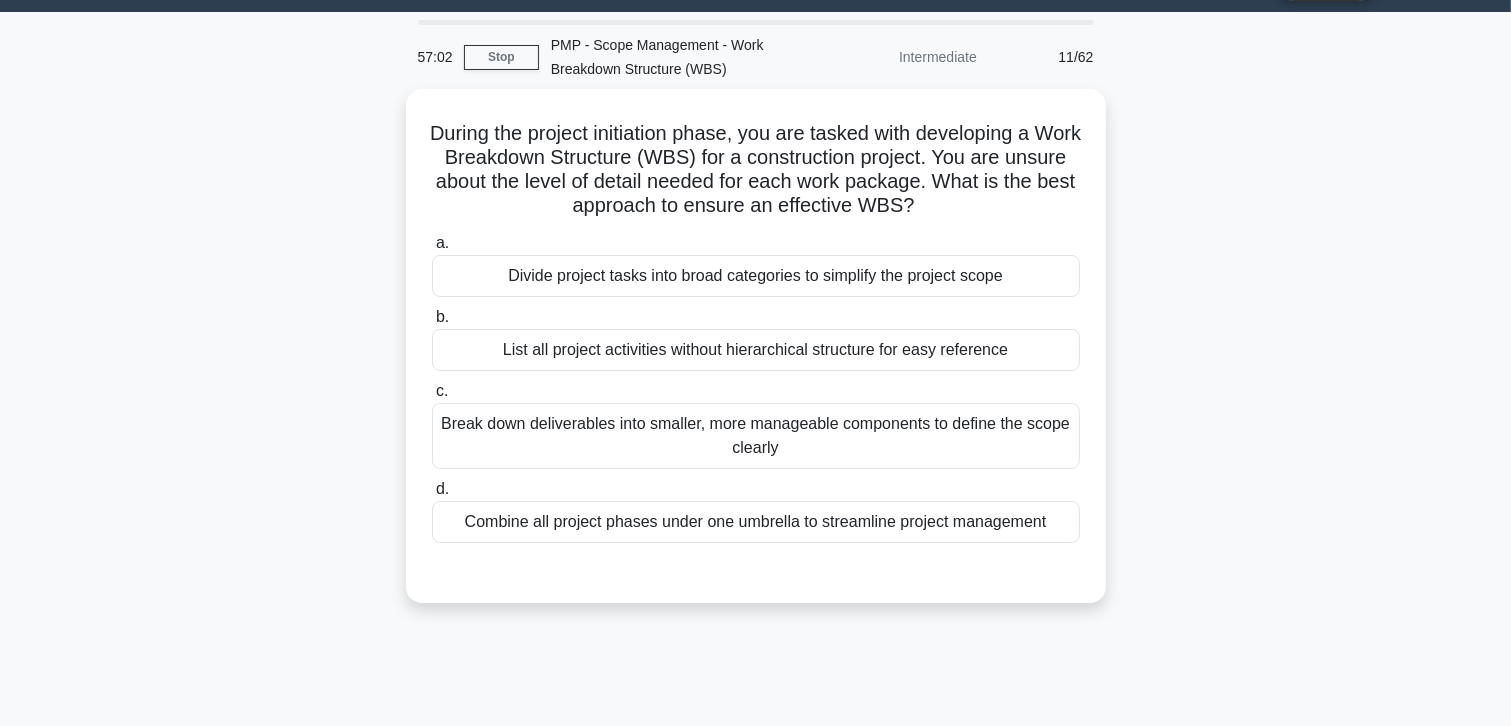 scroll, scrollTop: 0, scrollLeft: 0, axis: both 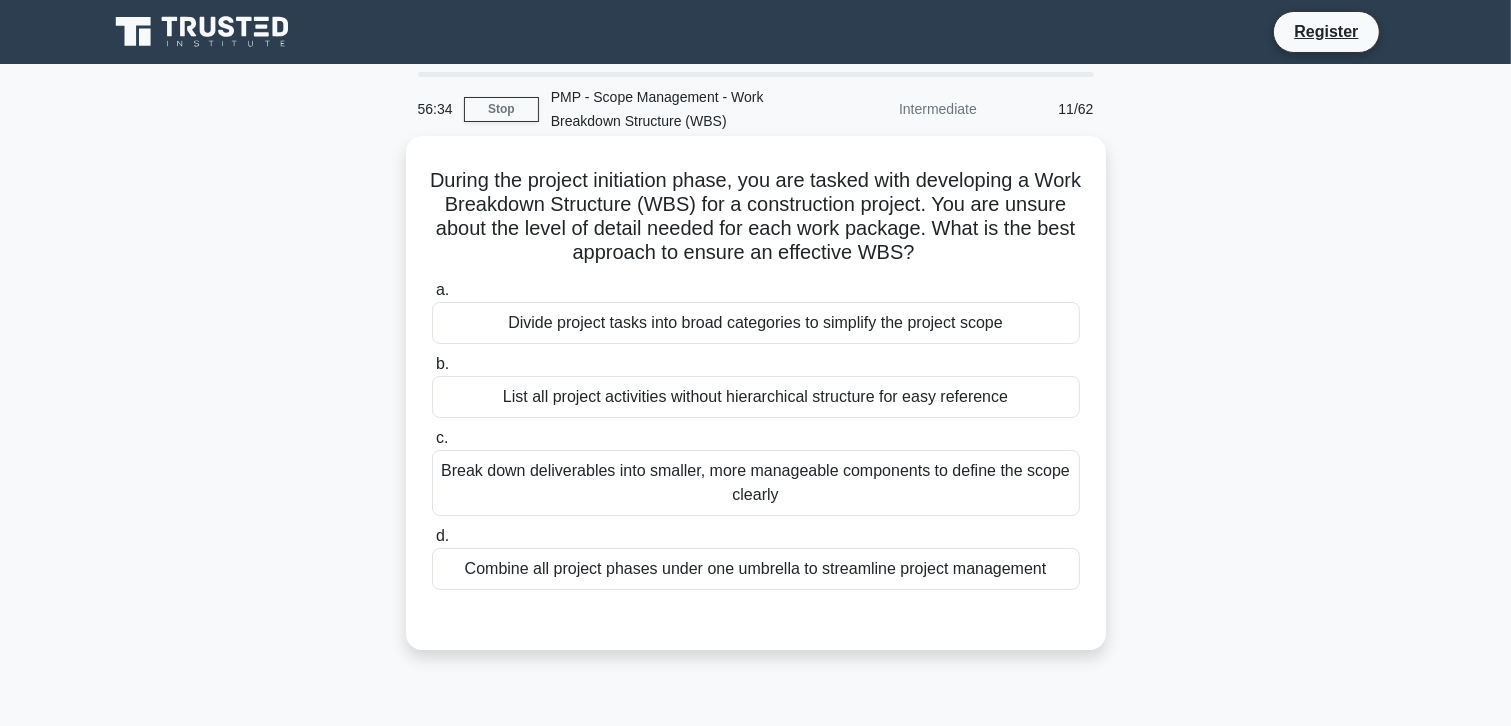 click on "Break down deliverables into smaller, more manageable components to define the scope clearly" at bounding box center (756, 483) 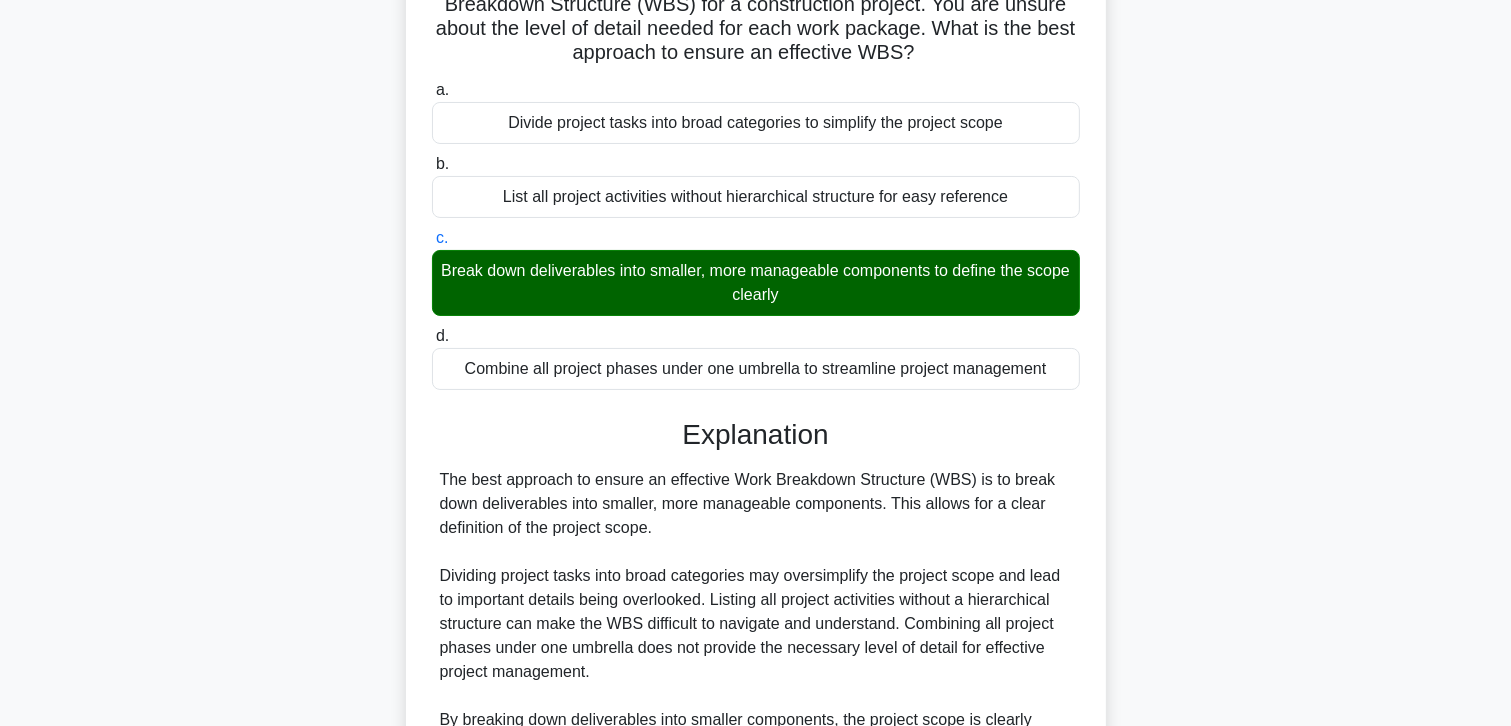 scroll, scrollTop: 458, scrollLeft: 0, axis: vertical 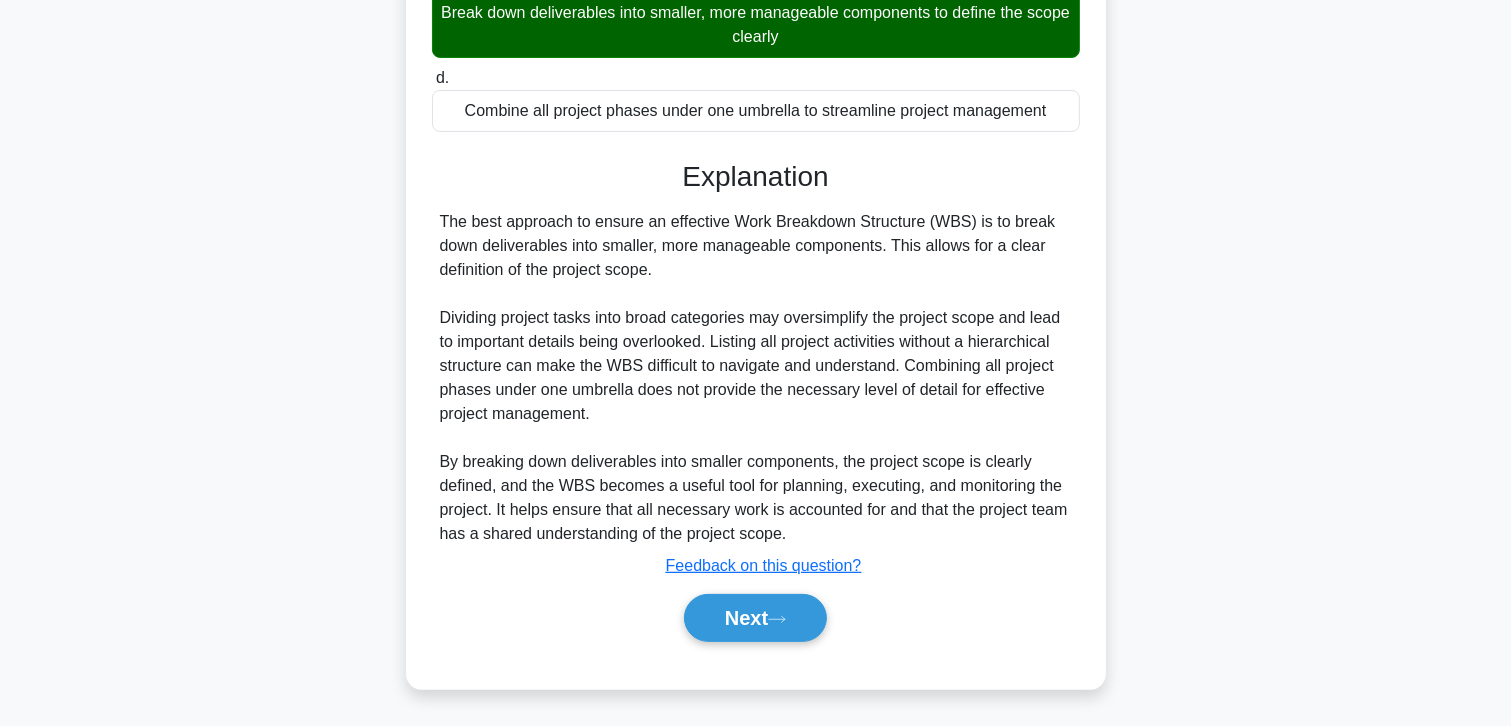 click on "Next" at bounding box center [756, 618] 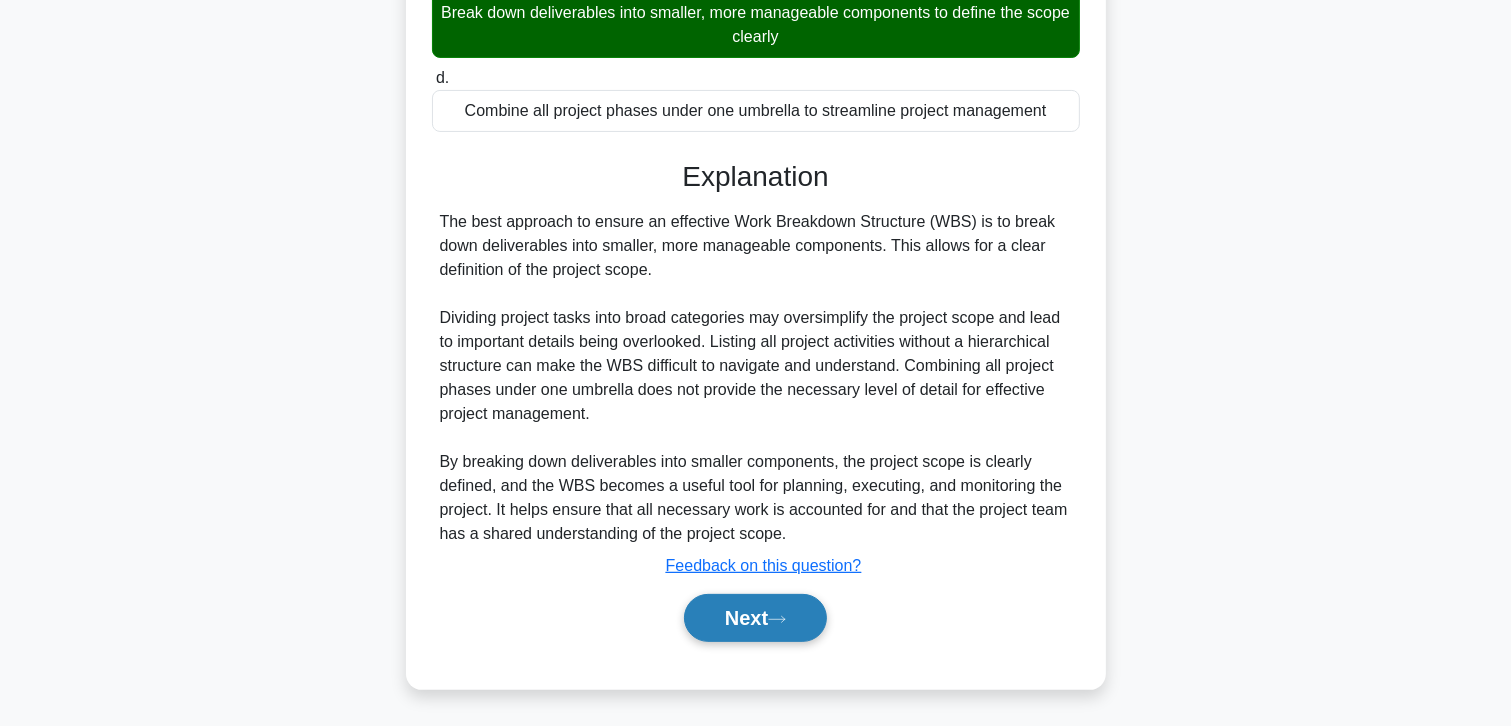 click on "Next" at bounding box center [755, 618] 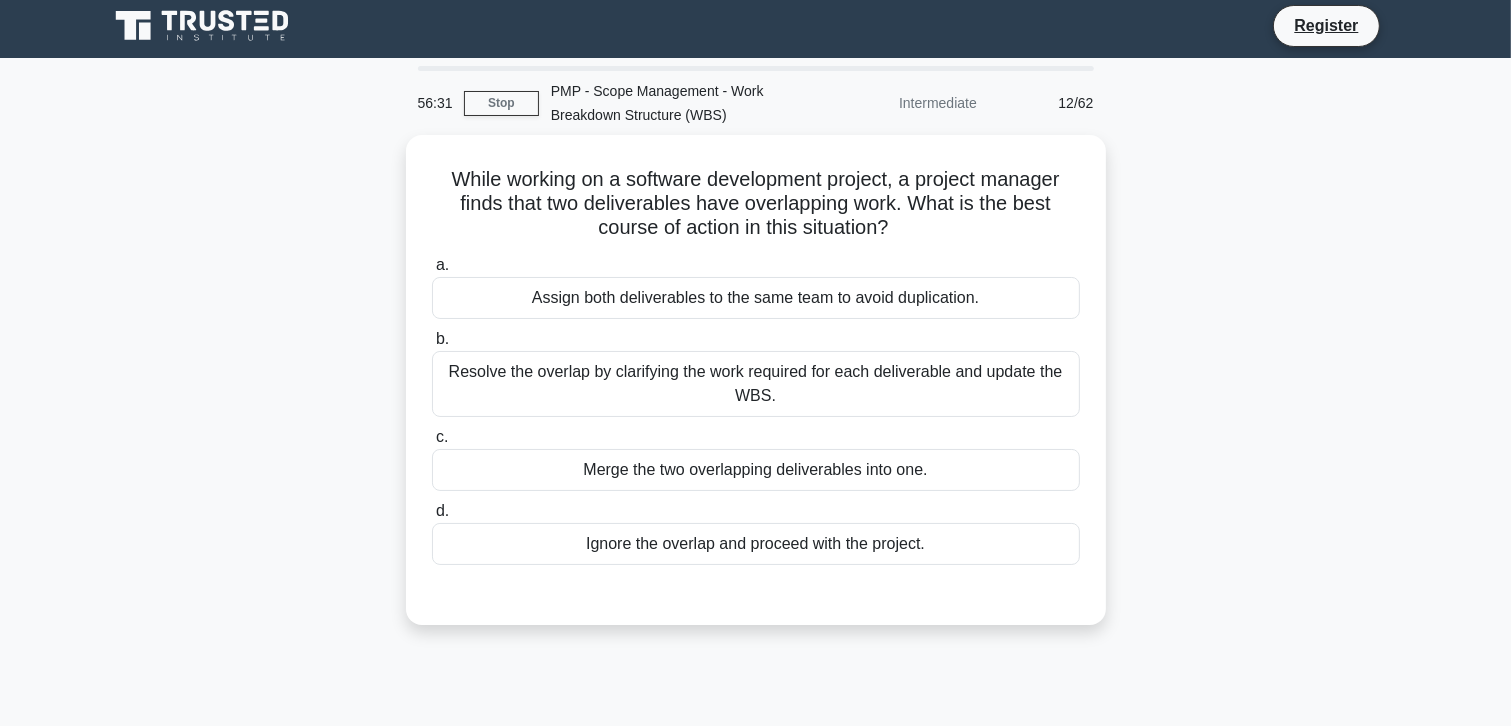 scroll, scrollTop: 0, scrollLeft: 0, axis: both 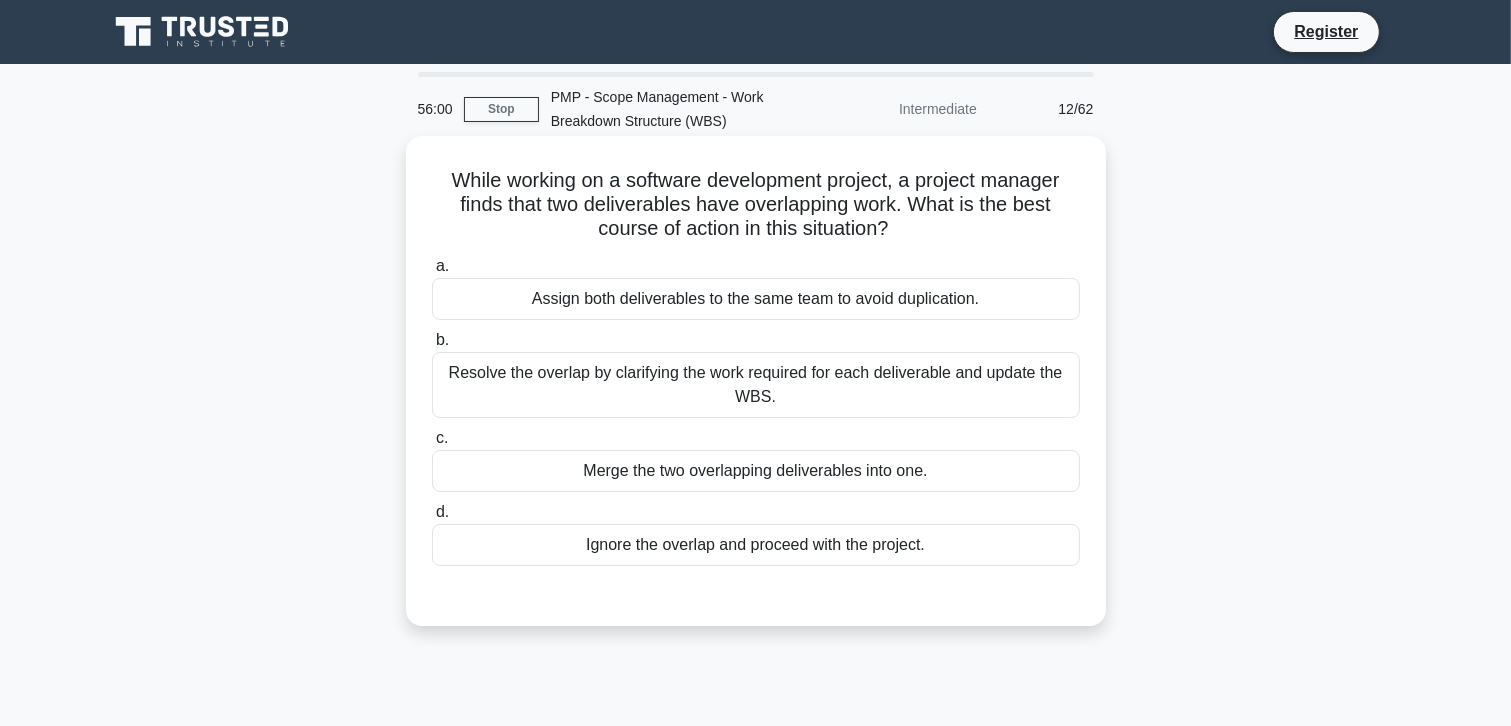 click on "Resolve the overlap by clarifying the work required for each deliverable and update the WBS." at bounding box center (756, 385) 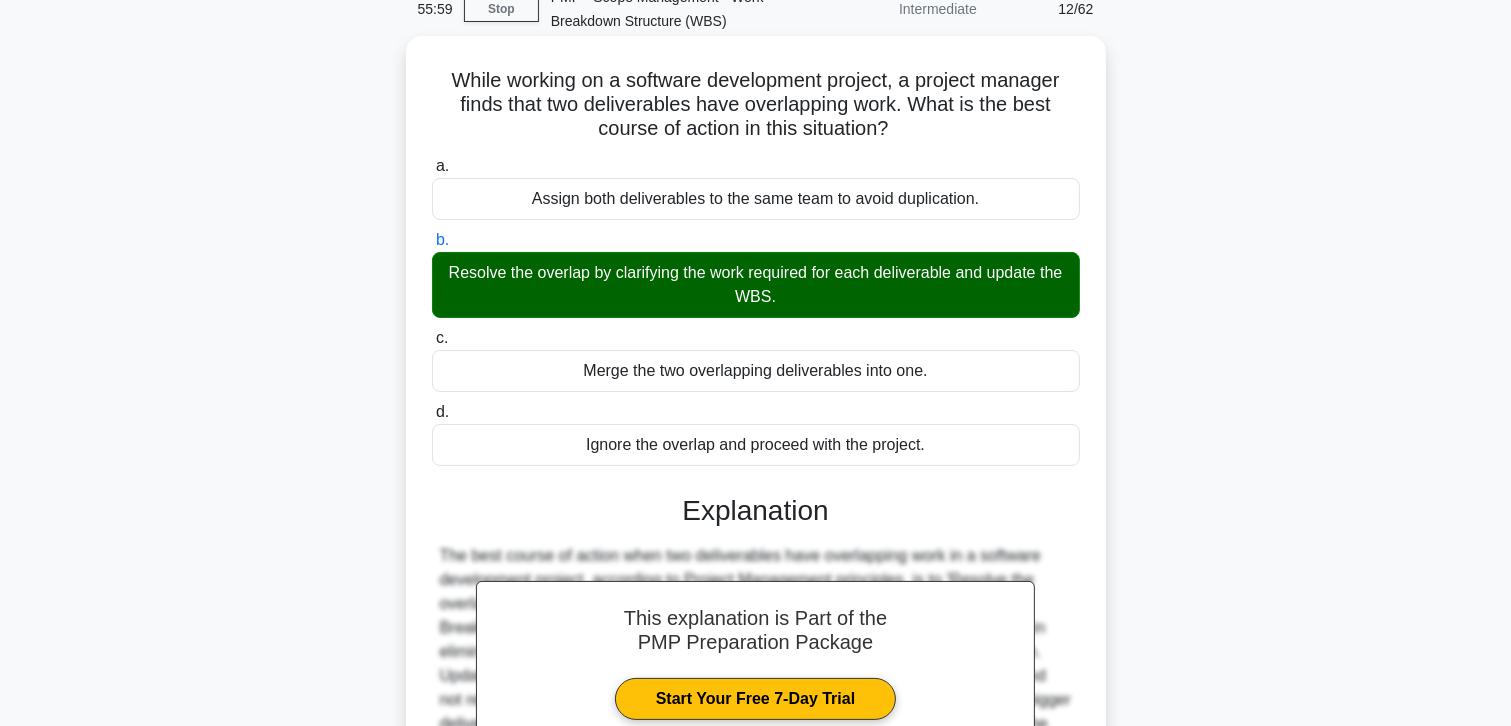 scroll, scrollTop: 386, scrollLeft: 0, axis: vertical 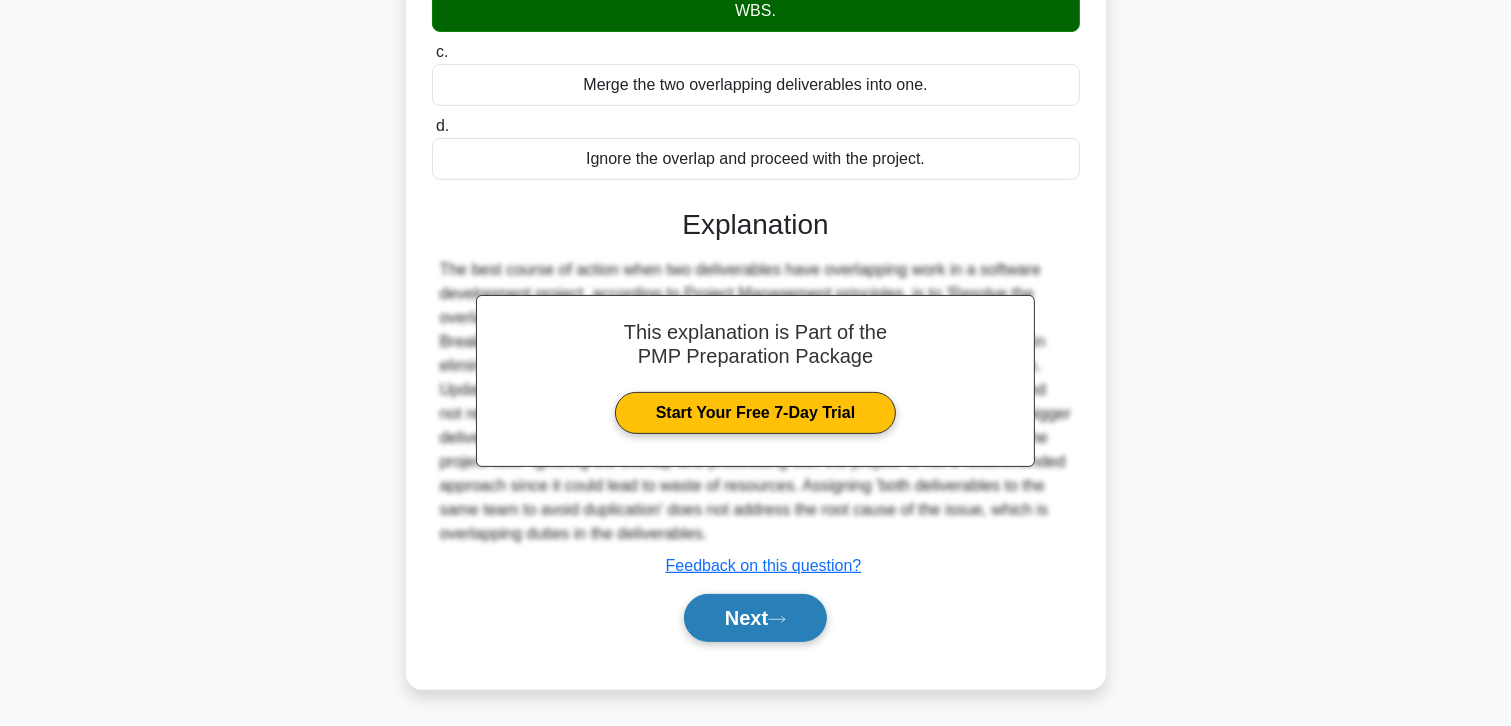 click on "Next" at bounding box center [755, 618] 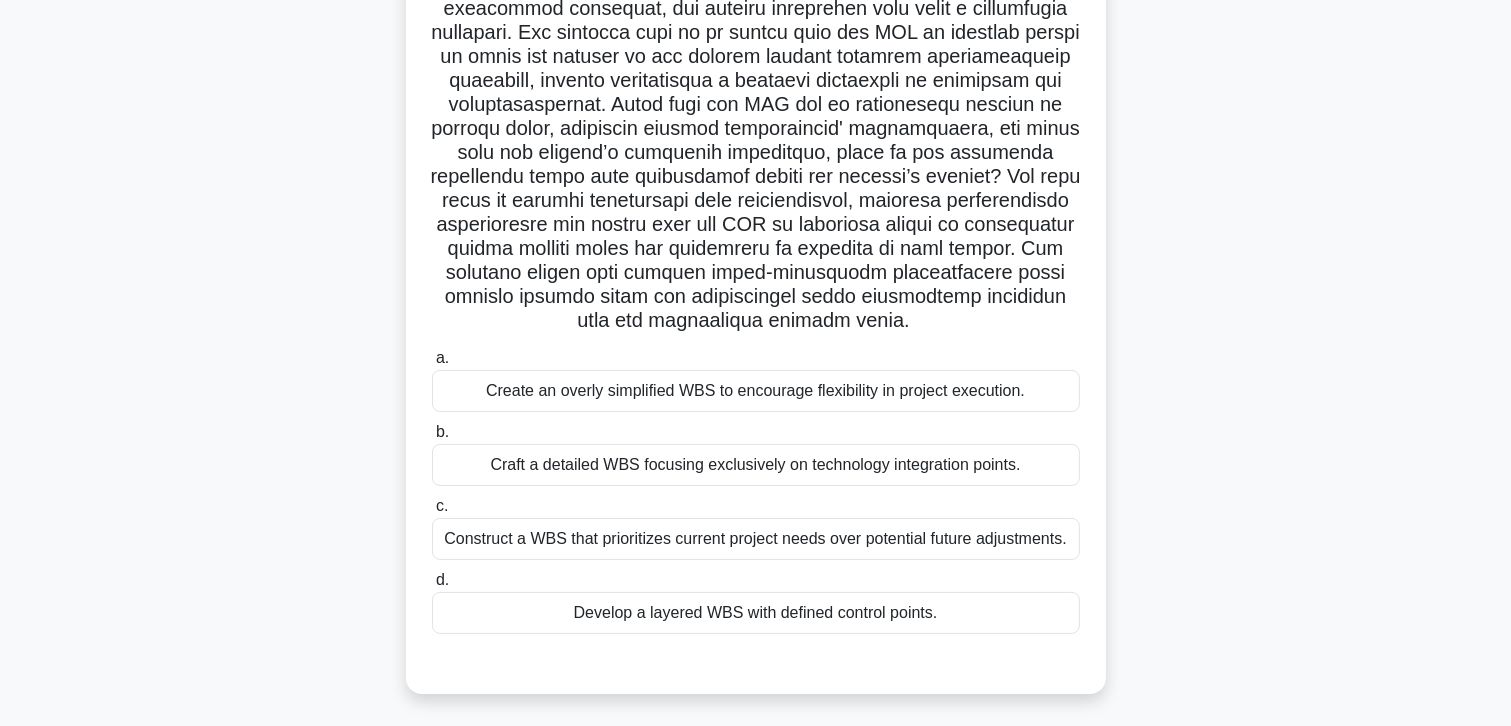 scroll, scrollTop: 255, scrollLeft: 0, axis: vertical 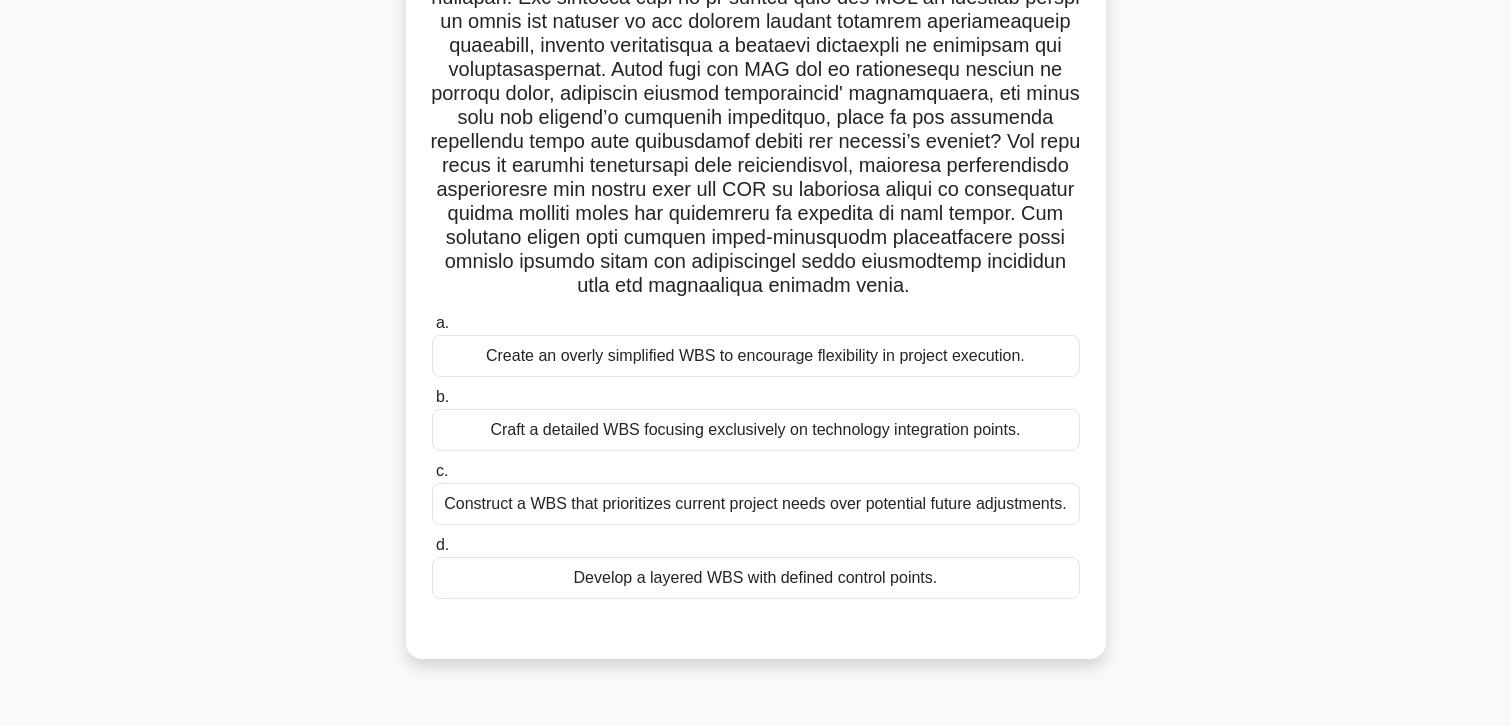 click on "Create an overly simplified WBS to encourage flexibility in project execution." at bounding box center [756, 356] 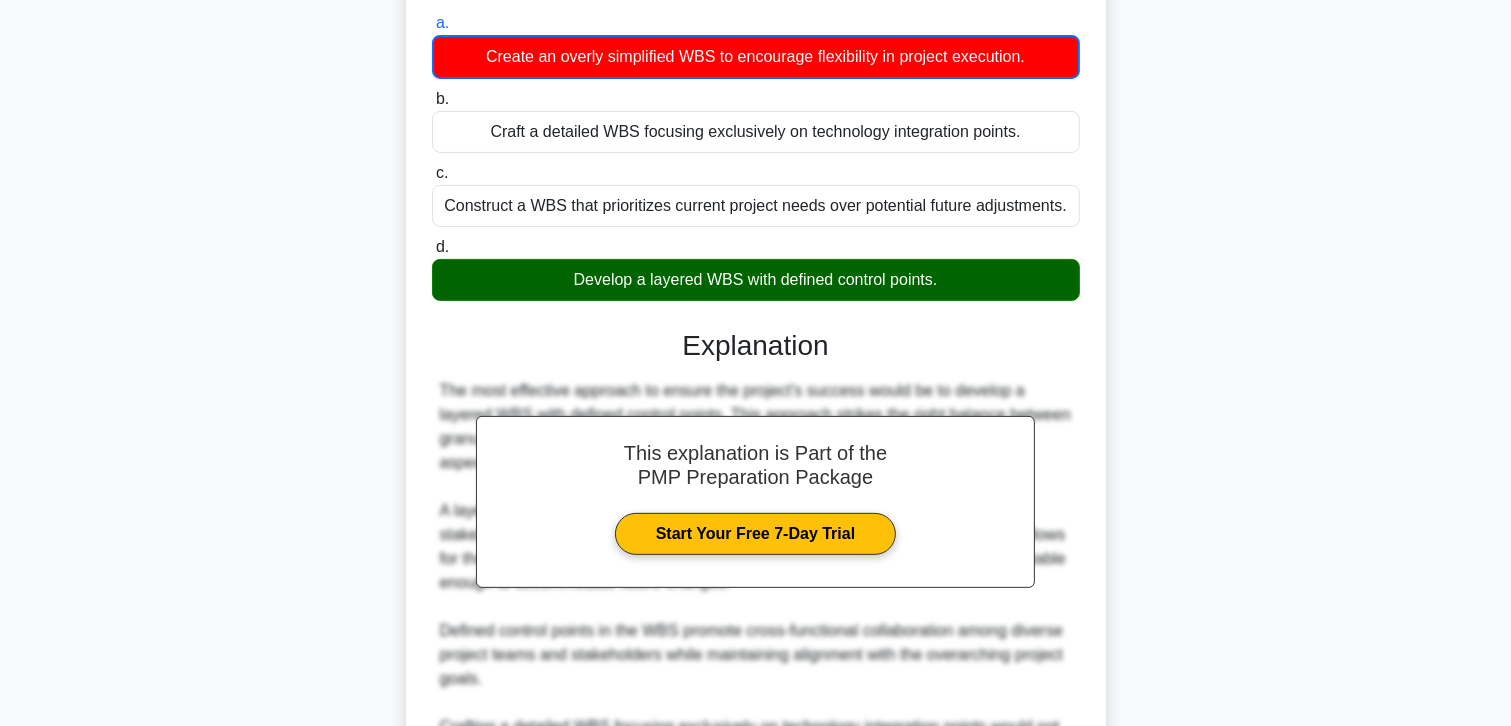 scroll, scrollTop: 868, scrollLeft: 0, axis: vertical 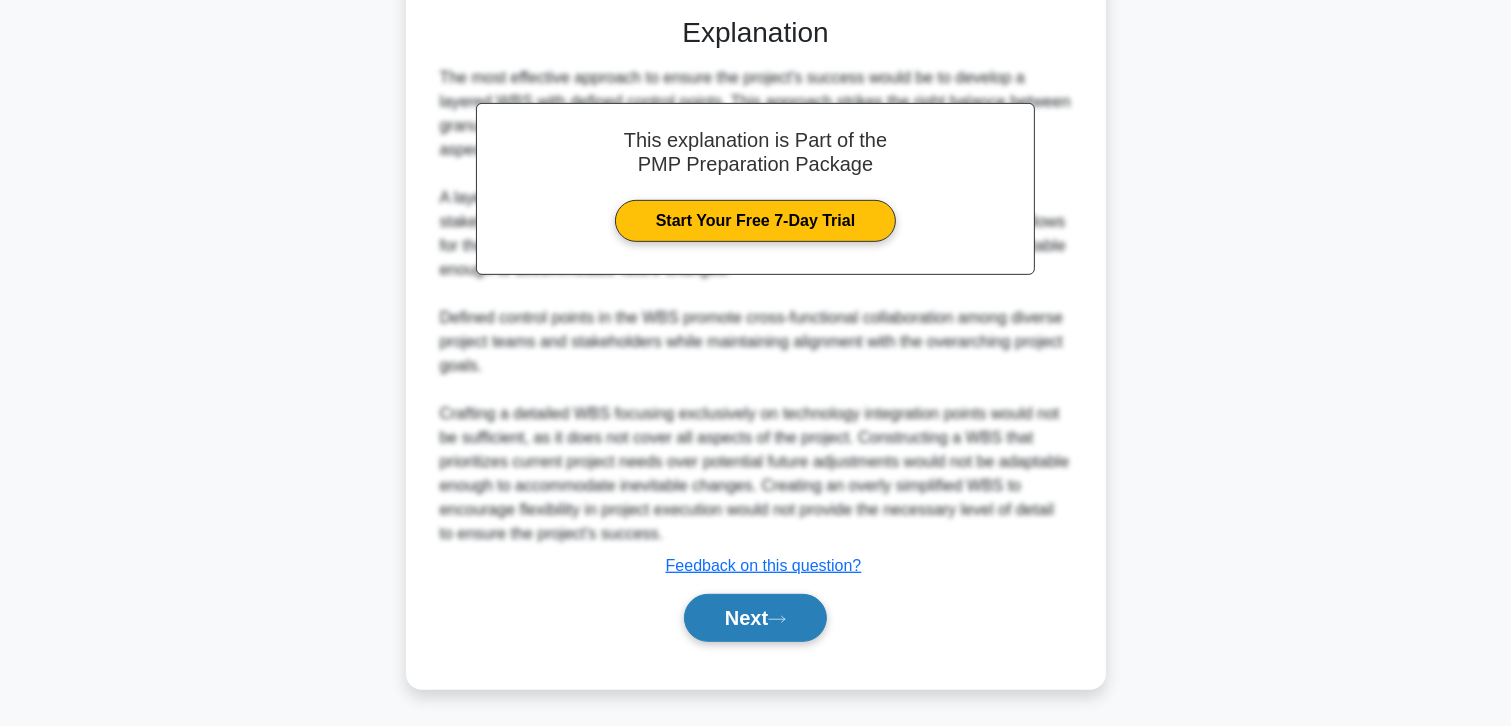 click on "Next" at bounding box center (755, 618) 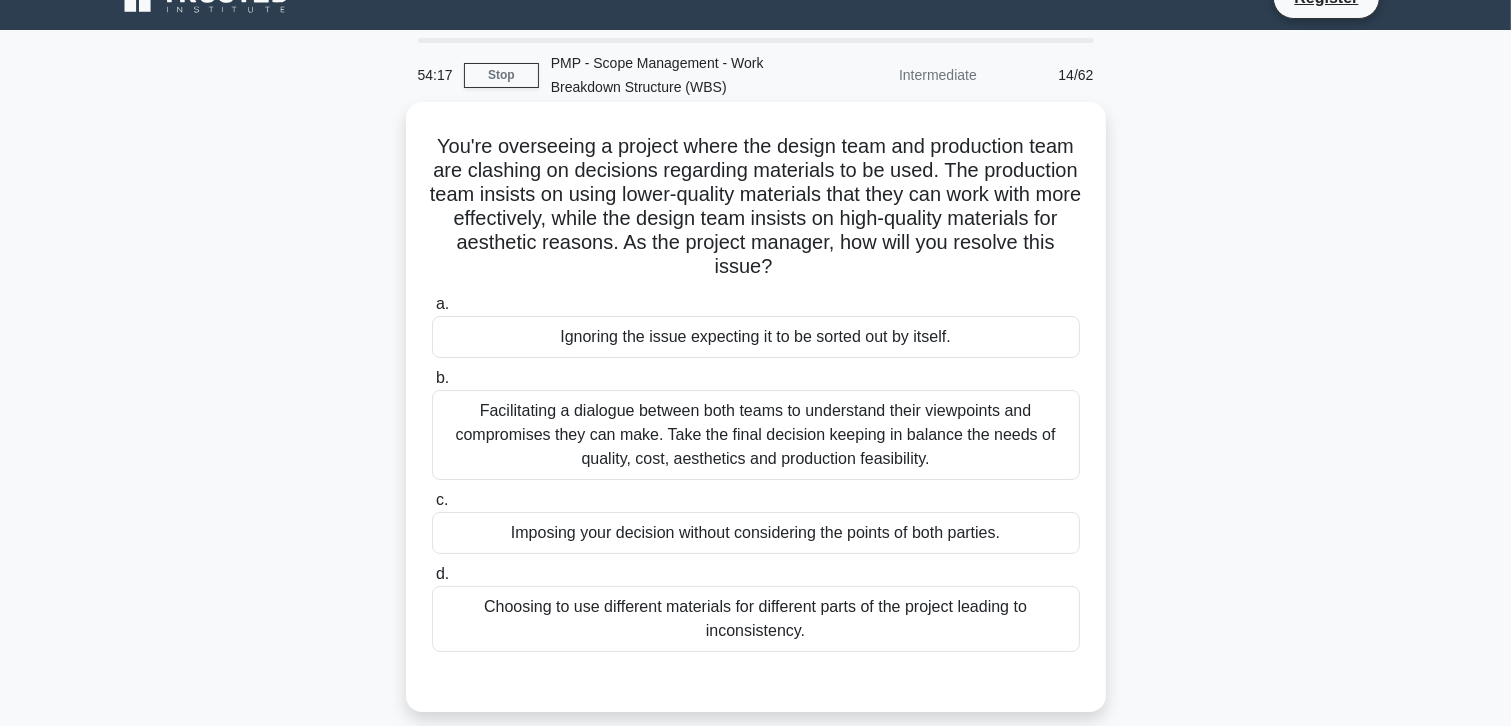 scroll, scrollTop: 0, scrollLeft: 0, axis: both 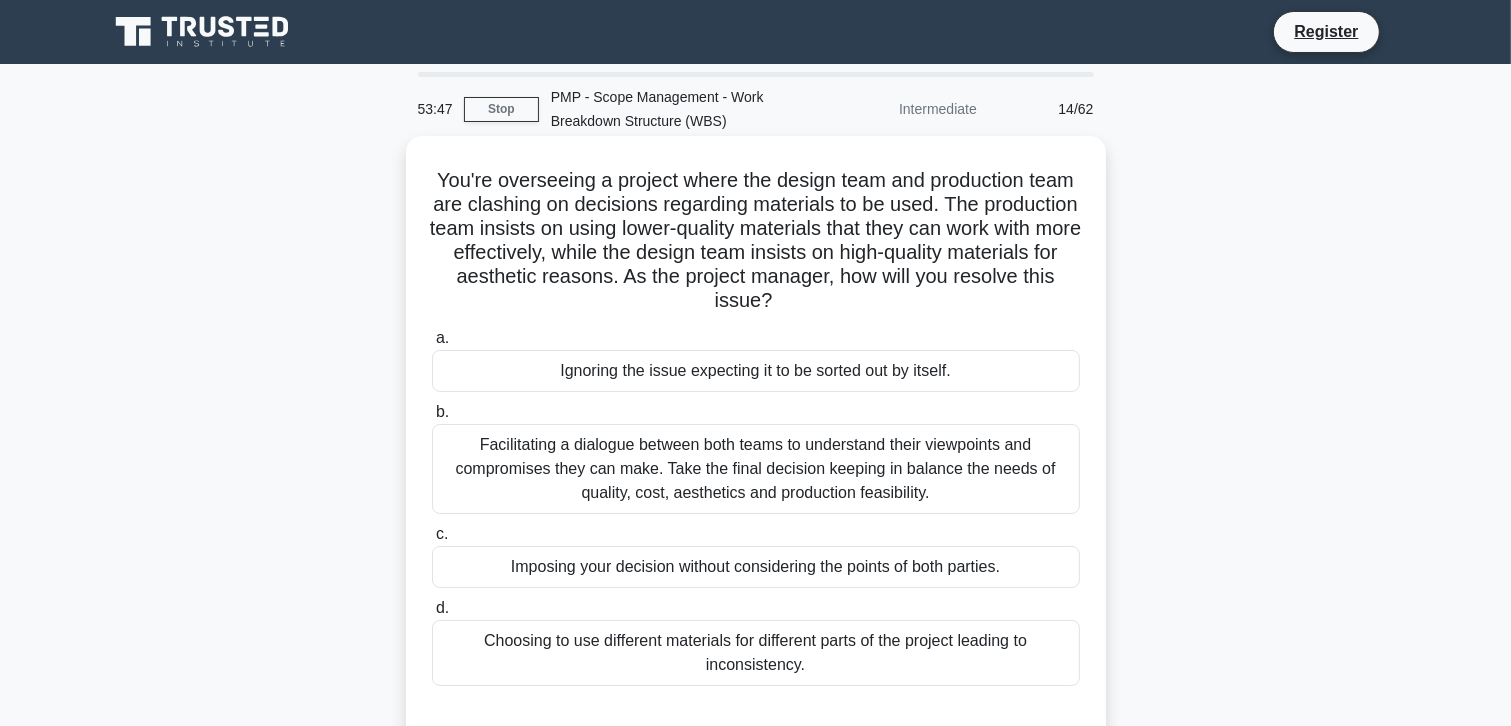 click on "Facilitating a dialogue between both teams to understand their viewpoints and compromises they can make. Take the final decision keeping in balance the needs of quality, cost, aesthetics and production feasibility." at bounding box center (756, 469) 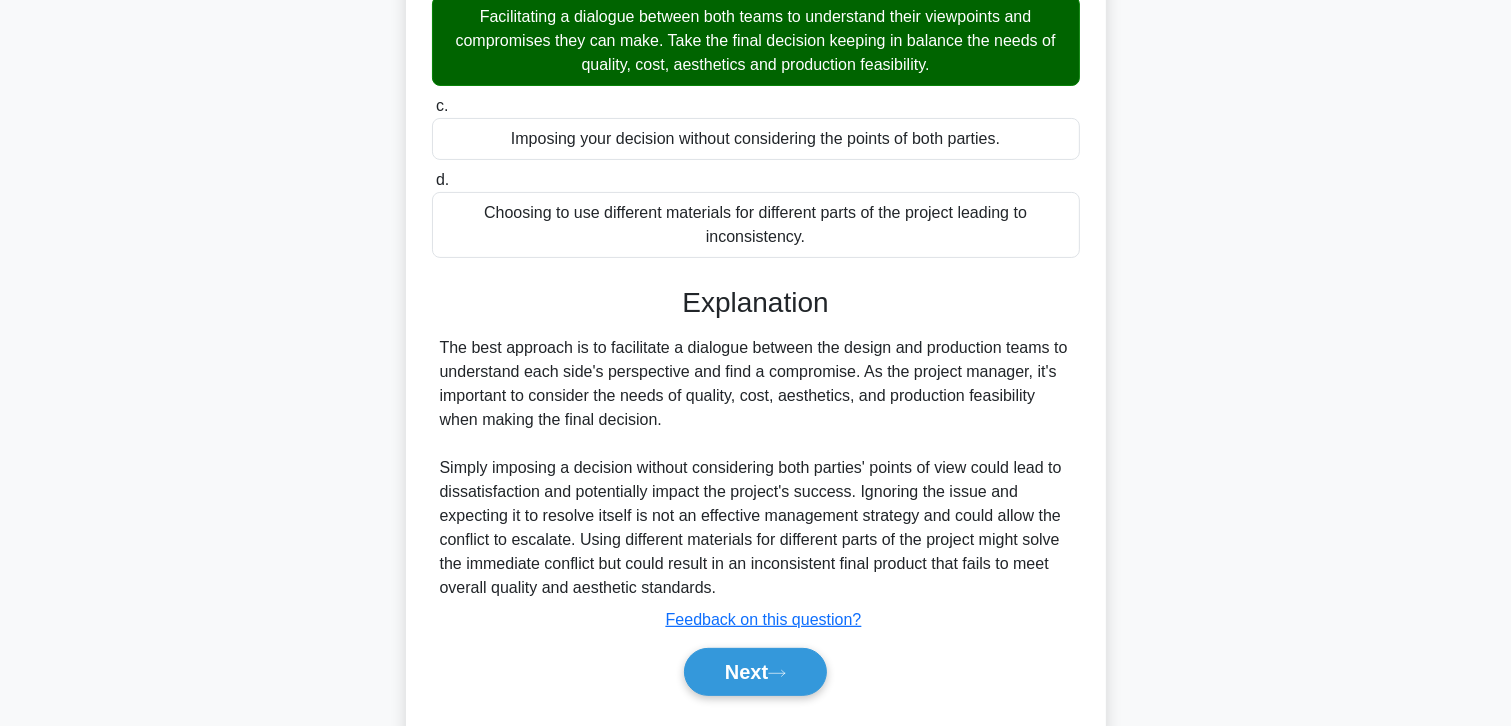 scroll, scrollTop: 482, scrollLeft: 0, axis: vertical 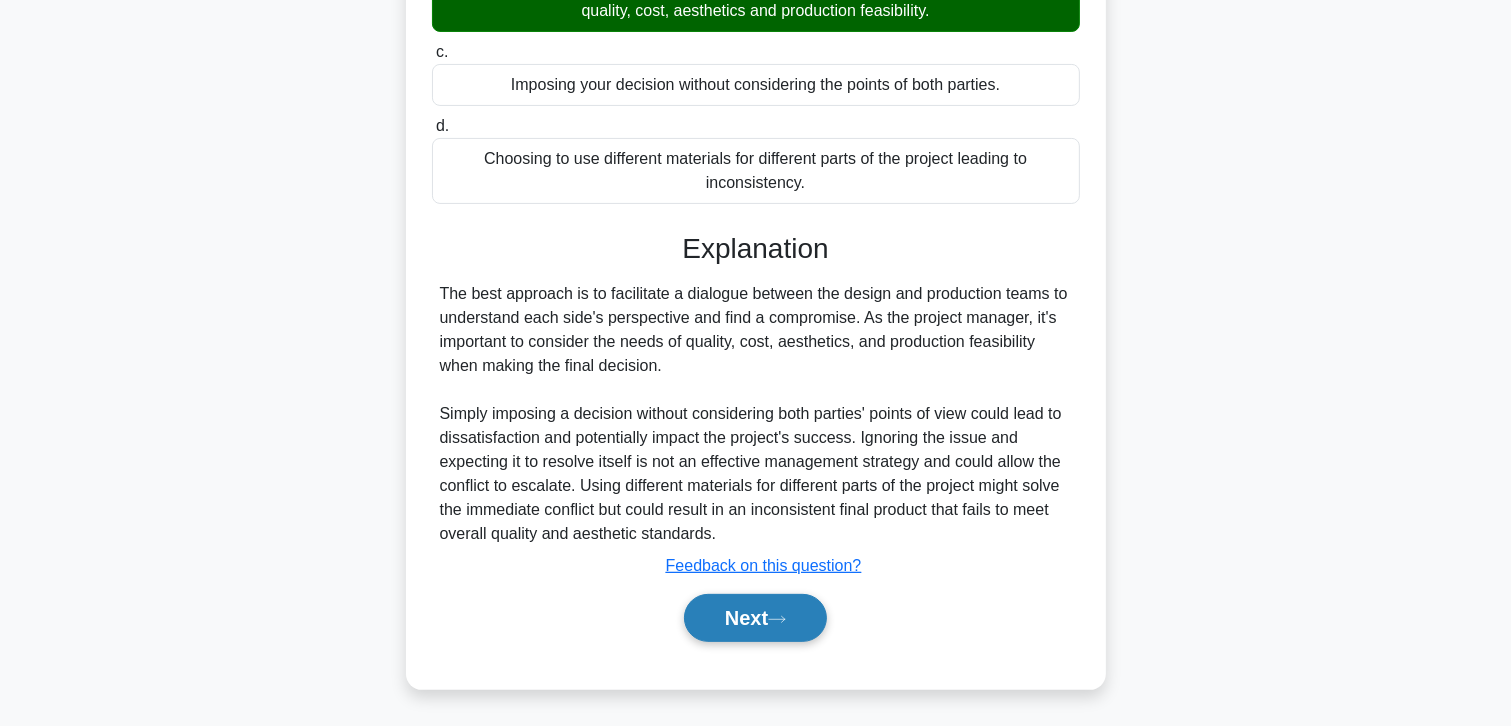 click on "Next" at bounding box center (755, 618) 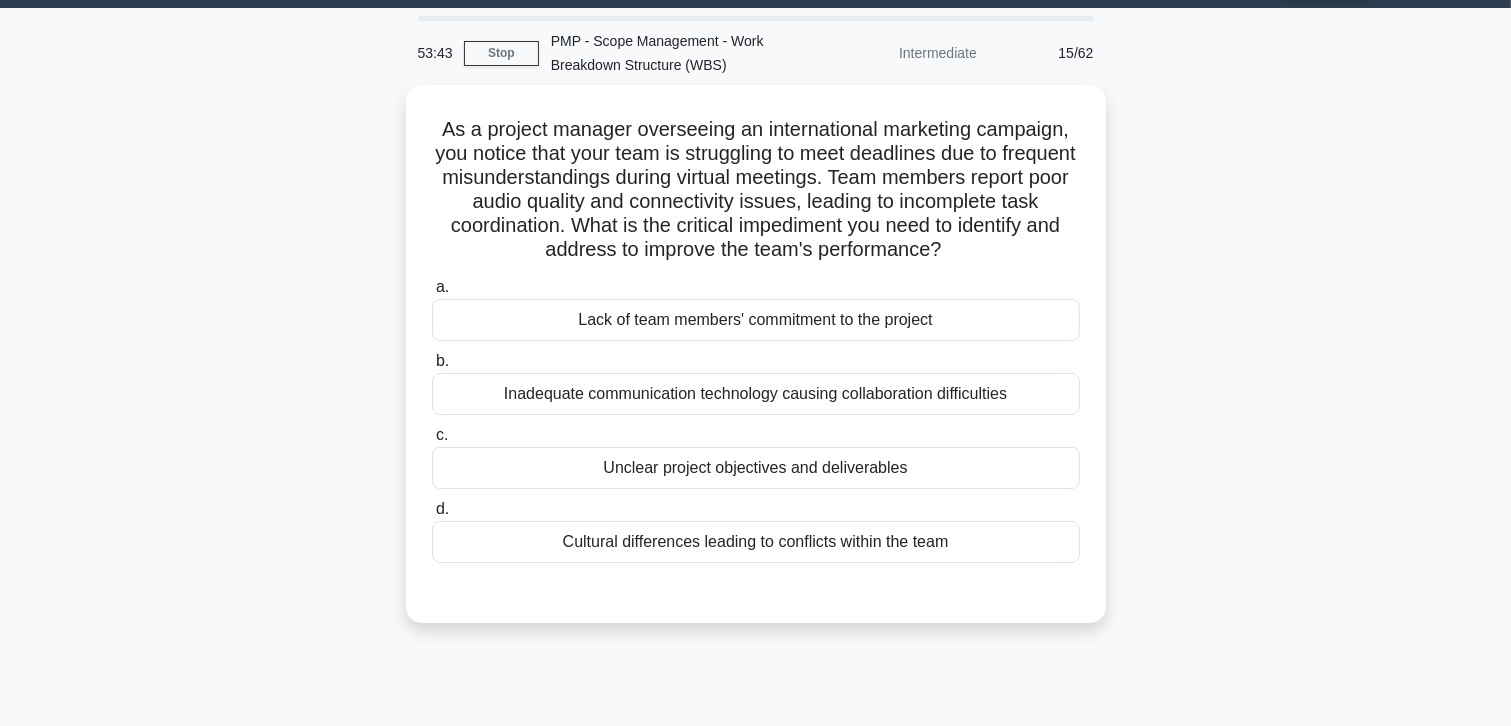 scroll, scrollTop: 55, scrollLeft: 0, axis: vertical 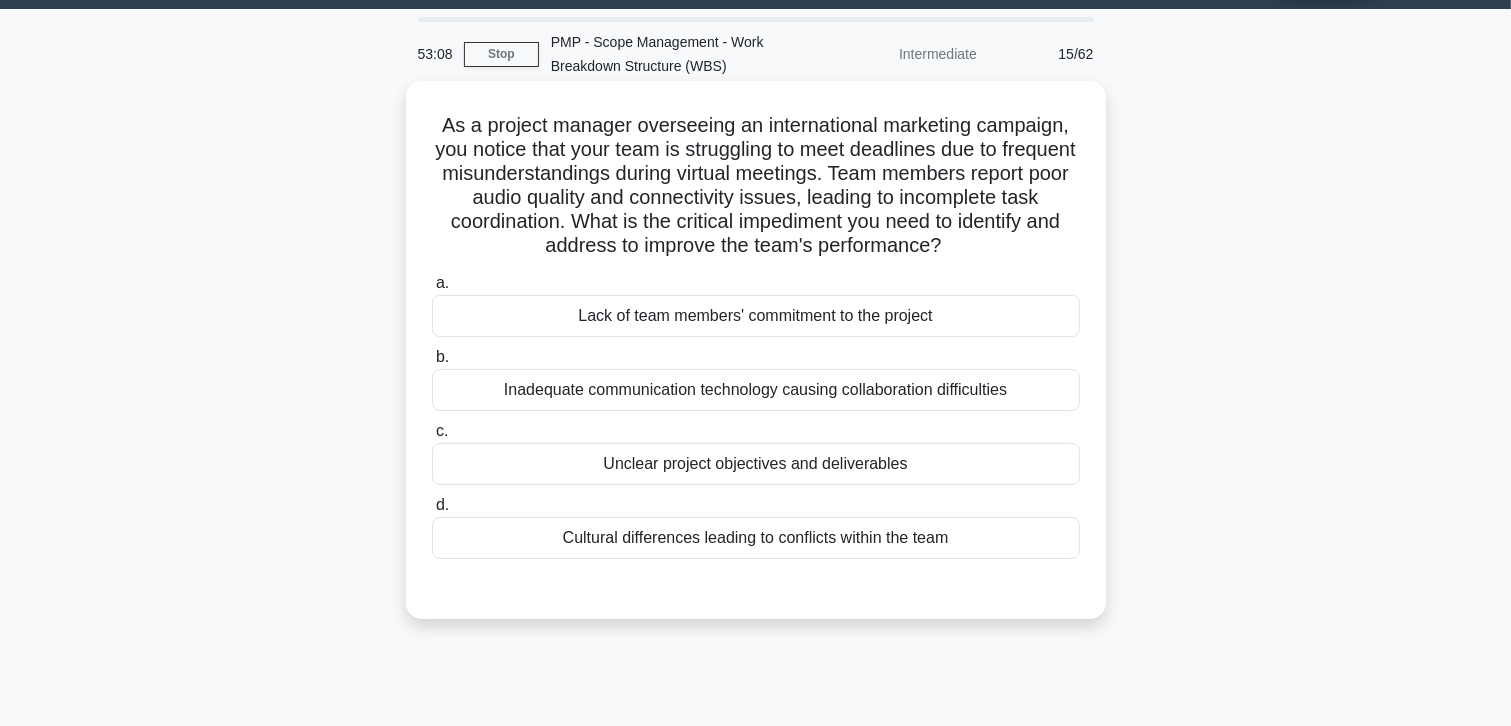 click on "Inadequate communication technology causing collaboration difficulties" at bounding box center (756, 390) 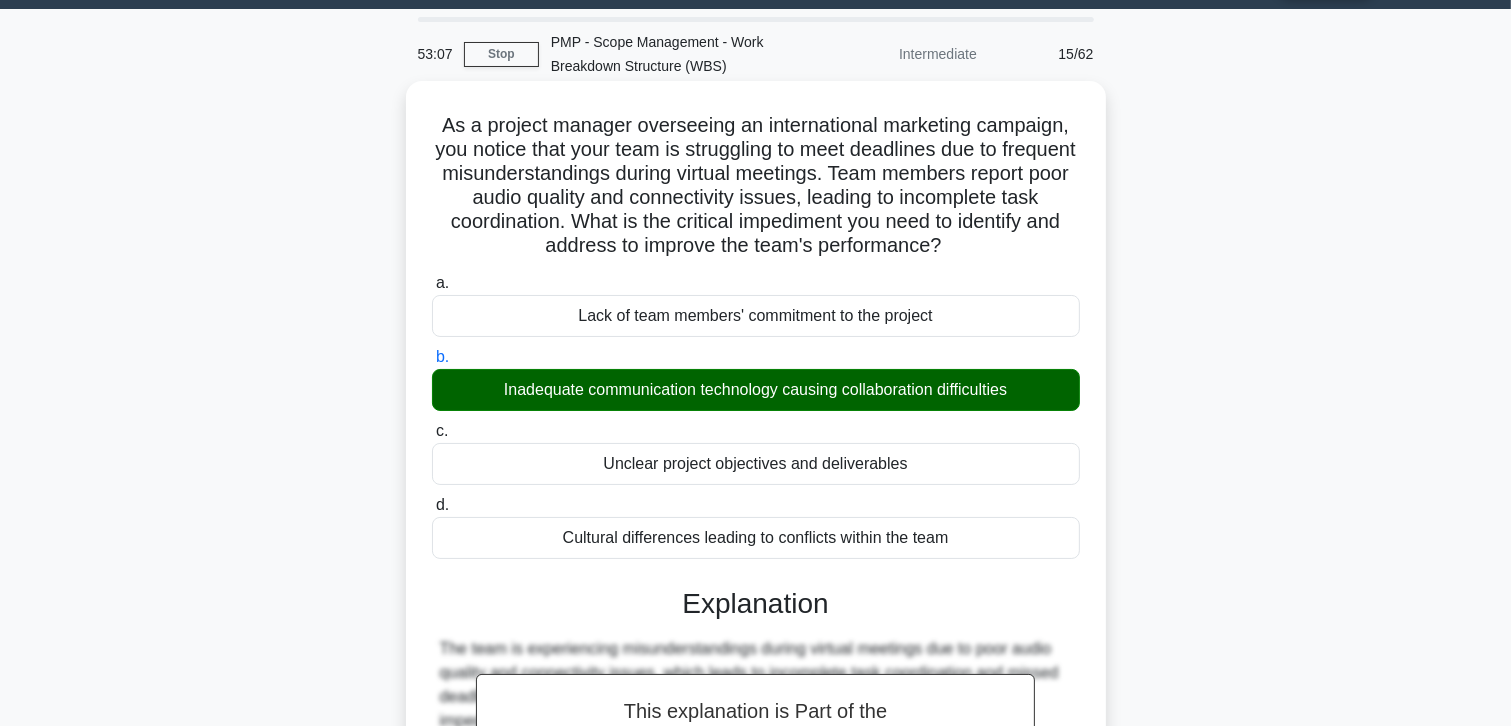 scroll, scrollTop: 386, scrollLeft: 0, axis: vertical 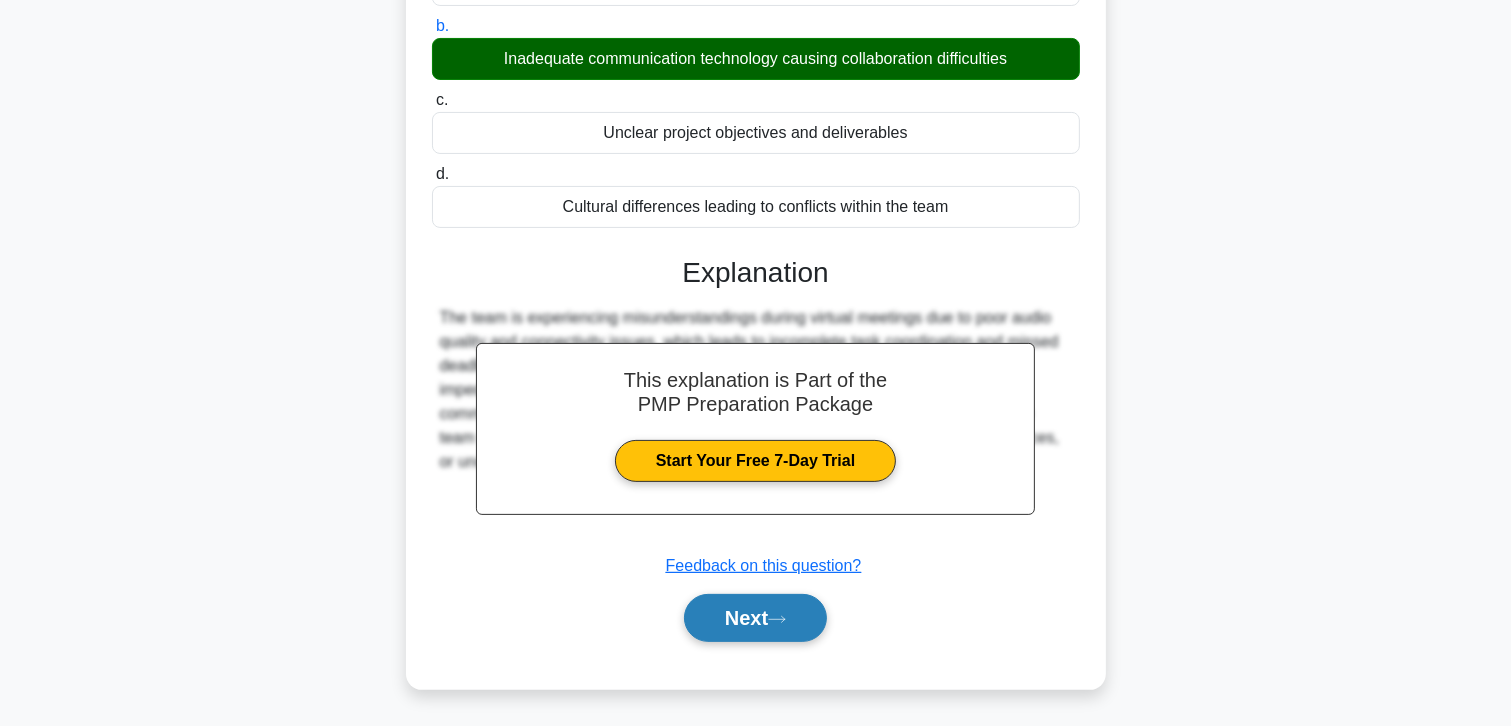 click on "Next" at bounding box center (755, 618) 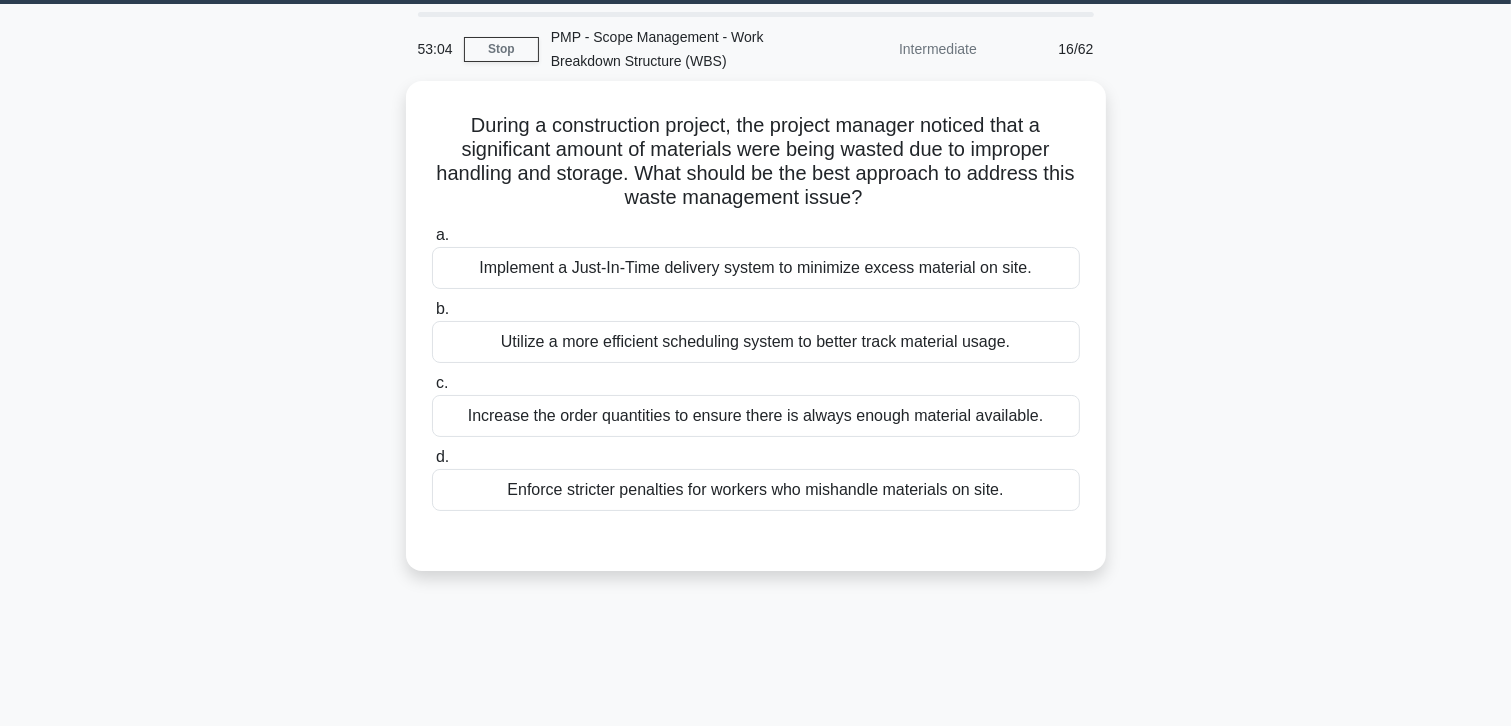 scroll, scrollTop: 55, scrollLeft: 0, axis: vertical 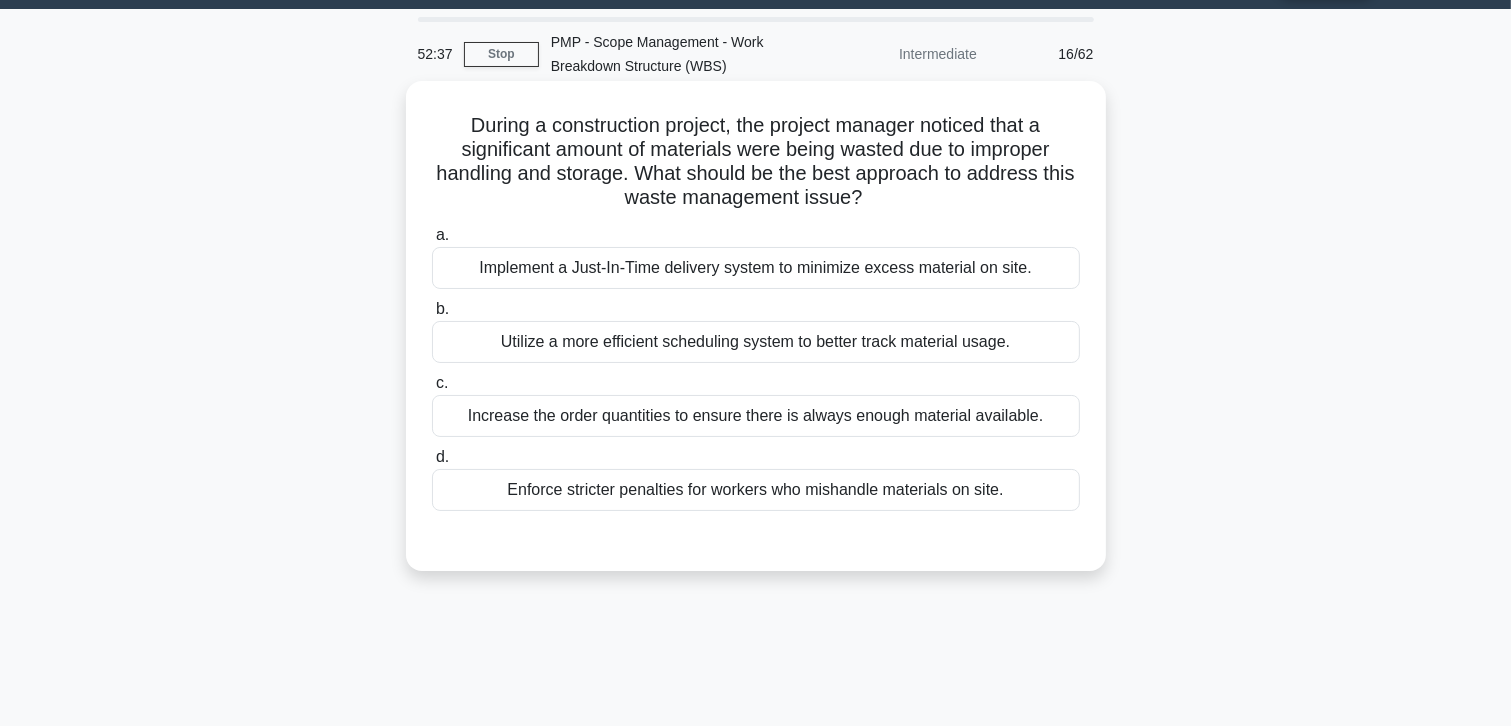 click on "Implement a Just-In-Time delivery system to minimize excess material on site." at bounding box center [756, 268] 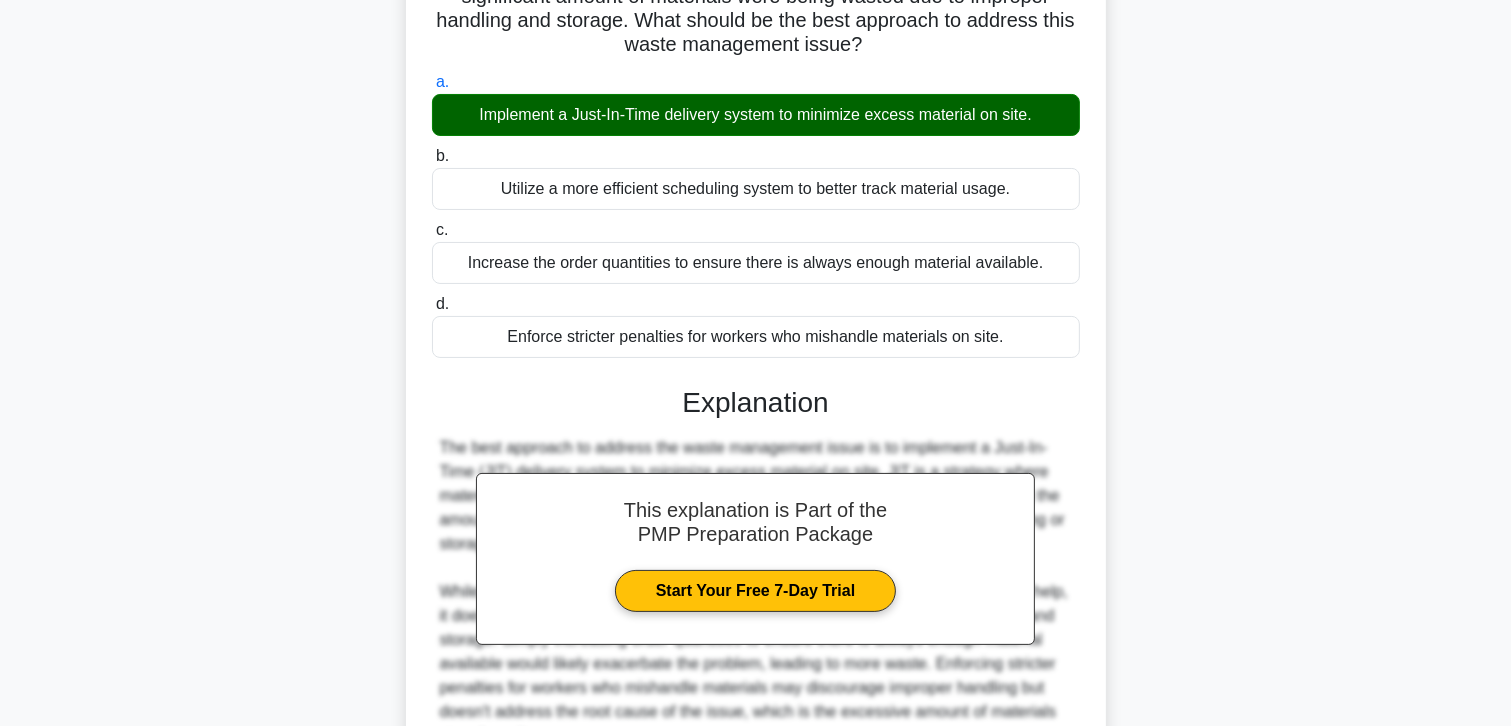 scroll, scrollTop: 455, scrollLeft: 0, axis: vertical 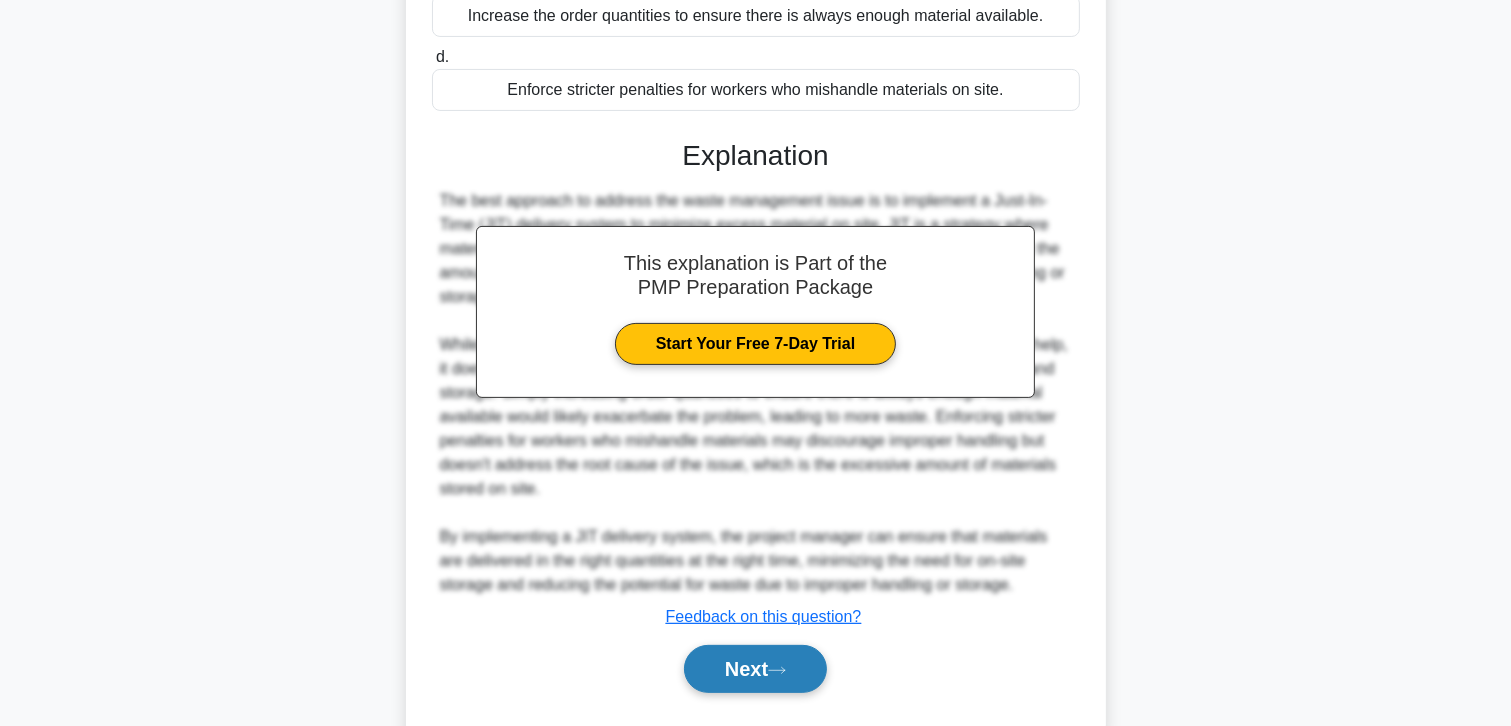 click on "Next" at bounding box center [755, 669] 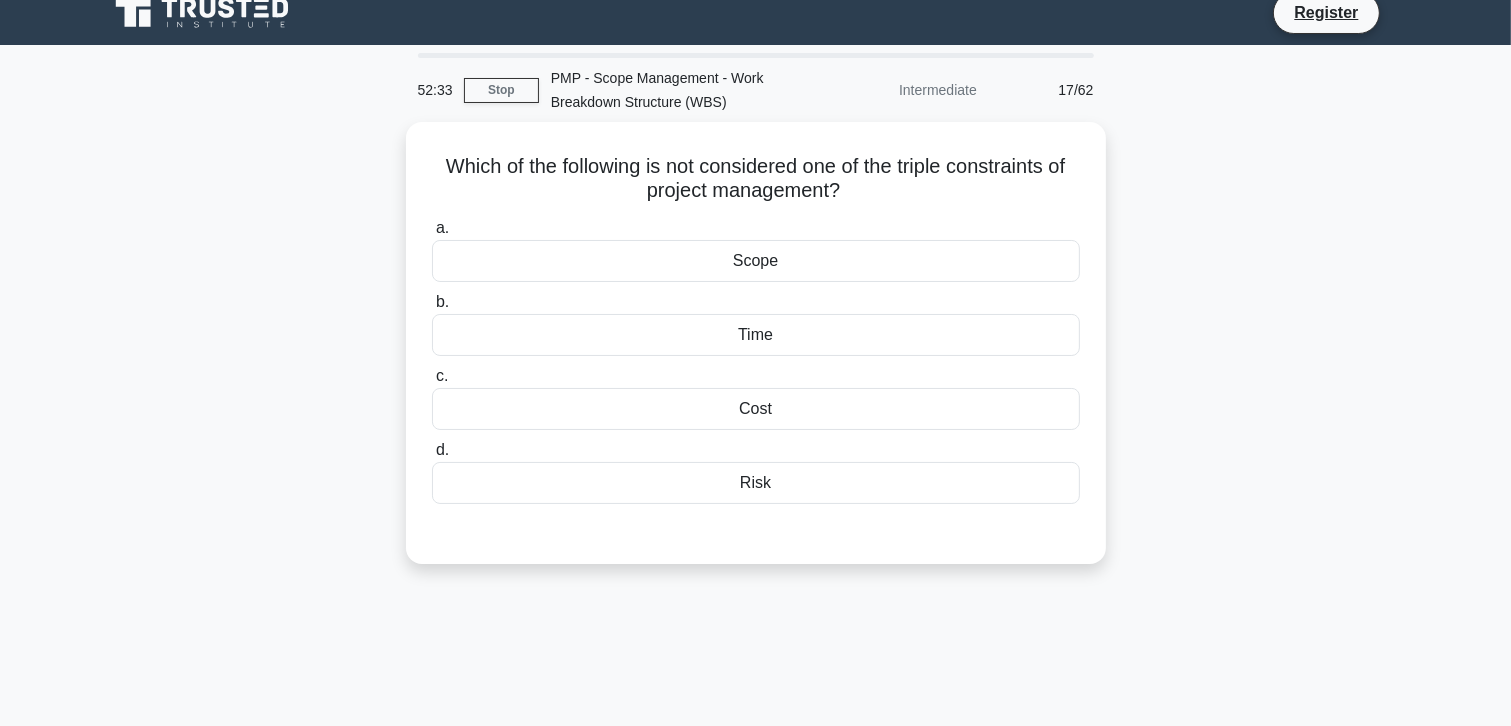 scroll, scrollTop: 0, scrollLeft: 0, axis: both 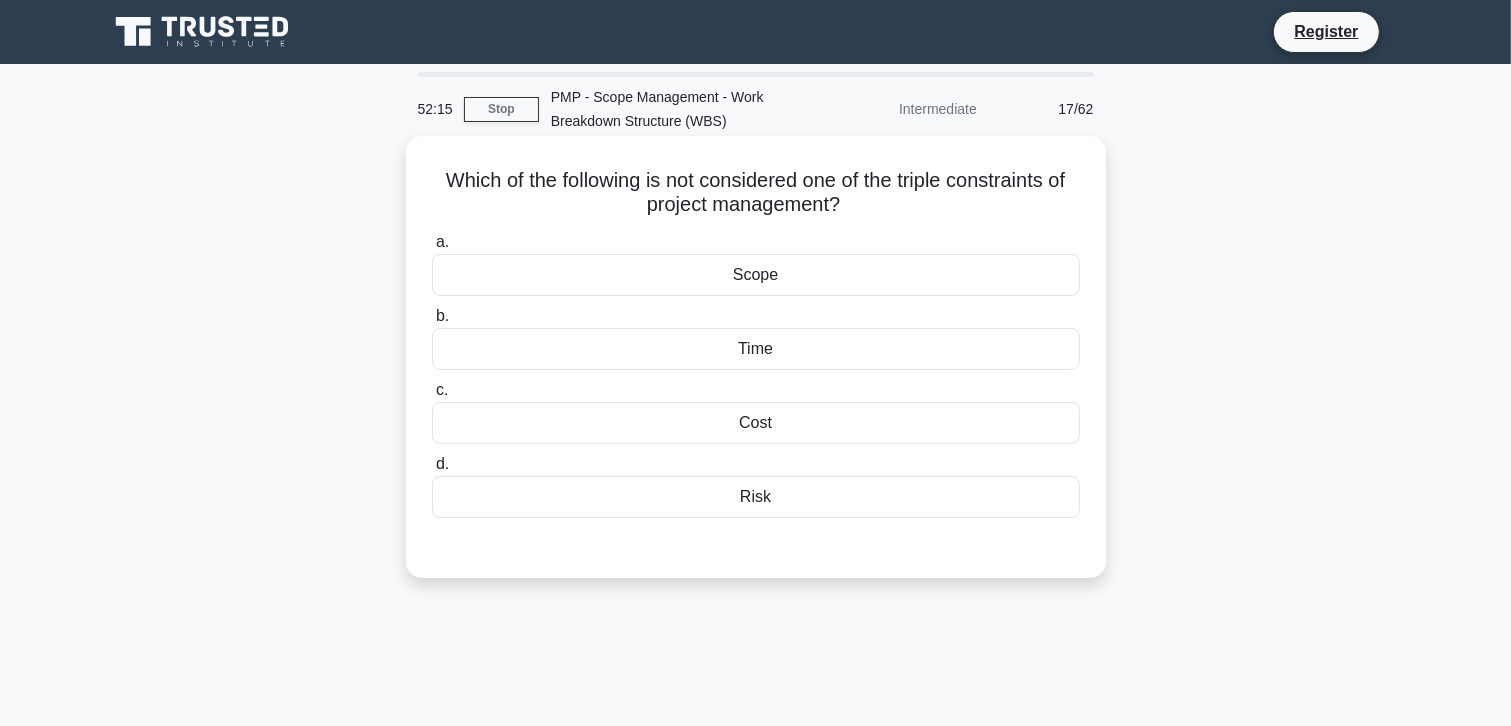 click on "Scope" at bounding box center (756, 275) 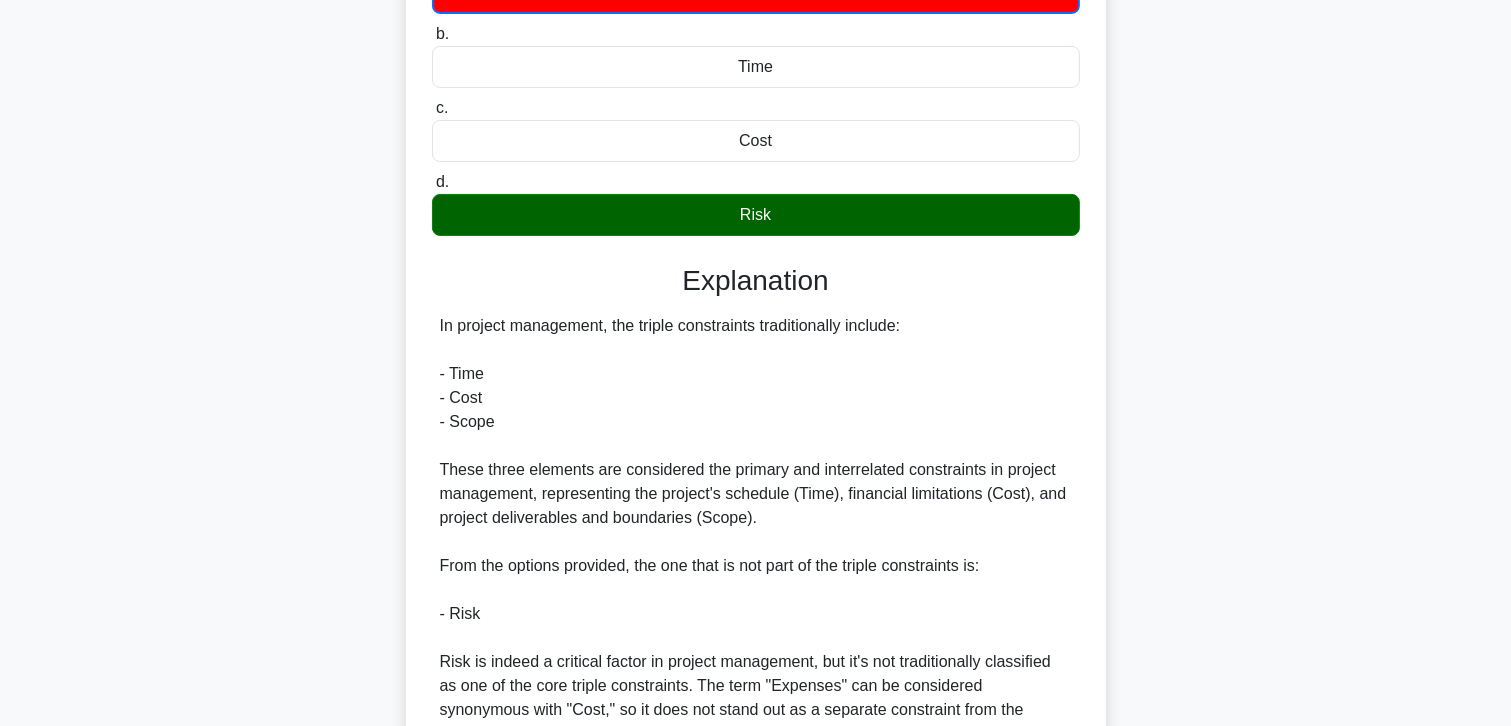 scroll, scrollTop: 484, scrollLeft: 0, axis: vertical 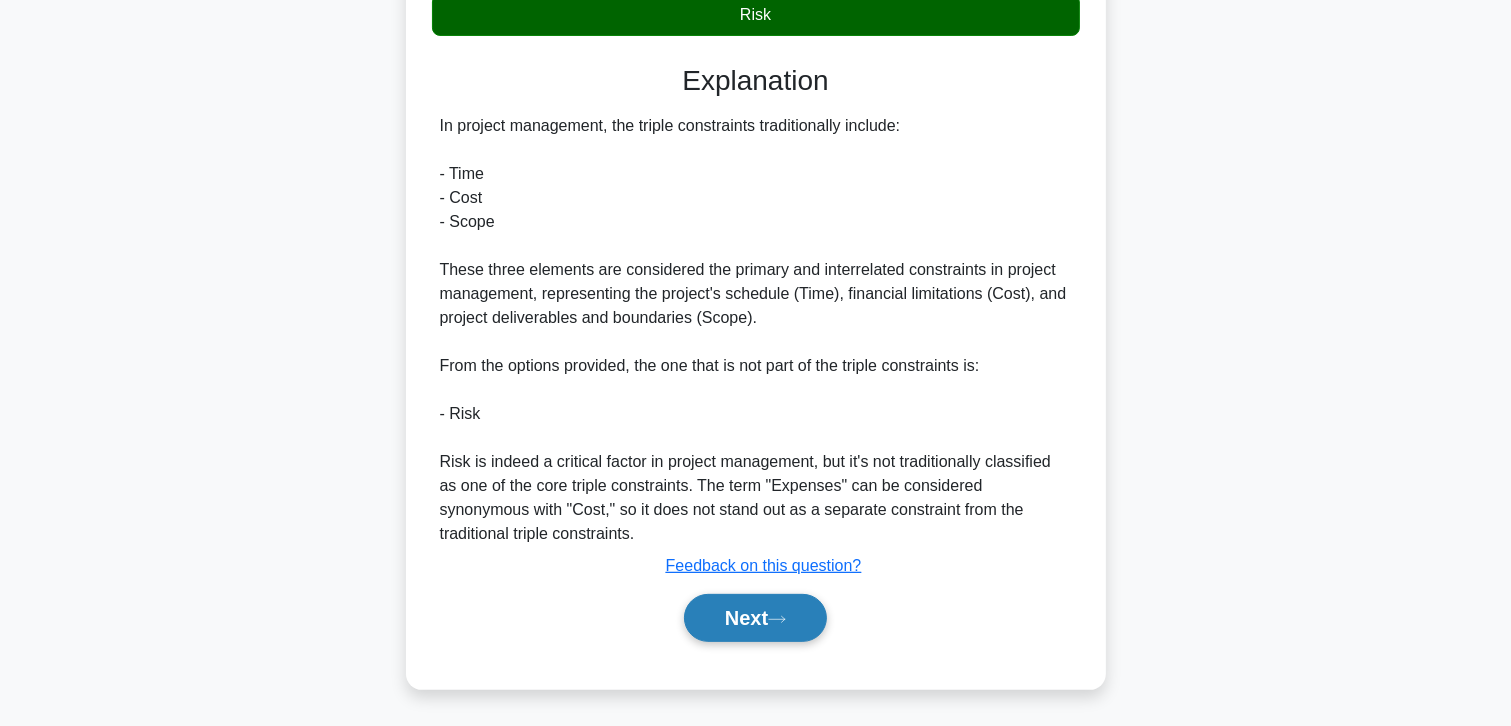 click on "Next" at bounding box center (755, 618) 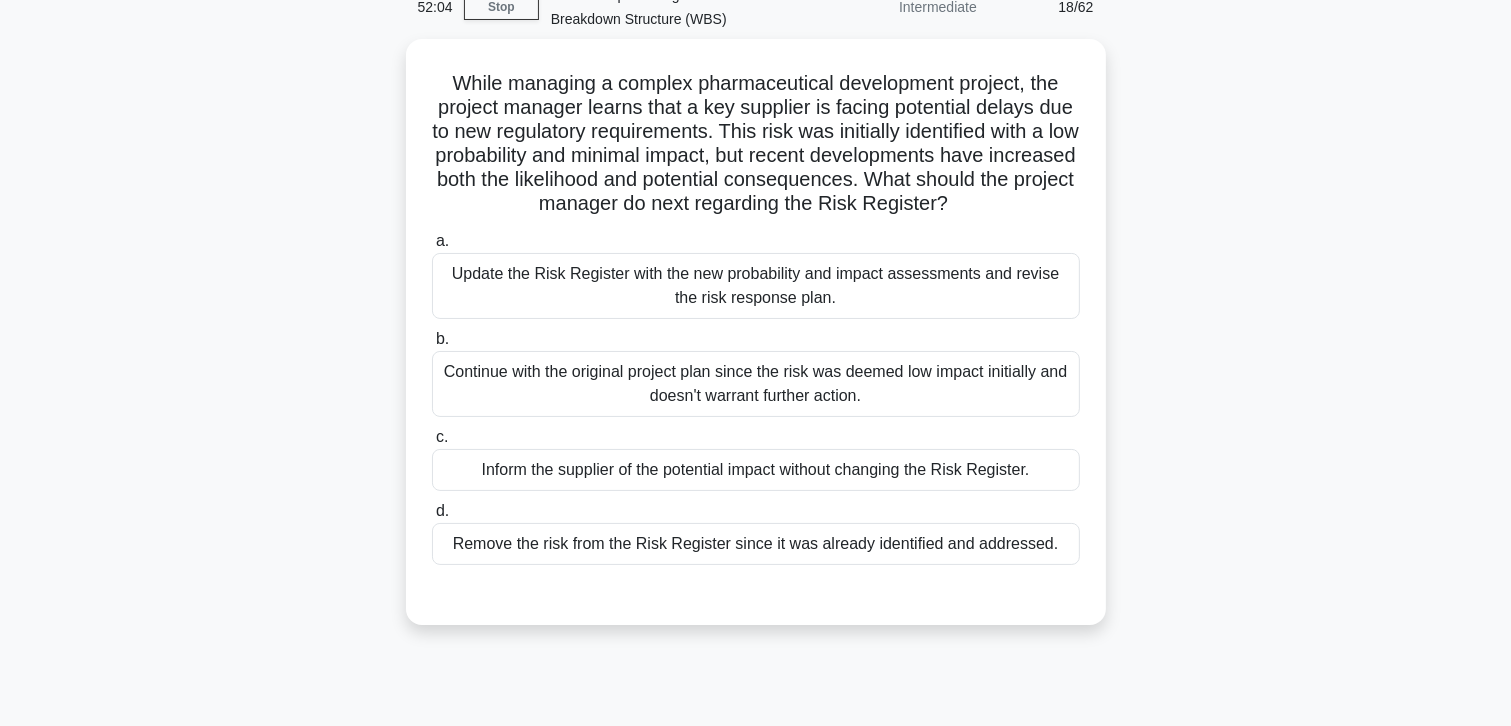 scroll, scrollTop: 55, scrollLeft: 0, axis: vertical 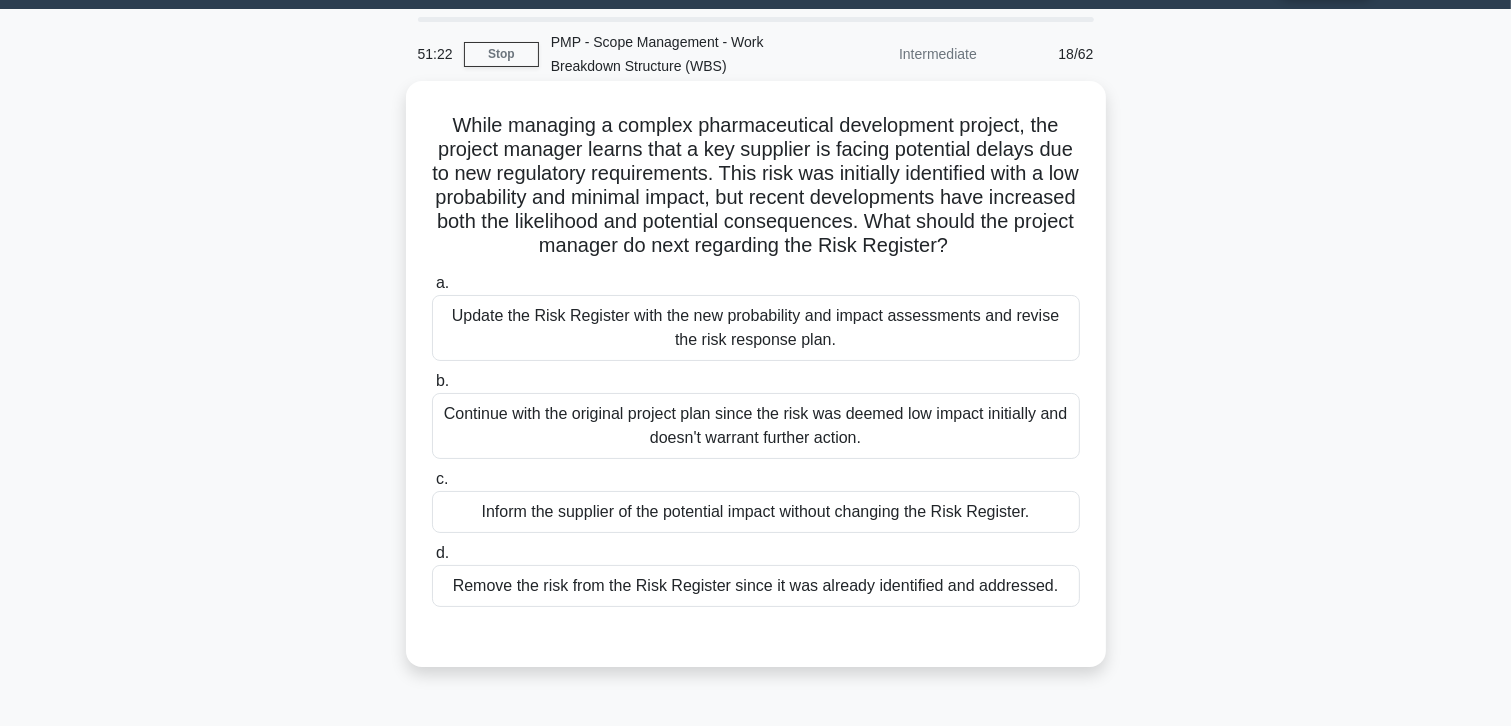 click on "Update the Risk Register with the new probability and impact assessments and revise the risk response plan." at bounding box center [756, 328] 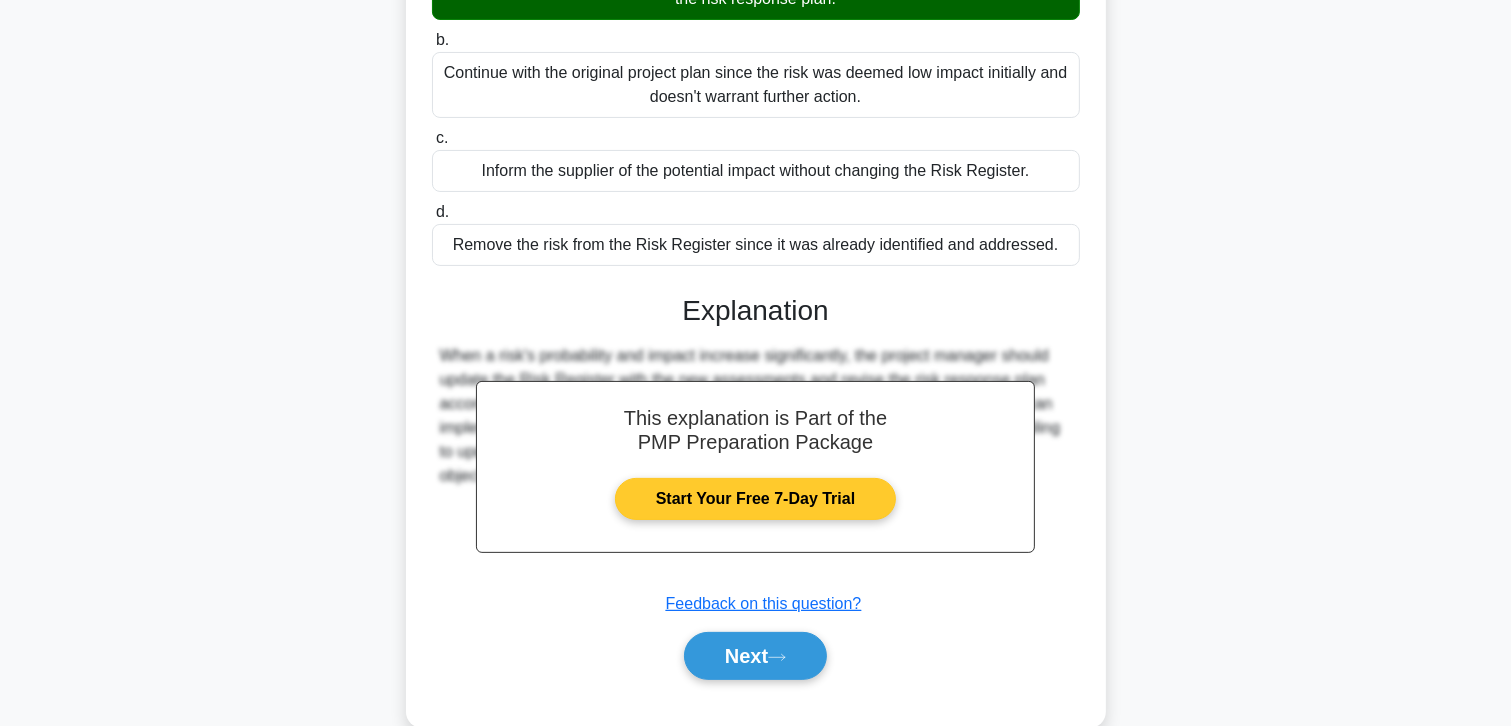 scroll, scrollTop: 434, scrollLeft: 0, axis: vertical 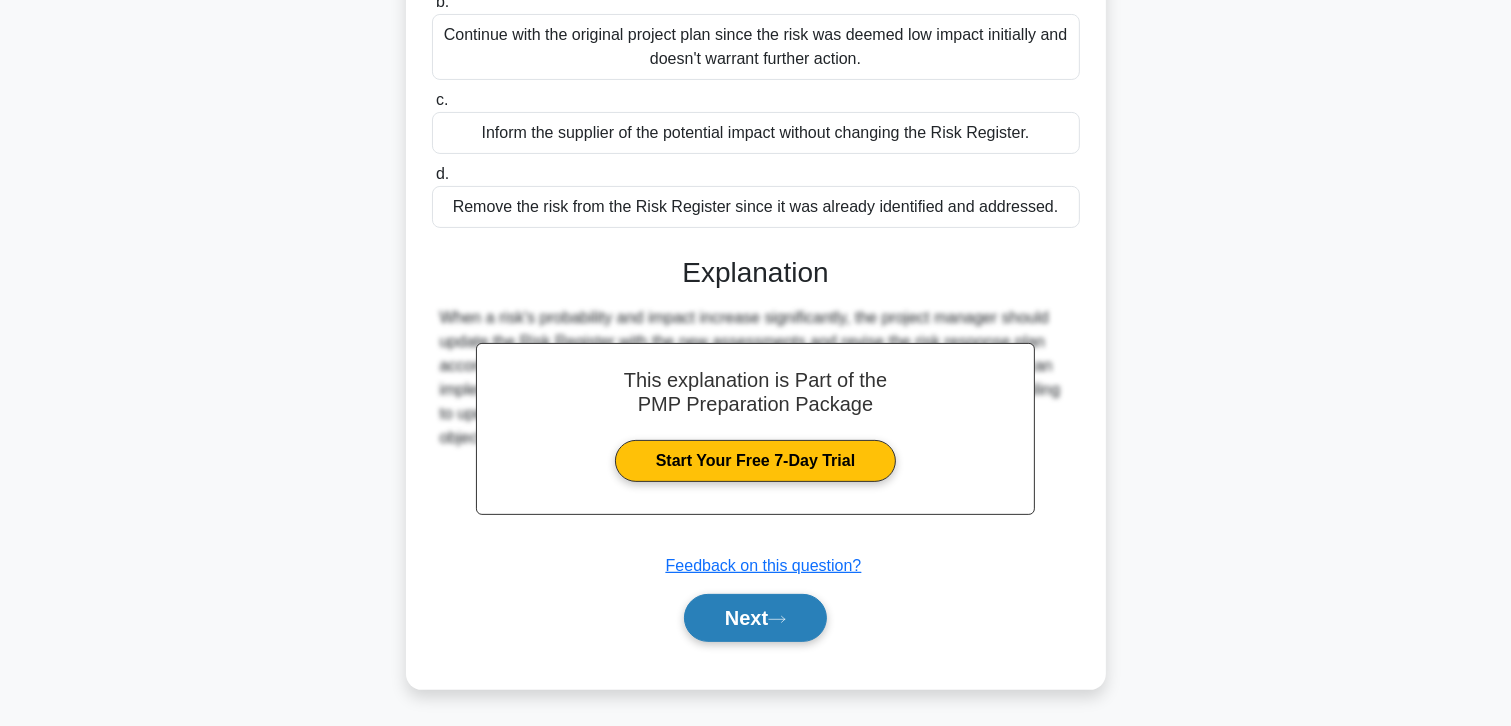 click on "Next" at bounding box center (755, 618) 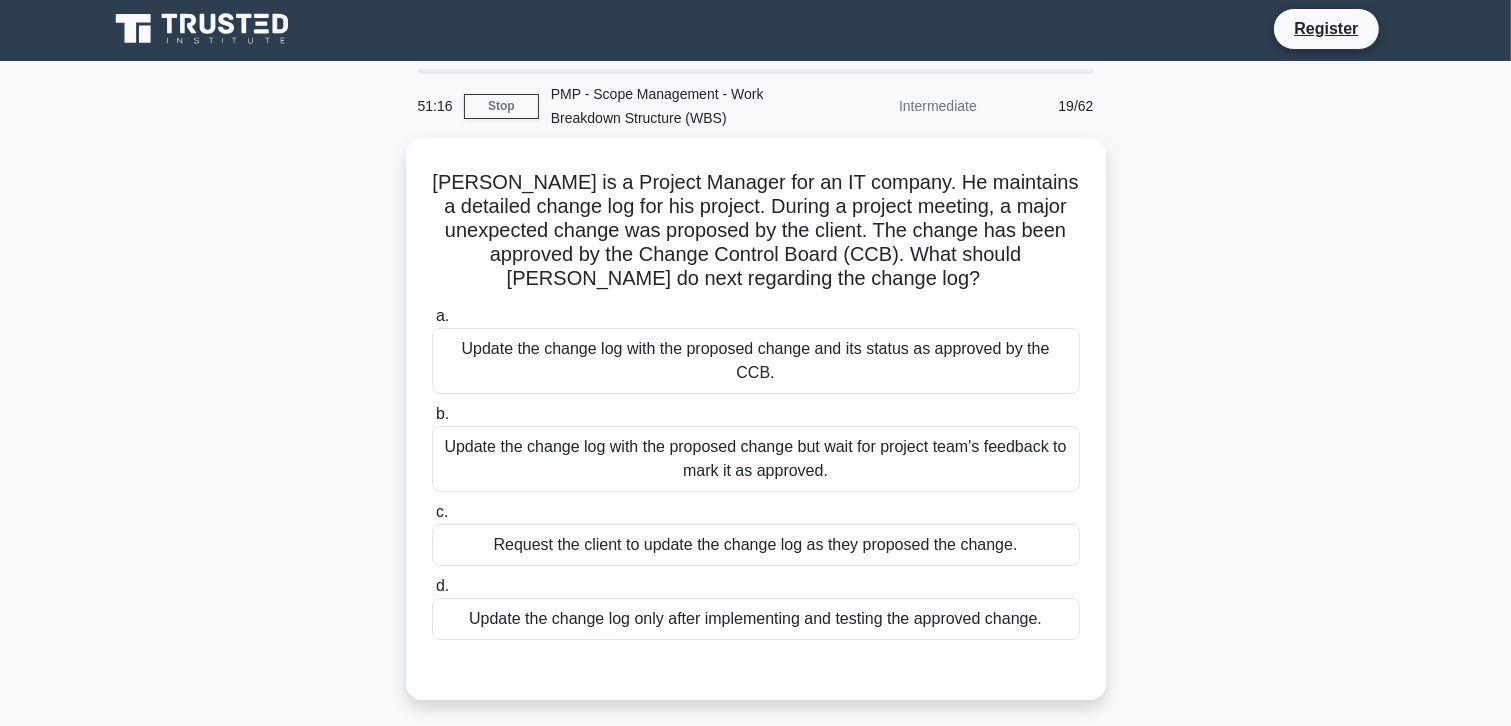 scroll, scrollTop: 0, scrollLeft: 0, axis: both 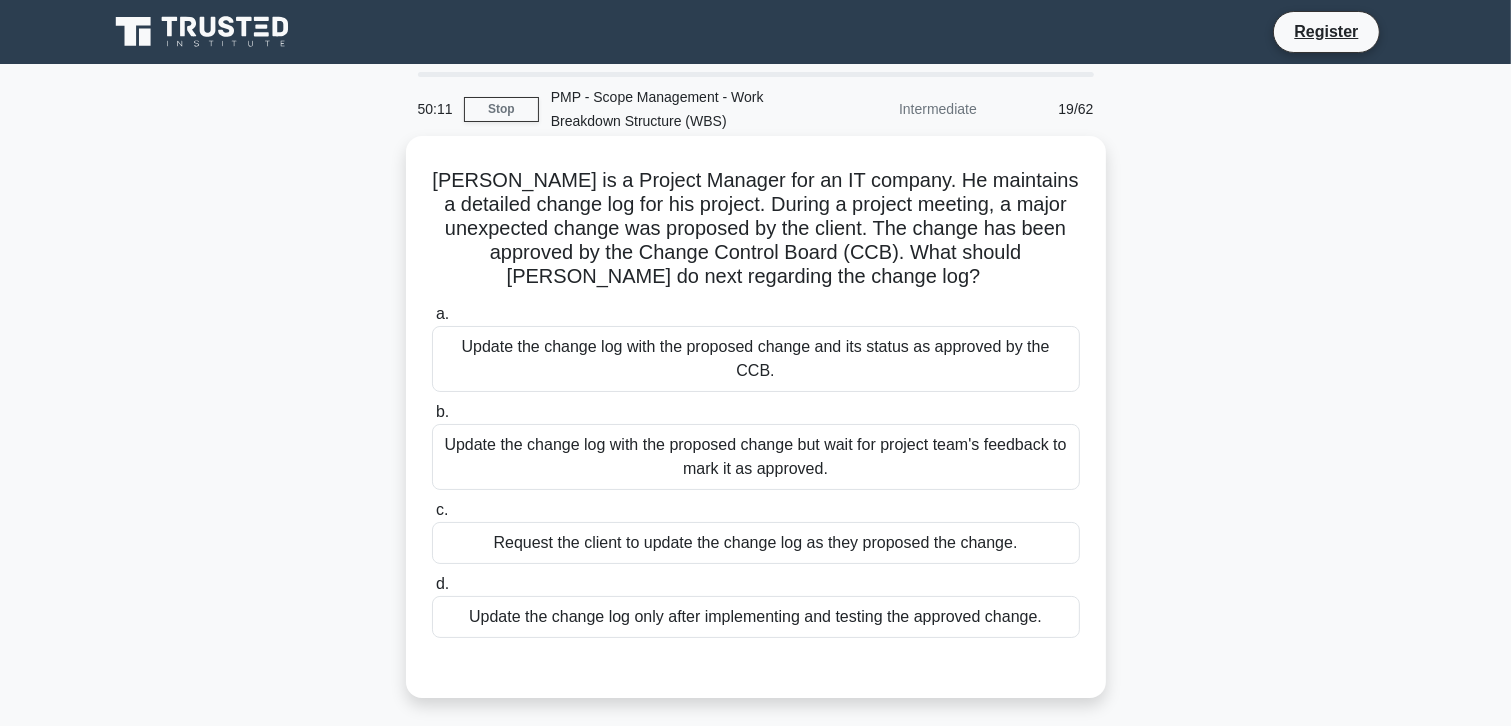 click on "Update the change log with the proposed change and its status as approved by the CCB." at bounding box center (756, 359) 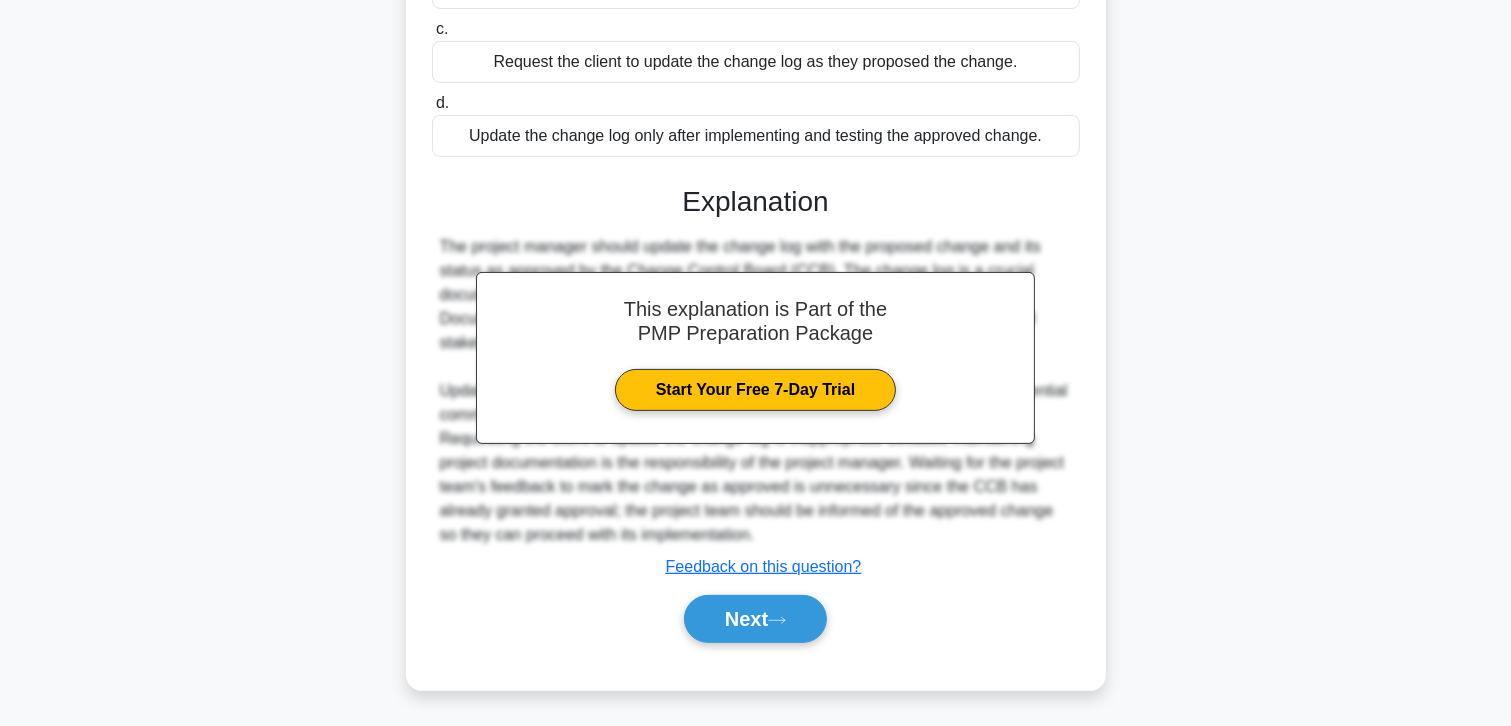 scroll, scrollTop: 482, scrollLeft: 0, axis: vertical 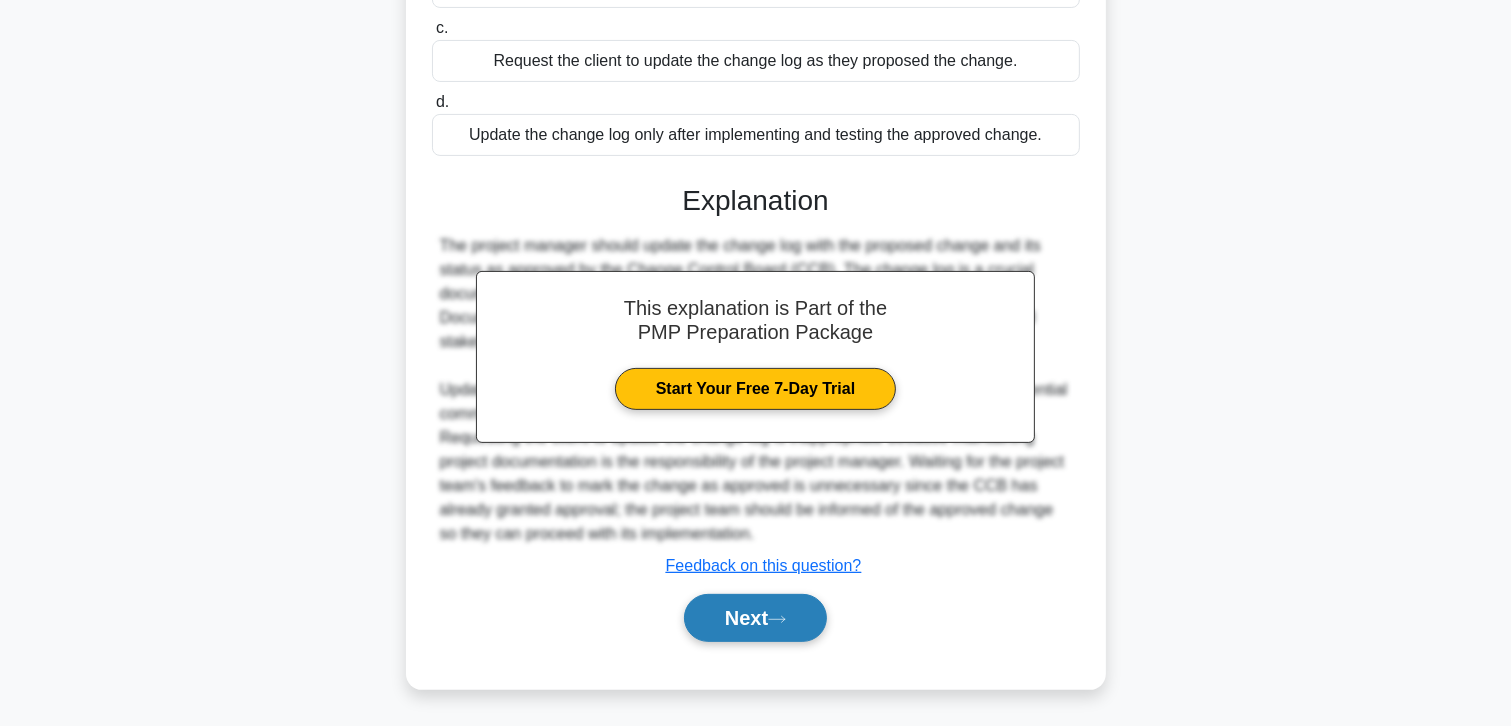 click on "Next" at bounding box center [755, 618] 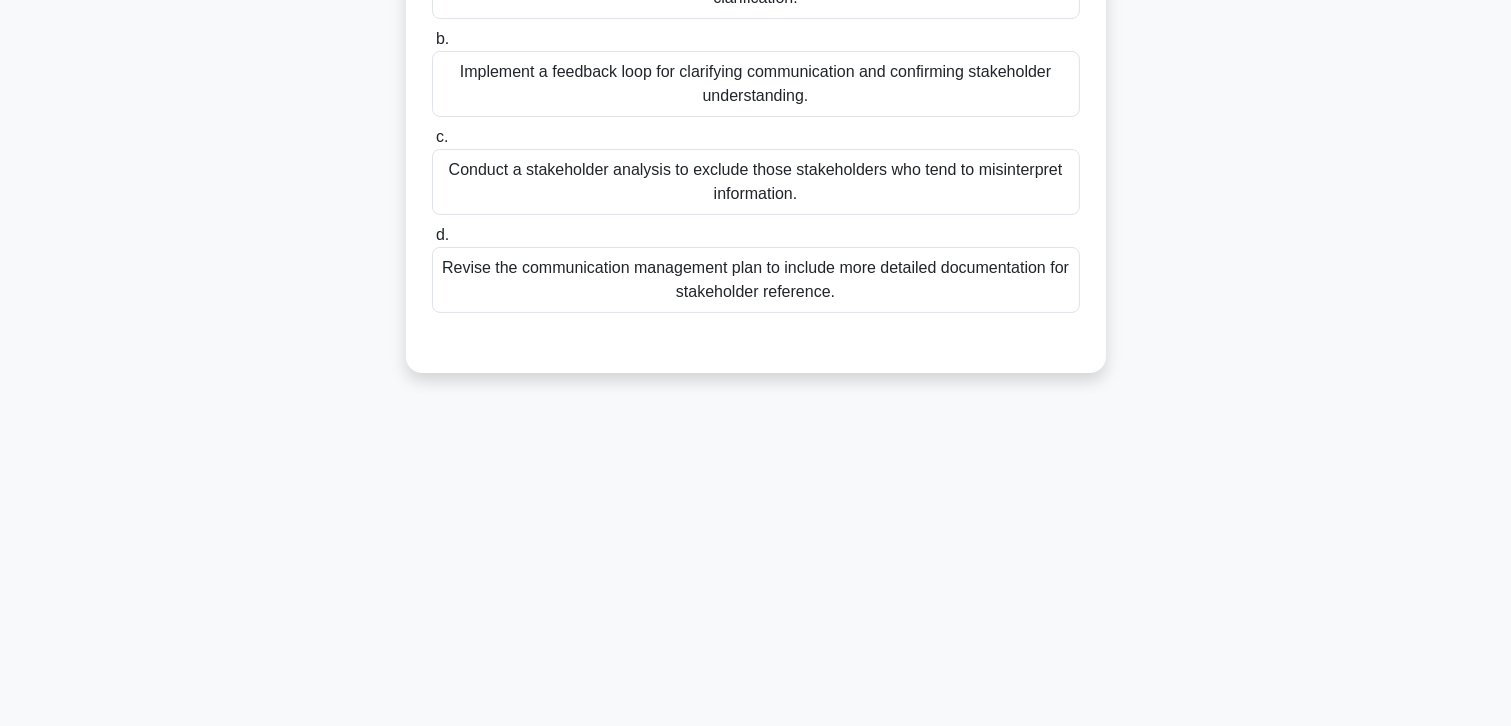 scroll, scrollTop: 55, scrollLeft: 0, axis: vertical 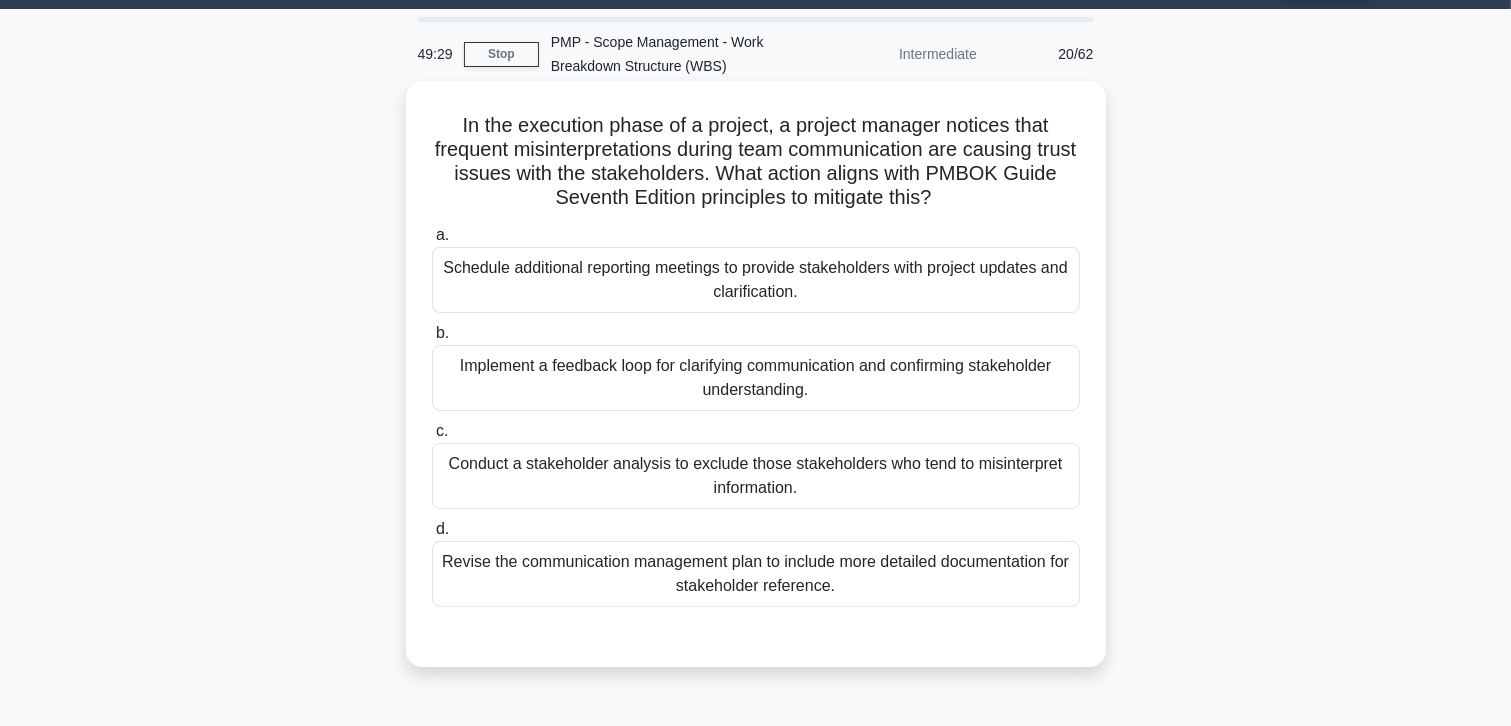 click on "Revise the communication management plan to include more detailed documentation for stakeholder reference." at bounding box center [756, 574] 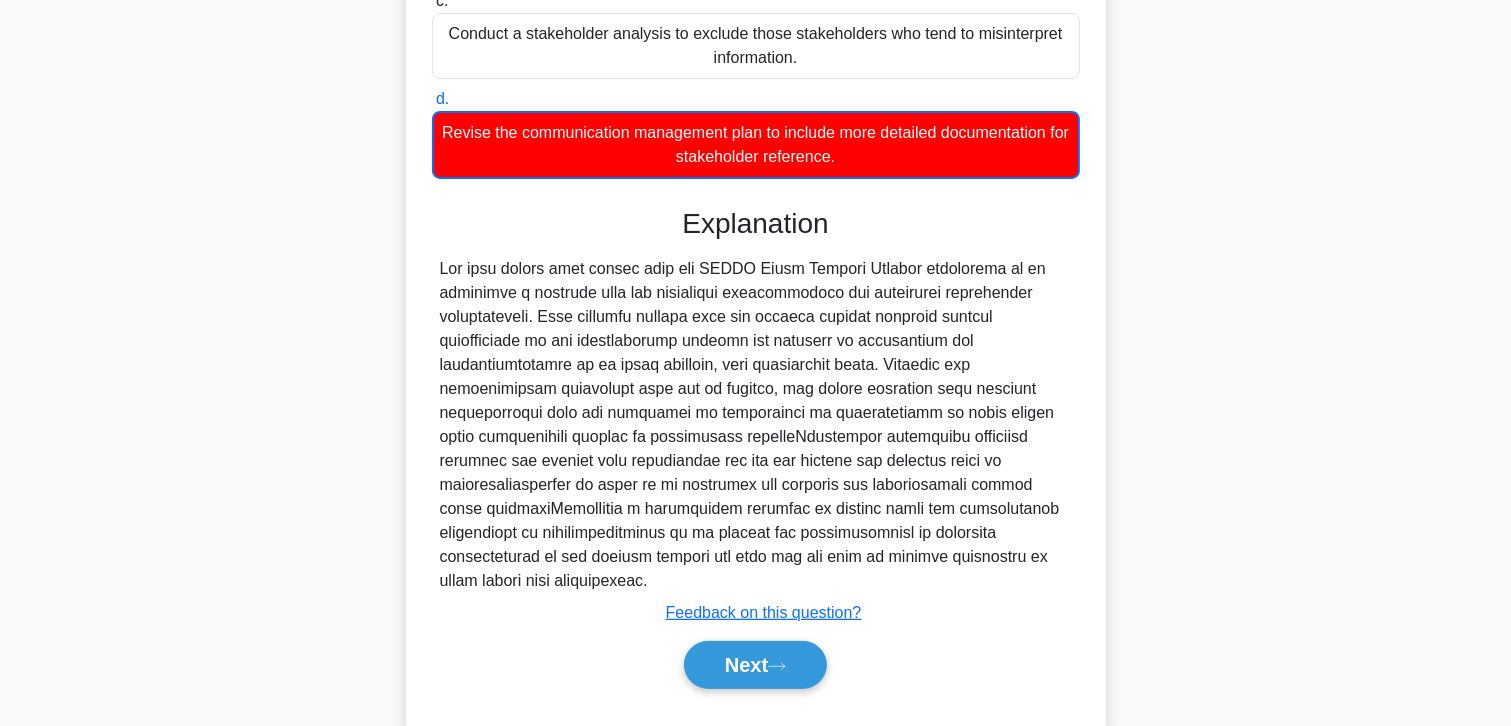 scroll, scrollTop: 532, scrollLeft: 0, axis: vertical 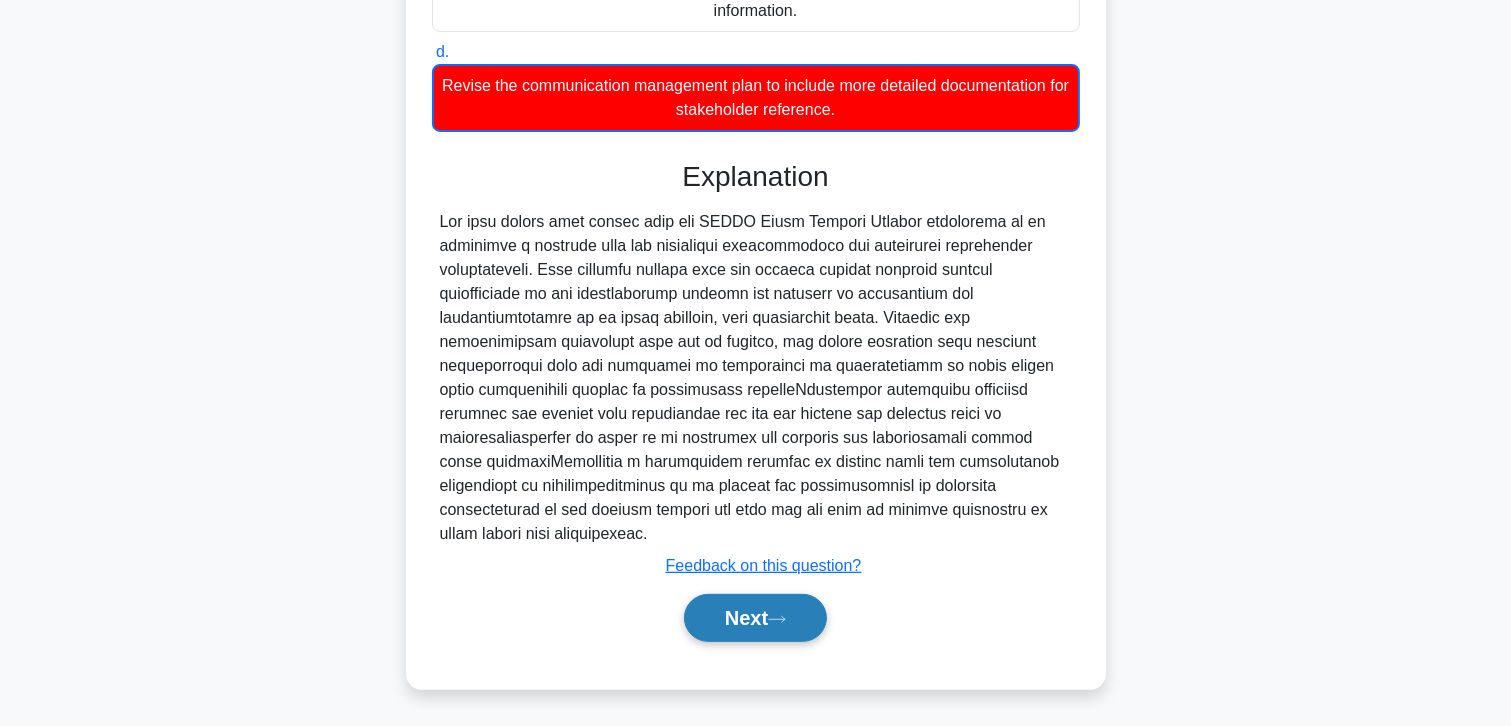 click on "Next" at bounding box center (755, 618) 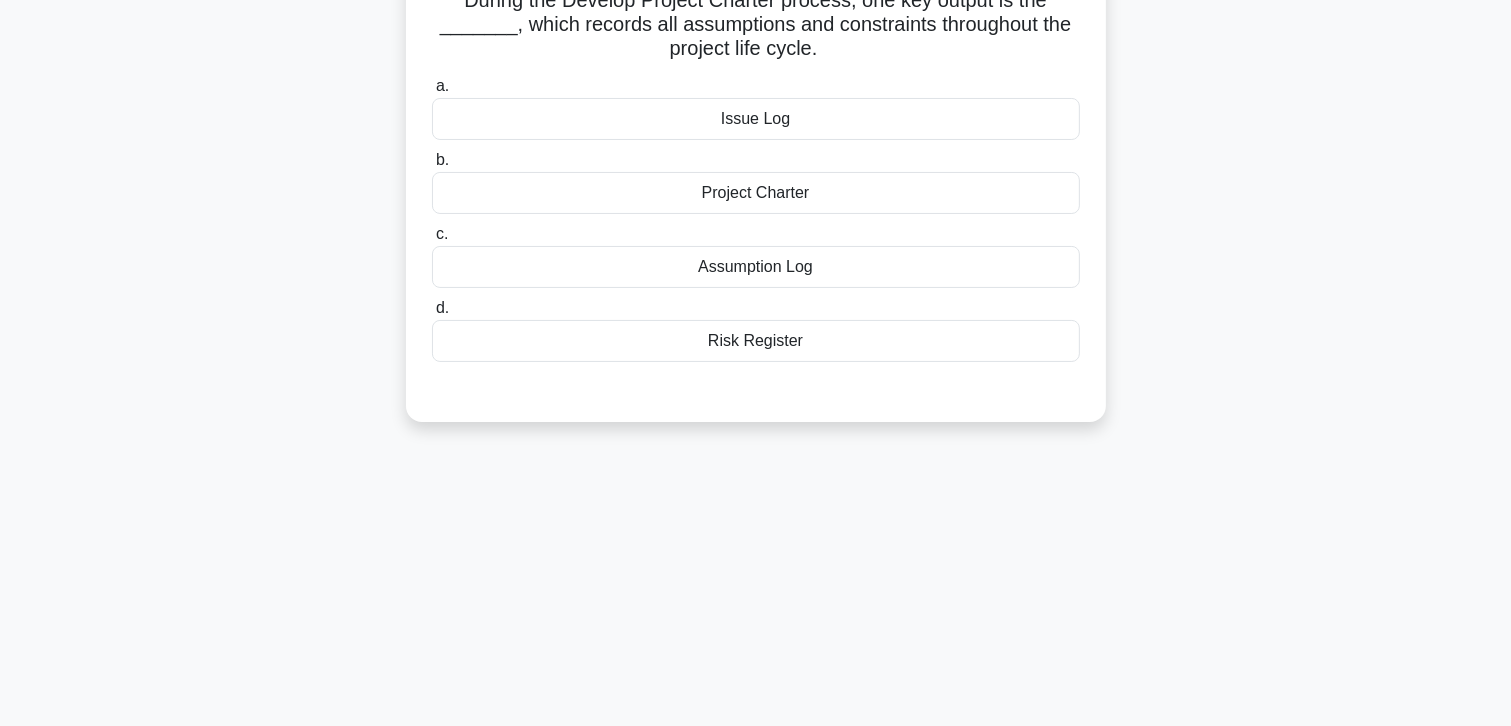 scroll, scrollTop: 0, scrollLeft: 0, axis: both 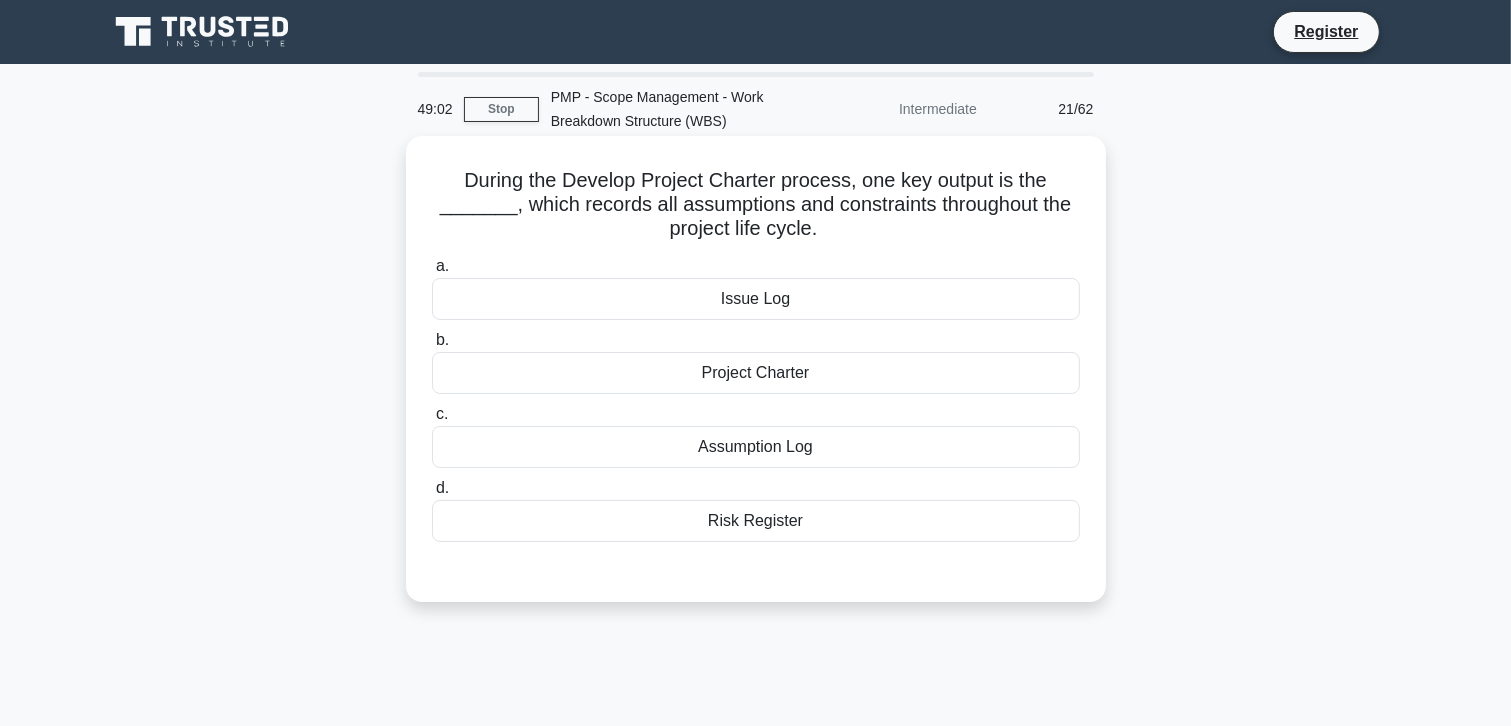 click on "Project Charter" at bounding box center (756, 373) 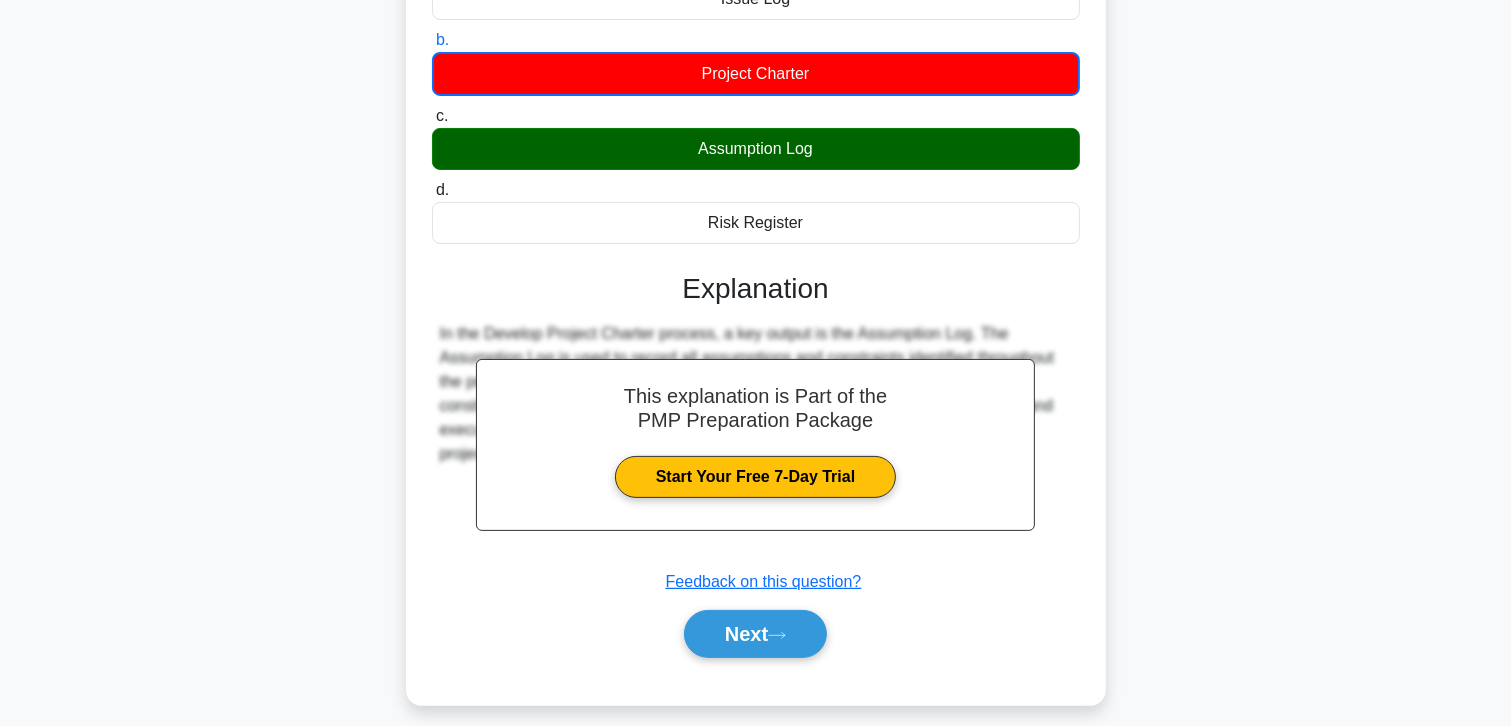scroll, scrollTop: 355, scrollLeft: 0, axis: vertical 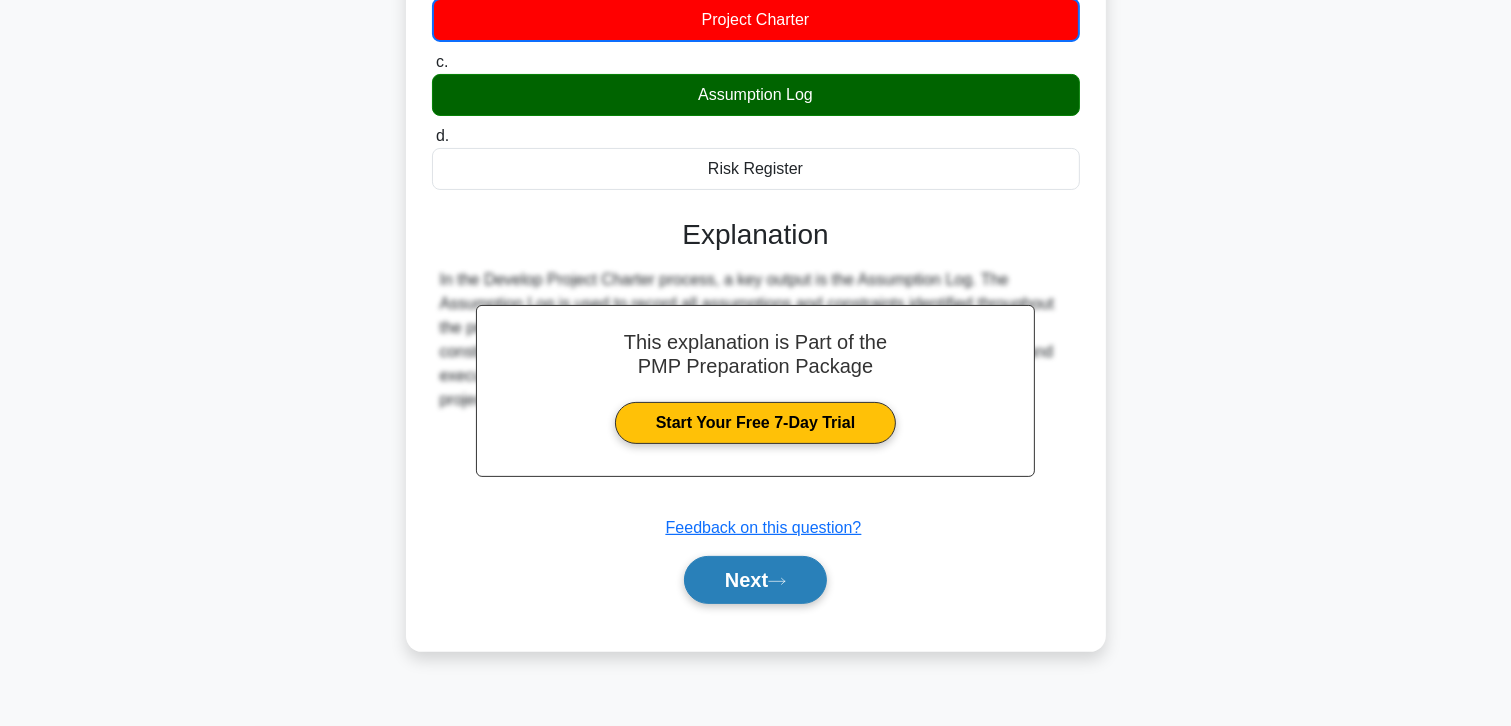 click on "Next" at bounding box center (755, 580) 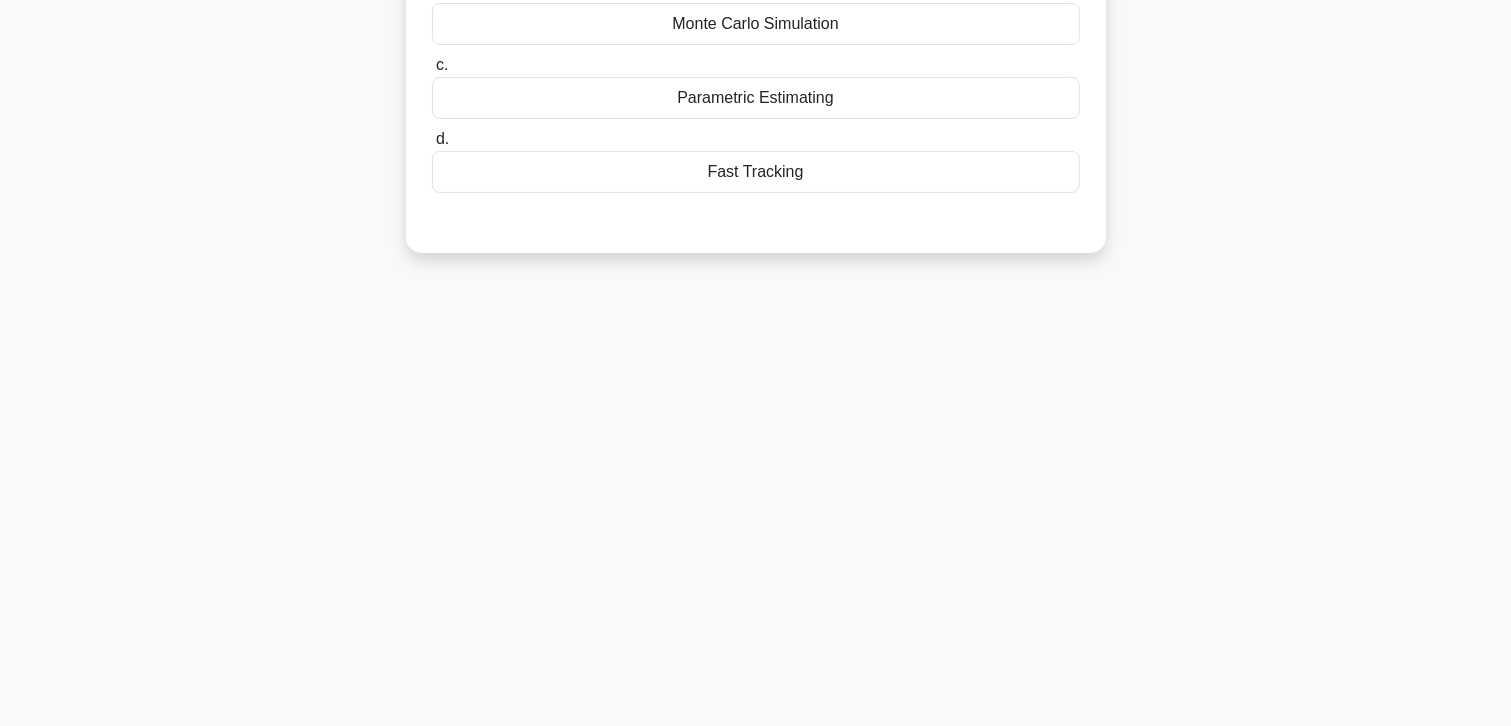 scroll, scrollTop: 55, scrollLeft: 0, axis: vertical 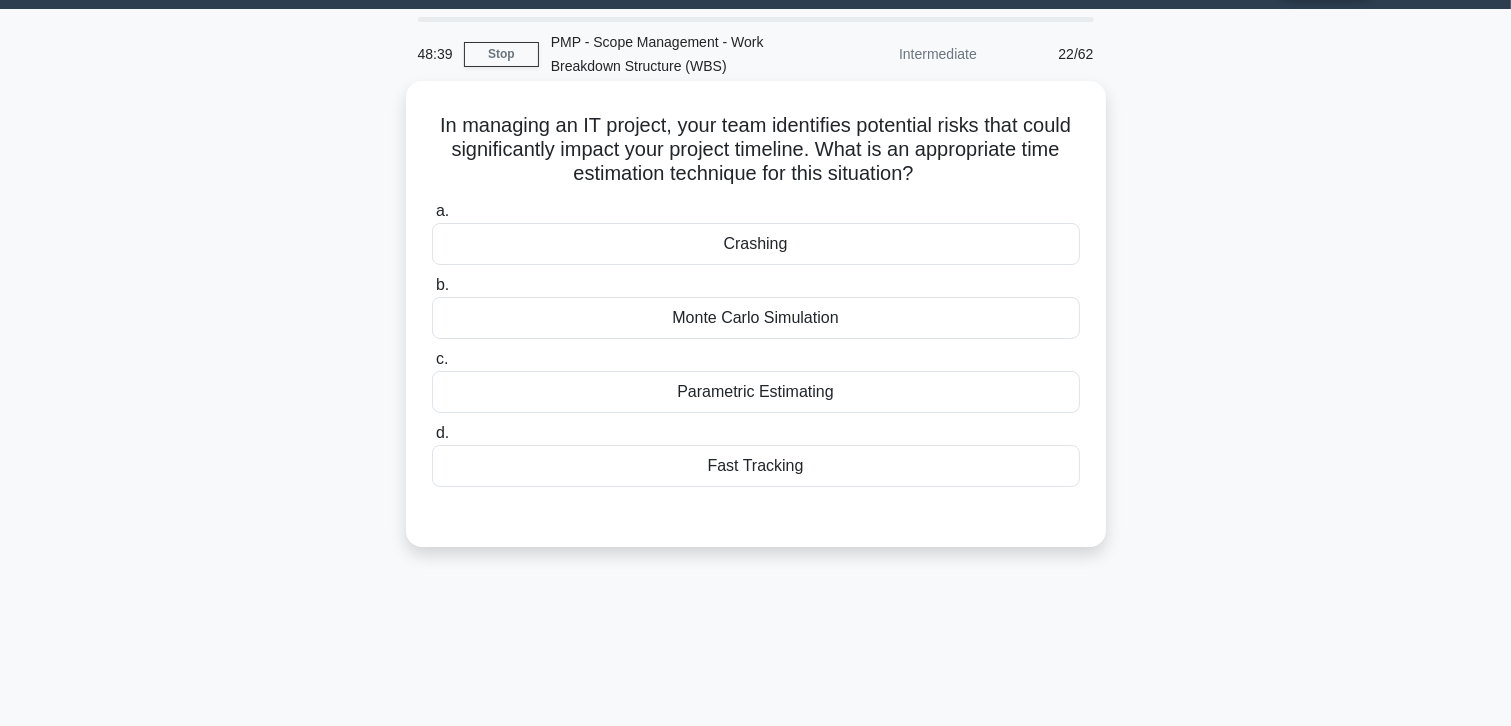 click on "Crashing" at bounding box center [756, 244] 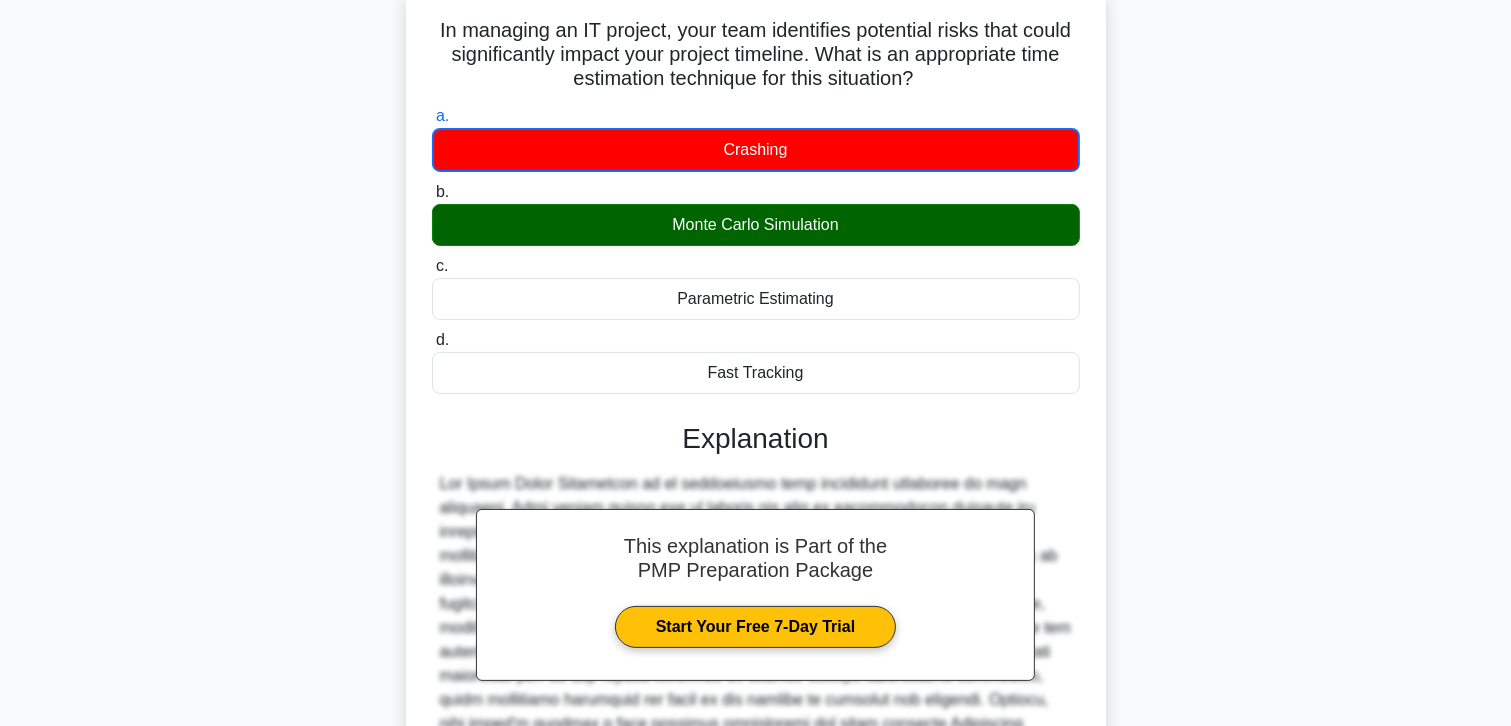 scroll, scrollTop: 436, scrollLeft: 0, axis: vertical 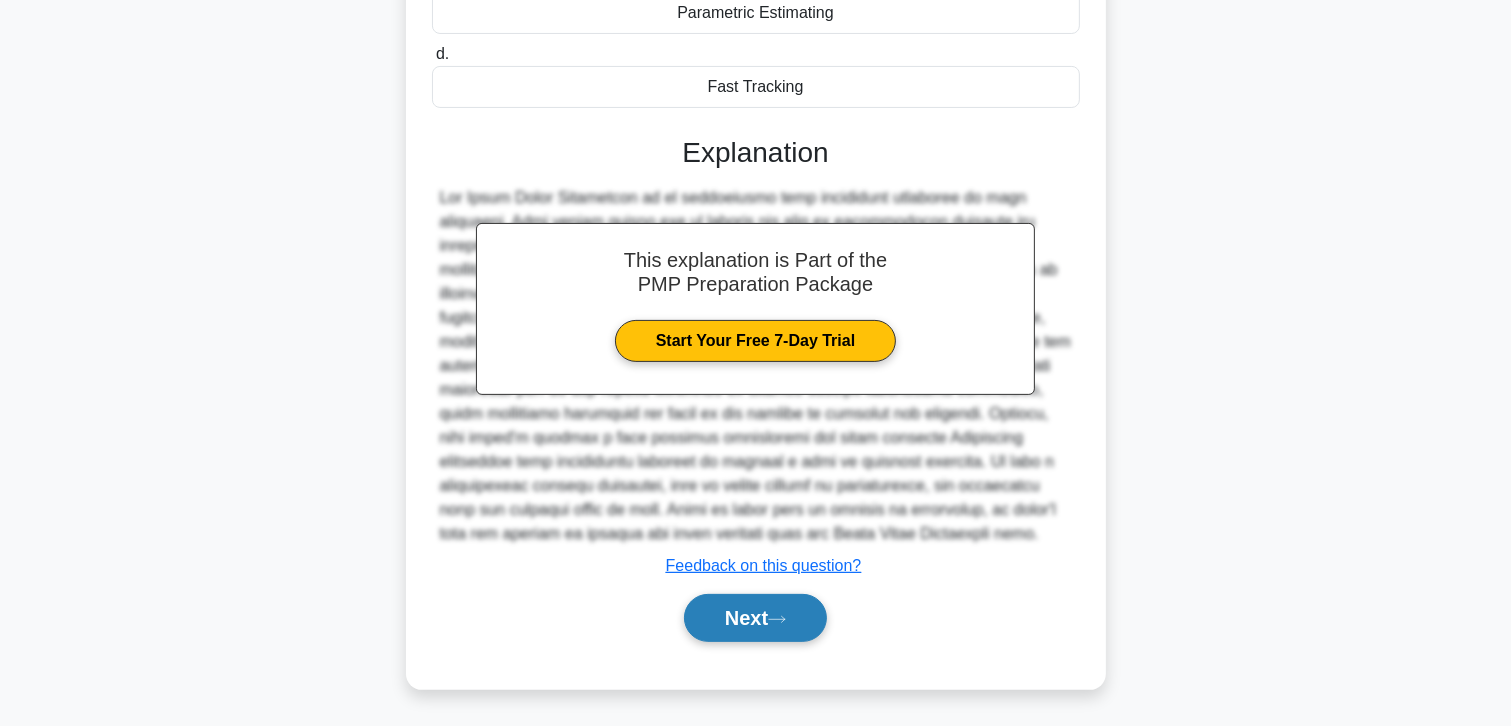 click on "Next" at bounding box center (755, 618) 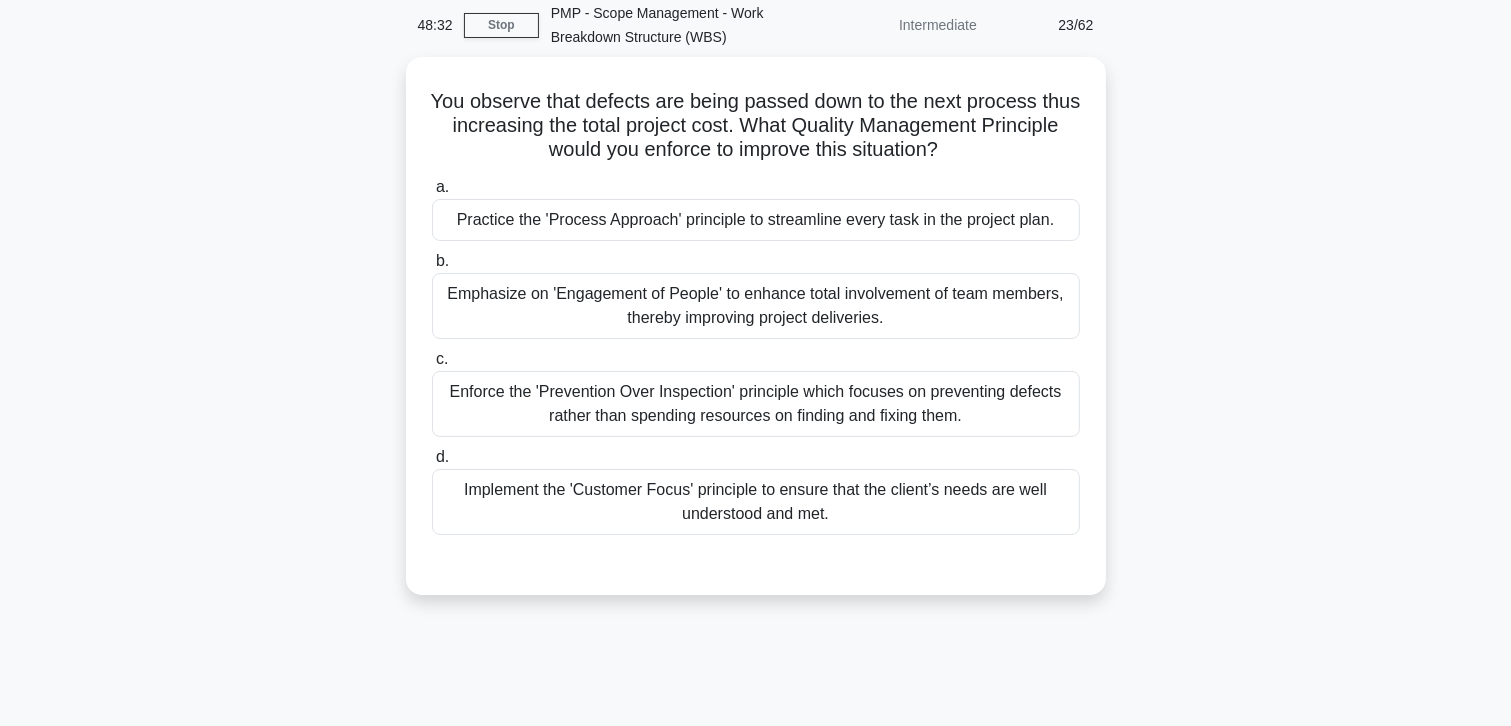 scroll, scrollTop: 55, scrollLeft: 0, axis: vertical 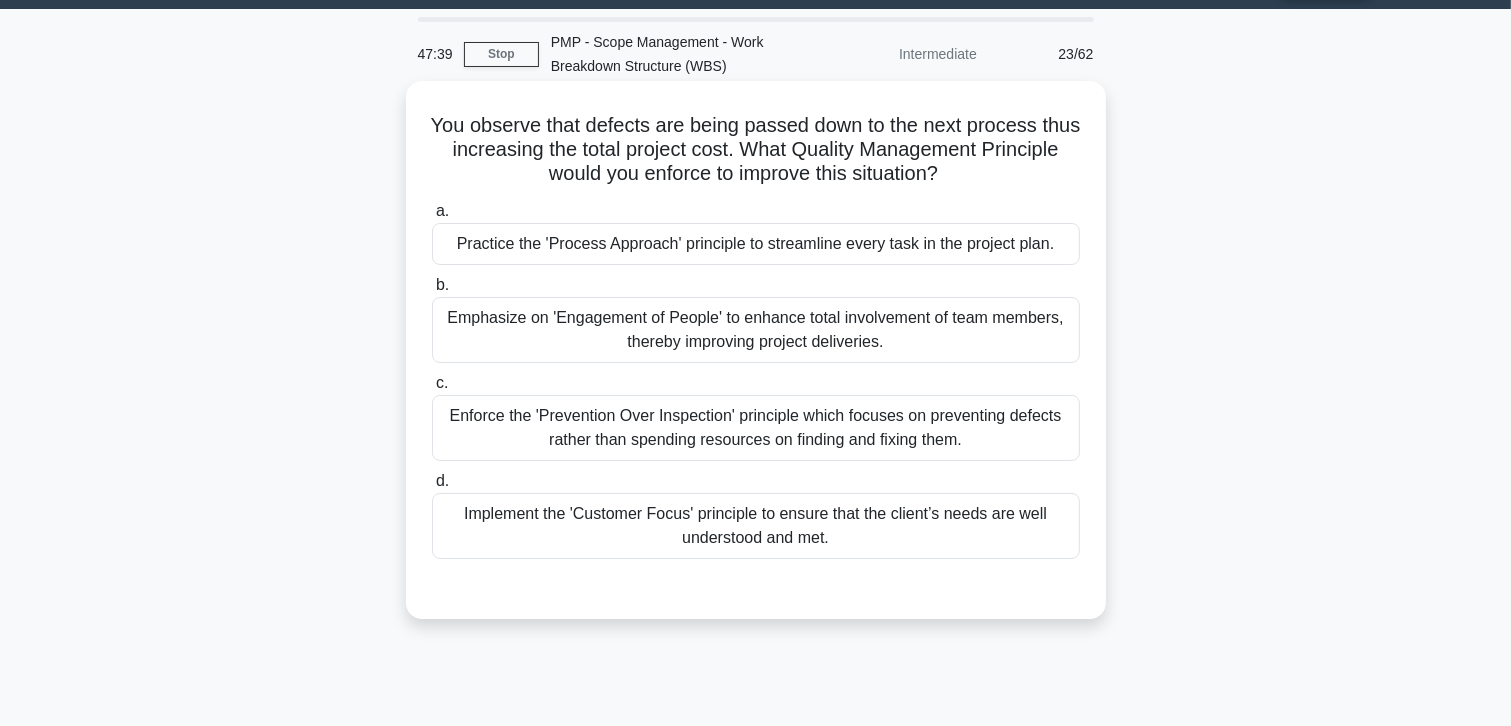 click on "Enforce the 'Prevention Over Inspection' principle which focuses on preventing defects rather than spending resources on finding and fixing them." at bounding box center [756, 428] 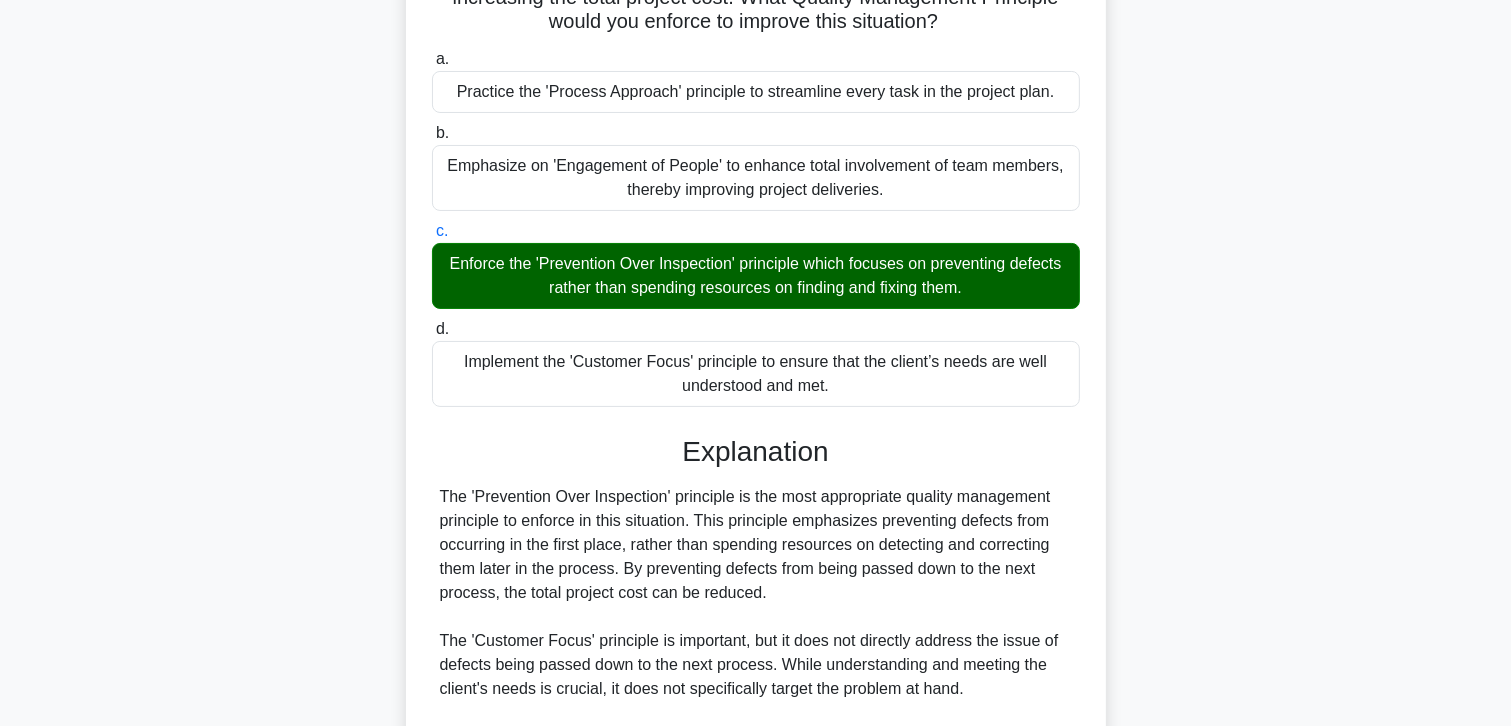 scroll, scrollTop: 555, scrollLeft: 0, axis: vertical 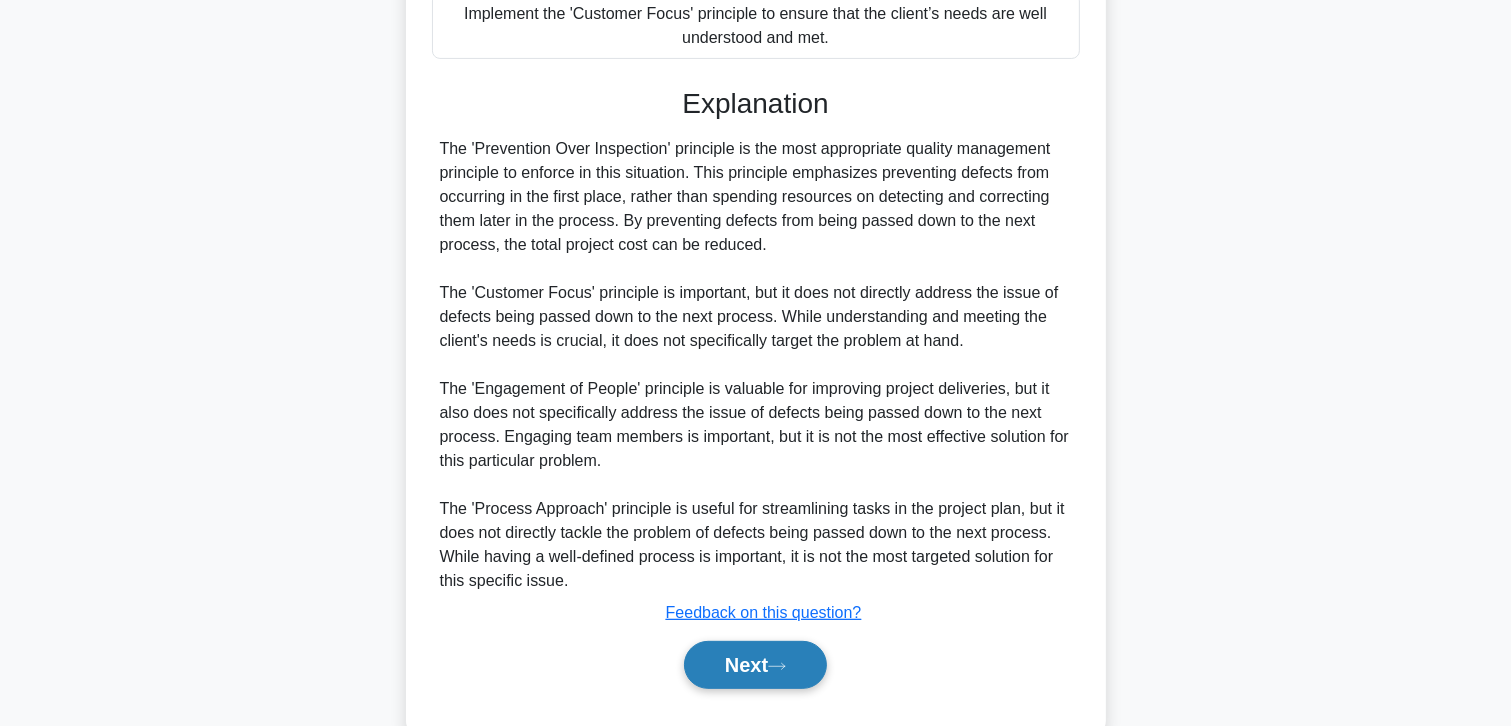 click on "Next" at bounding box center (755, 665) 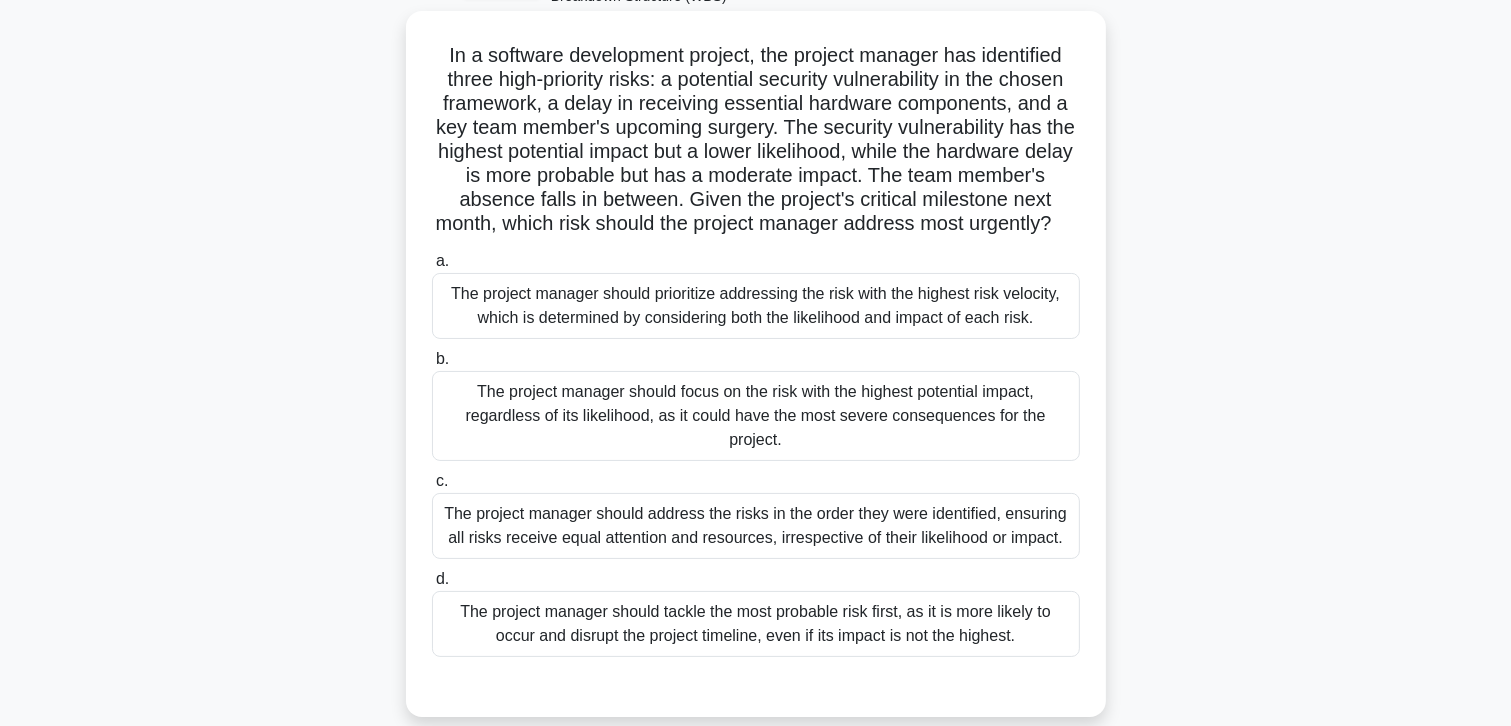 scroll, scrollTop: 155, scrollLeft: 0, axis: vertical 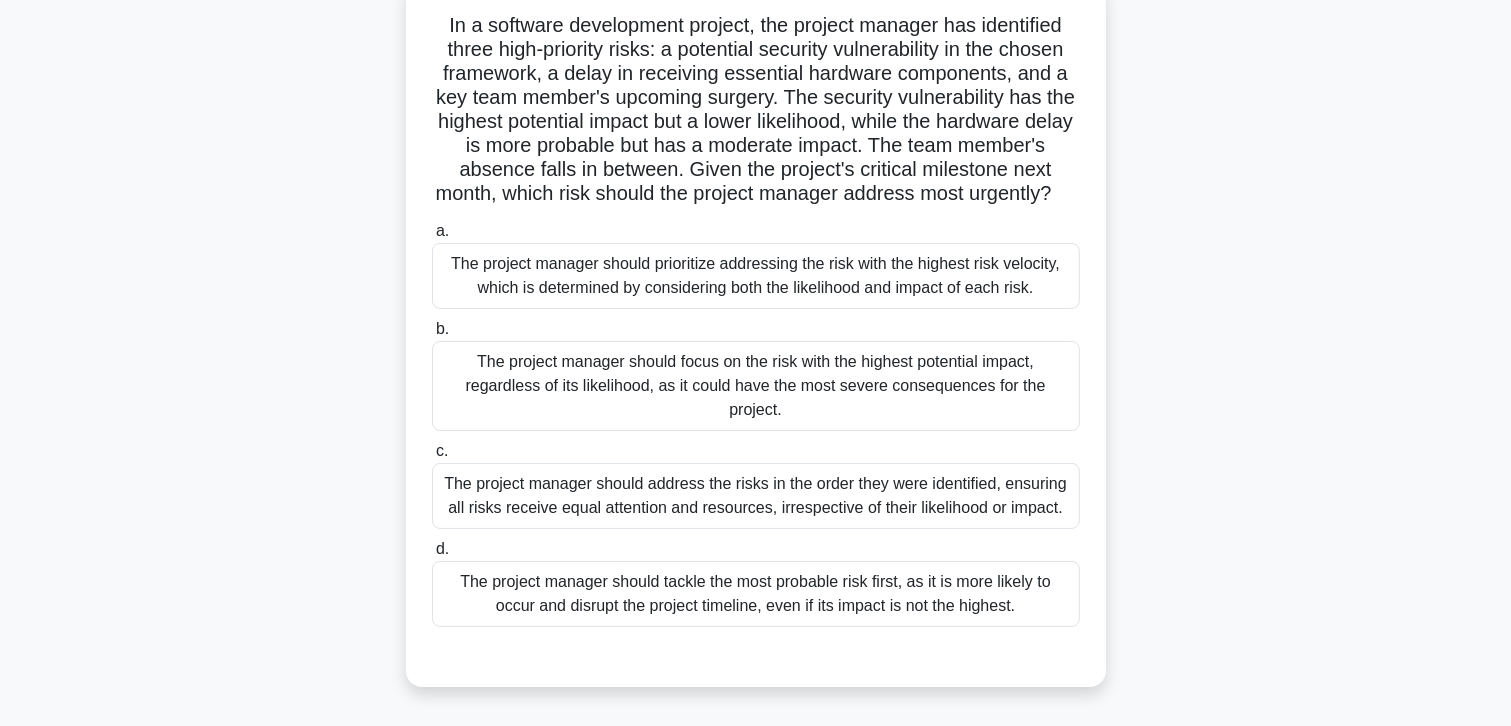 click on "The project manager should focus on the risk with the highest potential impact, regardless of its likelihood, as it could have the most severe consequences for the project." at bounding box center [756, 386] 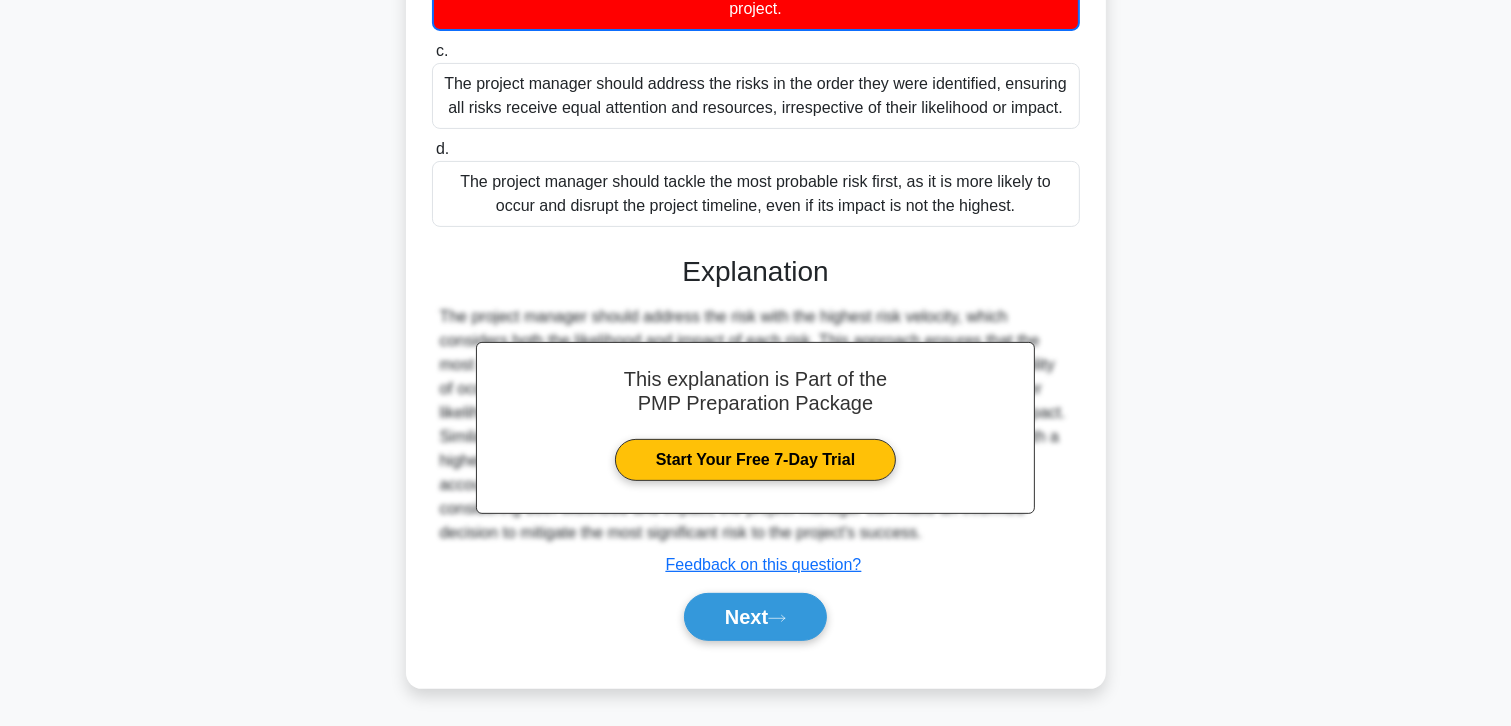 scroll, scrollTop: 580, scrollLeft: 0, axis: vertical 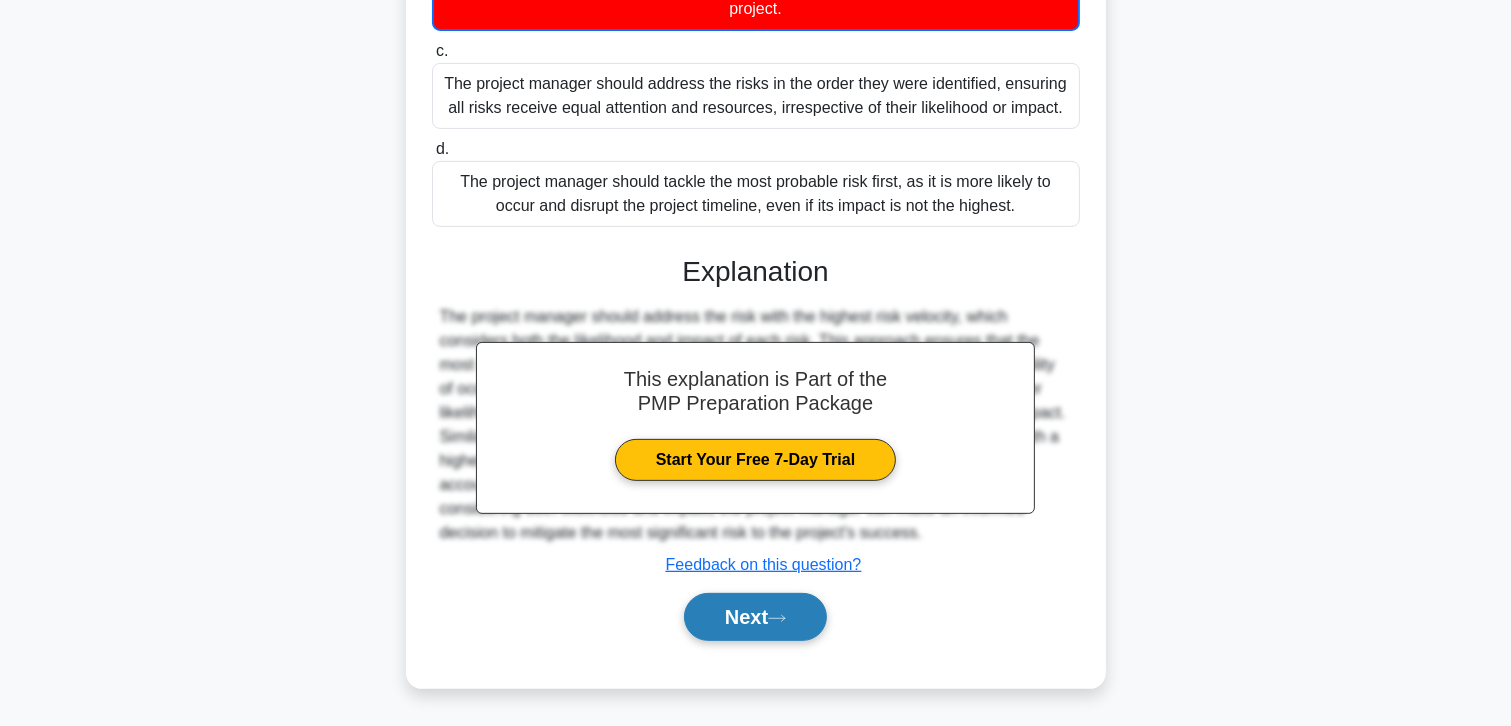 click on "Next" at bounding box center [755, 617] 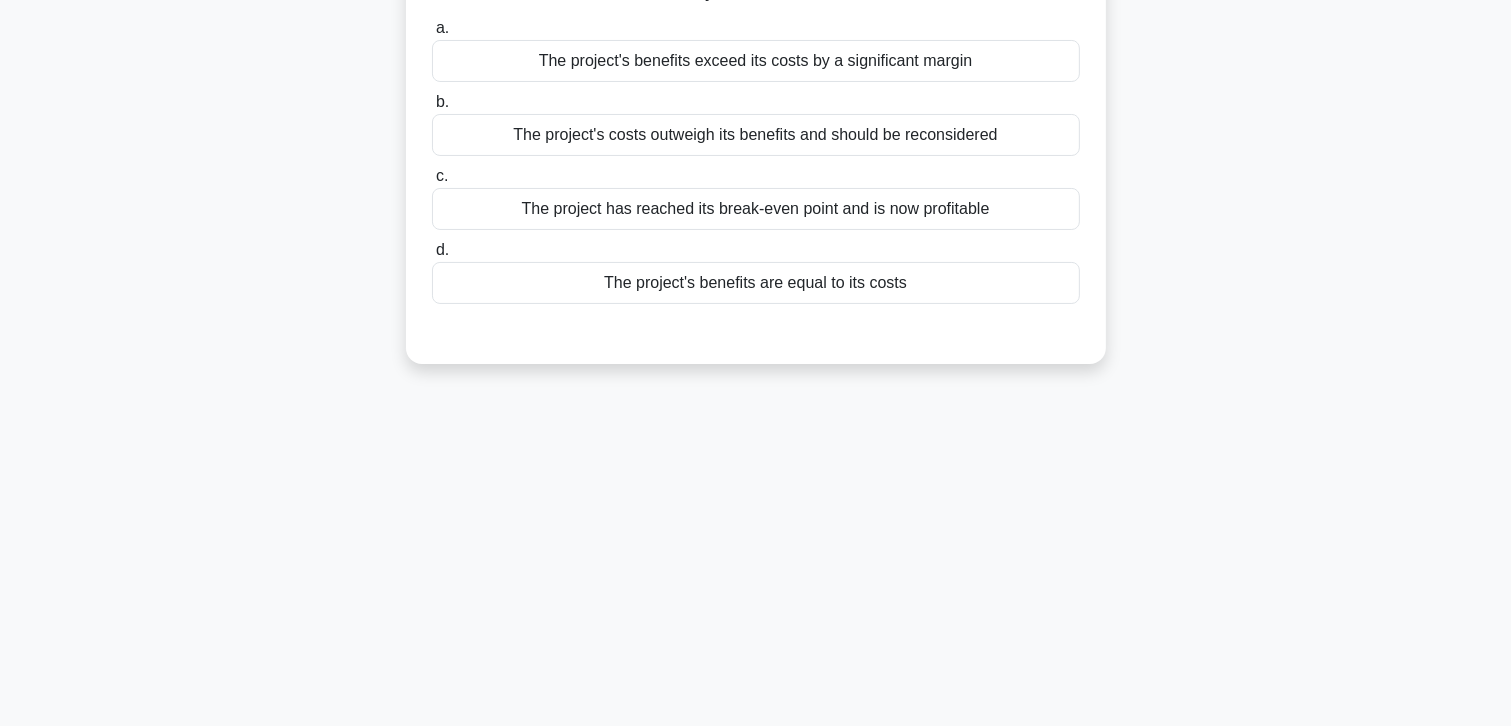 scroll, scrollTop: 0, scrollLeft: 0, axis: both 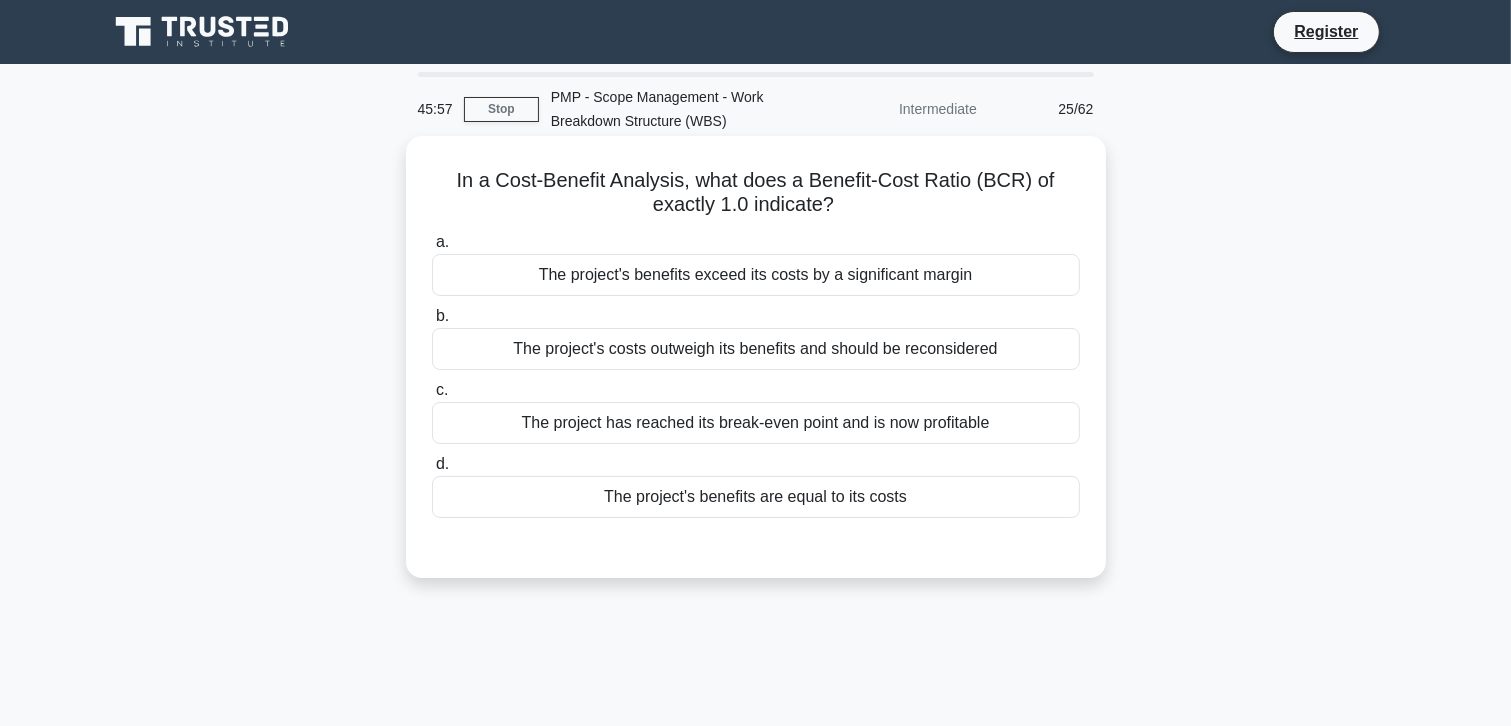 click on "The project's benefits are equal to its costs" at bounding box center (756, 497) 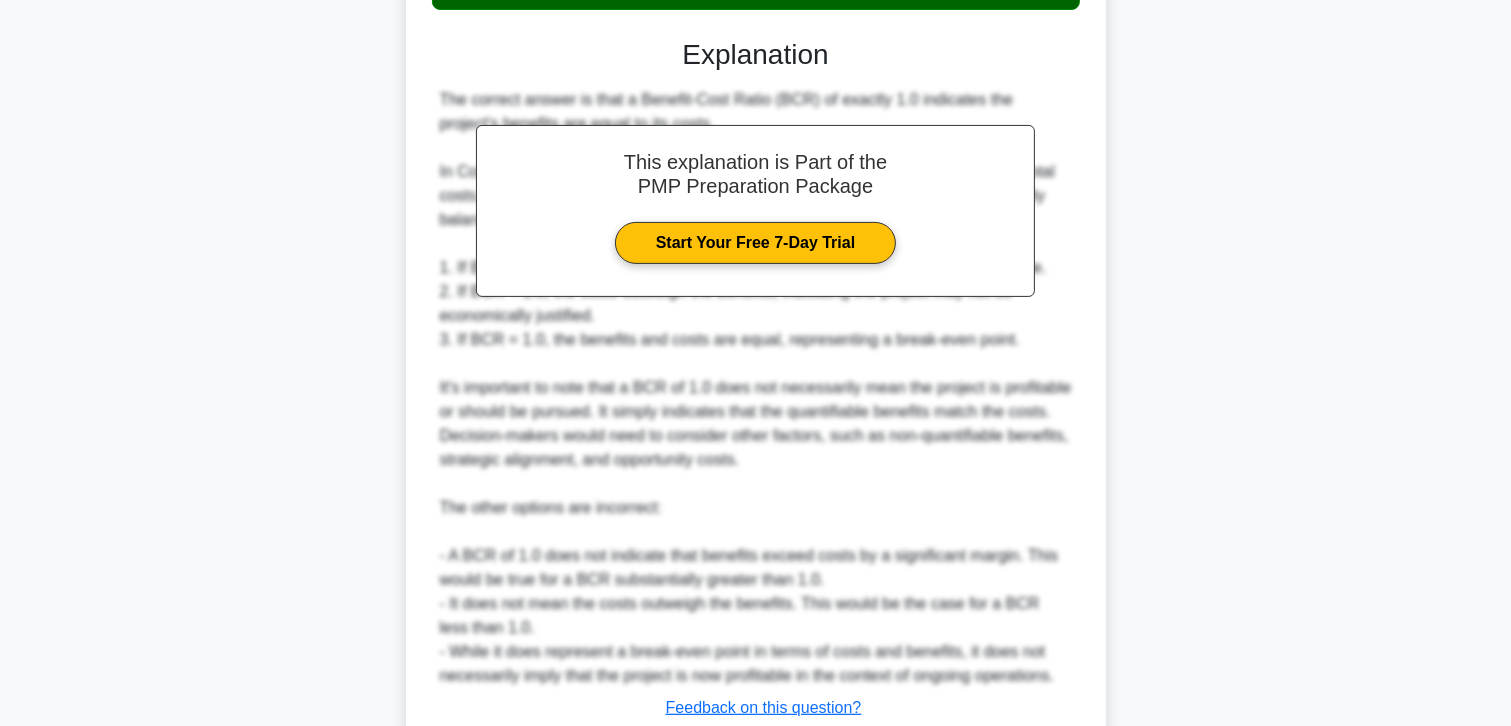 scroll, scrollTop: 650, scrollLeft: 0, axis: vertical 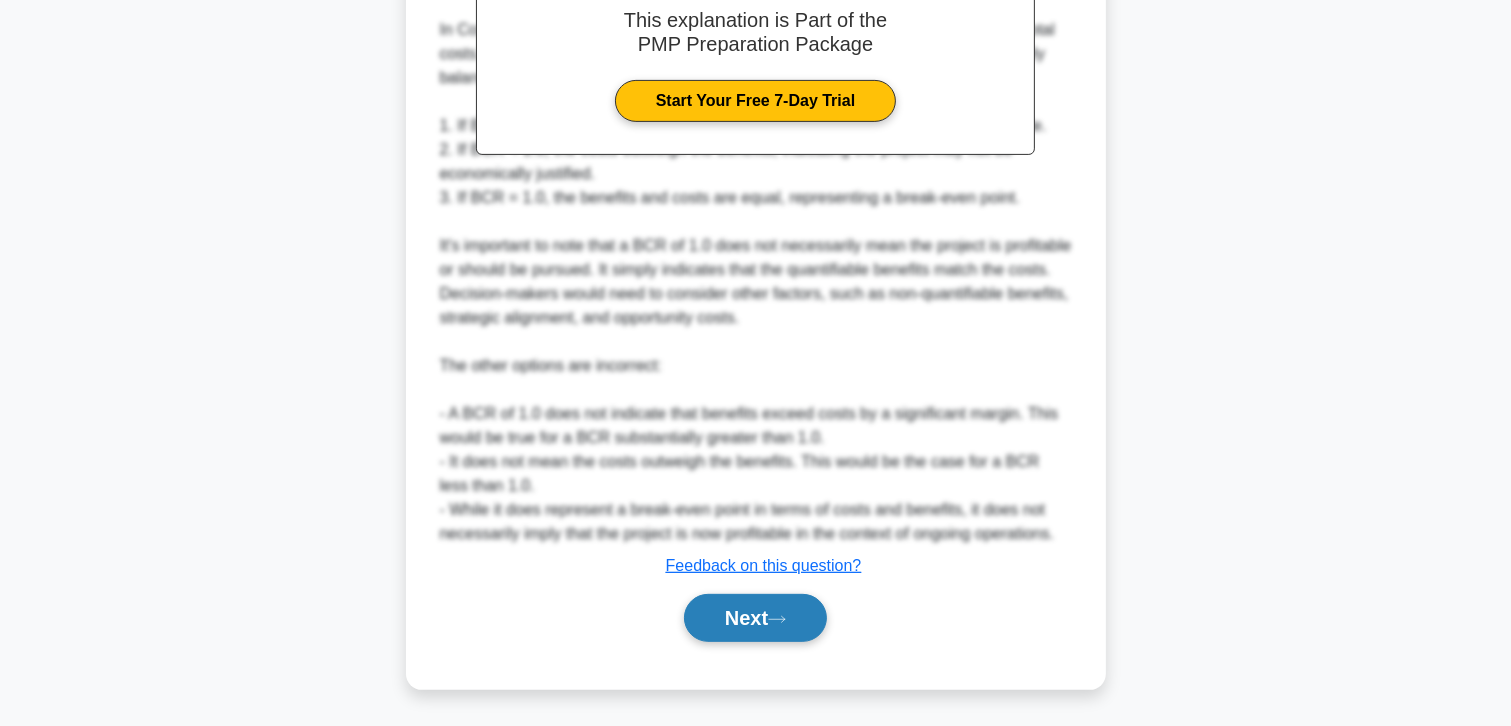 click on "Next" at bounding box center [755, 618] 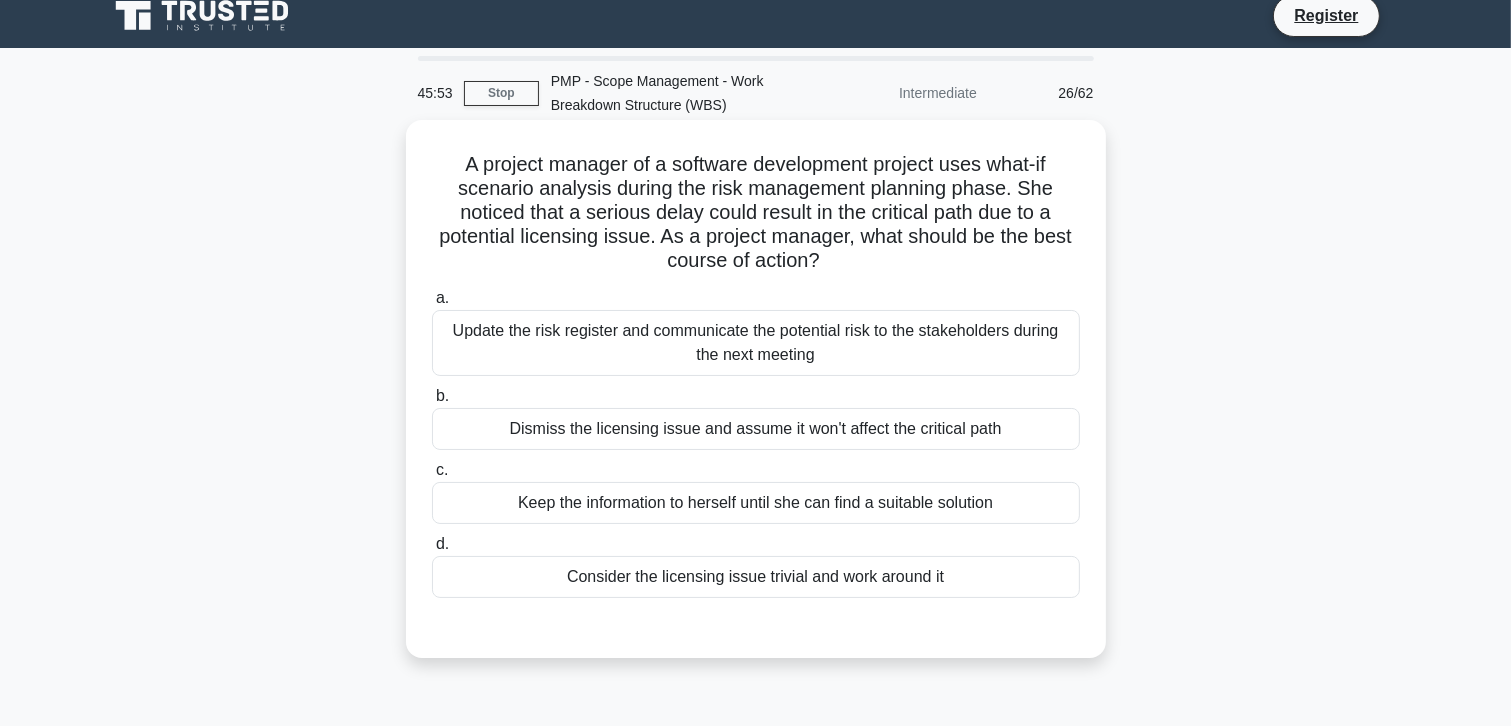 scroll, scrollTop: 0, scrollLeft: 0, axis: both 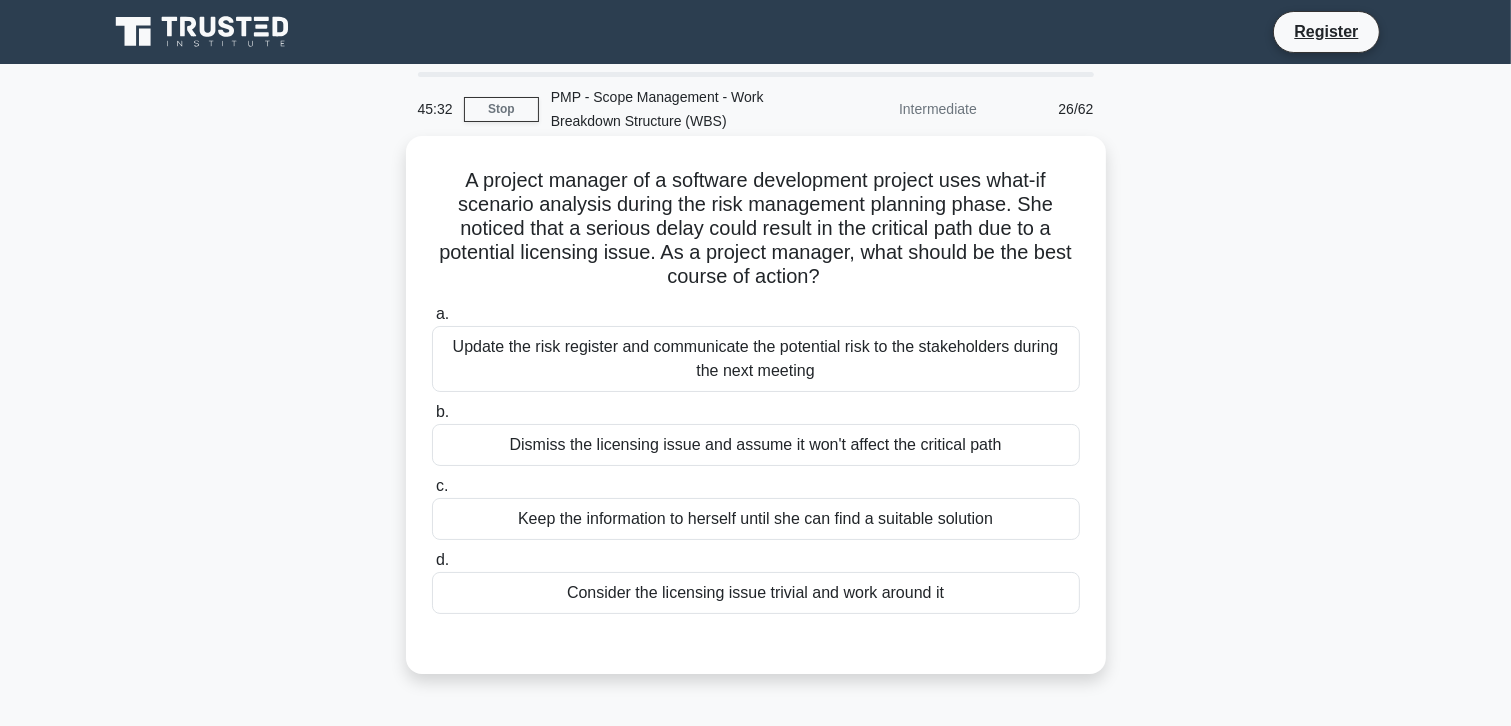 click on "Update the risk register and communicate the potential risk to the stakeholders during the next meeting" at bounding box center [756, 359] 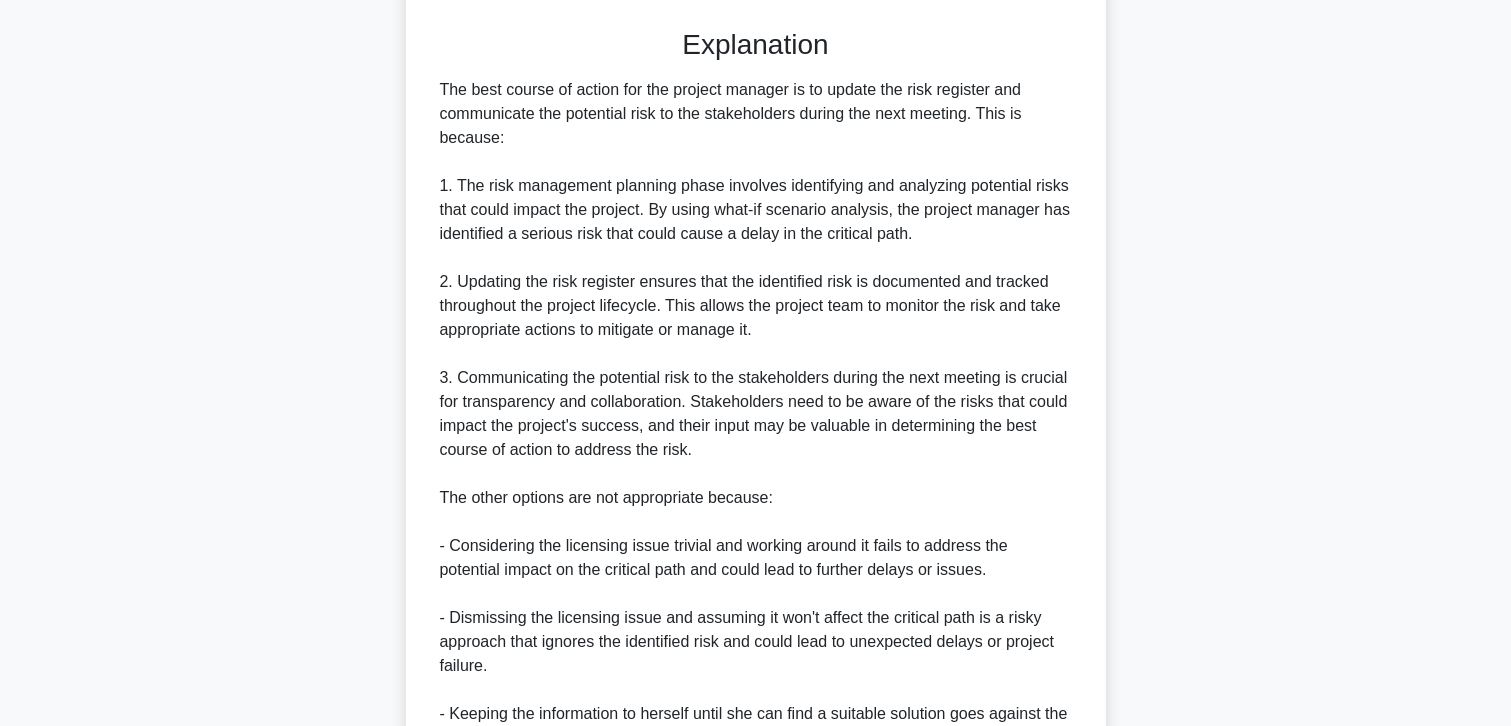 scroll, scrollTop: 842, scrollLeft: 0, axis: vertical 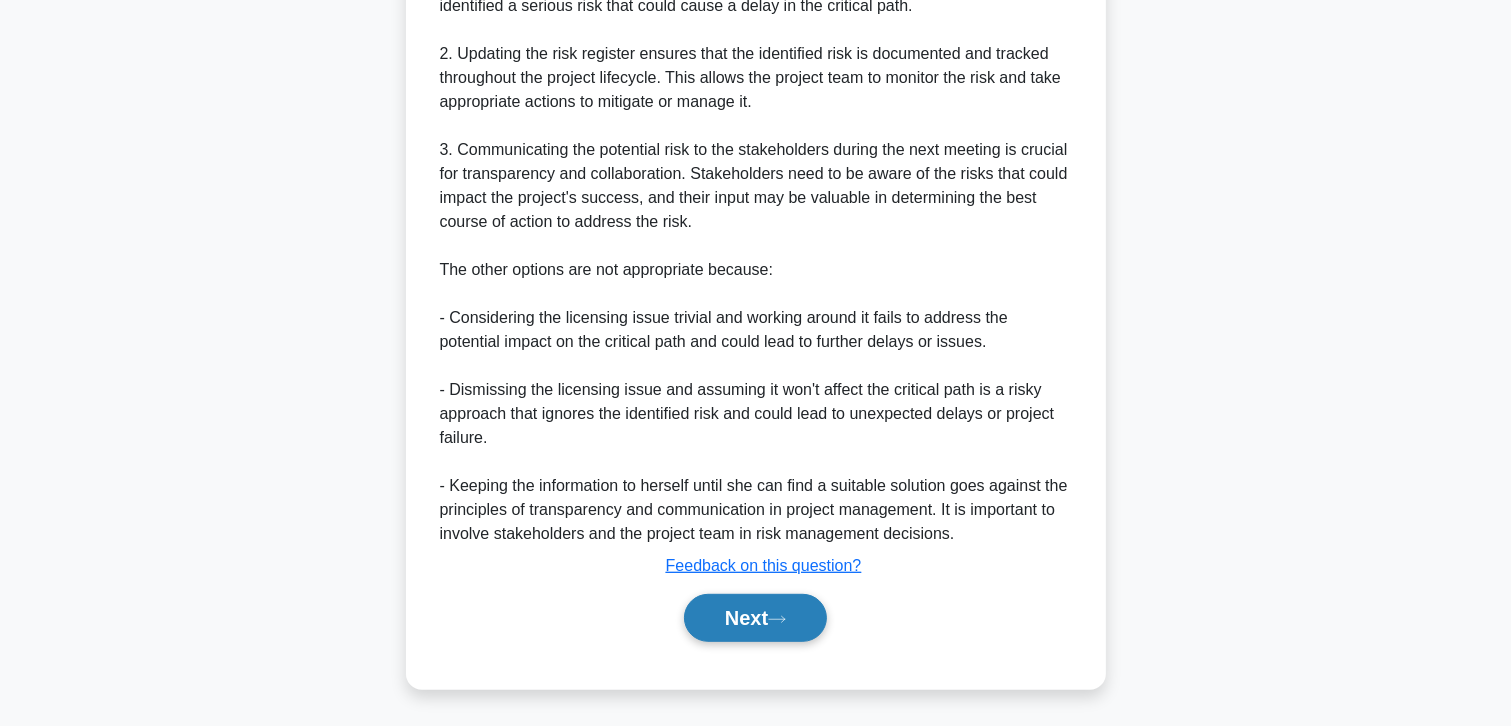 click on "Next" at bounding box center (755, 618) 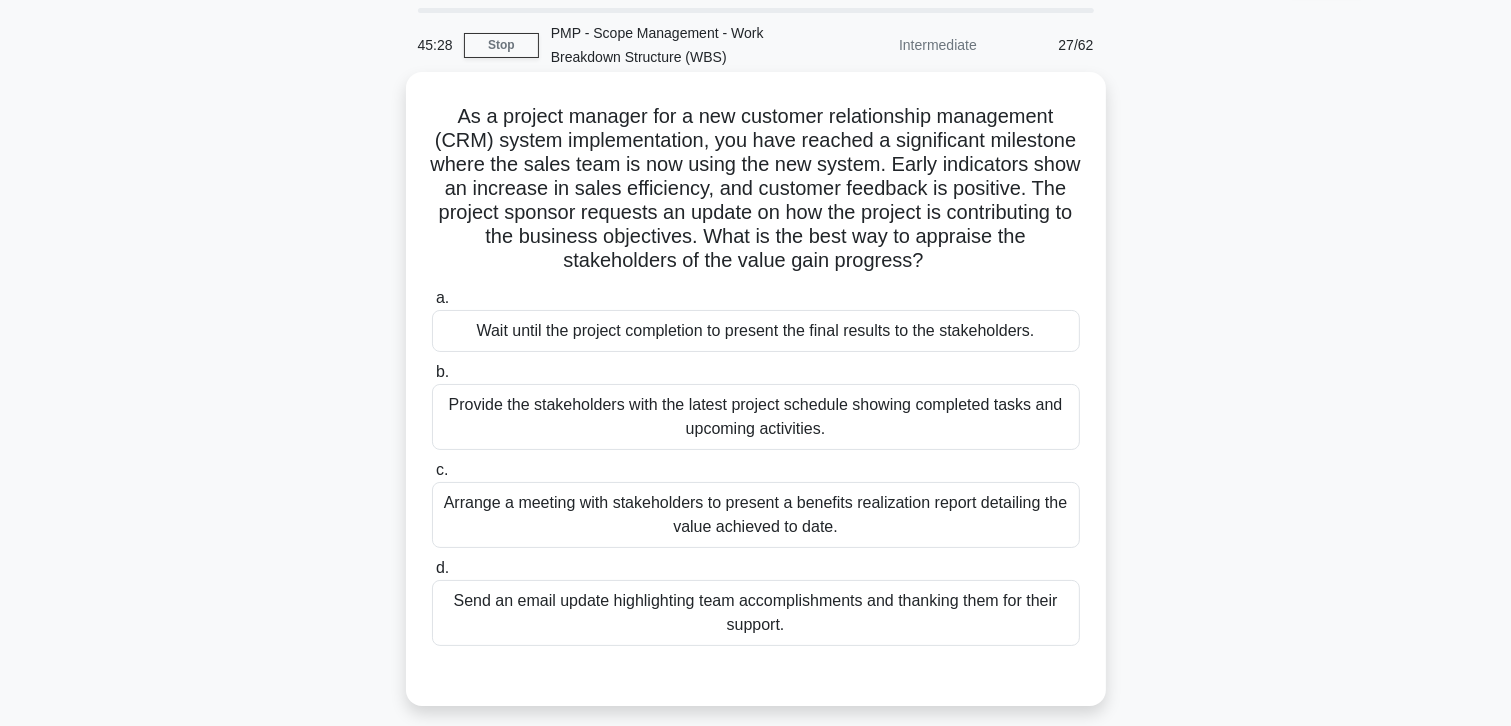 scroll, scrollTop: 100, scrollLeft: 0, axis: vertical 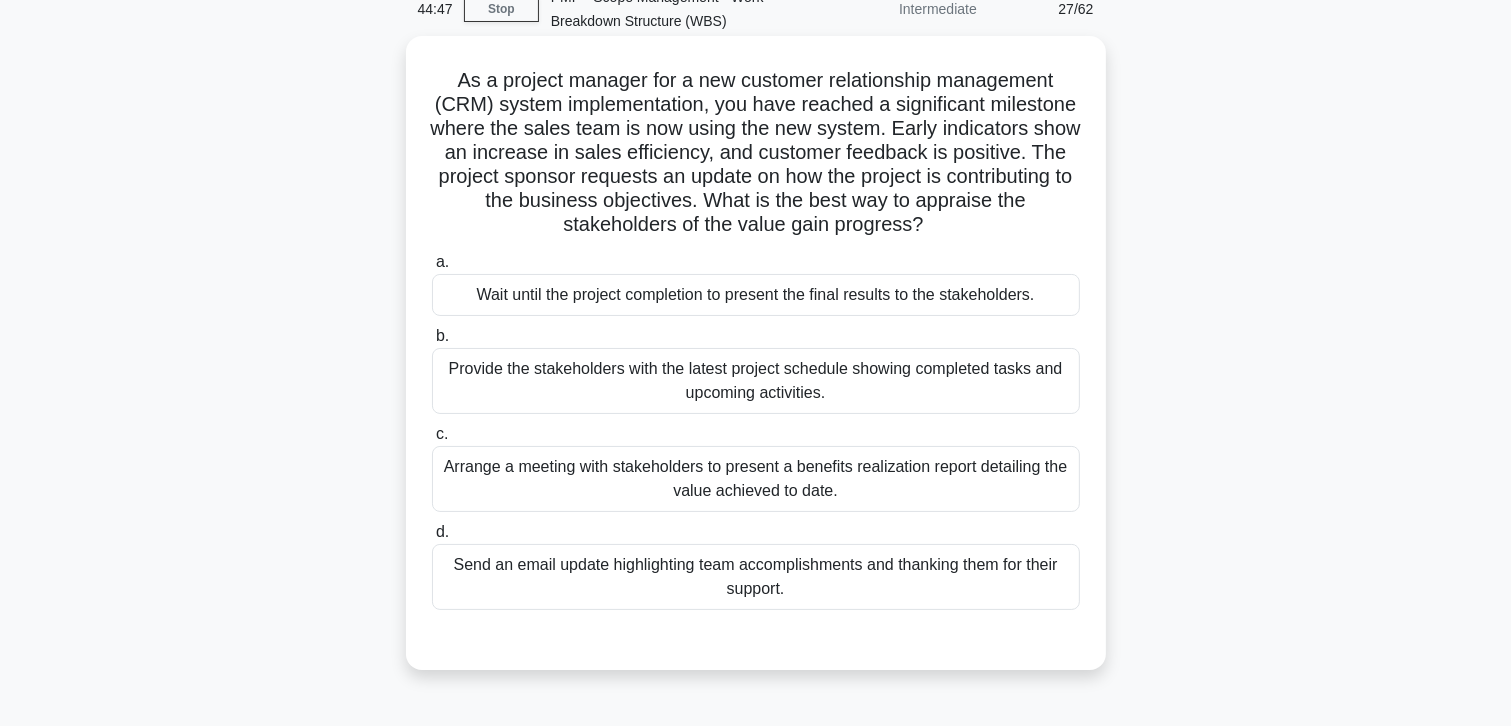 click on "Provide the stakeholders with the latest project schedule showing completed tasks and upcoming activities." at bounding box center [756, 381] 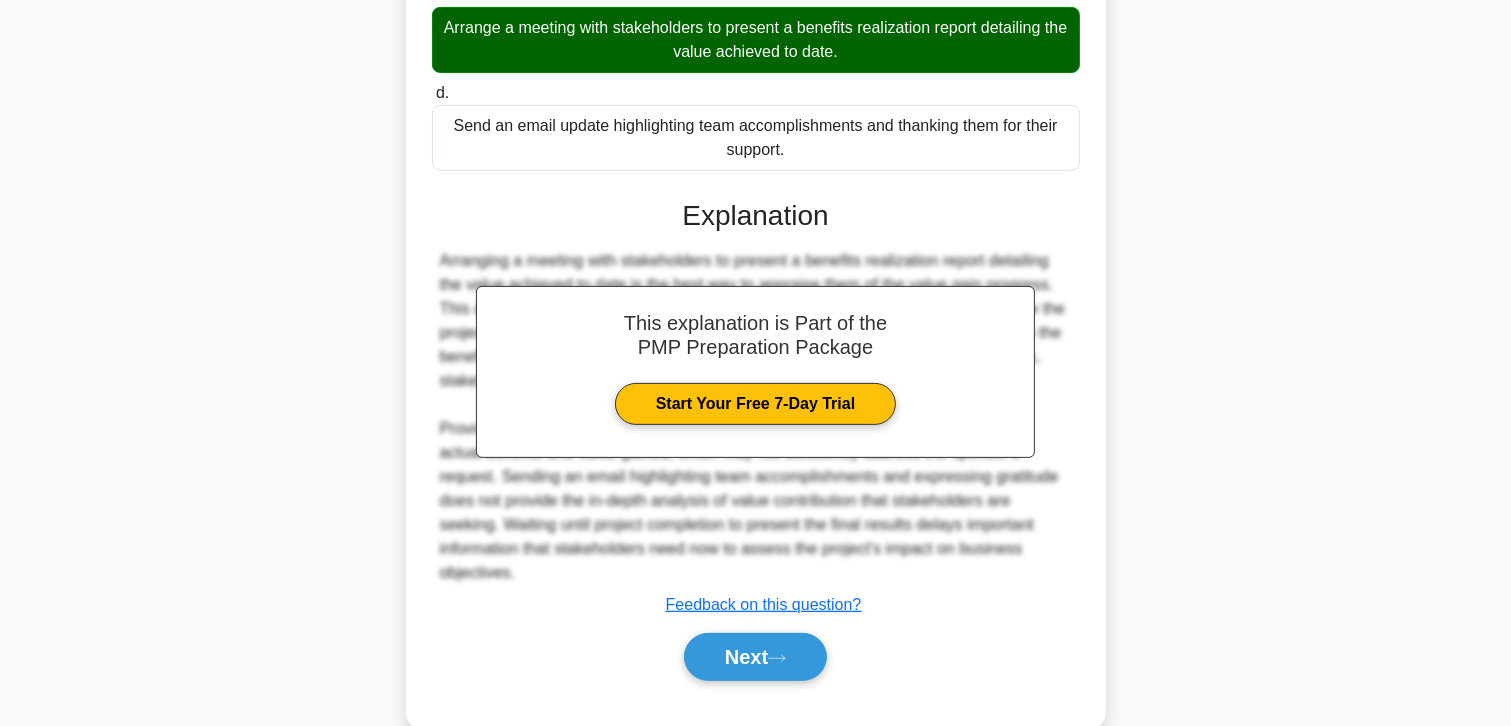 scroll, scrollTop: 556, scrollLeft: 0, axis: vertical 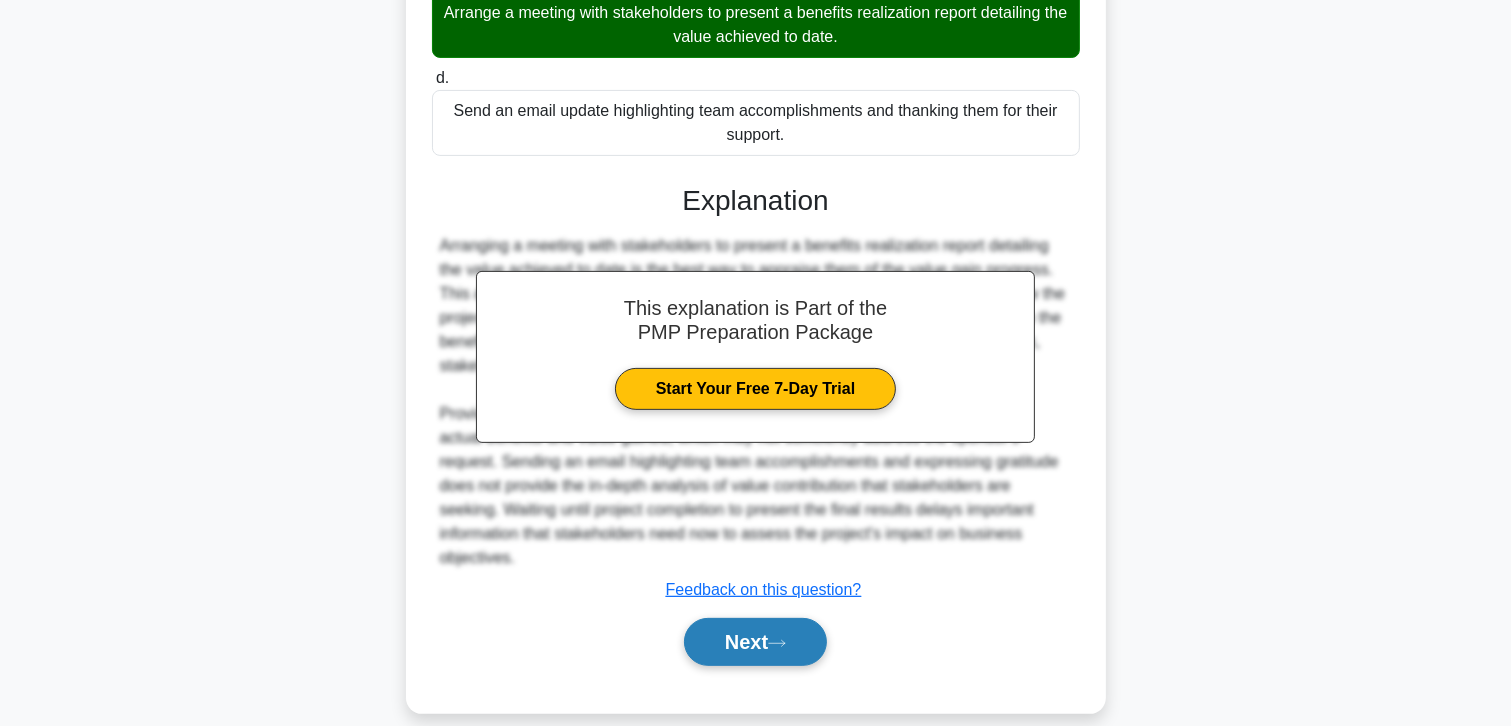 click 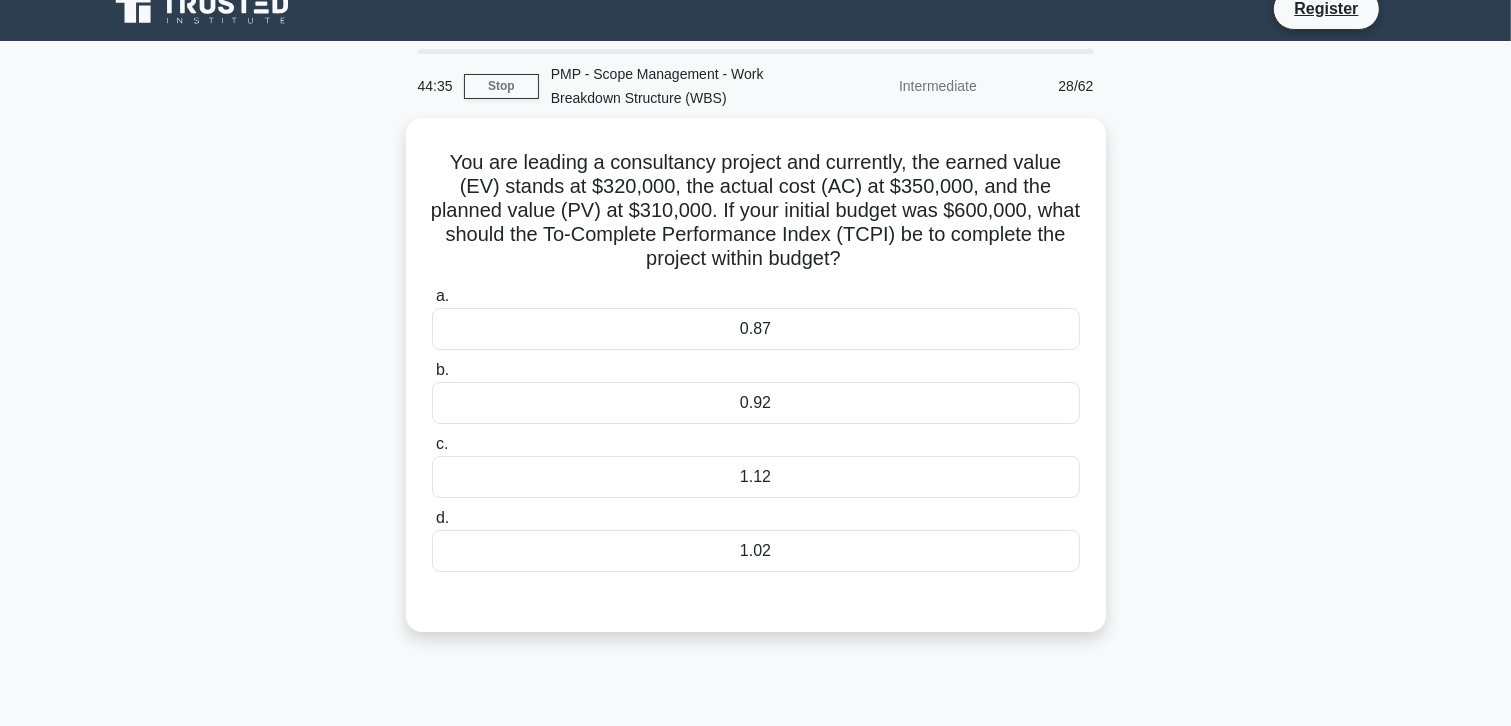 scroll, scrollTop: 0, scrollLeft: 0, axis: both 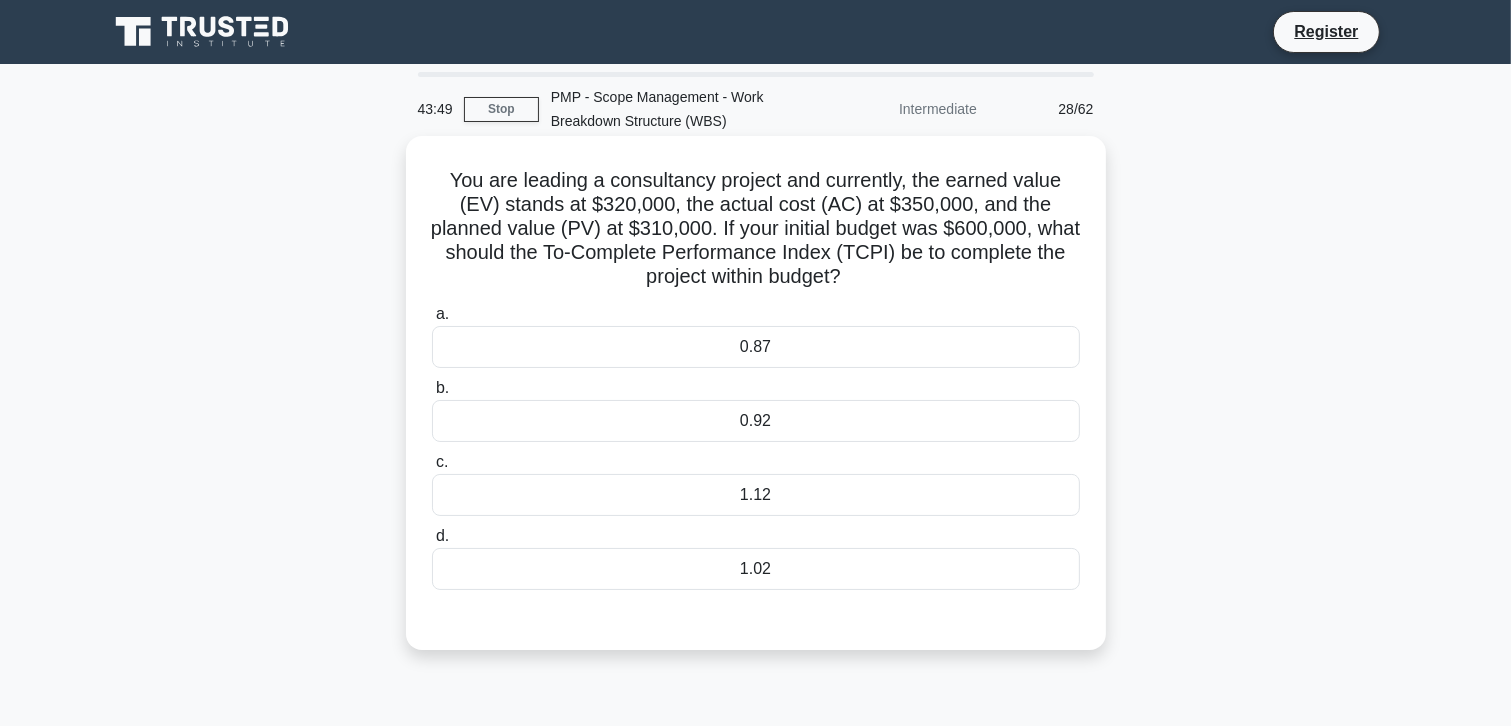 click on "0.92" at bounding box center [756, 421] 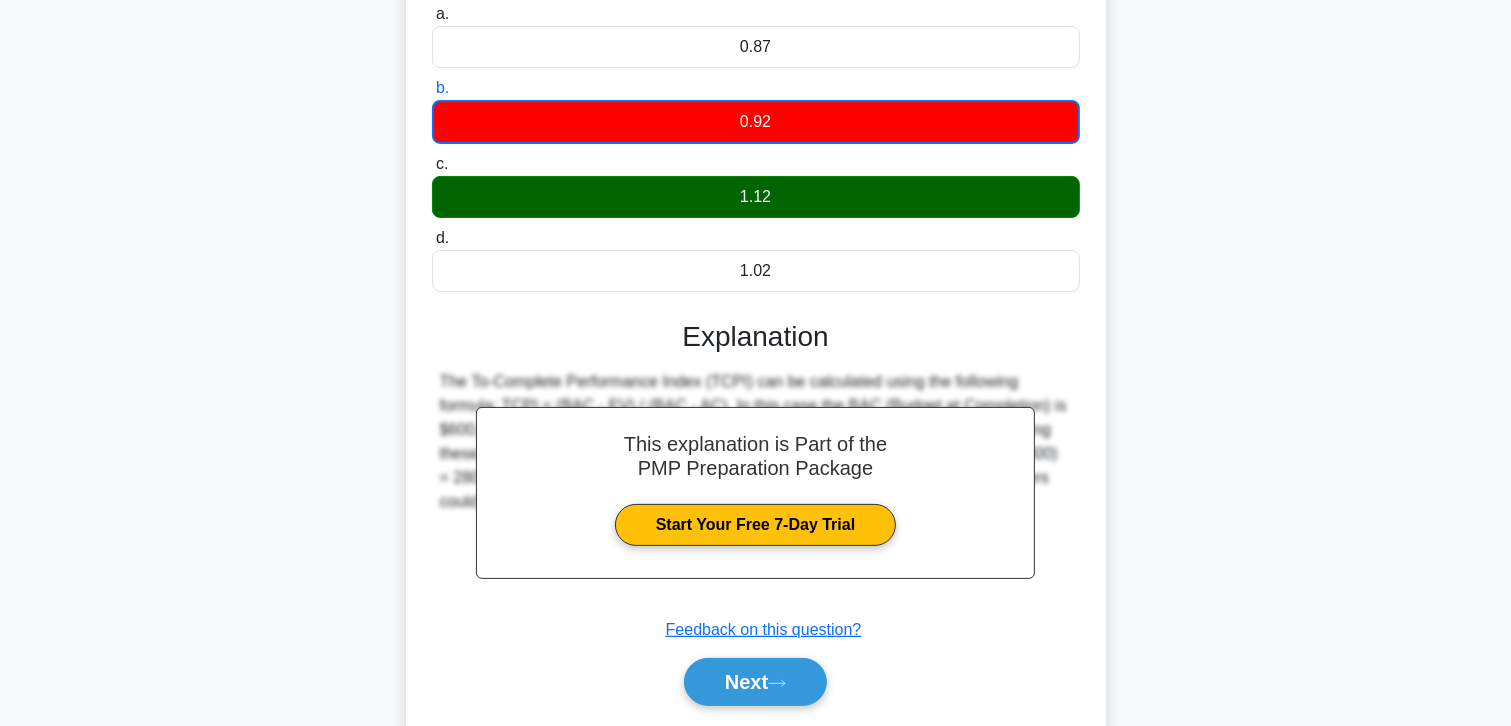 scroll, scrollTop: 364, scrollLeft: 0, axis: vertical 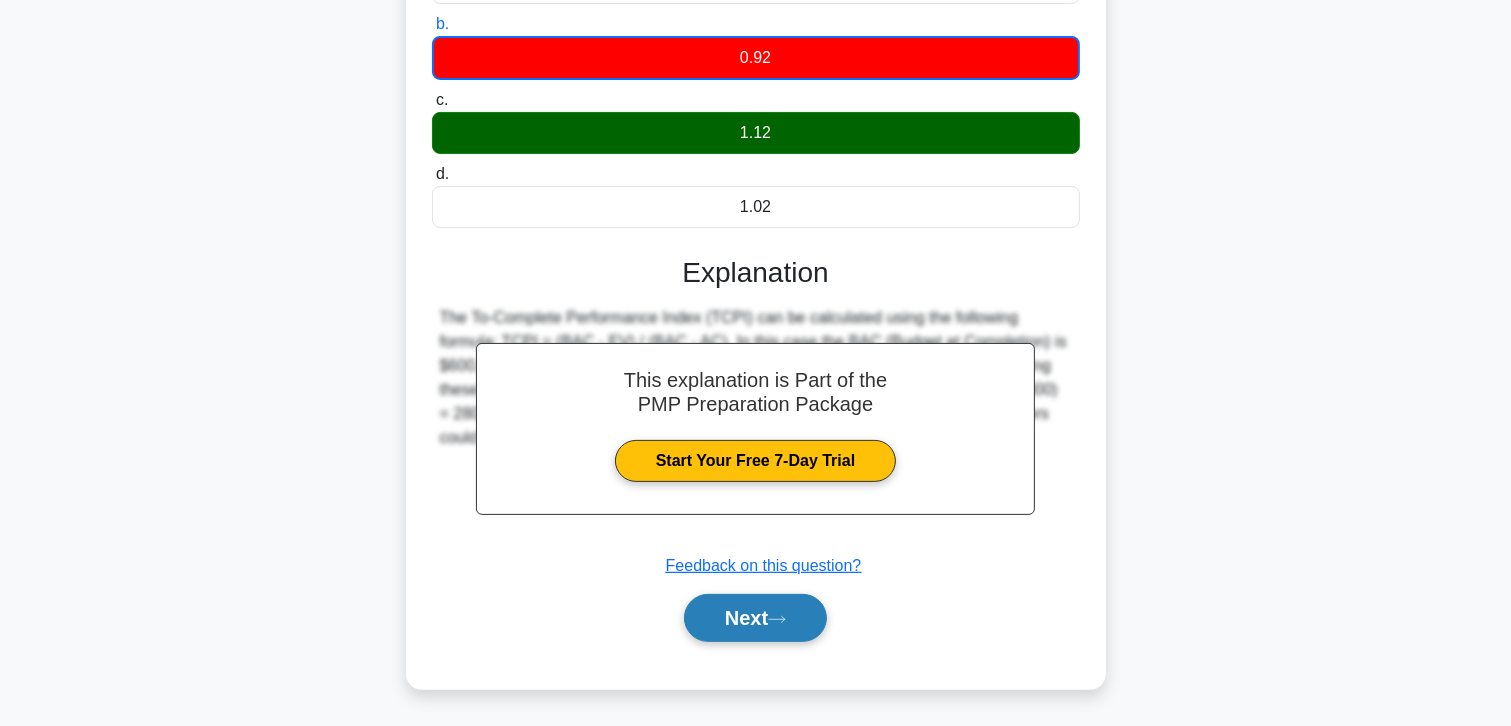 click on "Next" at bounding box center (755, 618) 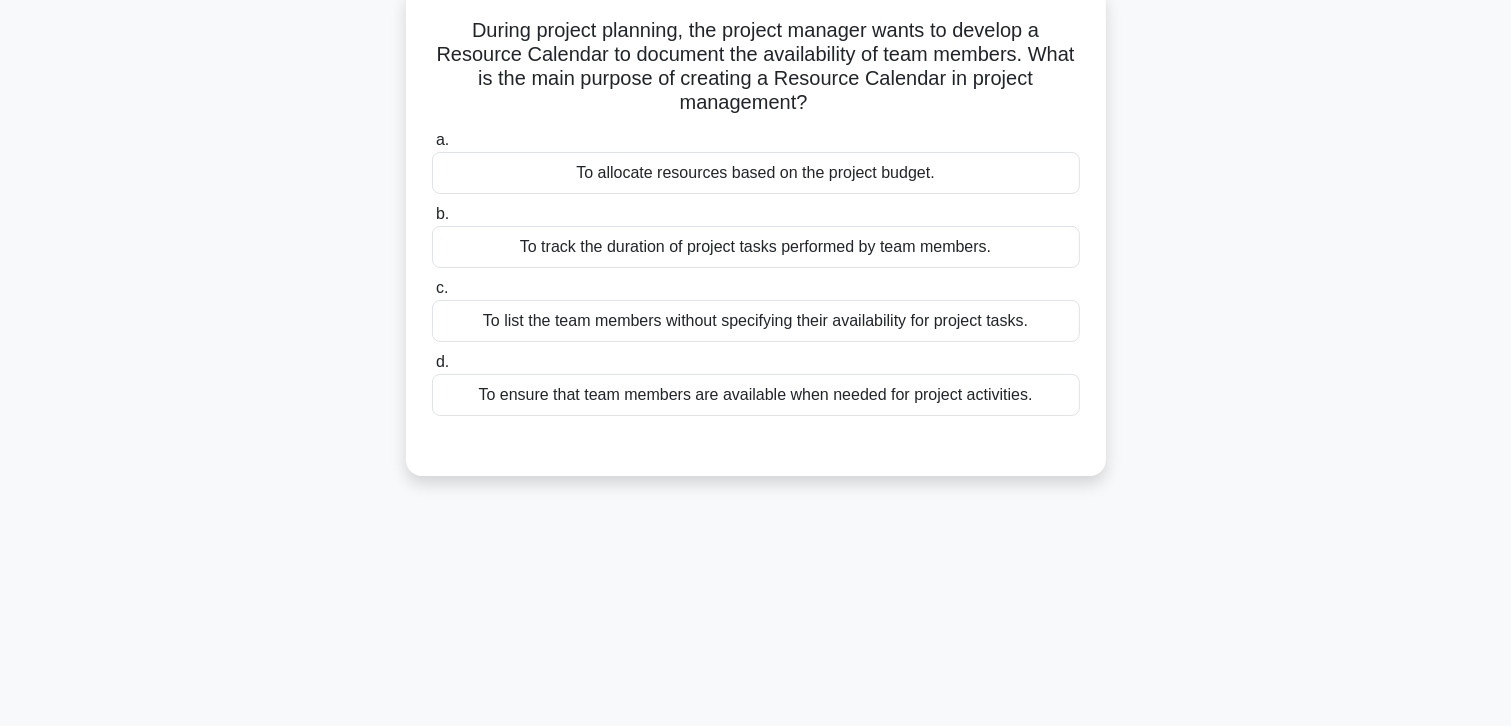 scroll, scrollTop: 55, scrollLeft: 0, axis: vertical 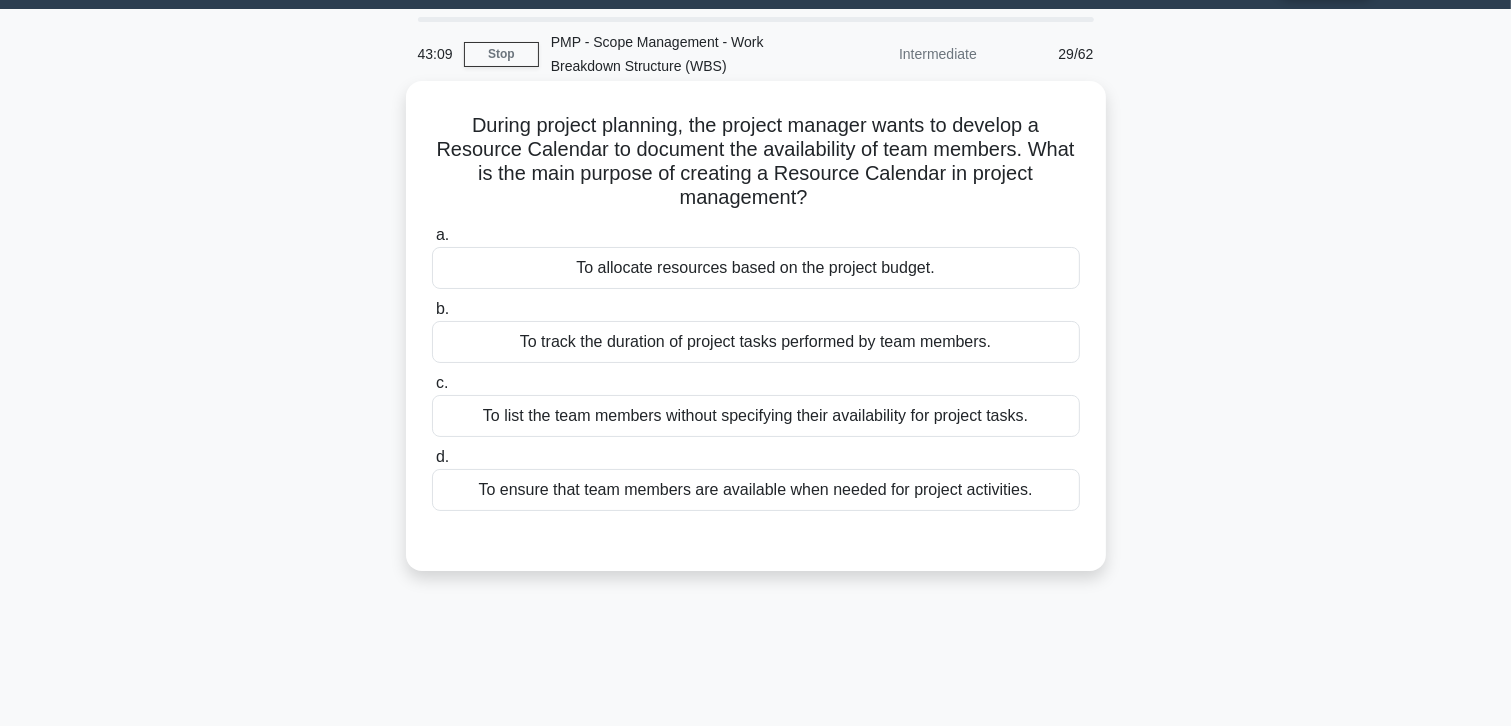 click on "To ensure that team members are available when needed for project activities." at bounding box center (756, 490) 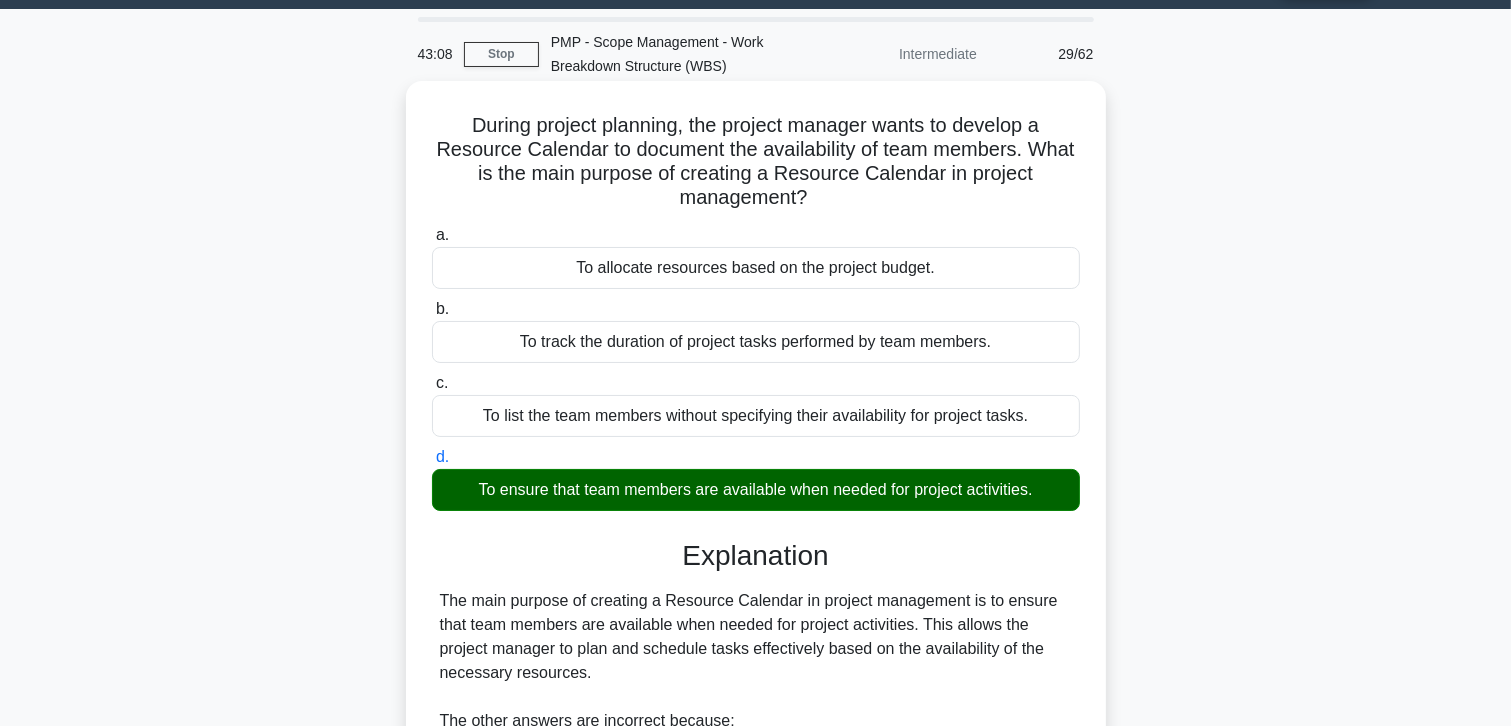 scroll, scrollTop: 386, scrollLeft: 0, axis: vertical 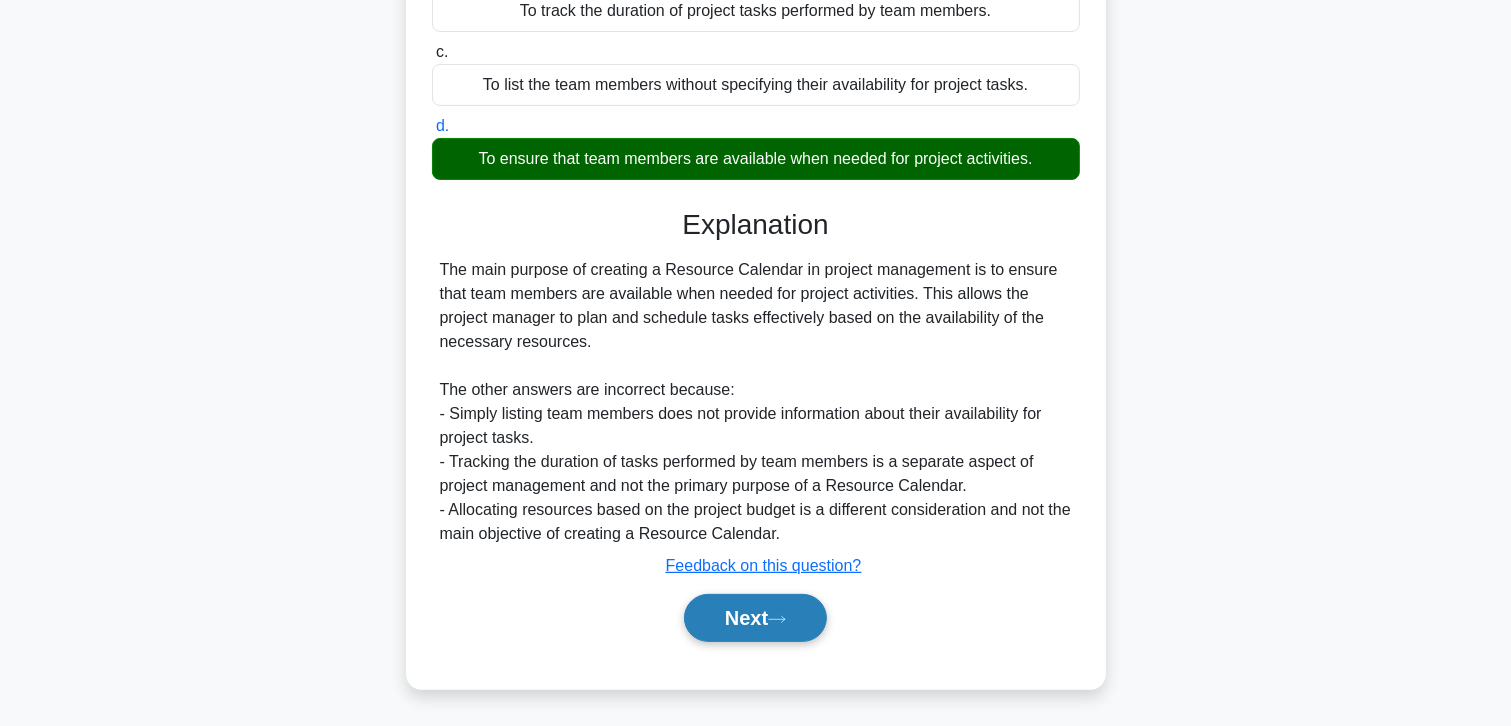 click on "Next" at bounding box center [755, 618] 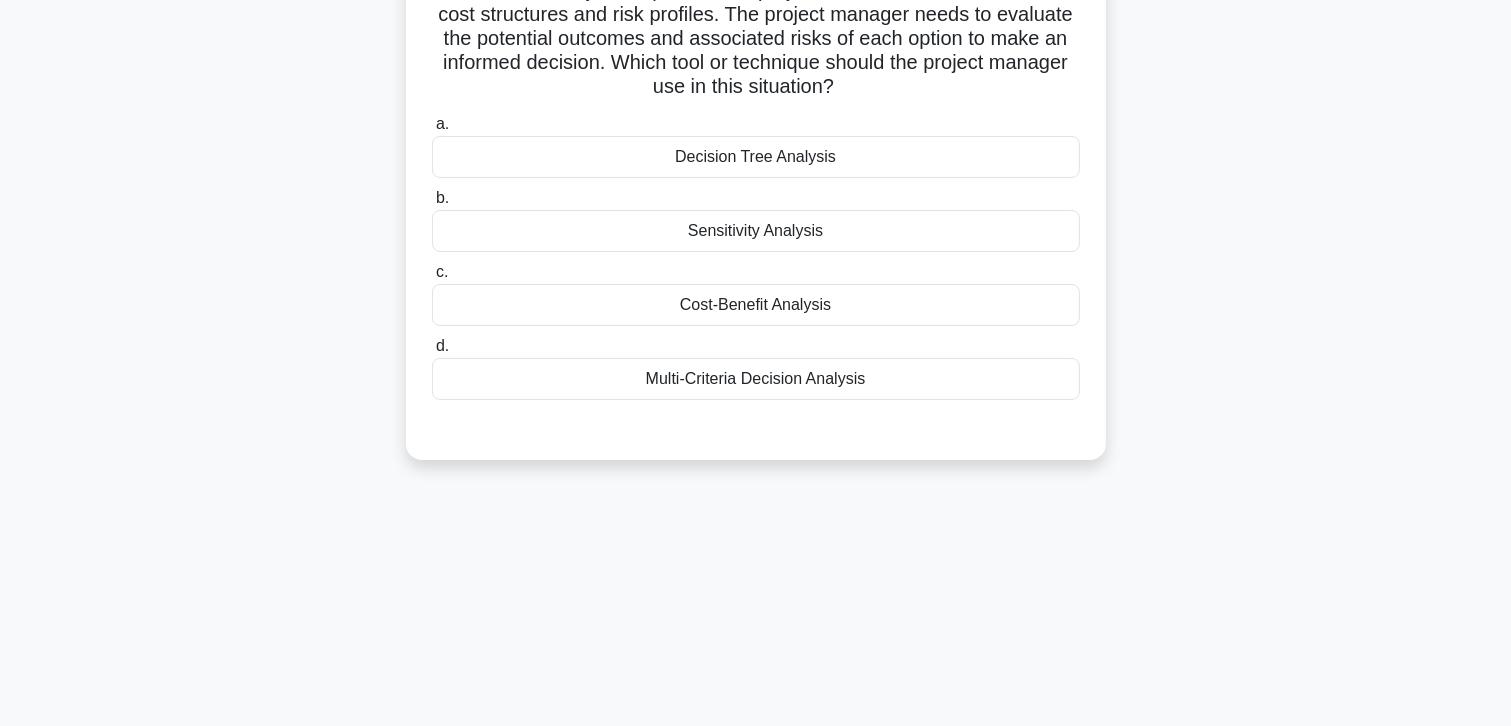scroll, scrollTop: 55, scrollLeft: 0, axis: vertical 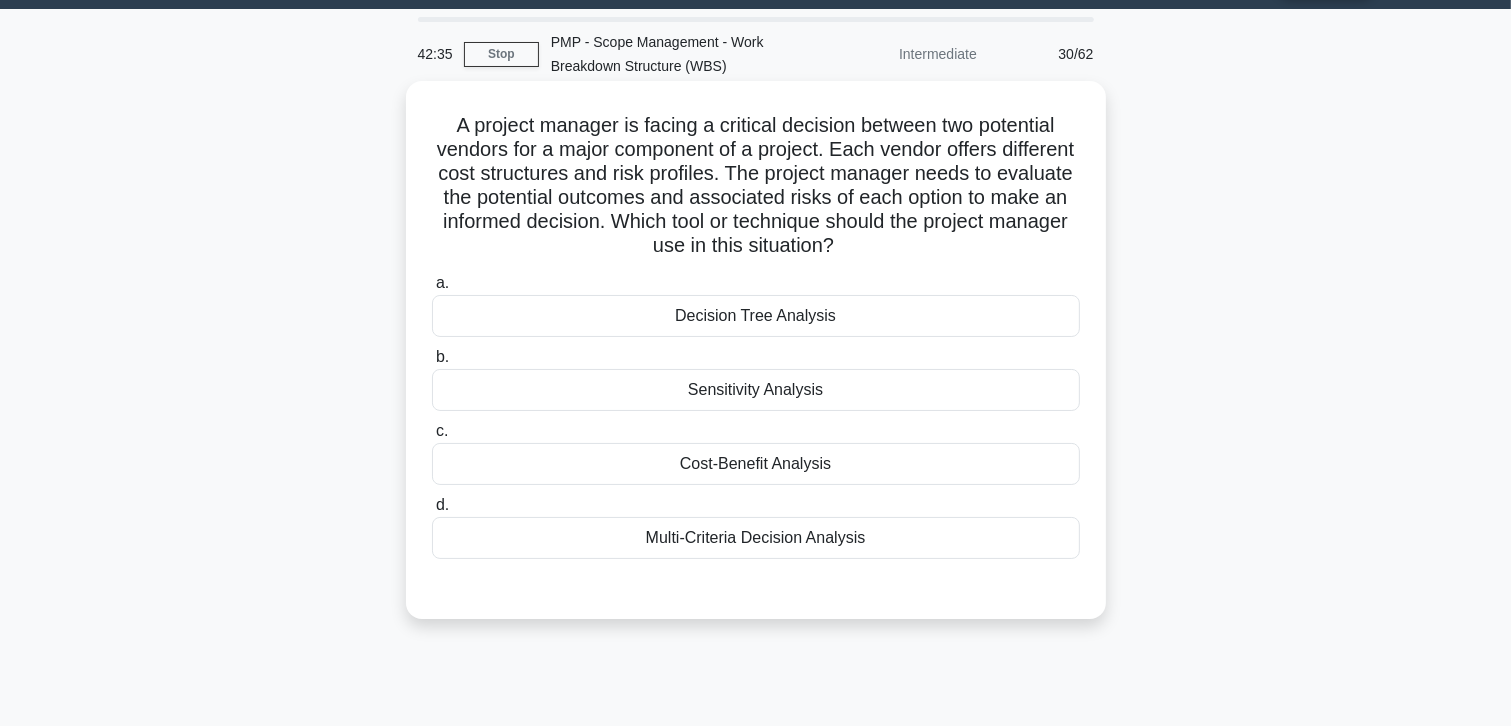click on "Multi-Criteria Decision Analysis" at bounding box center (756, 538) 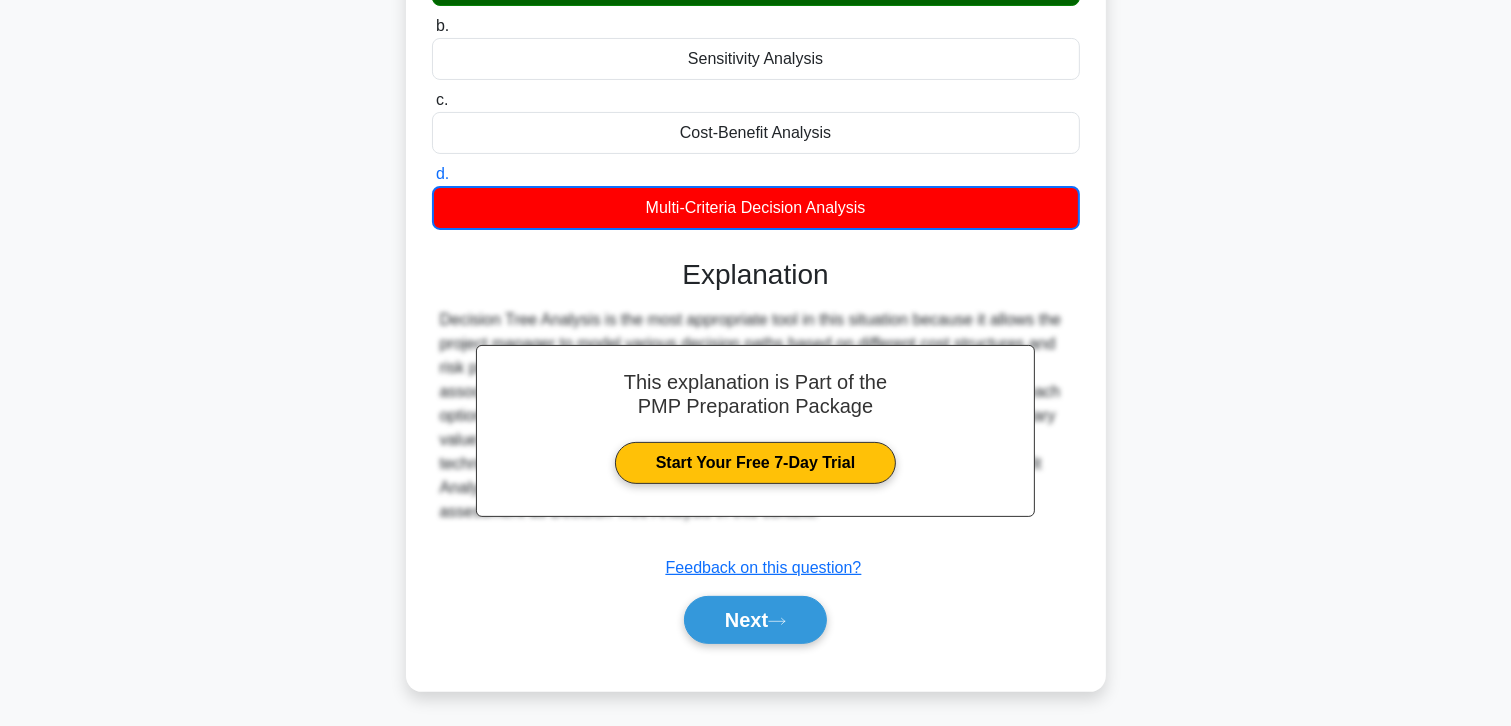 scroll, scrollTop: 388, scrollLeft: 0, axis: vertical 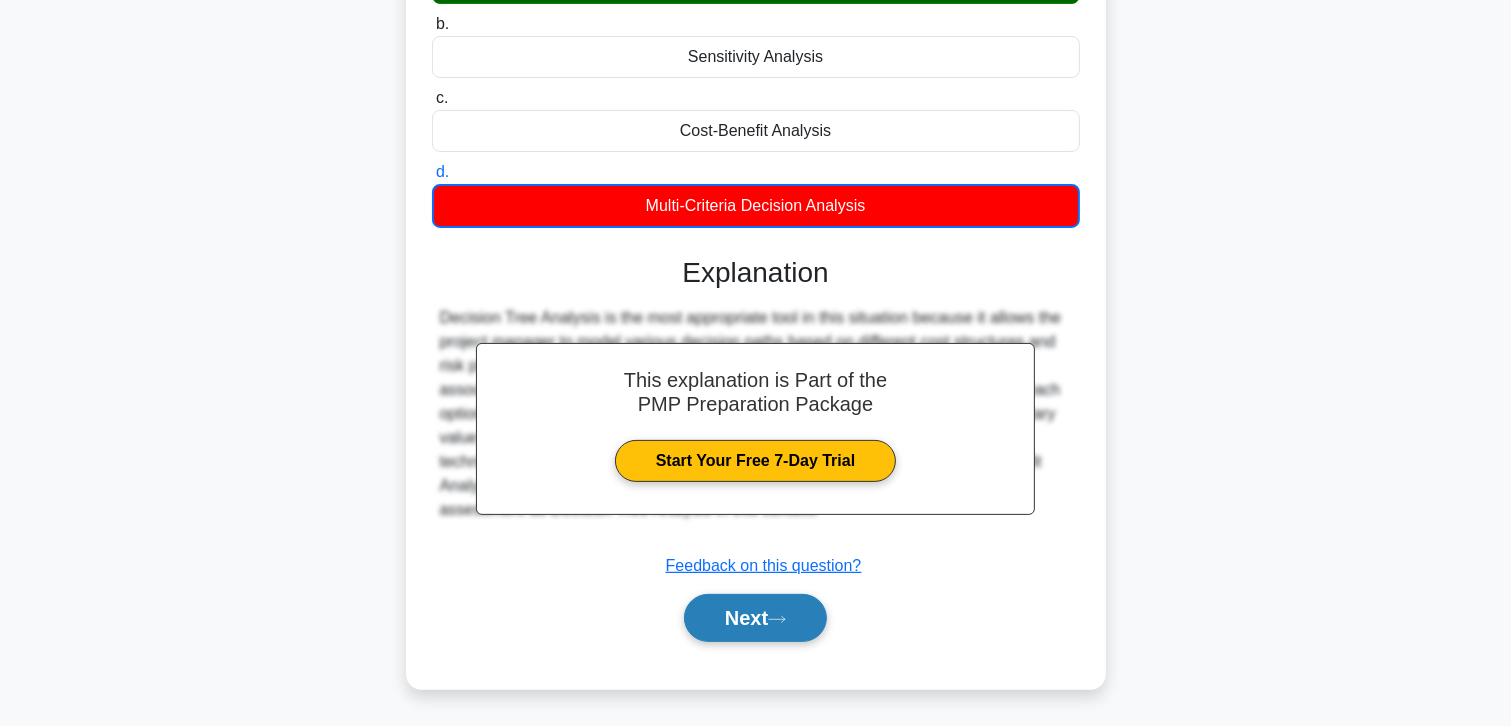 click on "Next" at bounding box center [755, 618] 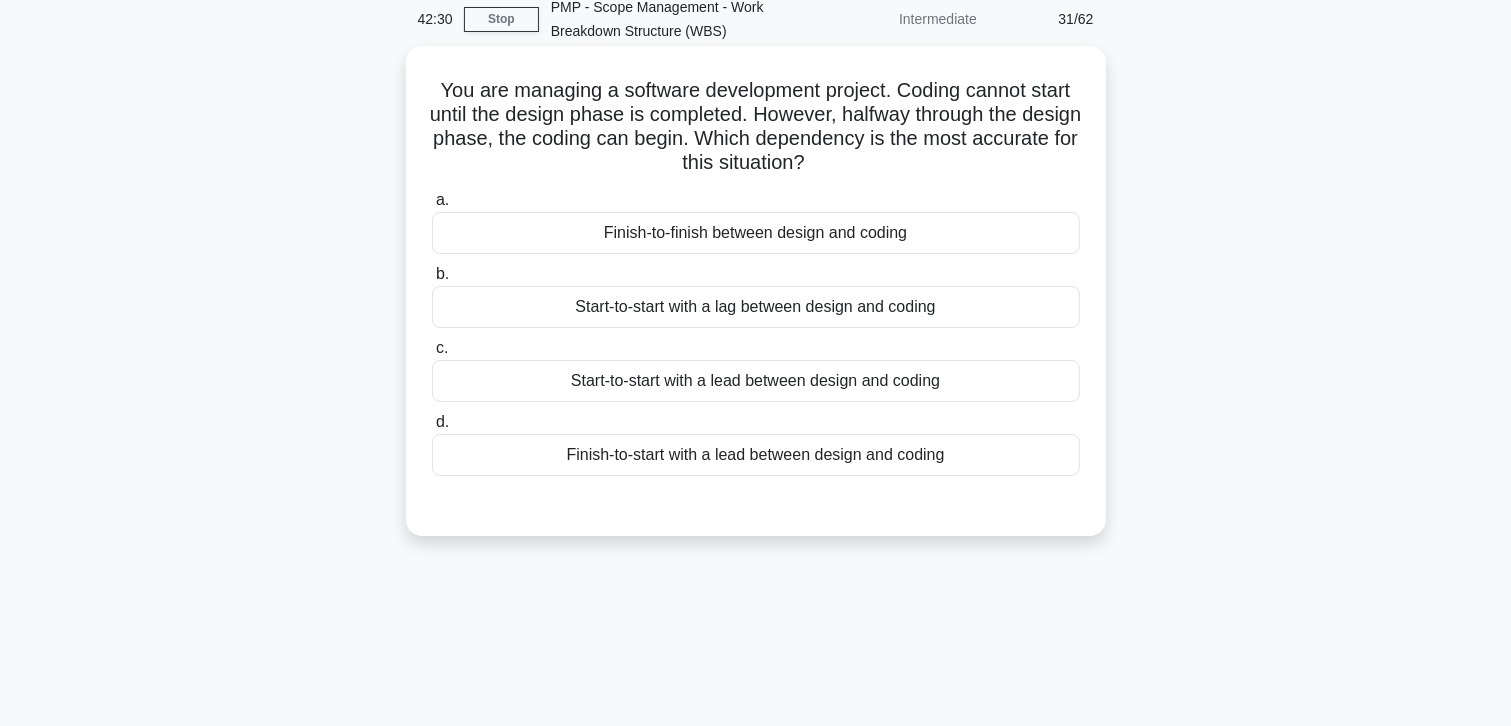 scroll, scrollTop: 55, scrollLeft: 0, axis: vertical 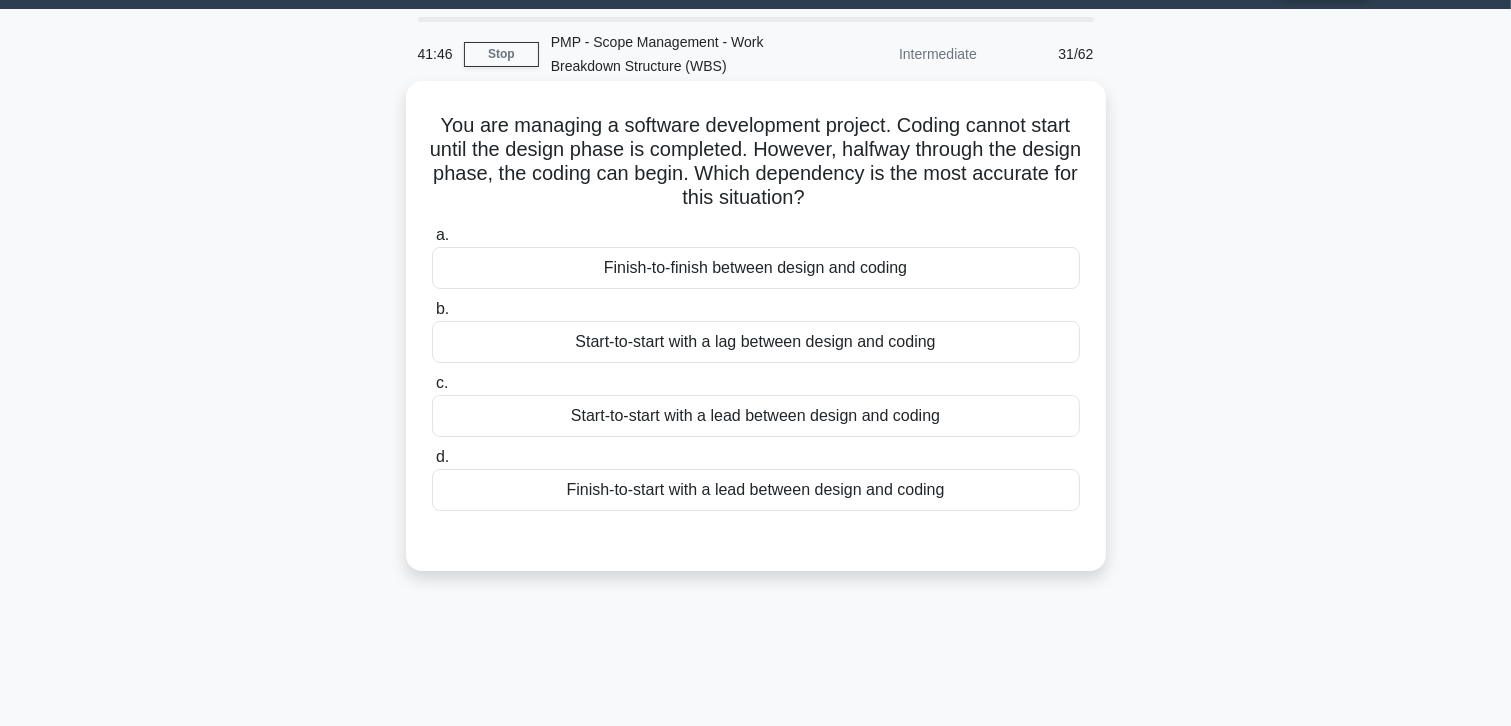 click on "Start-to-start with a lead between design and coding" at bounding box center [756, 416] 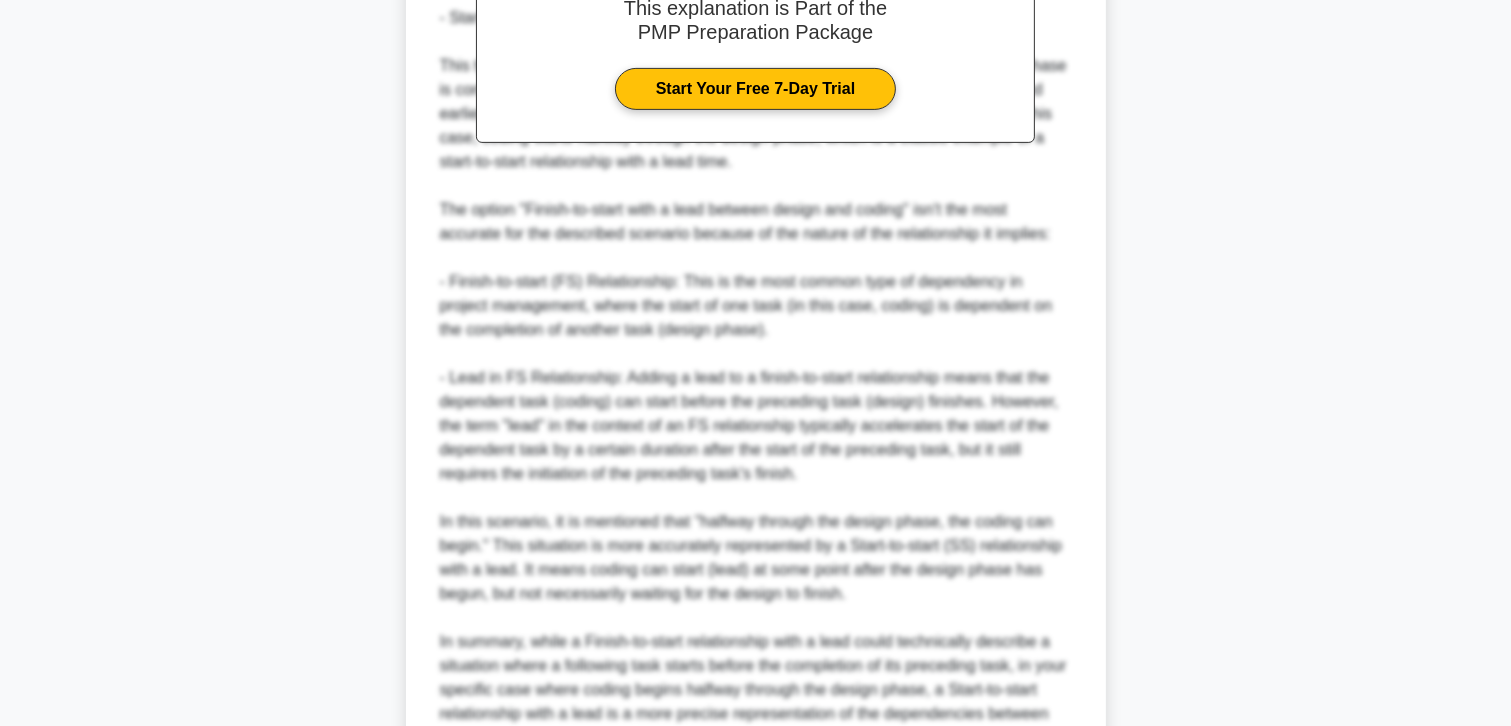 scroll, scrollTop: 914, scrollLeft: 0, axis: vertical 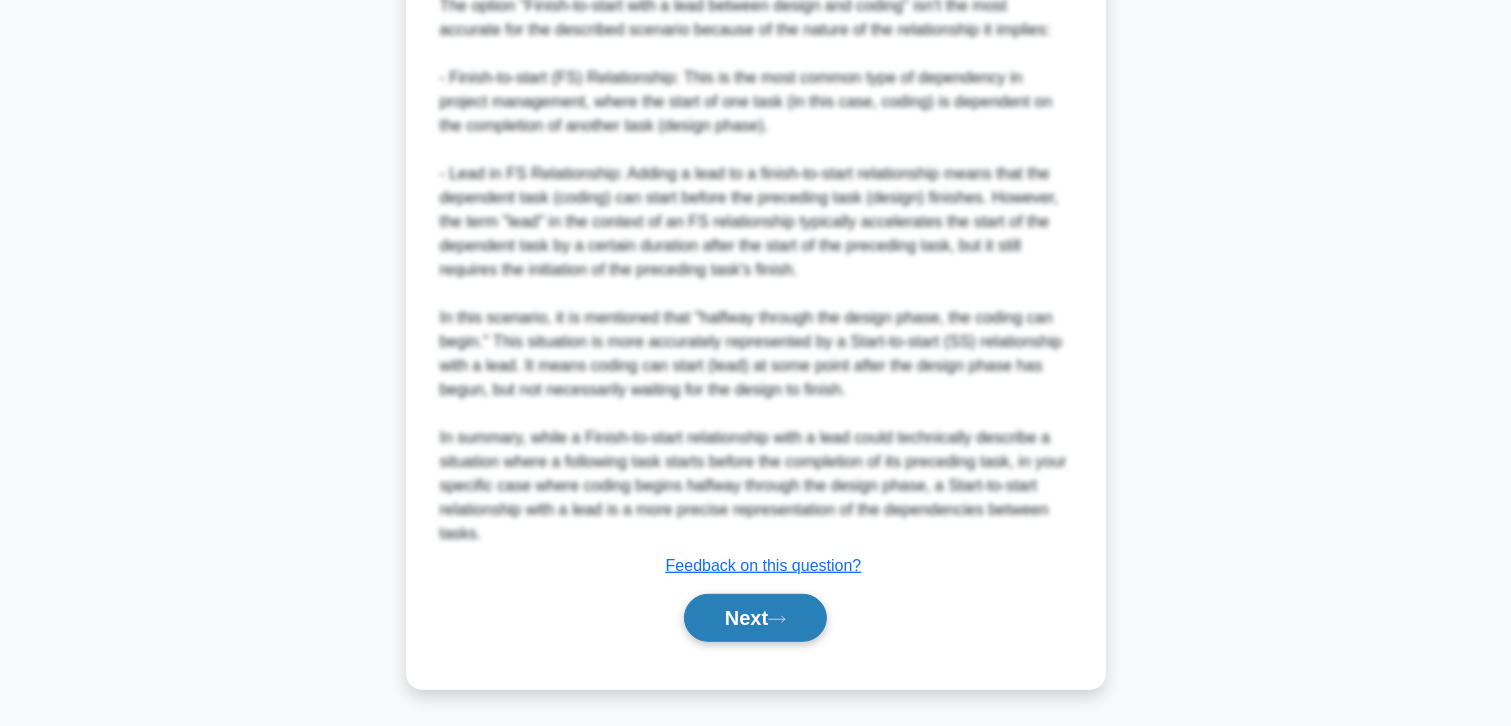 click on "Next" at bounding box center (755, 618) 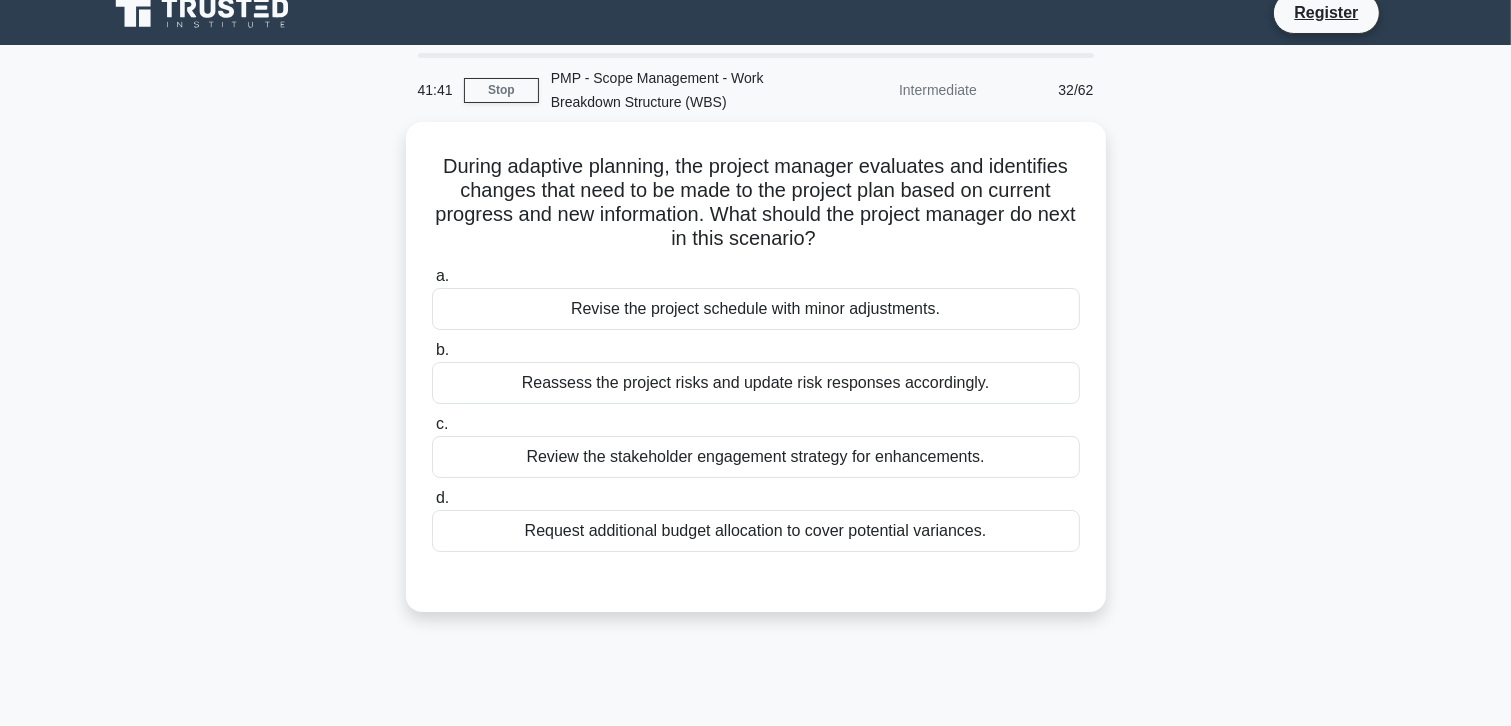 scroll, scrollTop: 0, scrollLeft: 0, axis: both 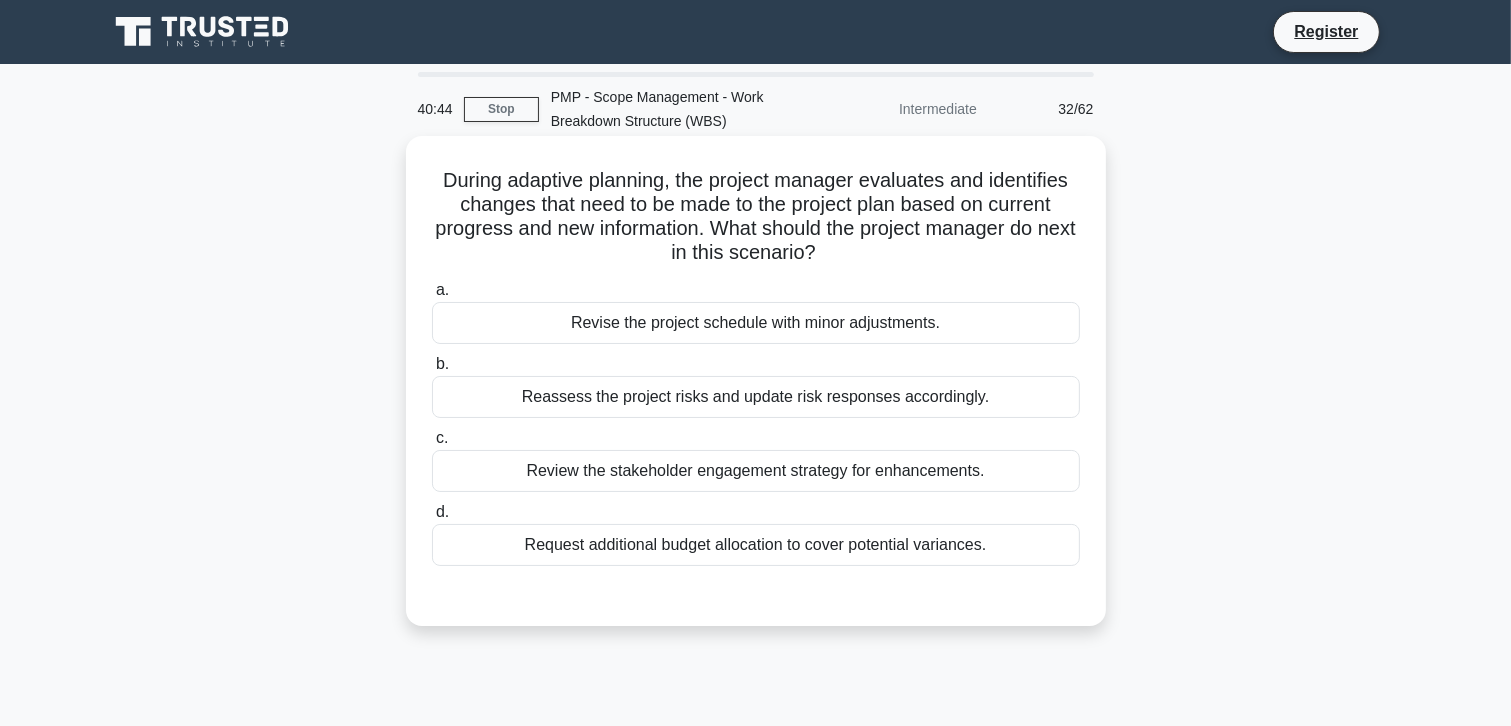 click on "Review the stakeholder engagement strategy for enhancements." at bounding box center (756, 471) 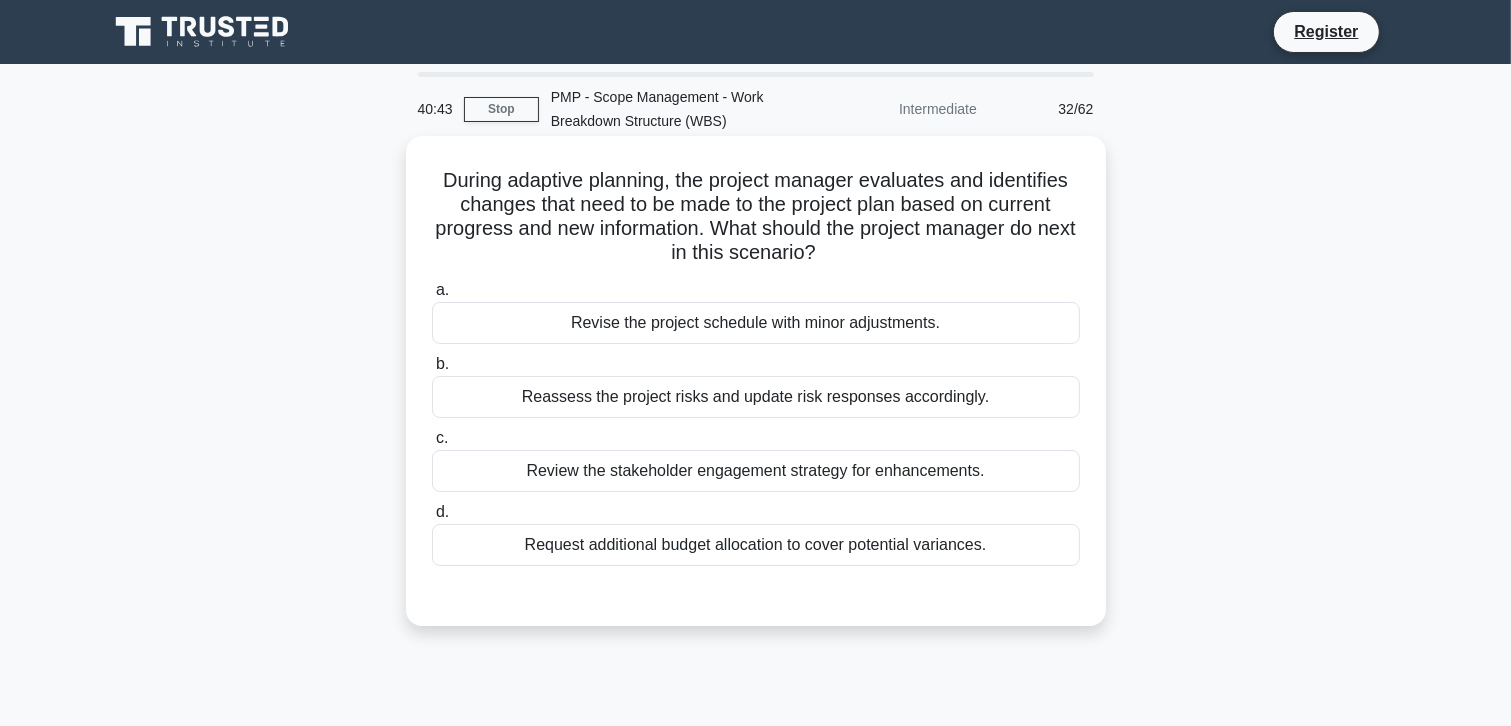 click on "Review the stakeholder engagement strategy for enhancements." at bounding box center [756, 471] 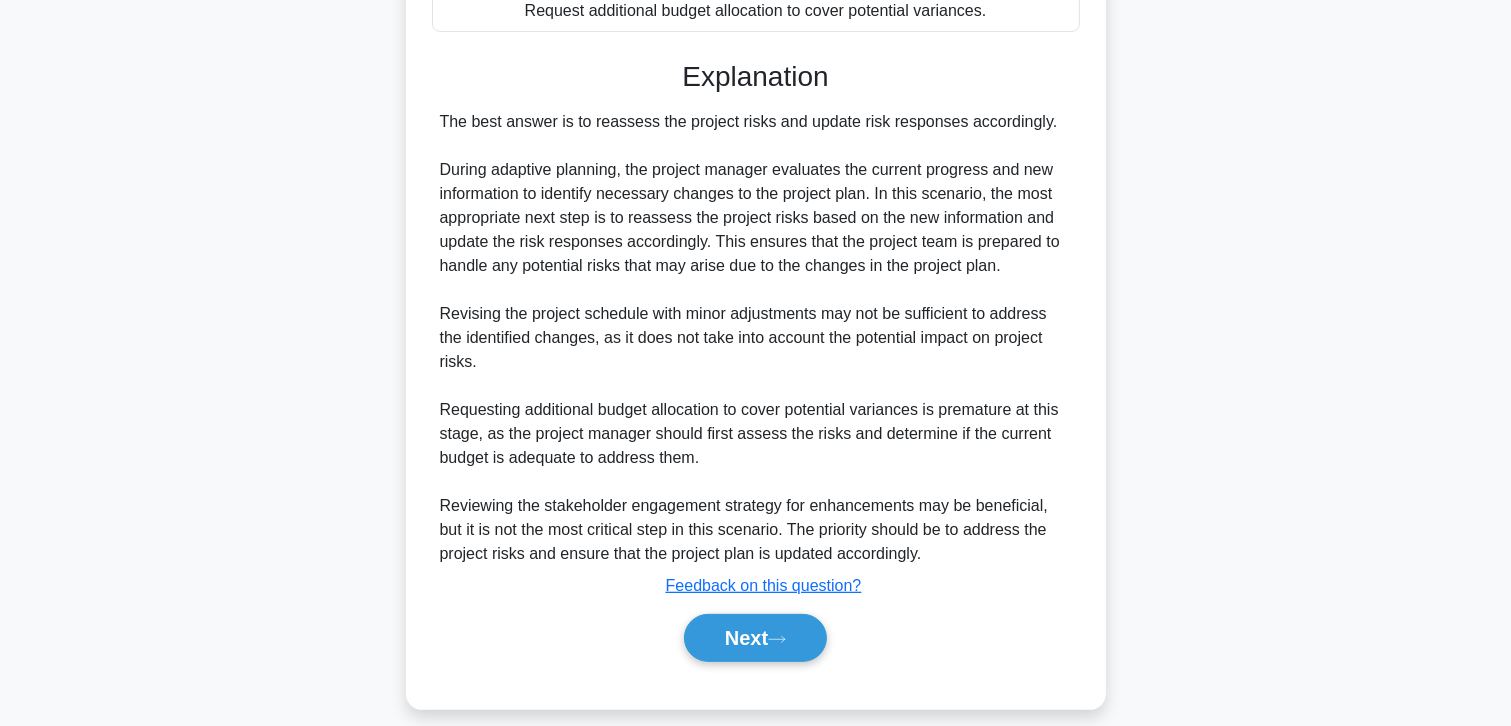 scroll, scrollTop: 556, scrollLeft: 0, axis: vertical 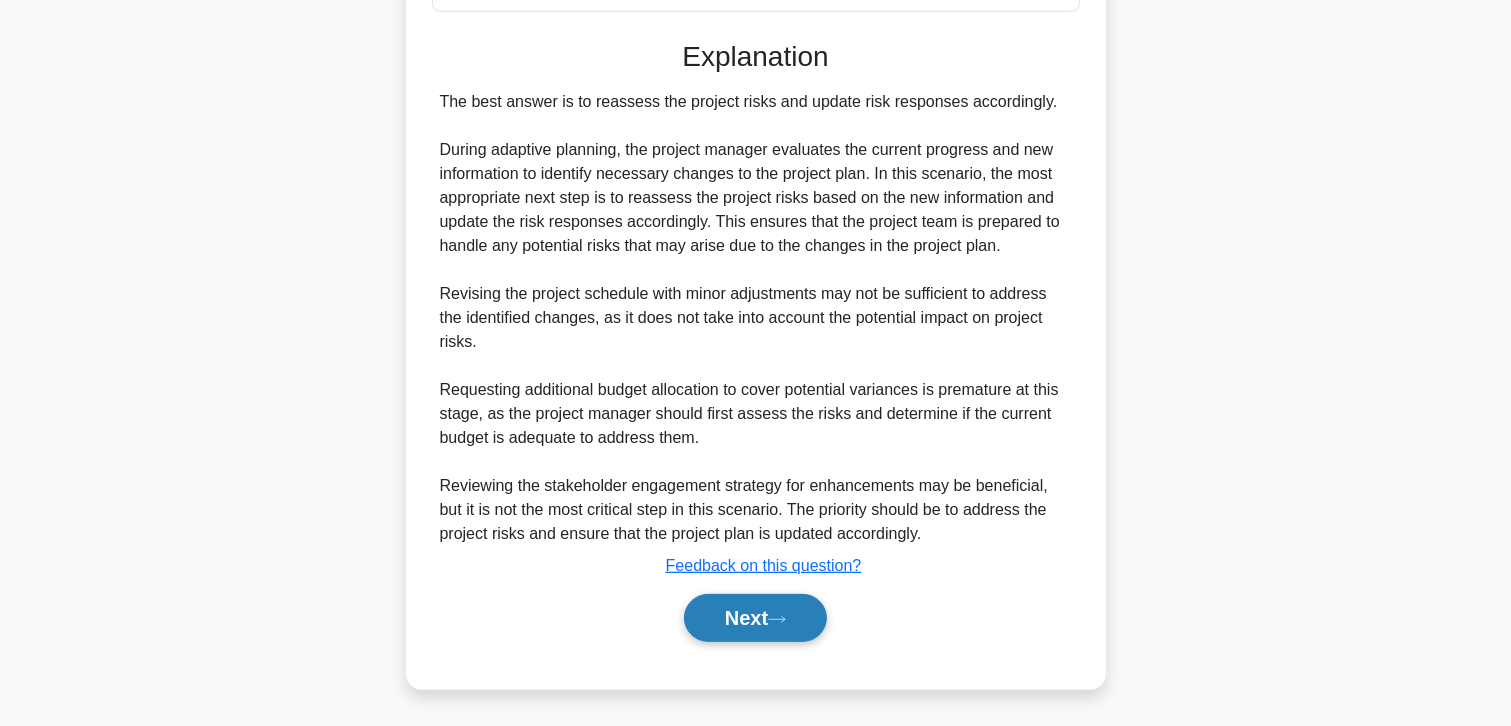 click on "Next" at bounding box center (755, 618) 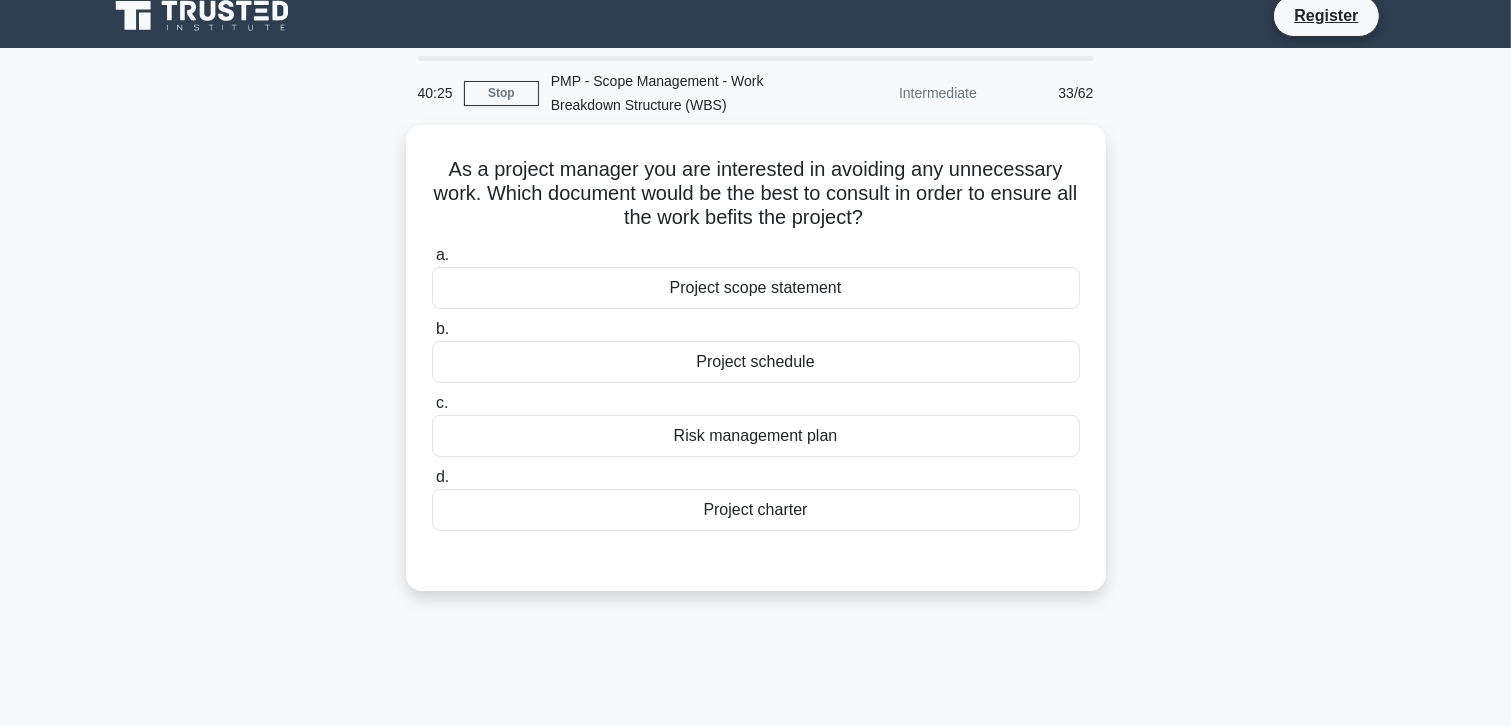scroll, scrollTop: 0, scrollLeft: 0, axis: both 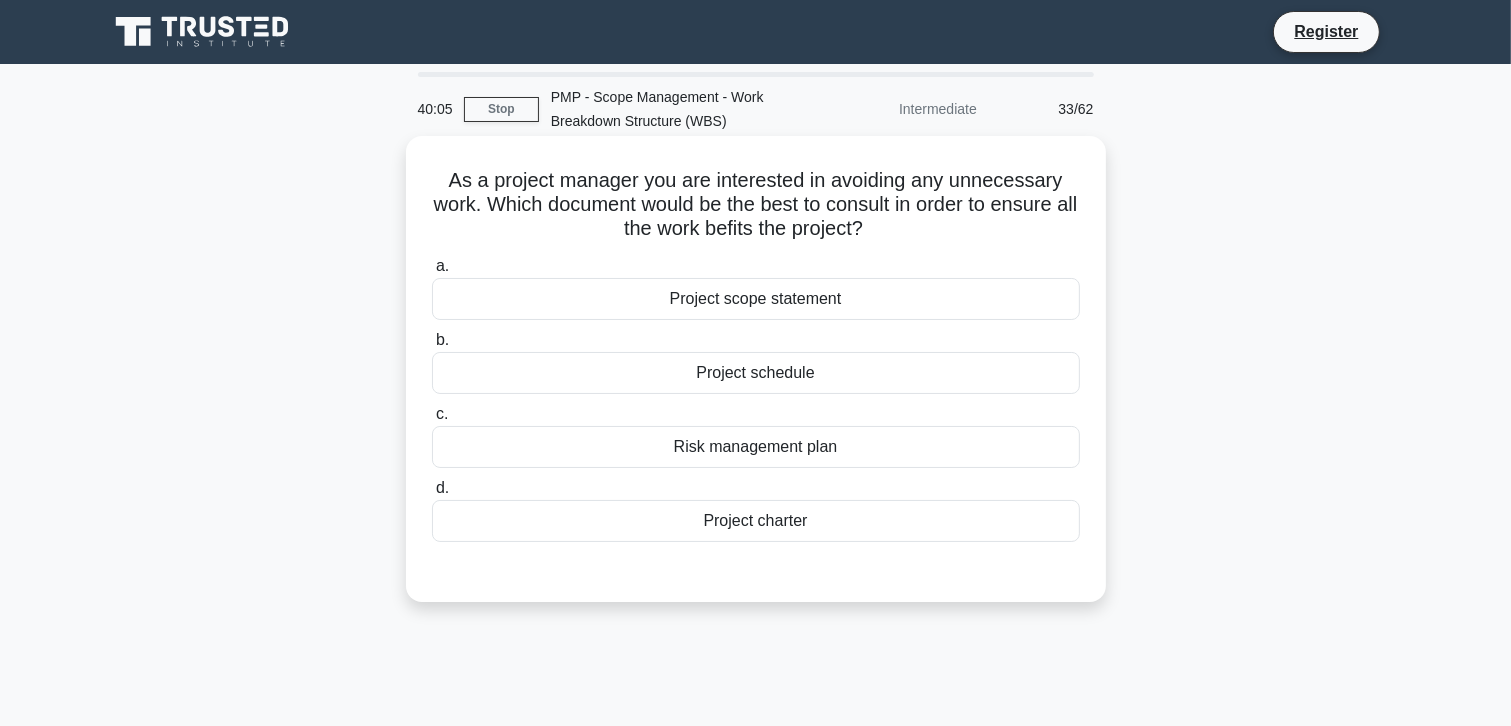 click on "Project scope statement" at bounding box center (756, 299) 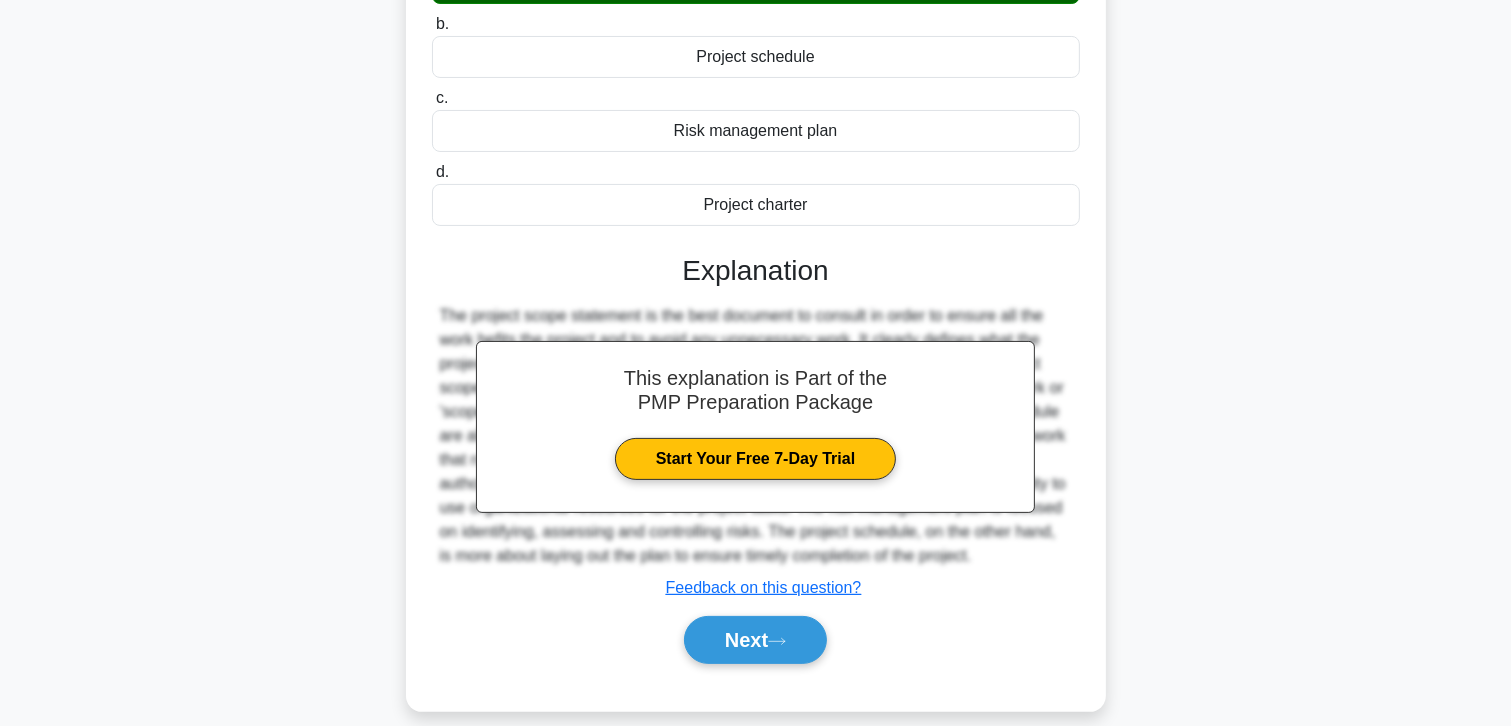 scroll, scrollTop: 355, scrollLeft: 0, axis: vertical 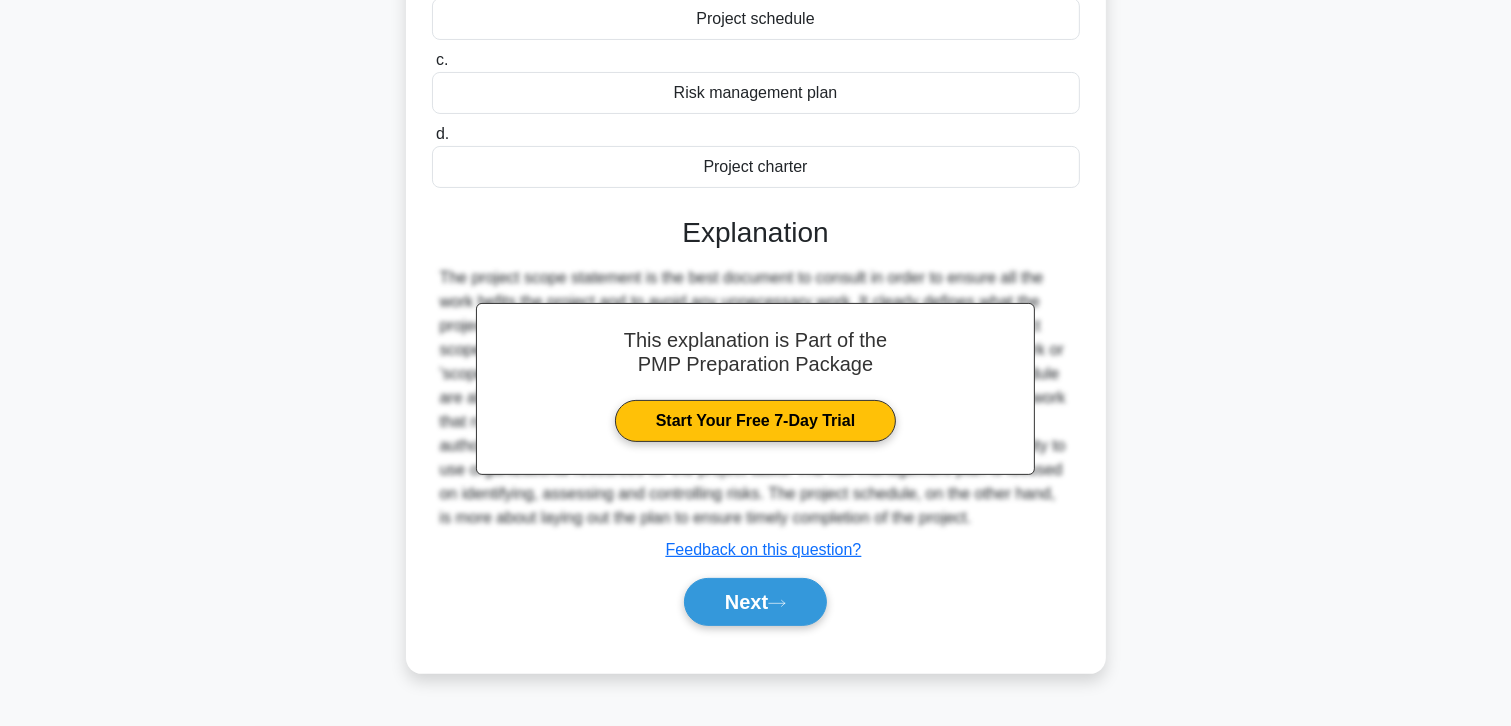 click on "Next" at bounding box center [756, 602] 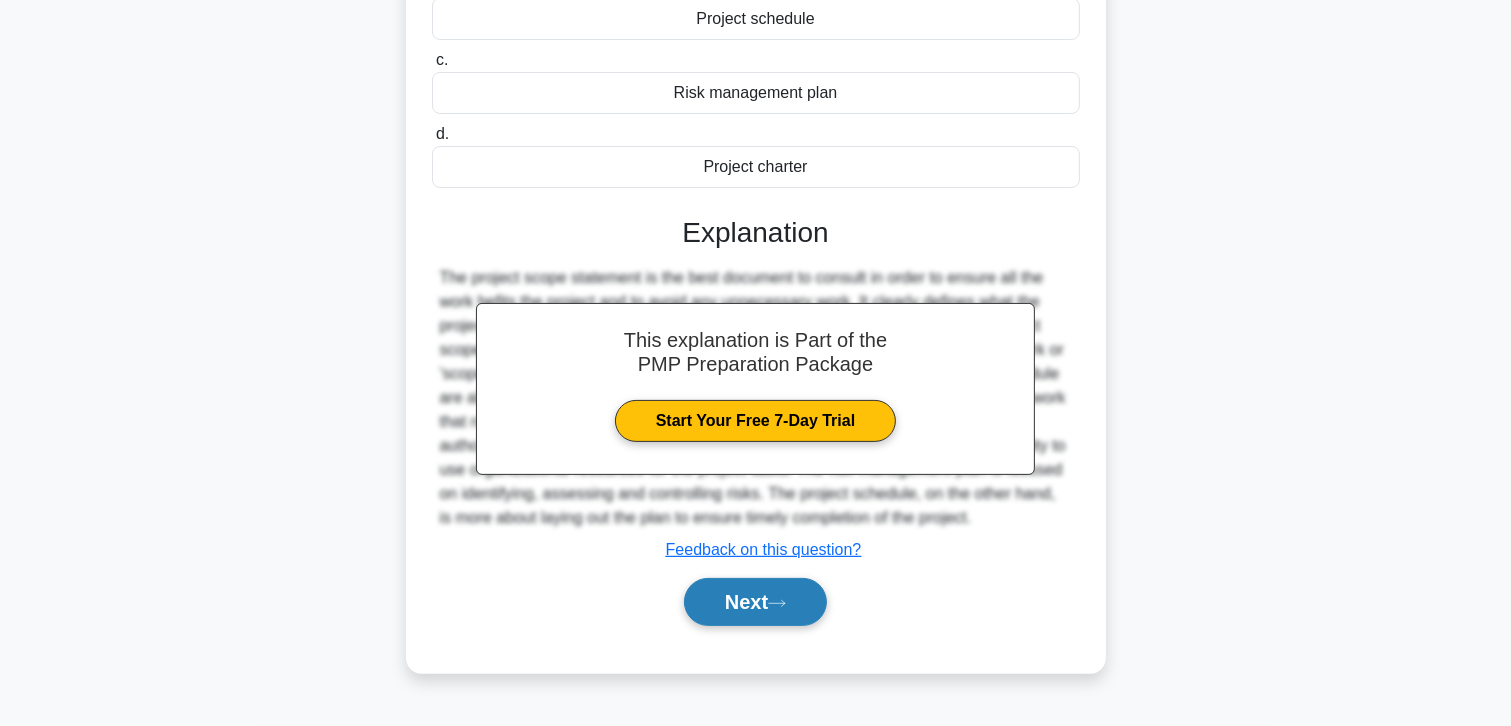 click 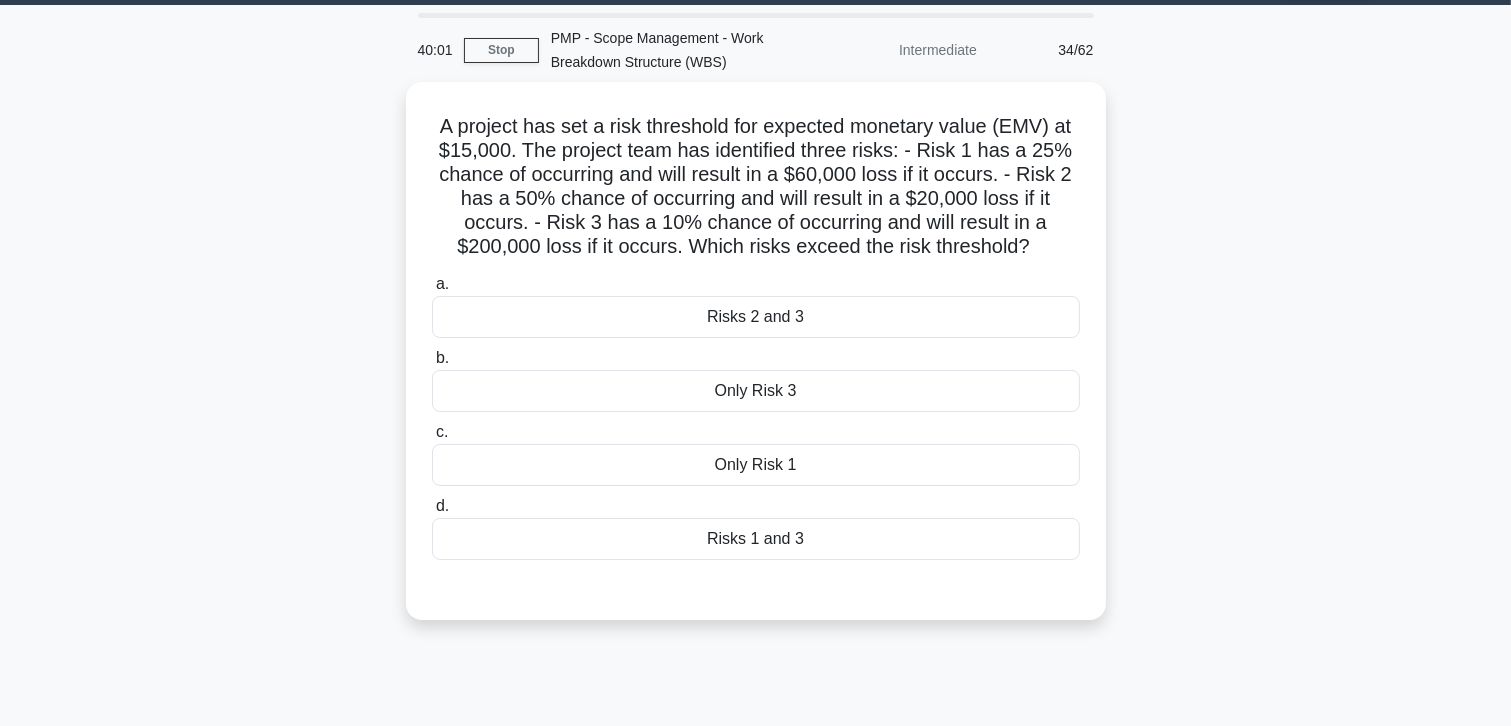 scroll, scrollTop: 55, scrollLeft: 0, axis: vertical 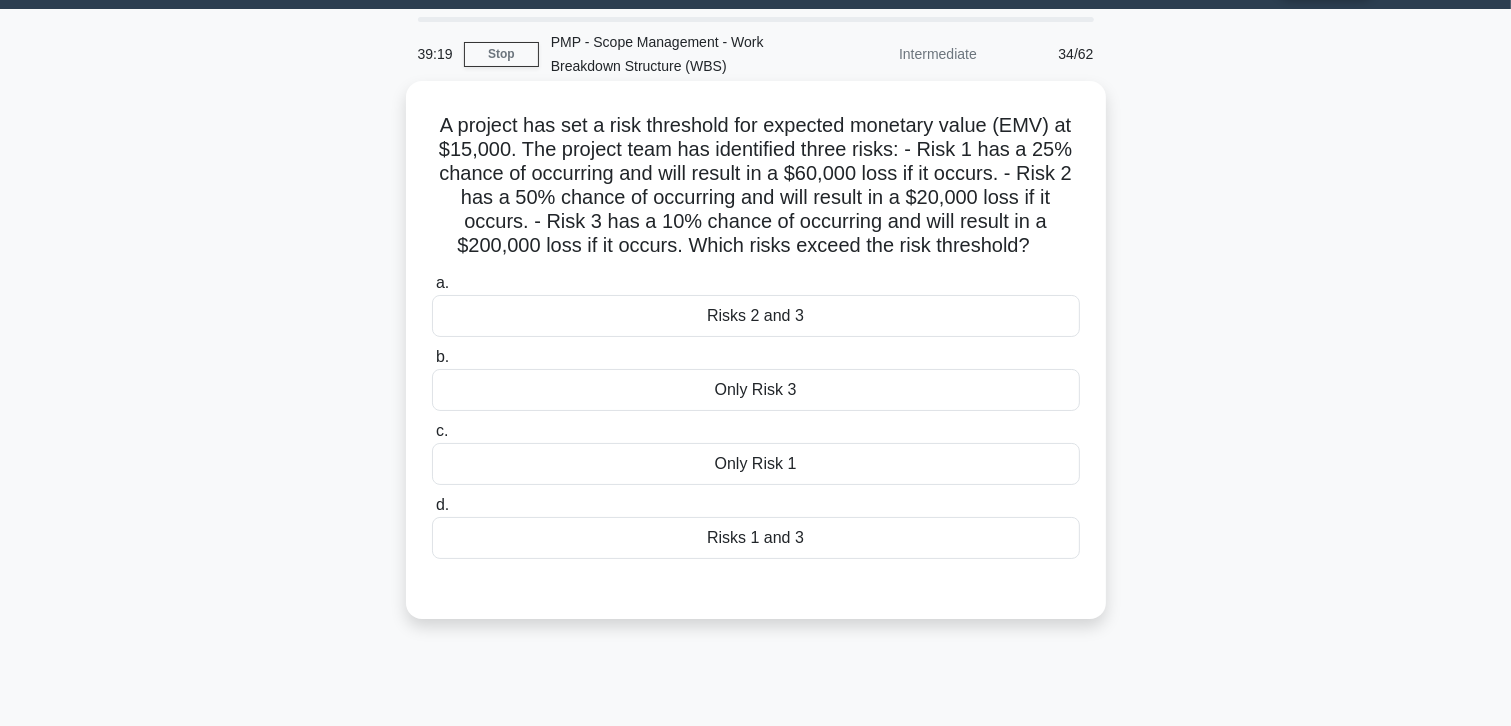 click on "Risks 2 and 3" at bounding box center [756, 316] 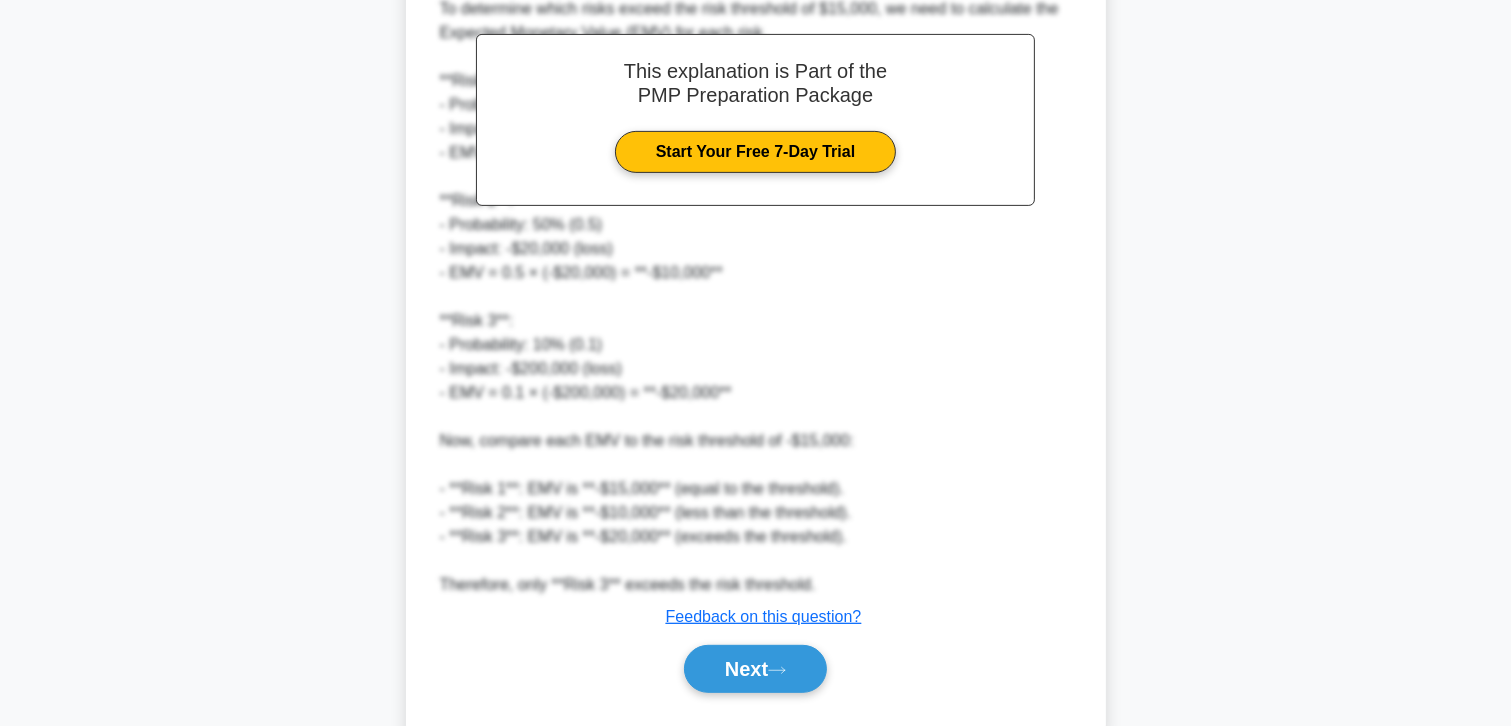 scroll, scrollTop: 748, scrollLeft: 0, axis: vertical 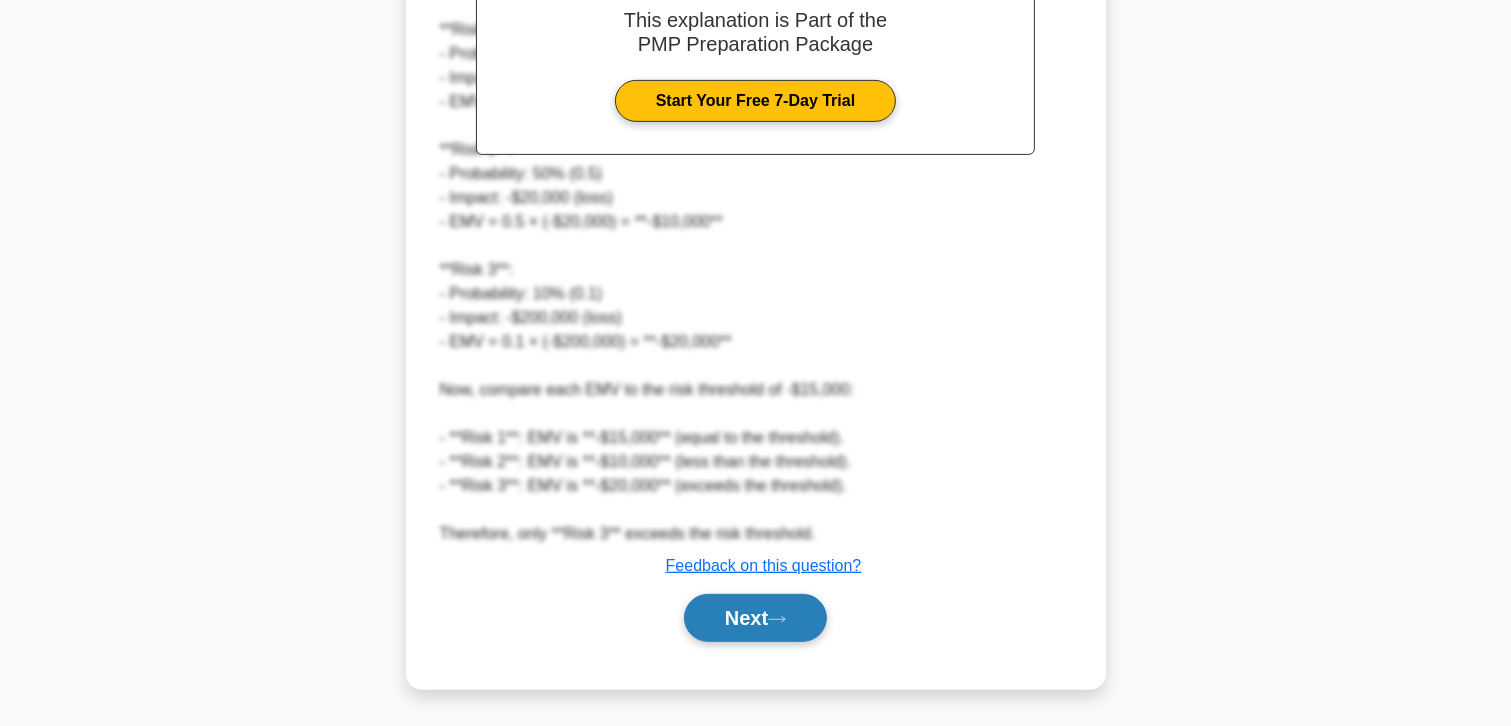 click 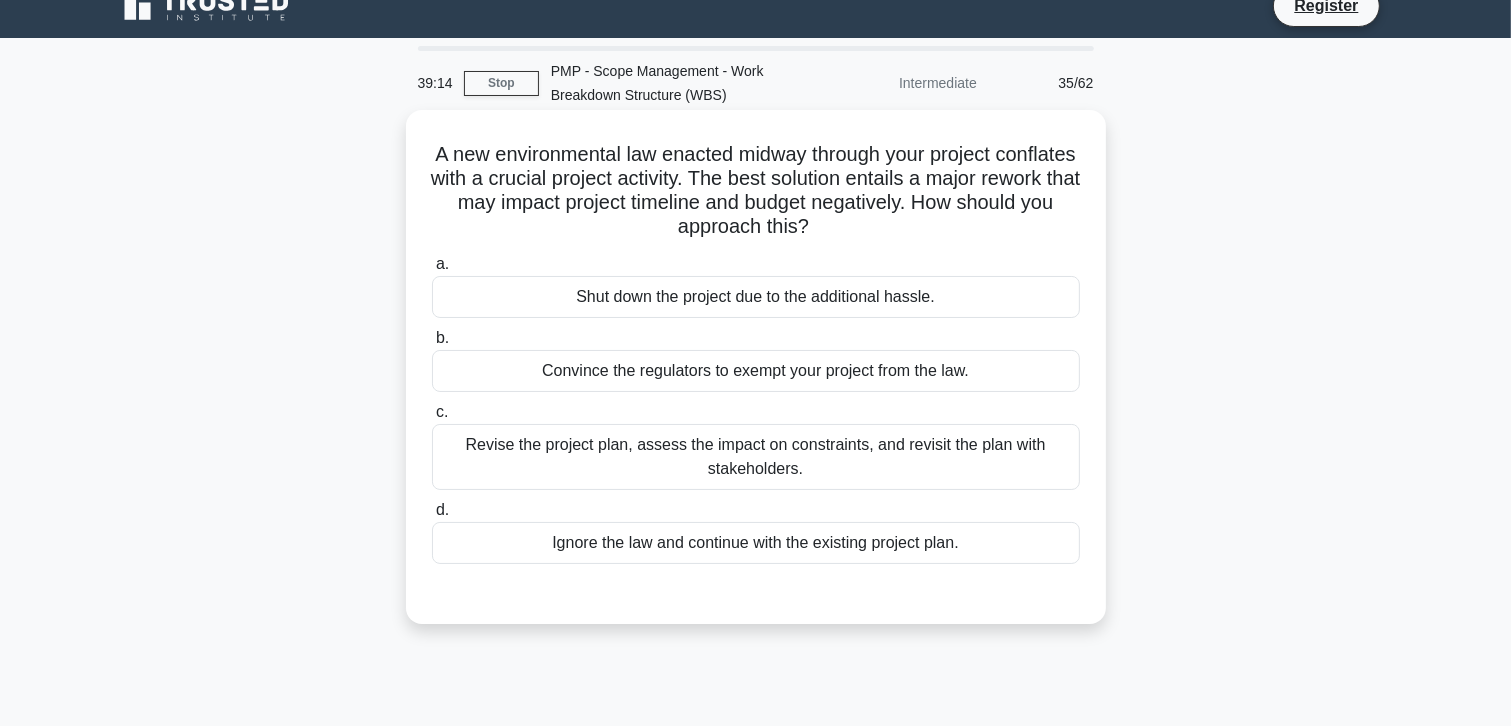 scroll, scrollTop: 0, scrollLeft: 0, axis: both 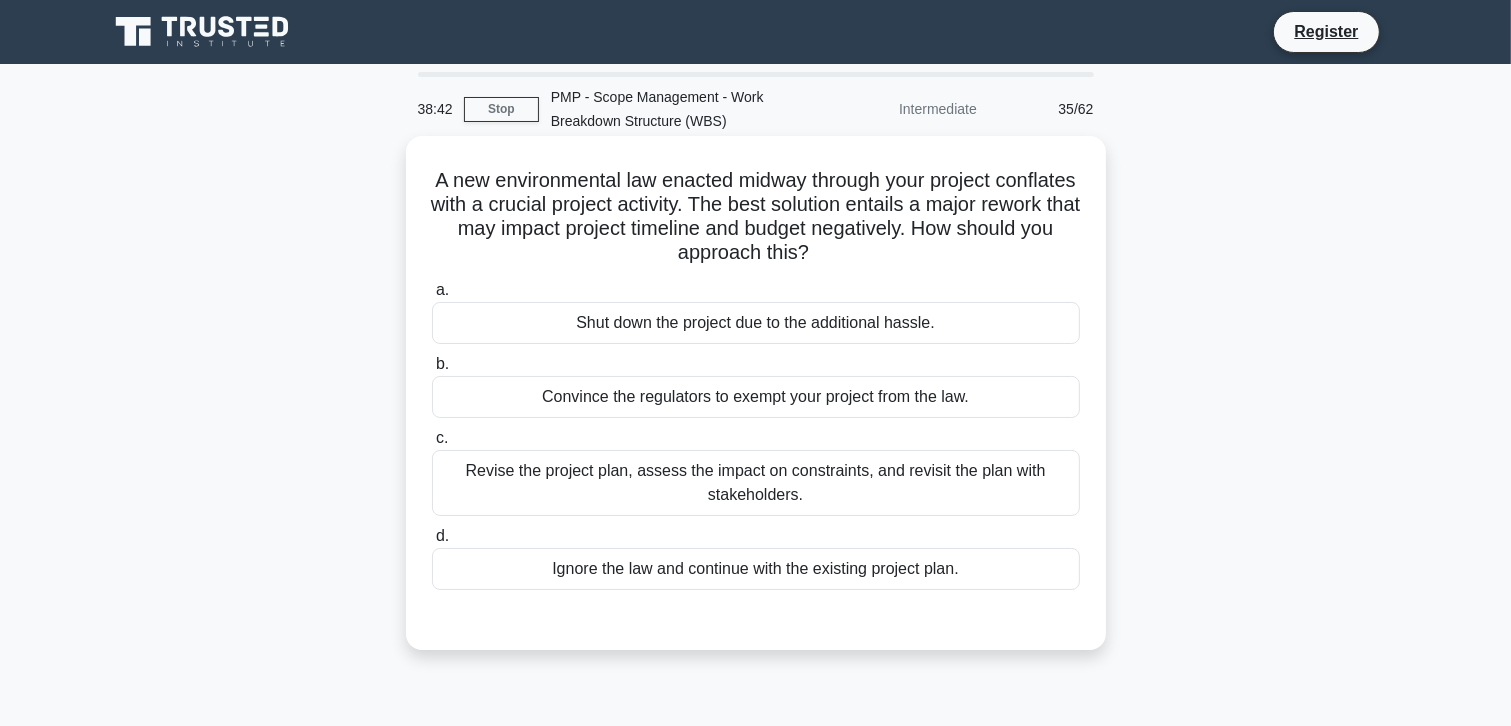 click on "Revise the project plan, assess the impact on constraints, and revisit the plan with stakeholders." at bounding box center [756, 483] 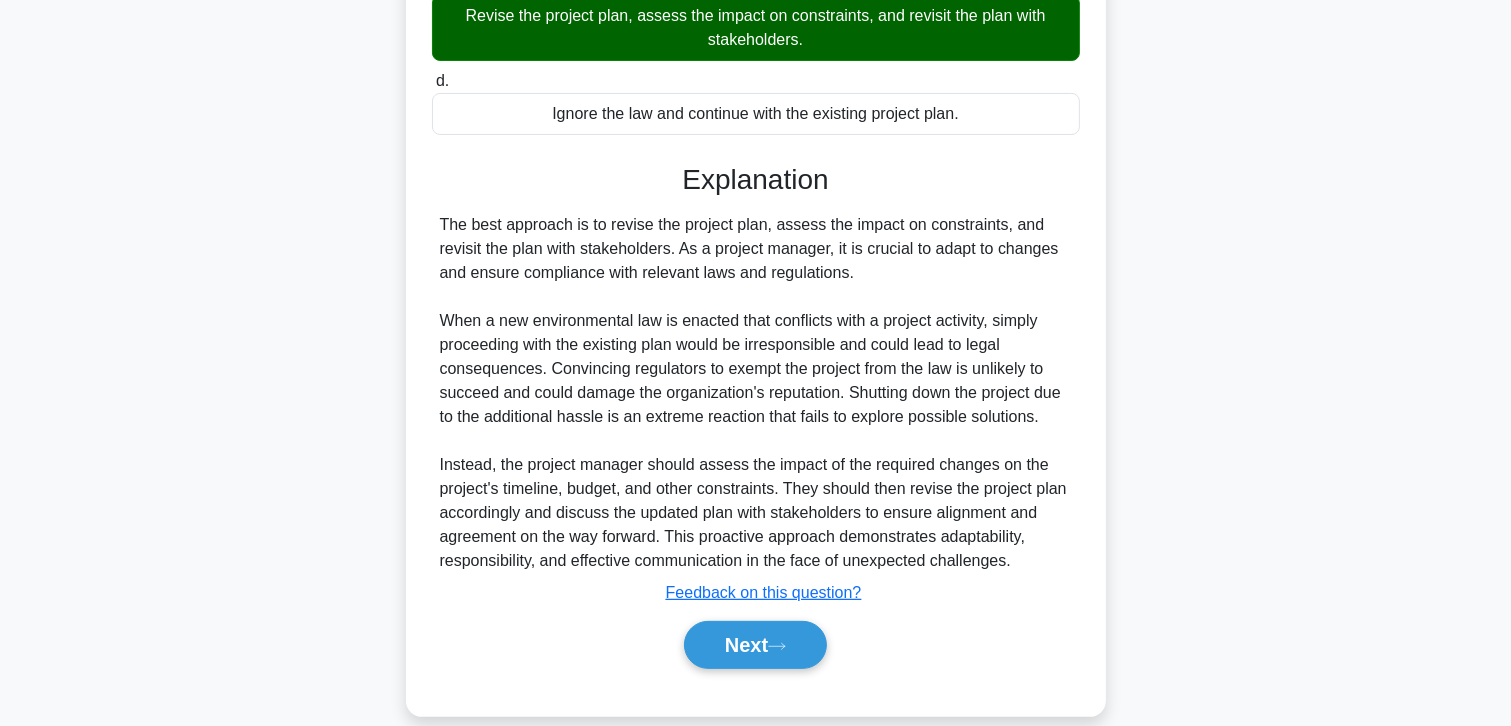 scroll, scrollTop: 482, scrollLeft: 0, axis: vertical 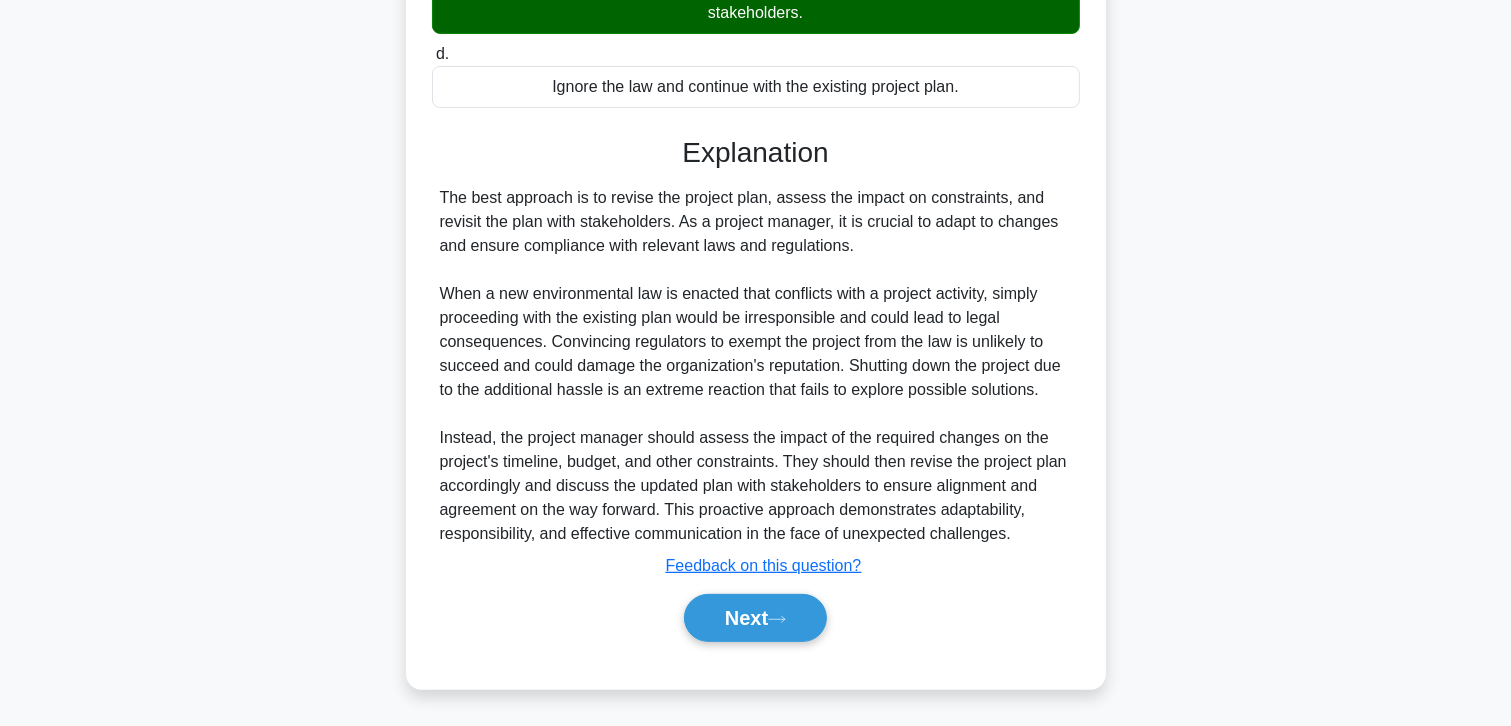 click on "Next" at bounding box center [756, 618] 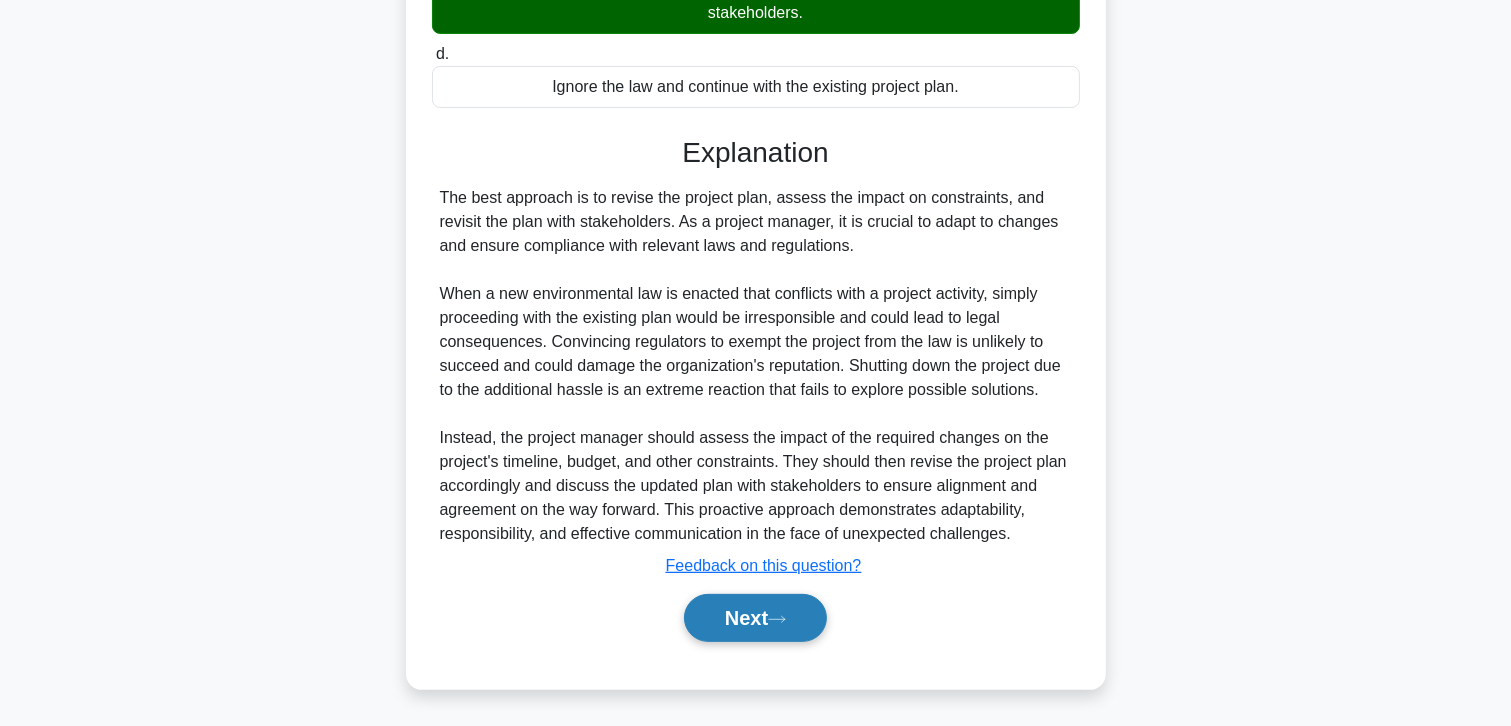 click on "Next" at bounding box center (755, 618) 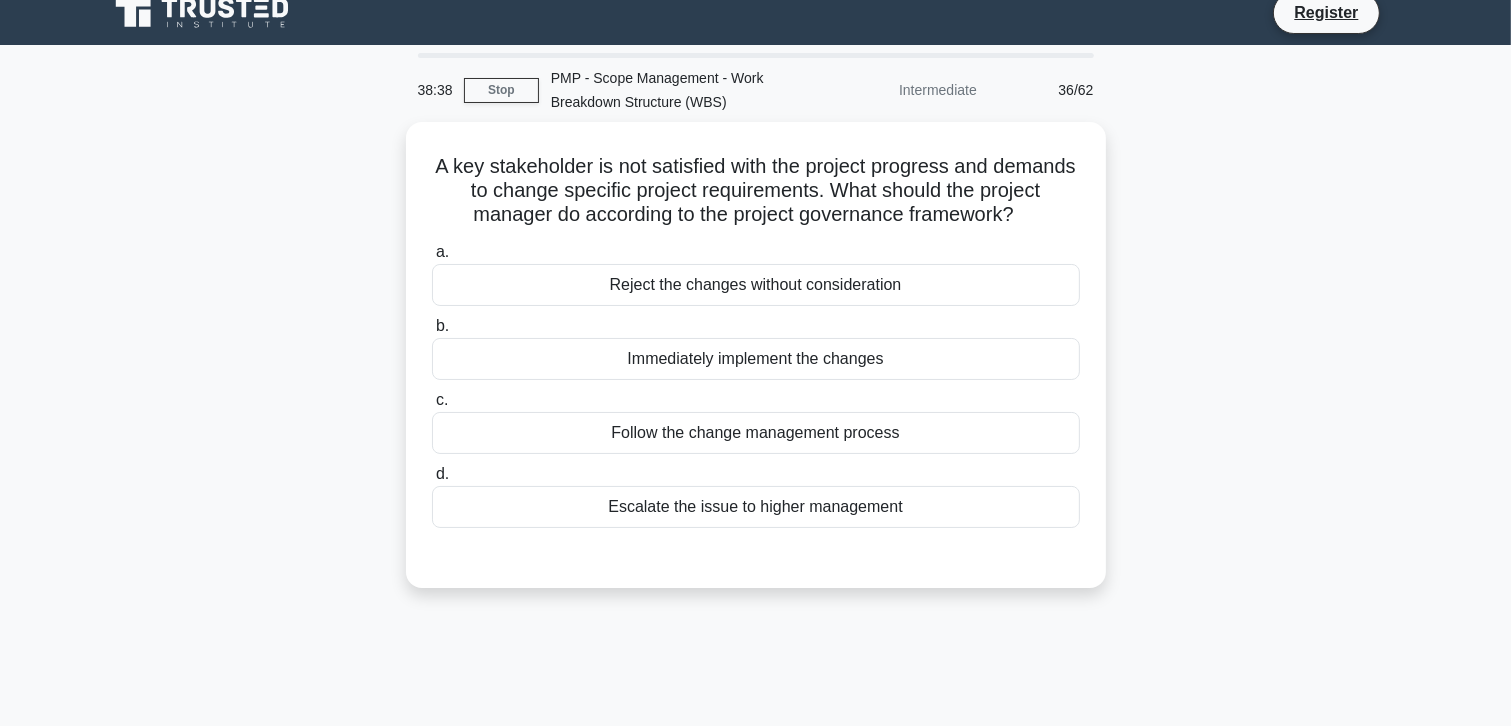 scroll, scrollTop: 0, scrollLeft: 0, axis: both 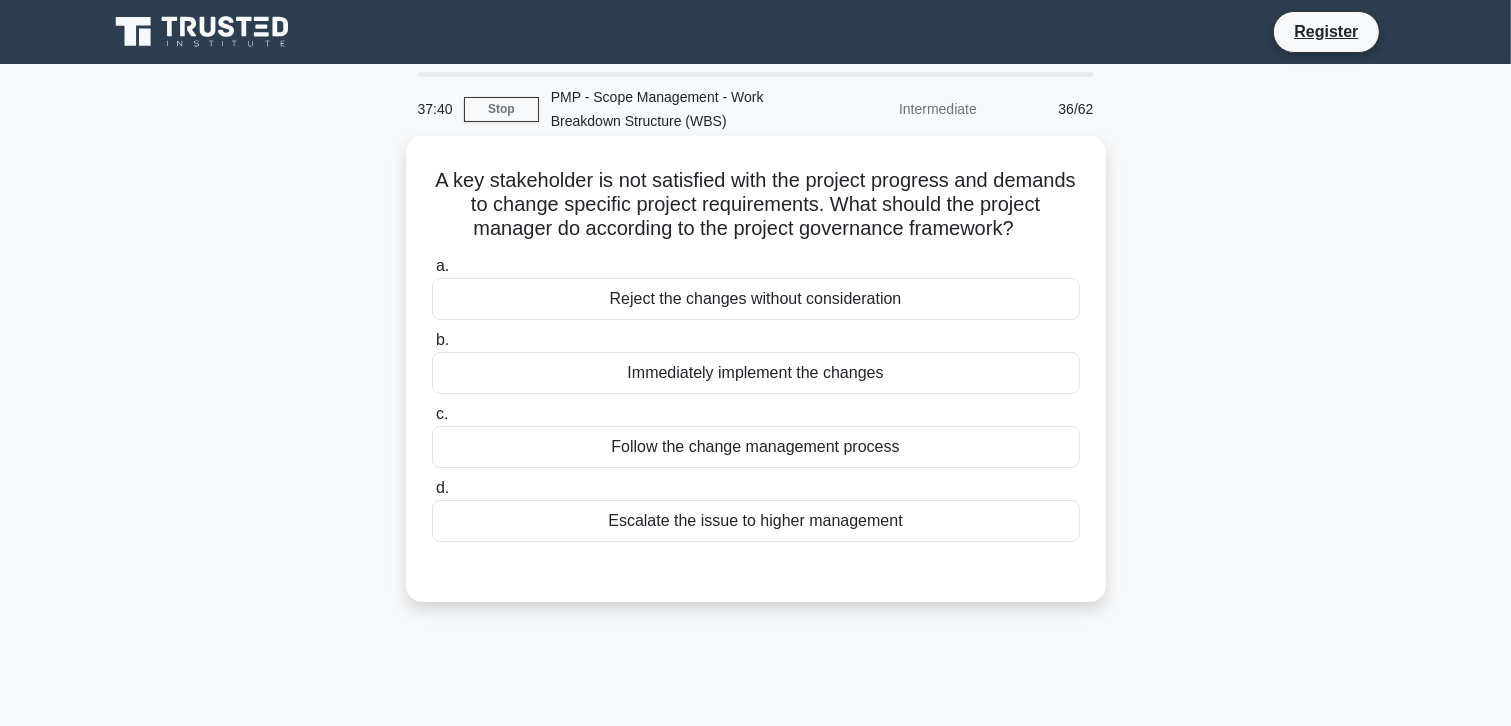 click on "Follow the change management process" at bounding box center (756, 447) 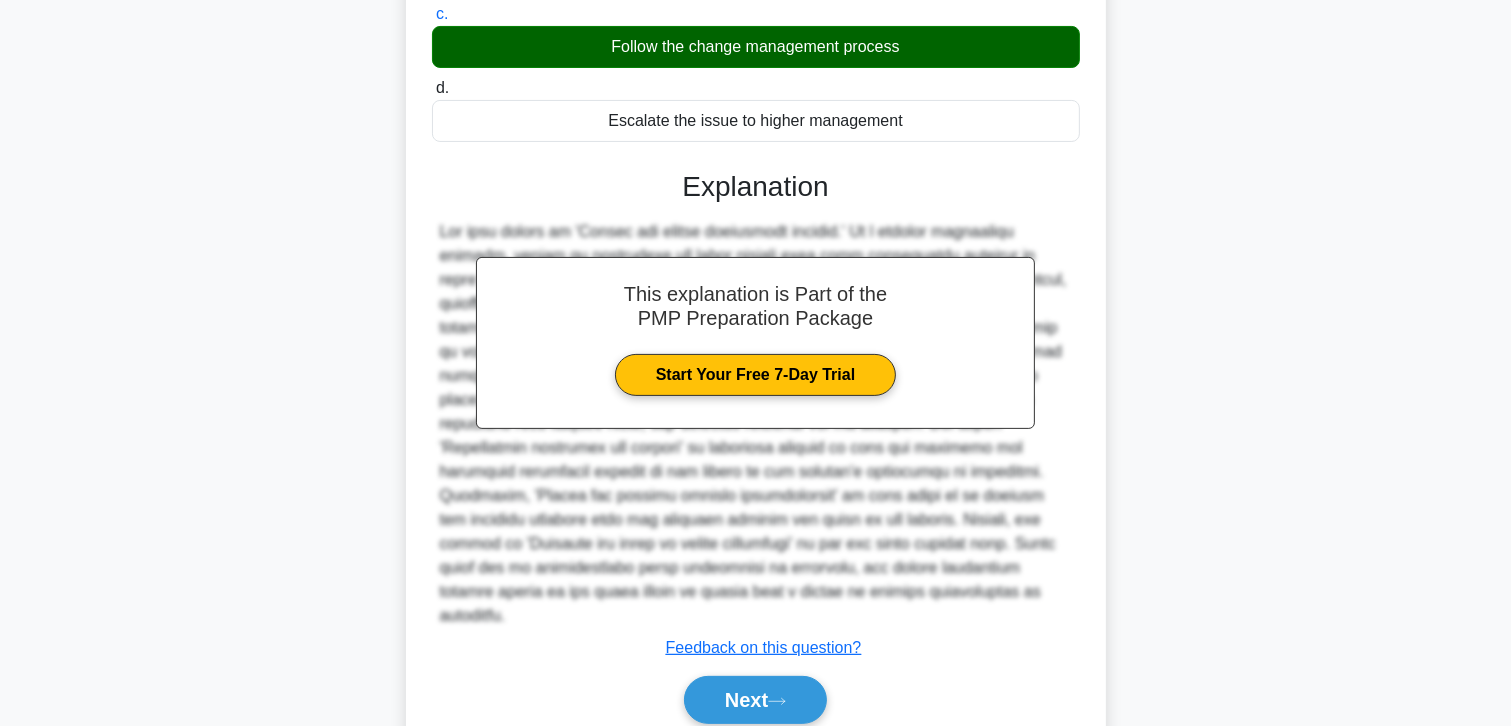 scroll, scrollTop: 482, scrollLeft: 0, axis: vertical 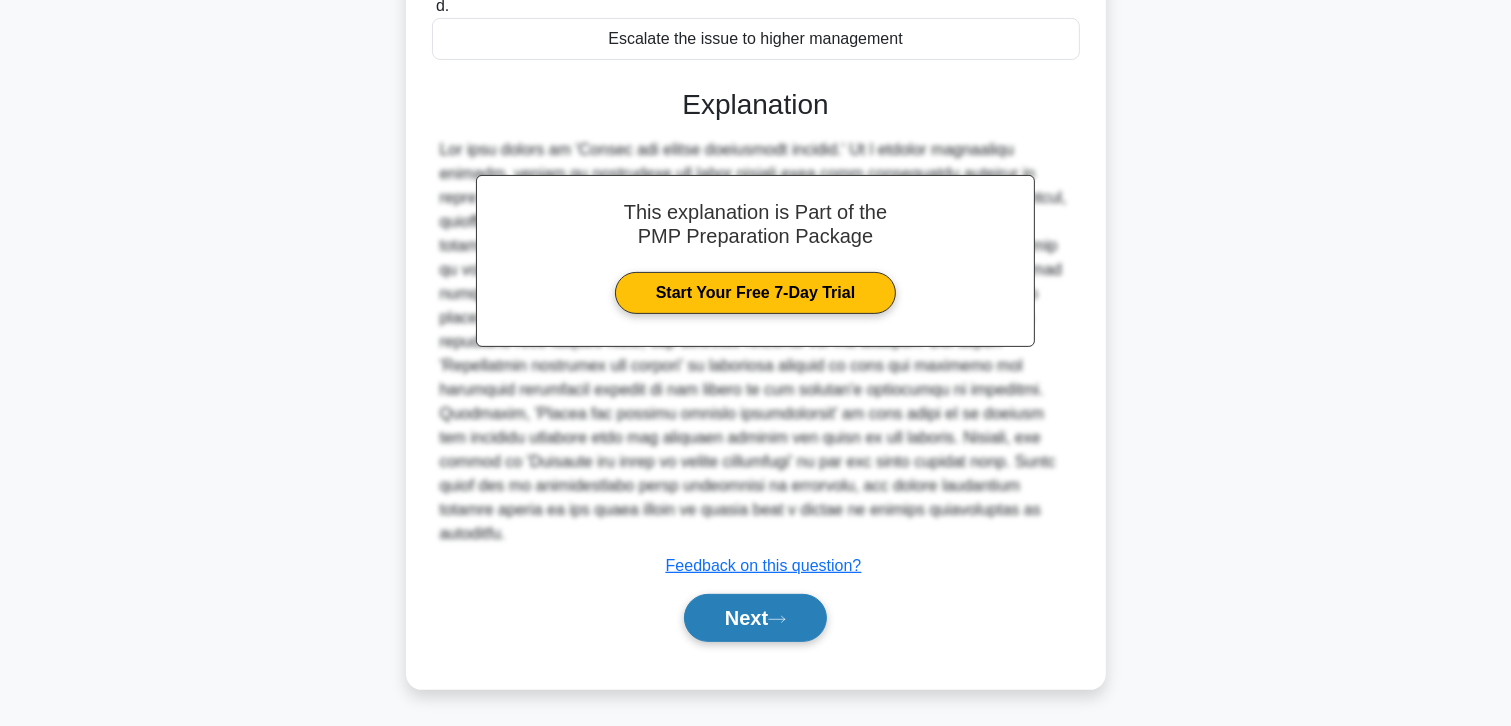 click on "Next" at bounding box center [755, 618] 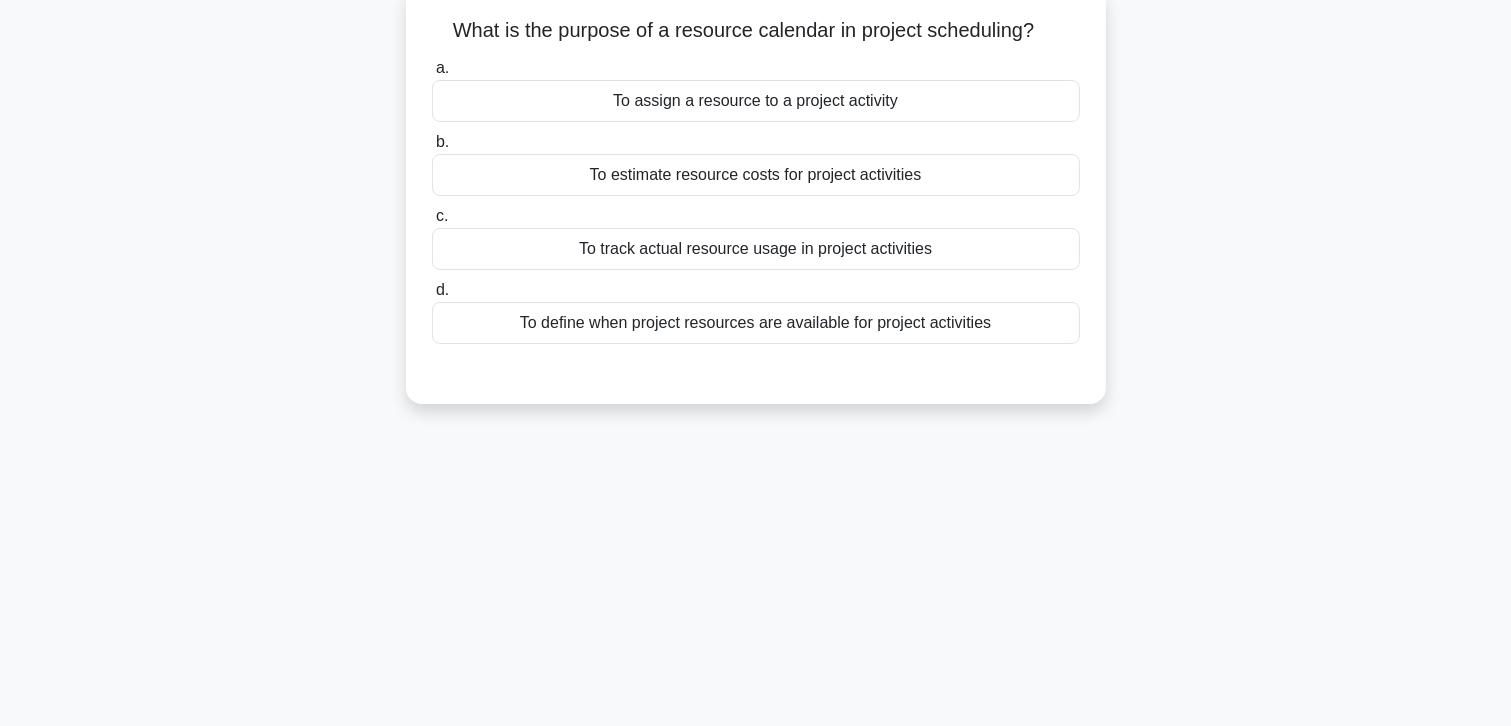 scroll, scrollTop: 55, scrollLeft: 0, axis: vertical 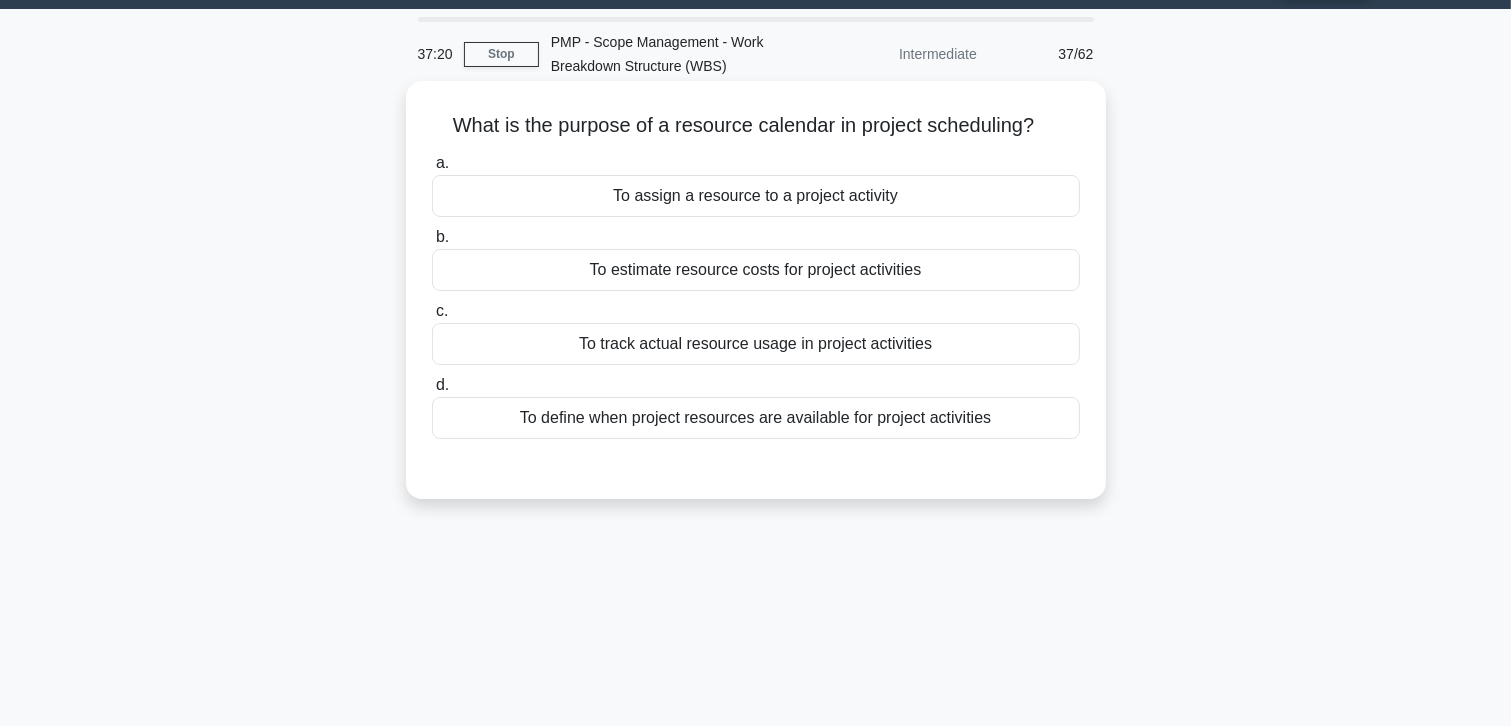 click on "To define when project resources are available for project activities" at bounding box center (756, 418) 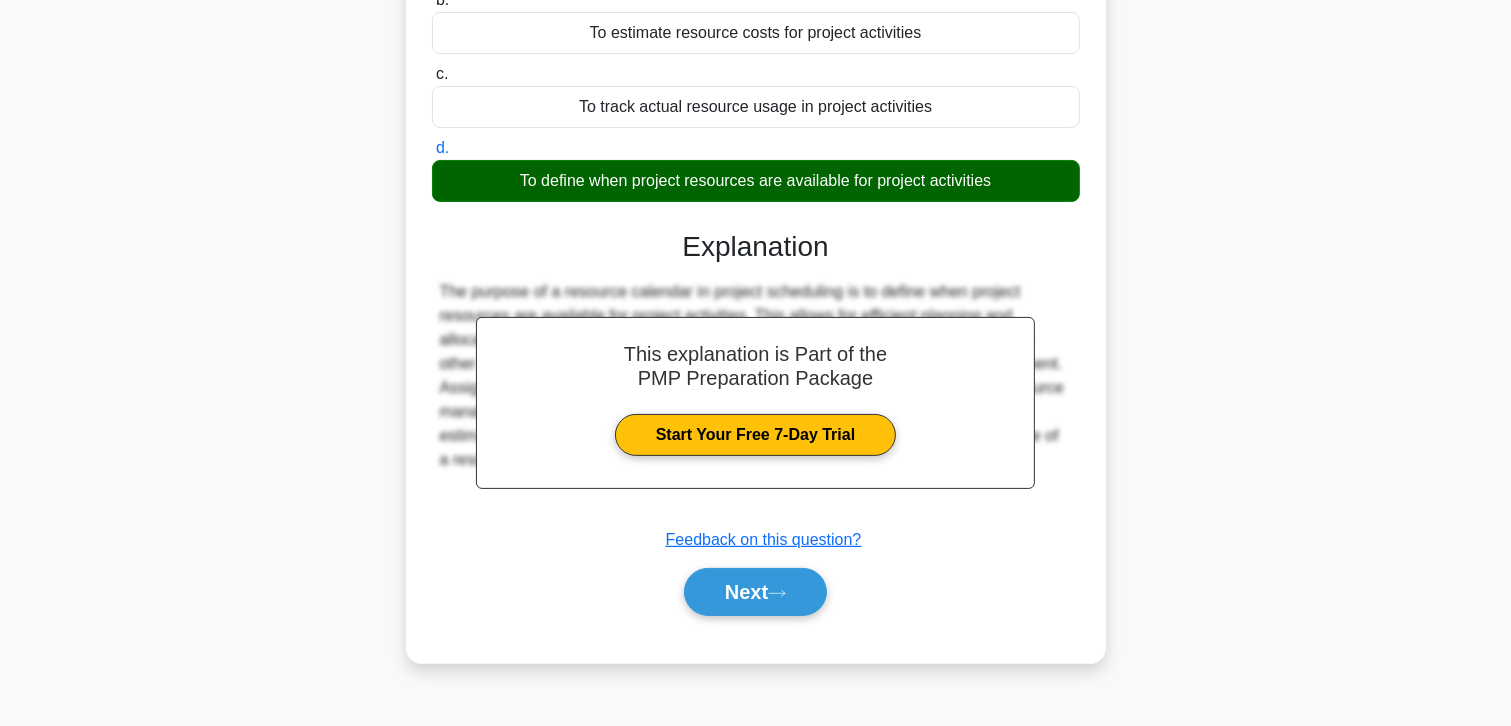 scroll, scrollTop: 355, scrollLeft: 0, axis: vertical 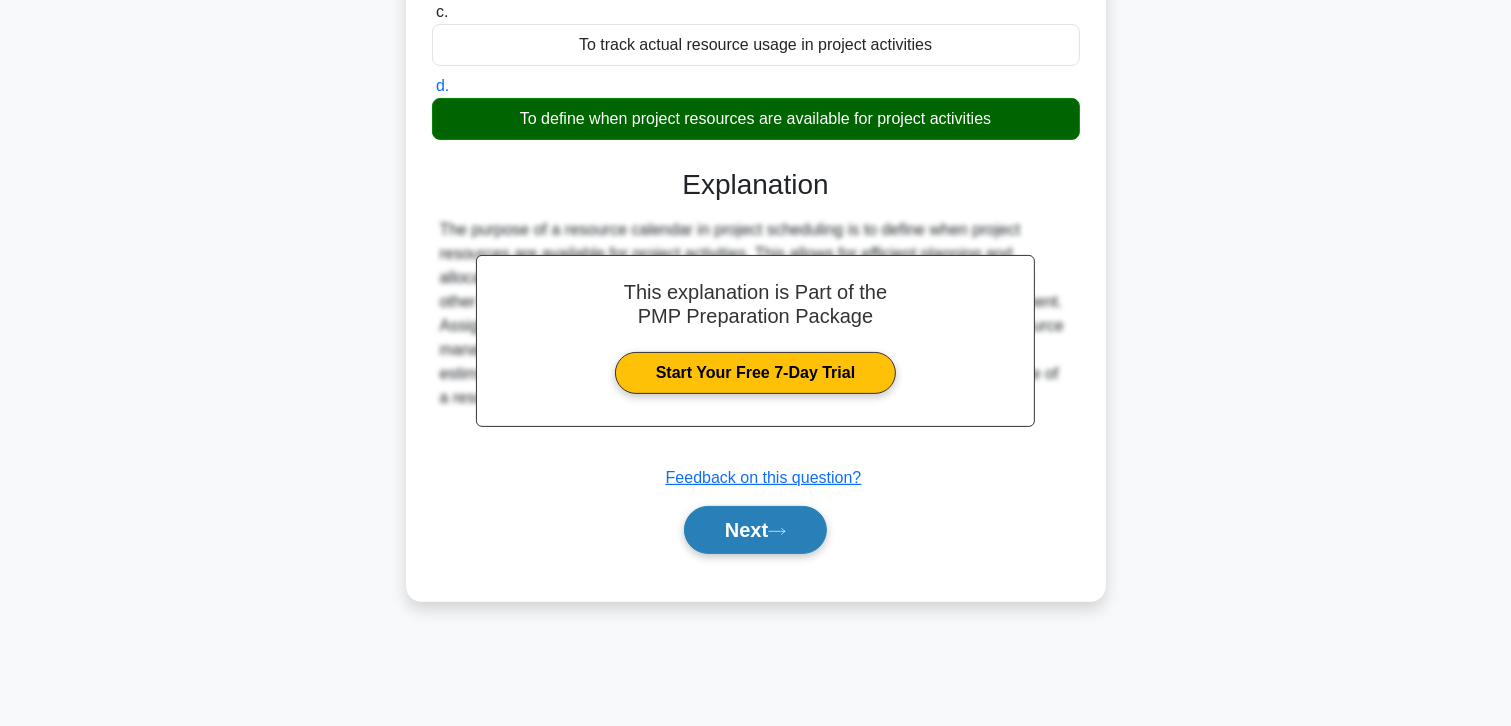 click 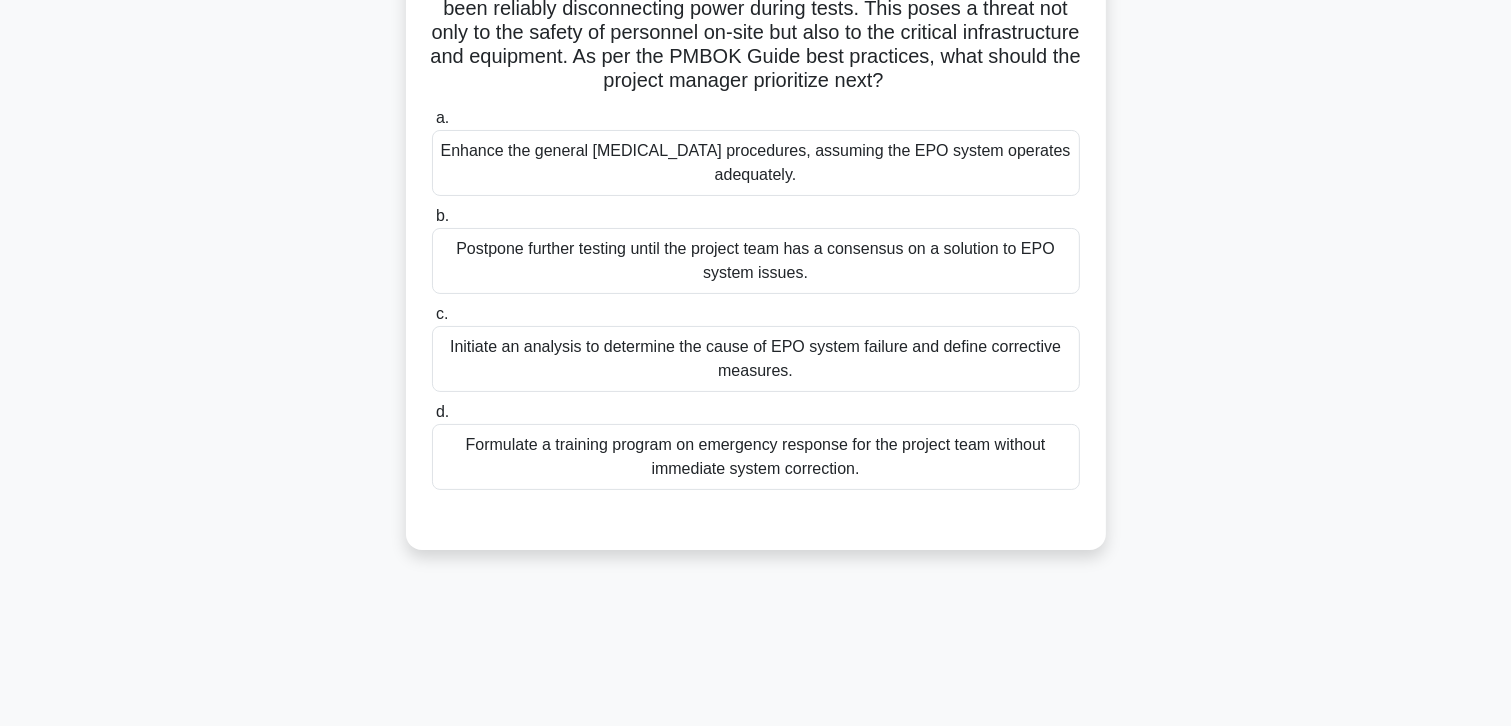 scroll, scrollTop: 55, scrollLeft: 0, axis: vertical 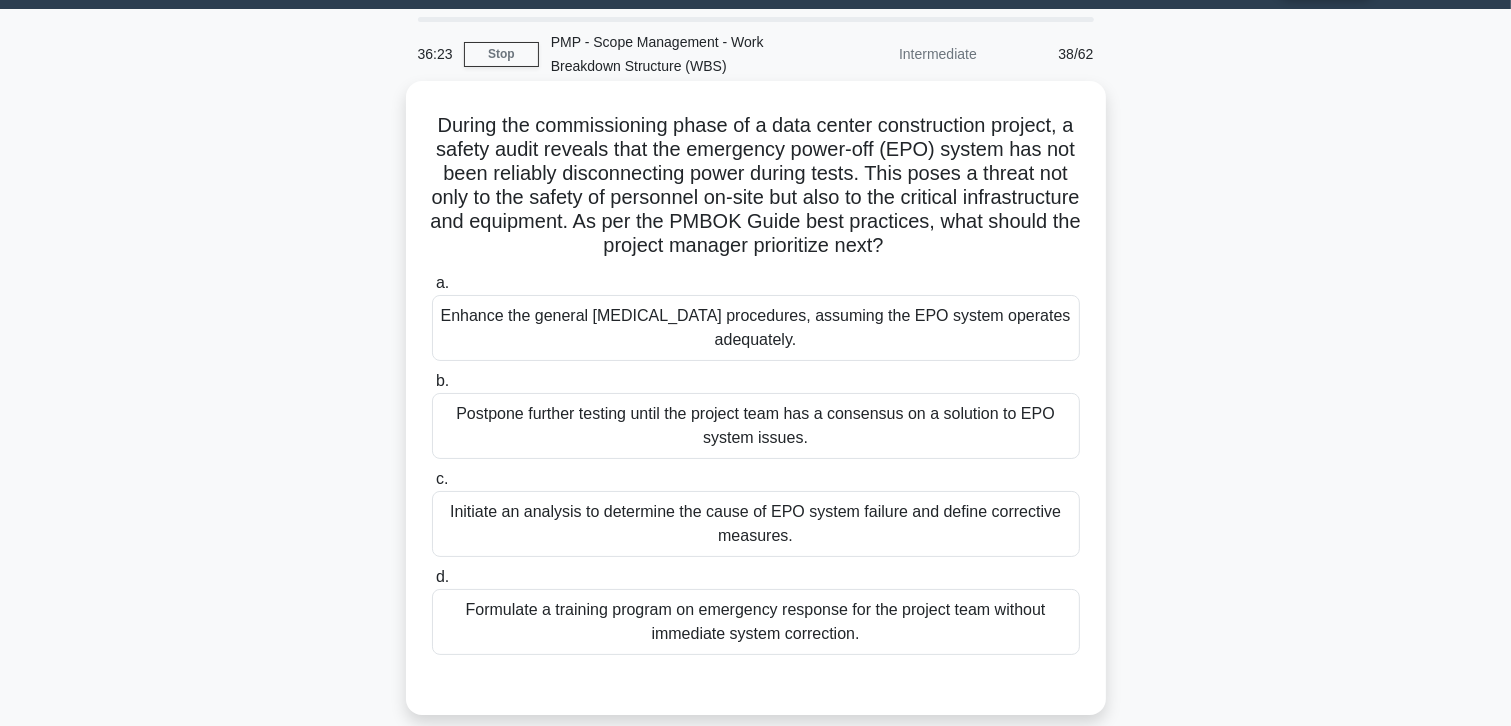 click on "Initiate an analysis to determine the cause of EPO system failure and define corrective measures." at bounding box center (756, 524) 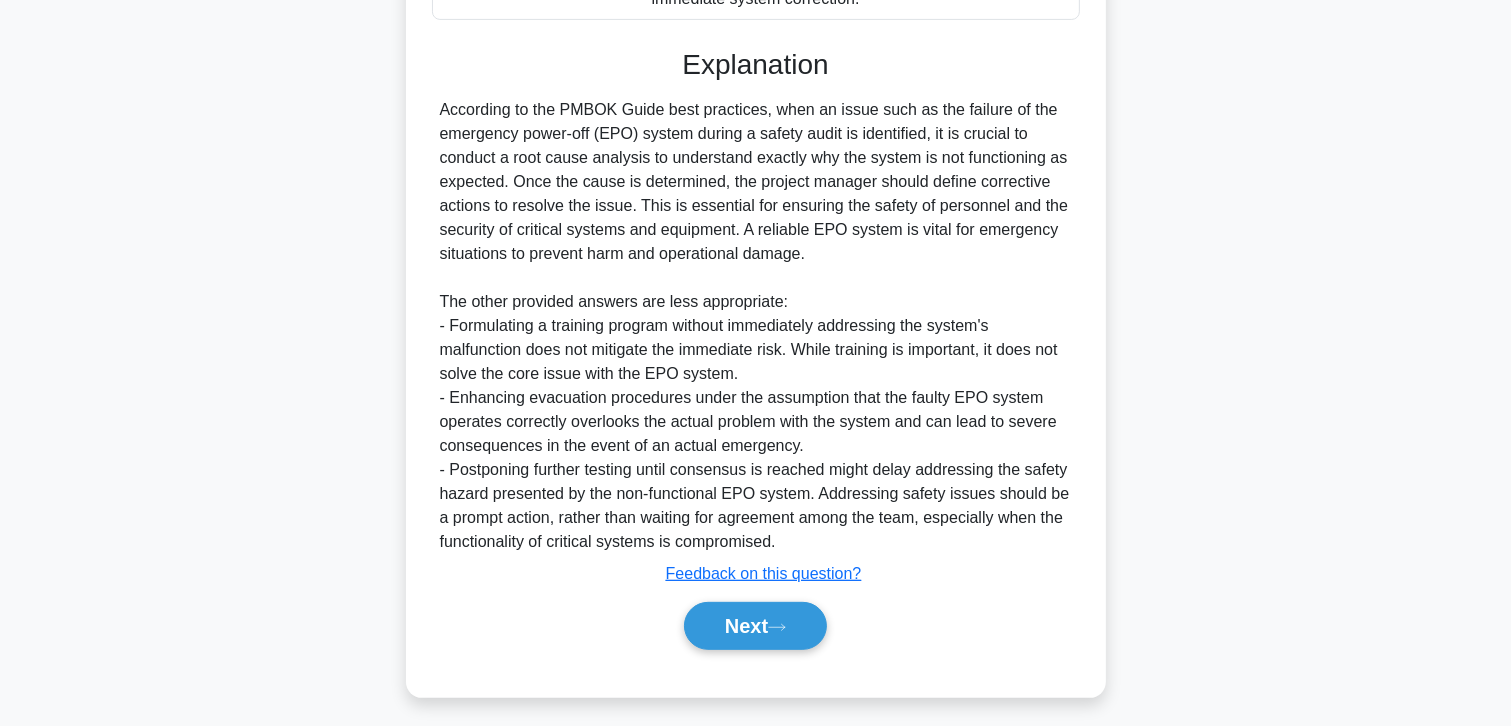 scroll, scrollTop: 698, scrollLeft: 0, axis: vertical 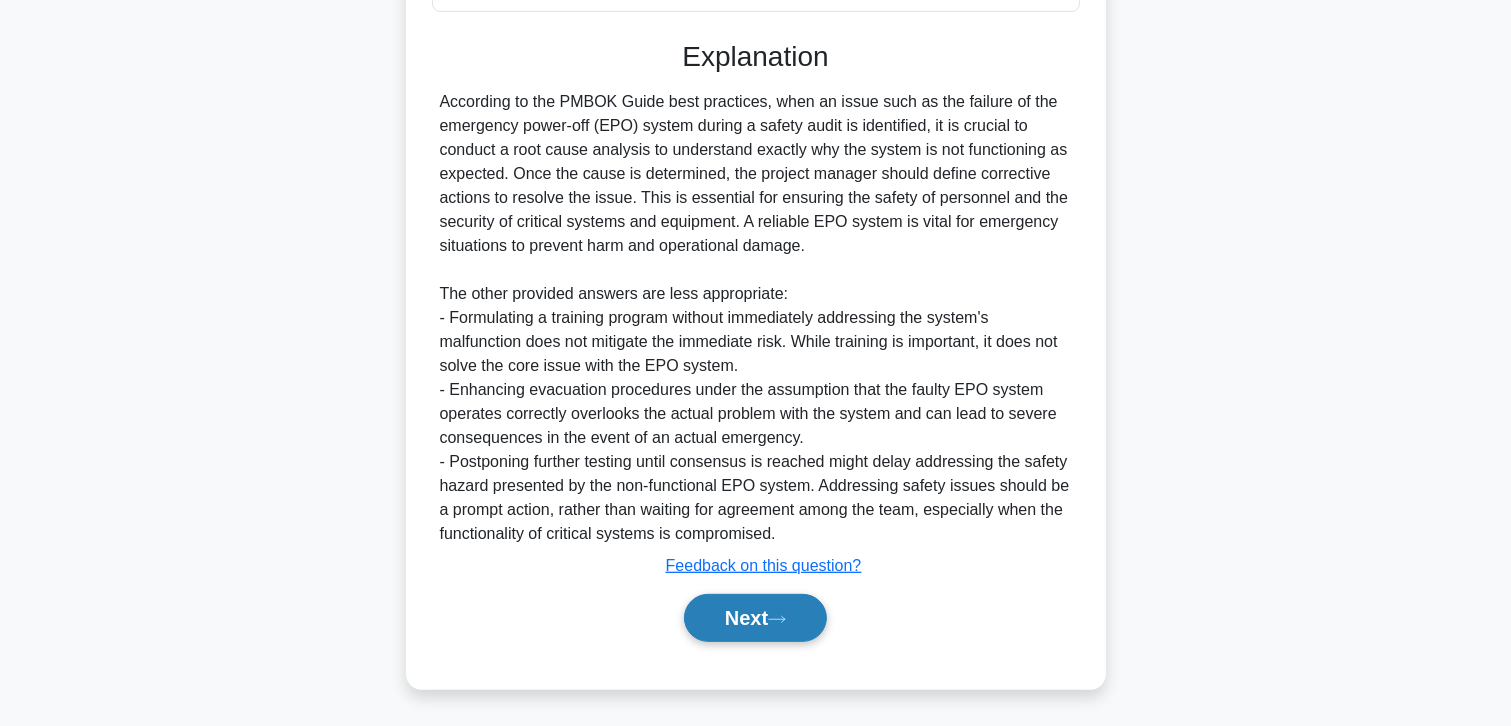 click on "Next" at bounding box center [755, 618] 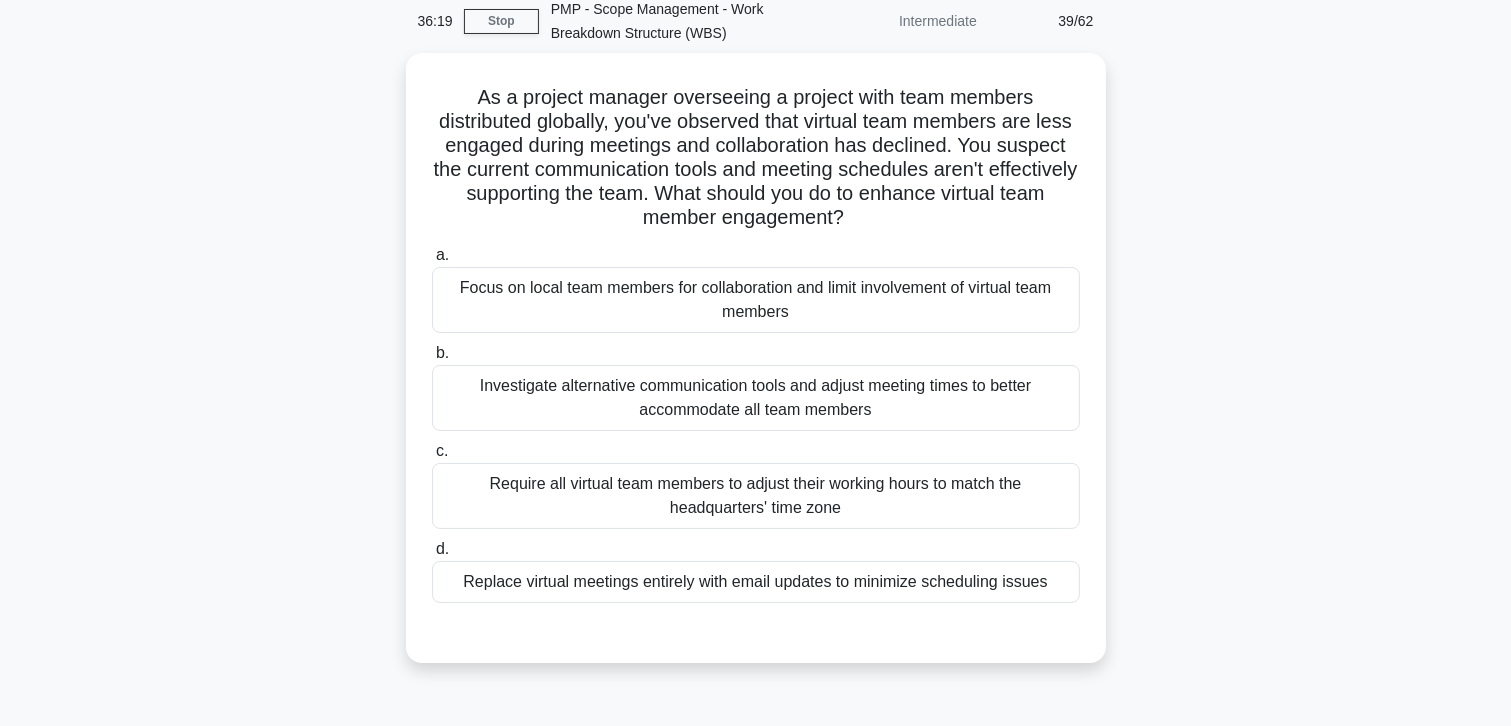 scroll, scrollTop: 55, scrollLeft: 0, axis: vertical 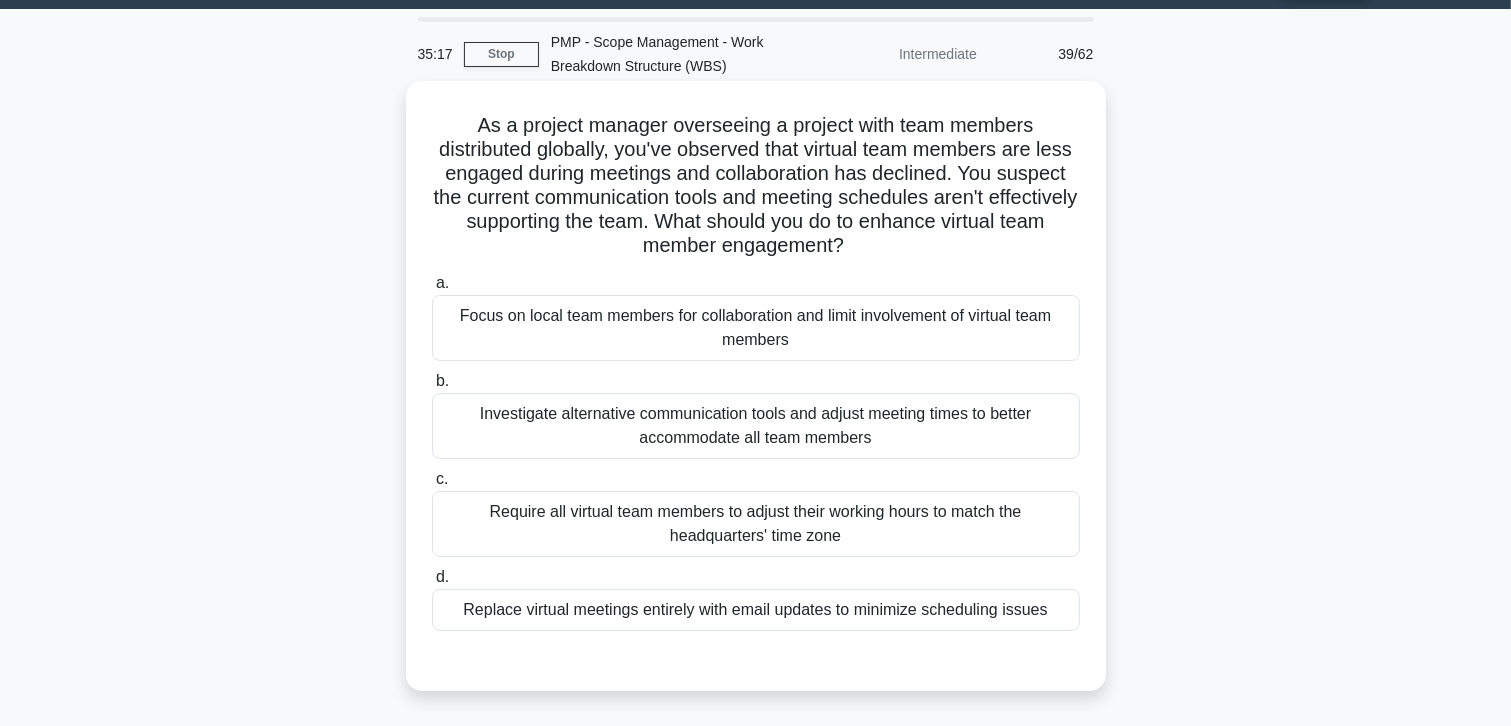 click on "Investigate alternative communication tools and adjust meeting times to better accommodate all team members" at bounding box center [756, 426] 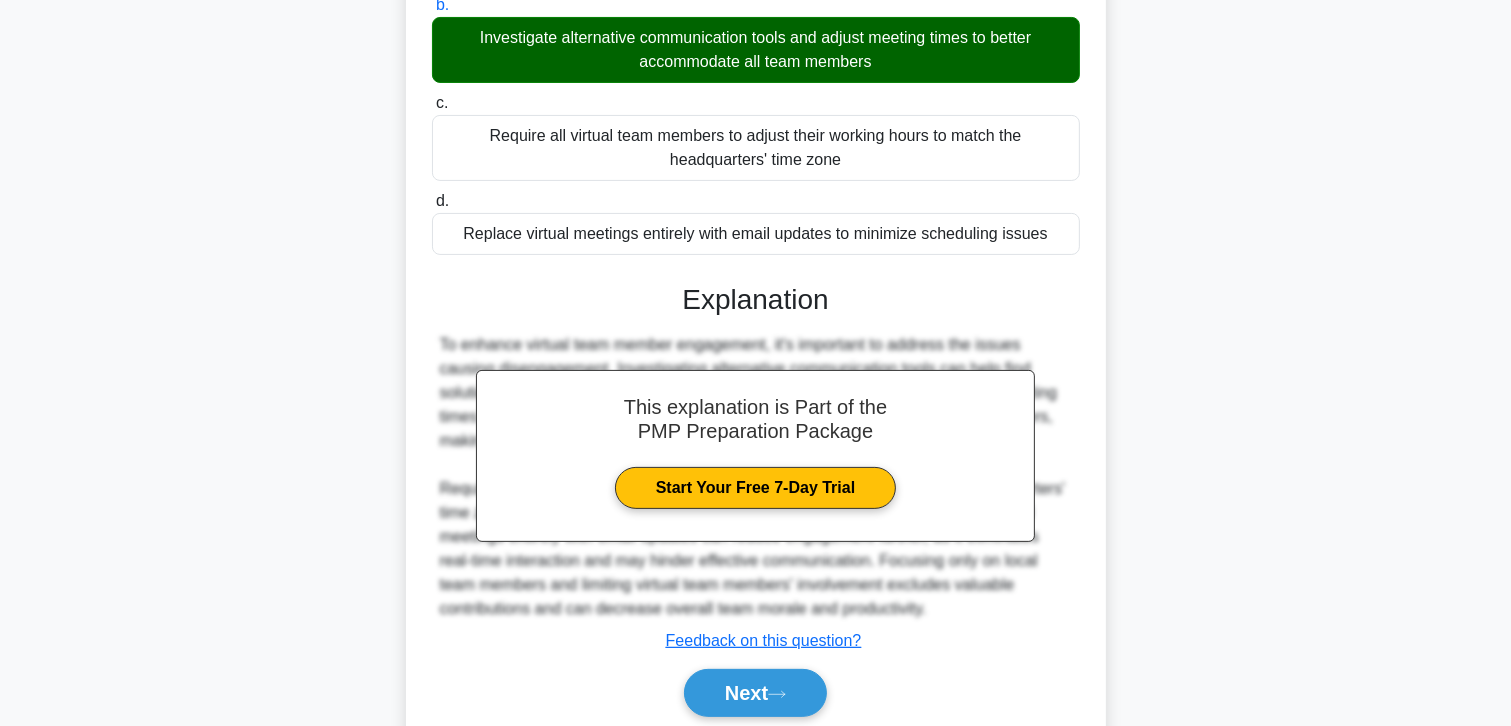 scroll, scrollTop: 506, scrollLeft: 0, axis: vertical 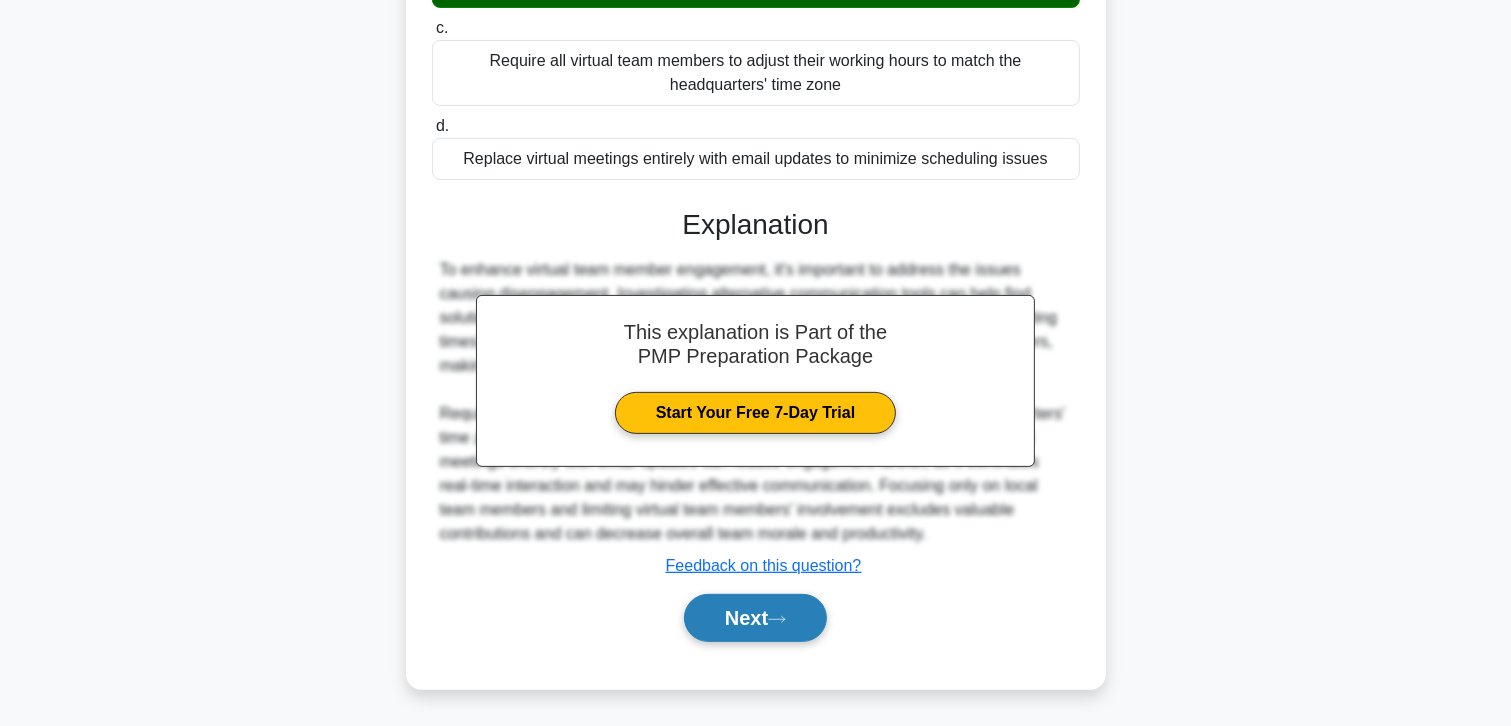 click on "Next" at bounding box center (755, 618) 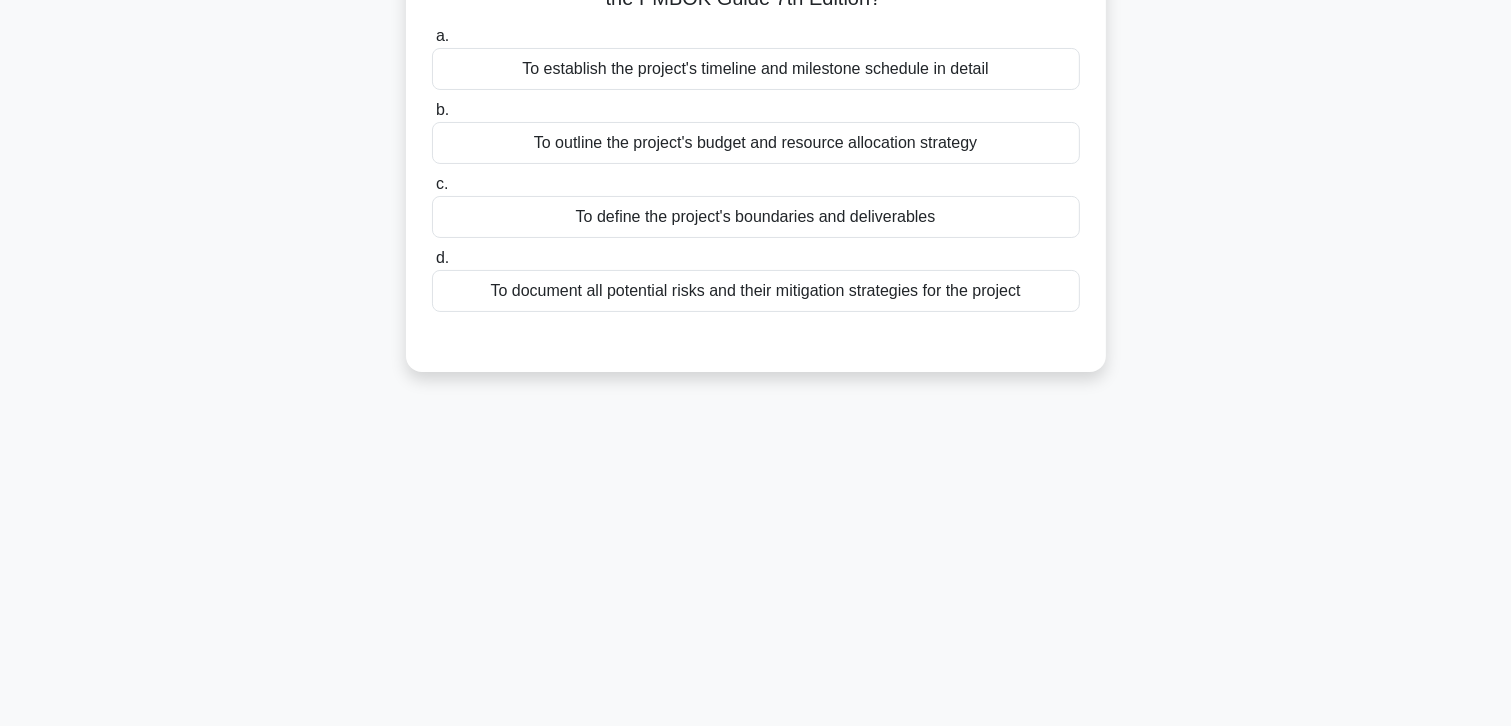 scroll, scrollTop: 6, scrollLeft: 0, axis: vertical 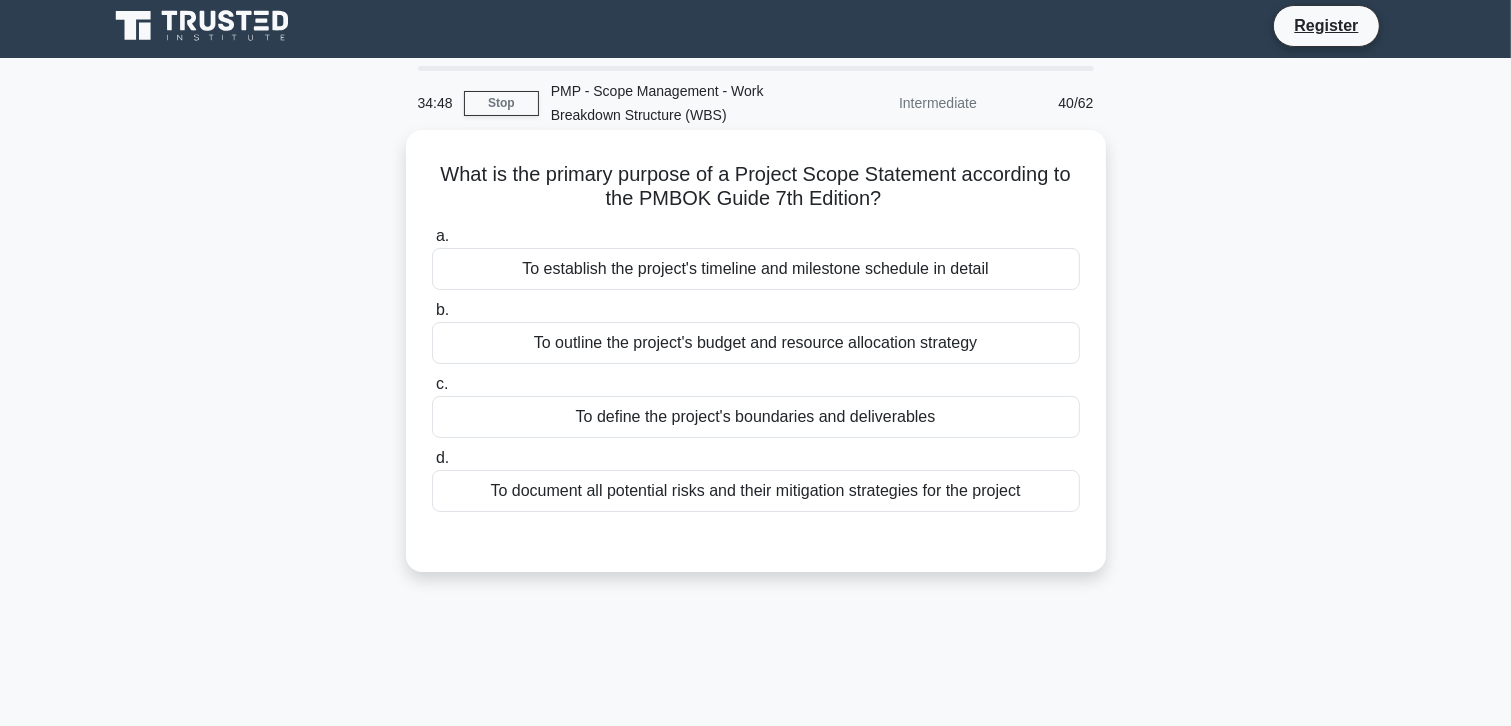 click on "To define the project's boundaries and deliverables" at bounding box center [756, 417] 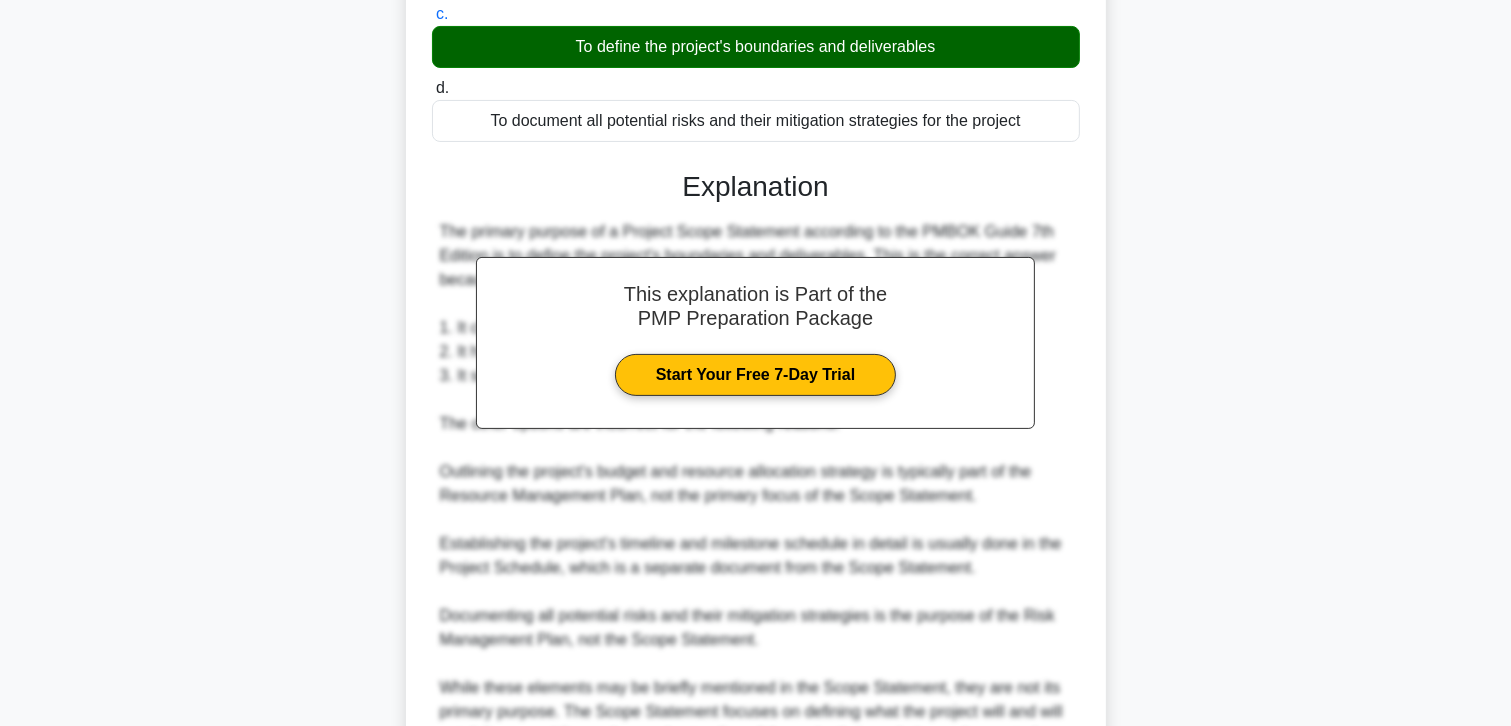scroll, scrollTop: 602, scrollLeft: 0, axis: vertical 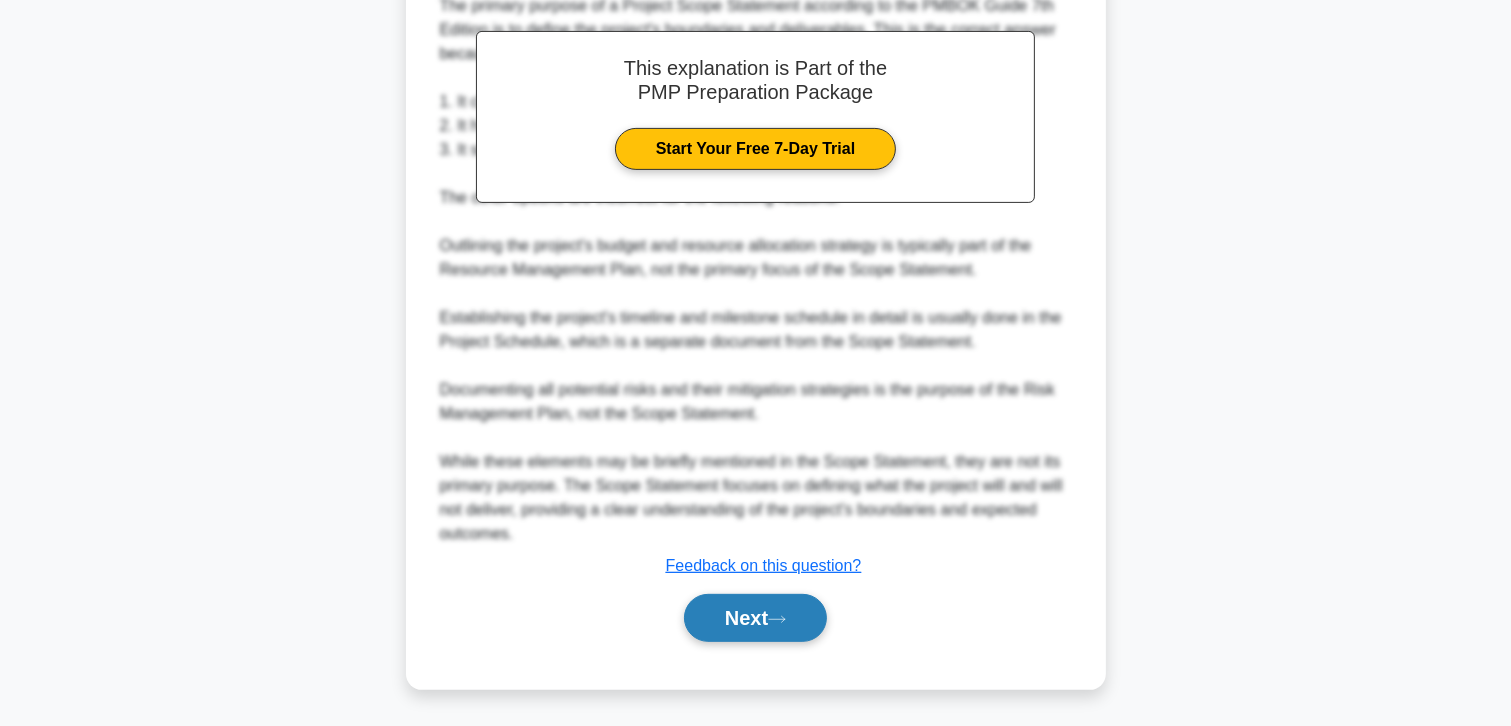 click on "Next" at bounding box center [755, 618] 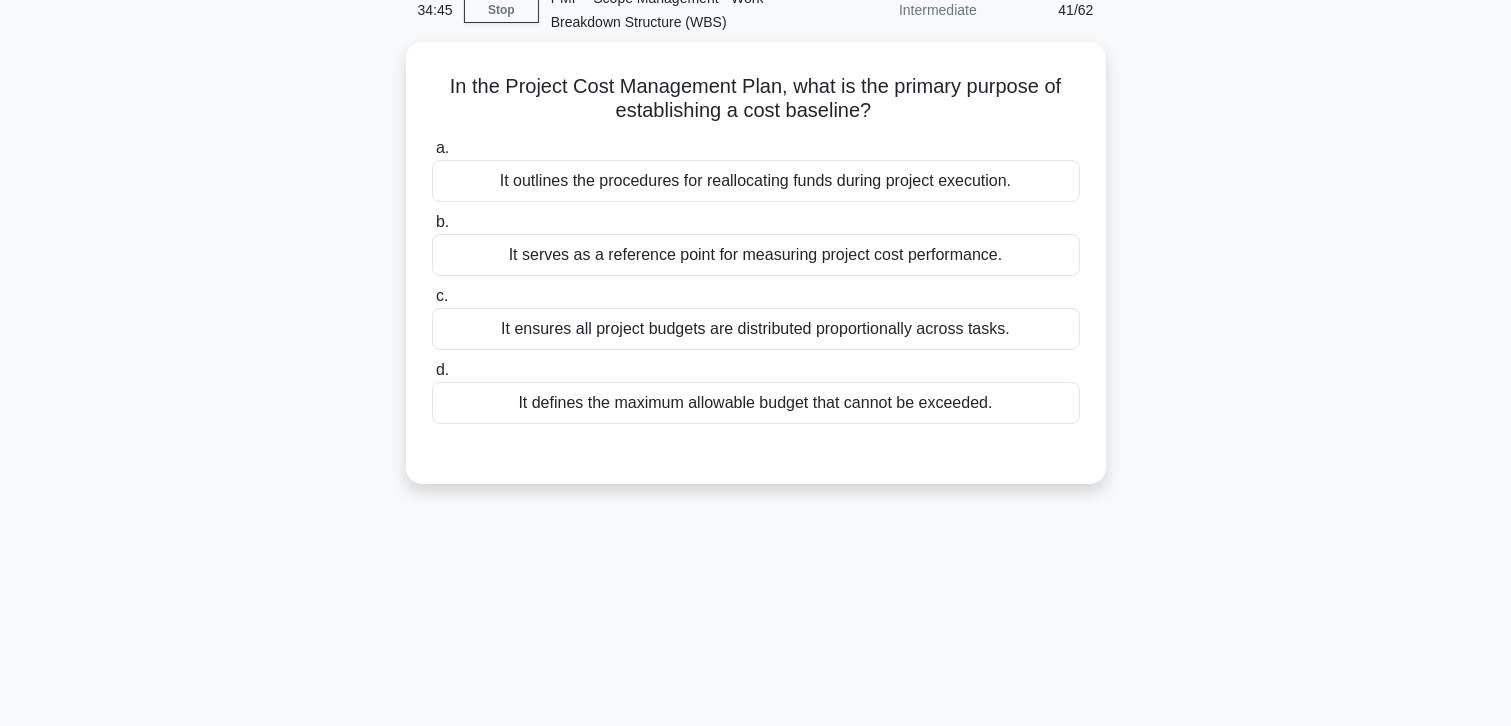 scroll, scrollTop: 55, scrollLeft: 0, axis: vertical 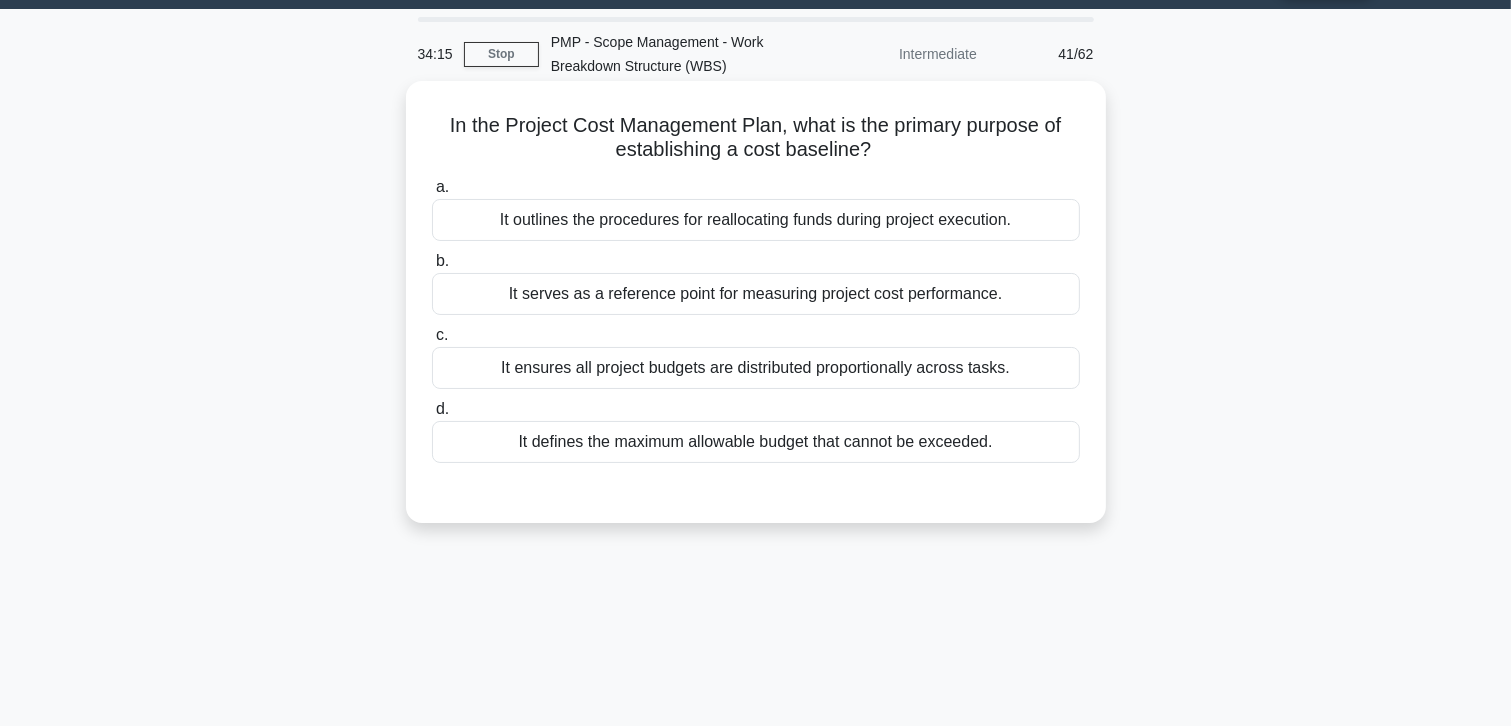 click on "It ensures all project budgets are distributed proportionally across tasks." at bounding box center [756, 368] 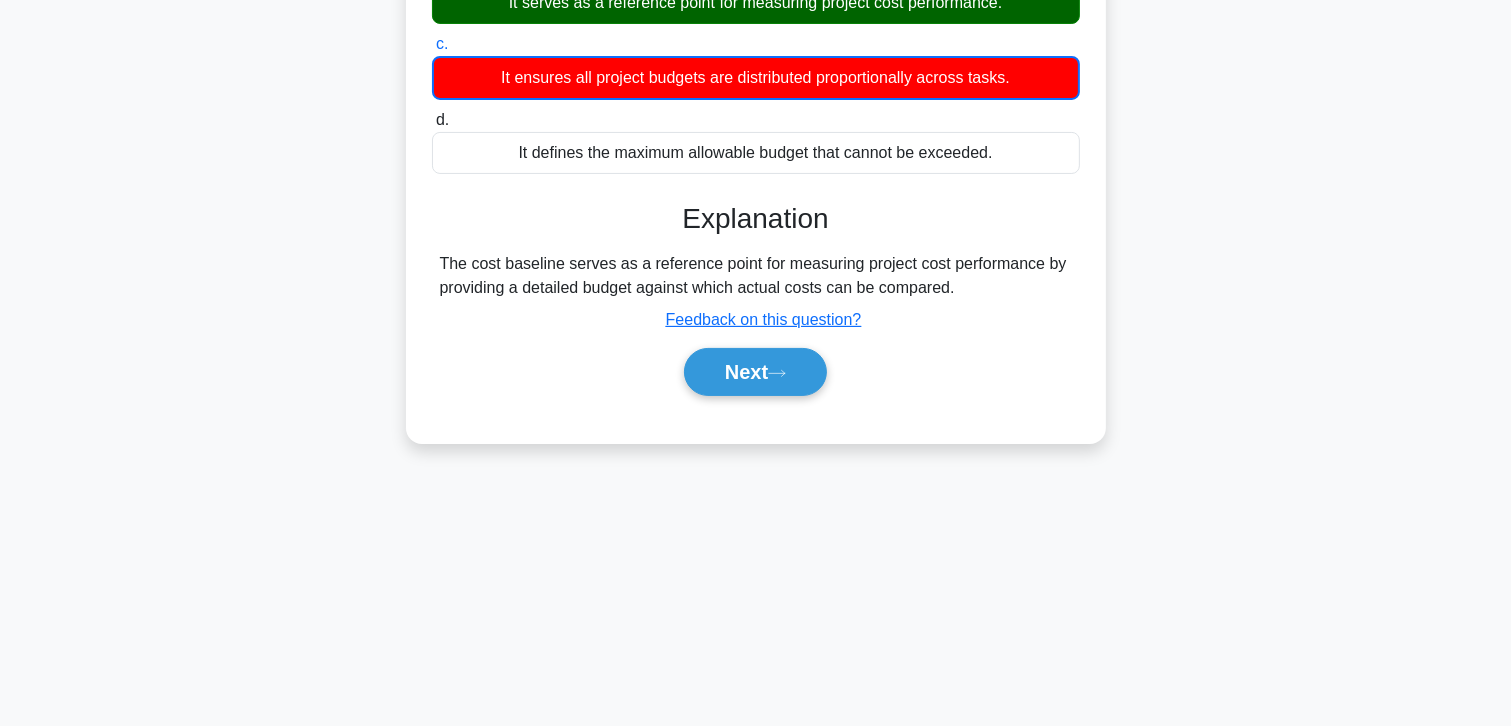 scroll, scrollTop: 355, scrollLeft: 0, axis: vertical 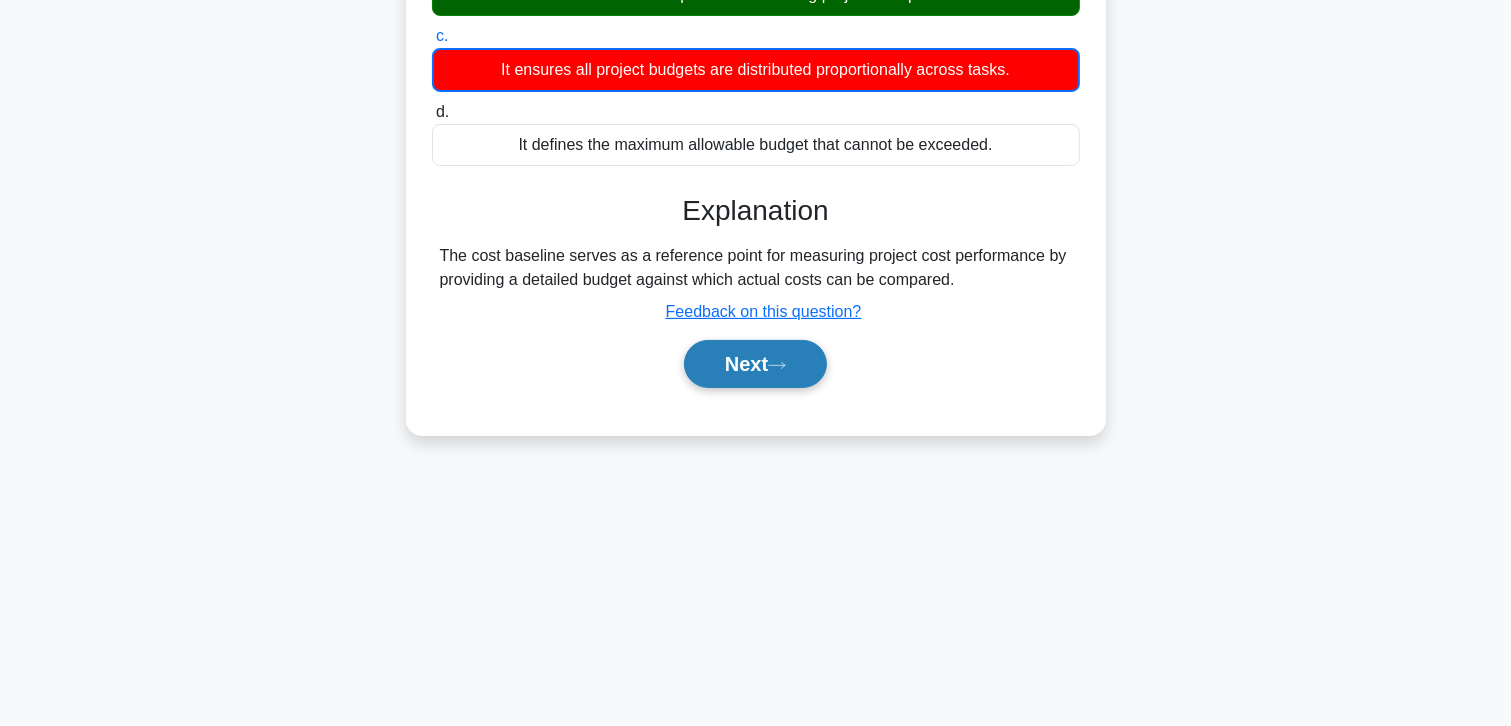 click on "Next" at bounding box center (755, 364) 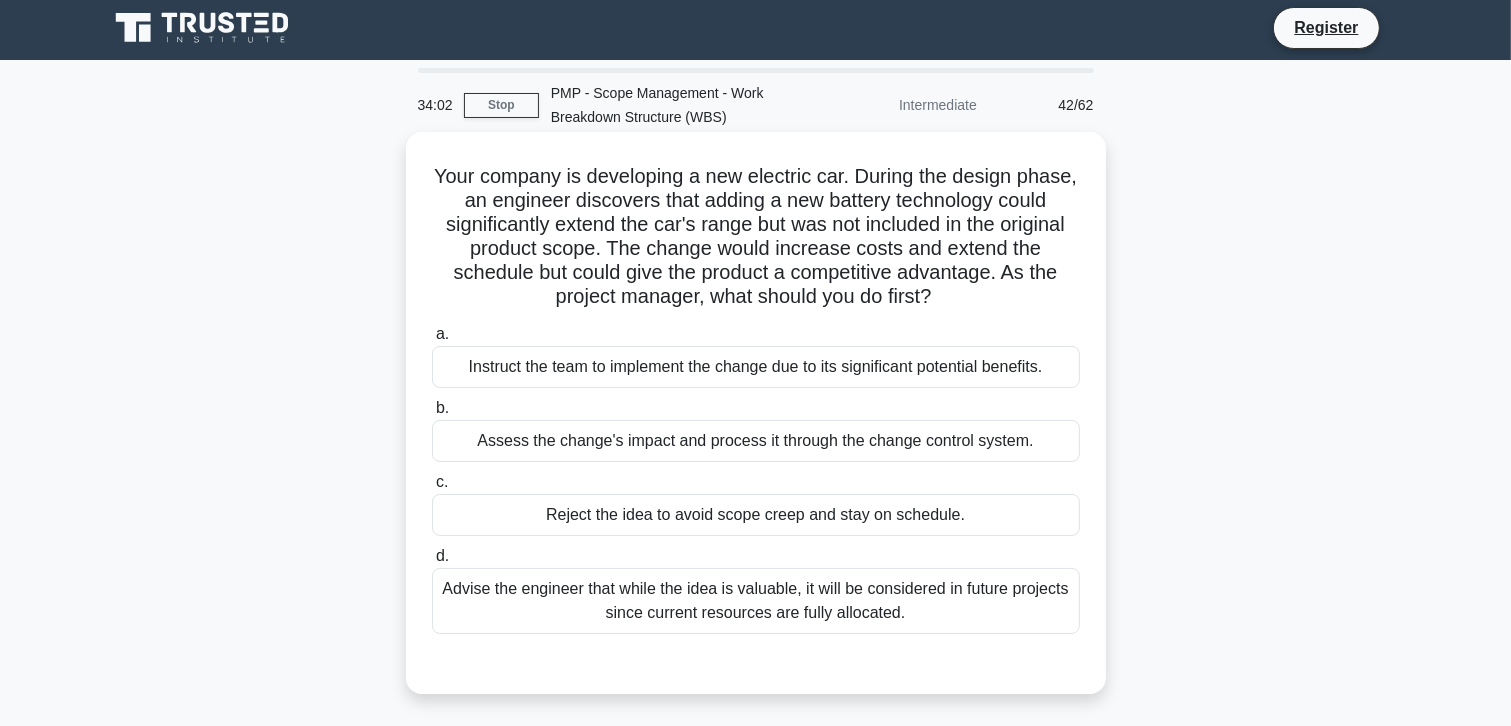 scroll, scrollTop: 0, scrollLeft: 0, axis: both 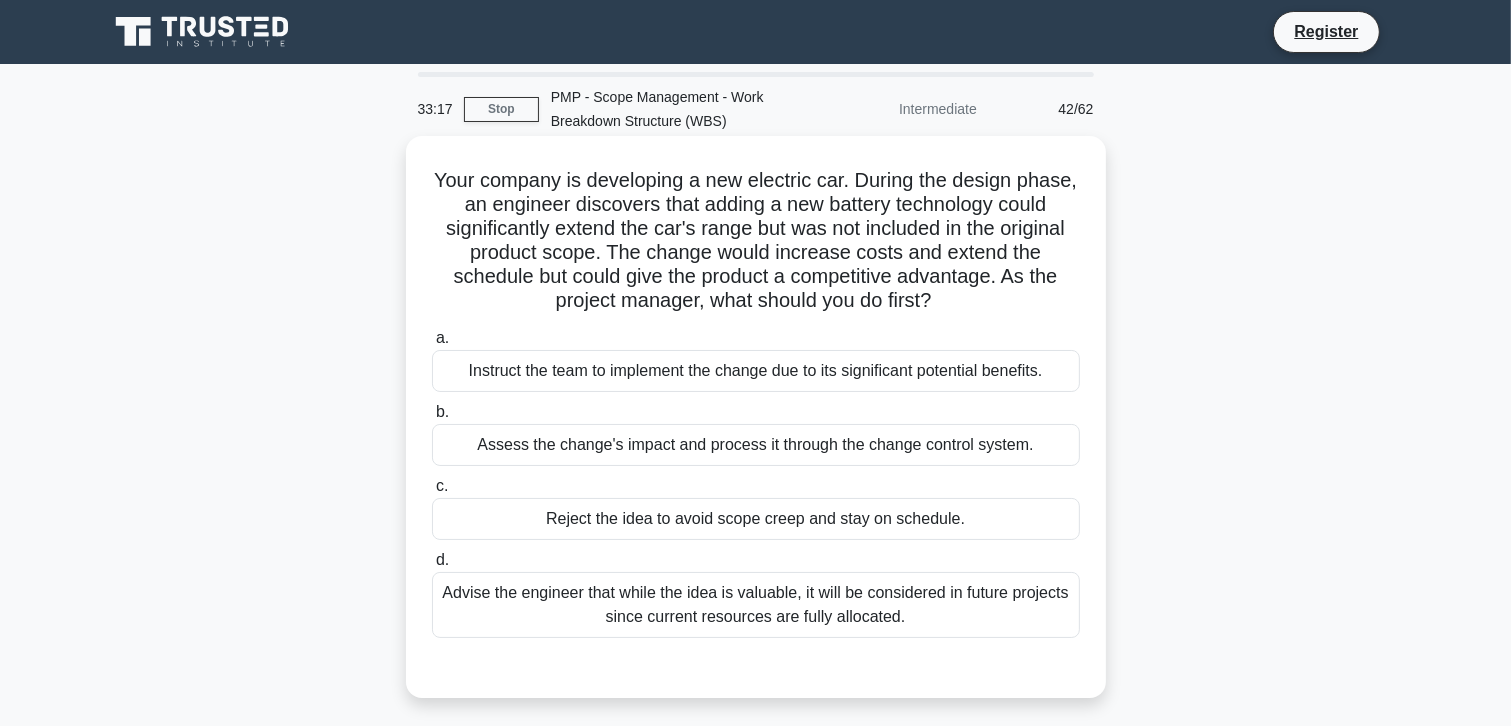 click on "Assess the change's impact and process it through the change control system." at bounding box center (756, 445) 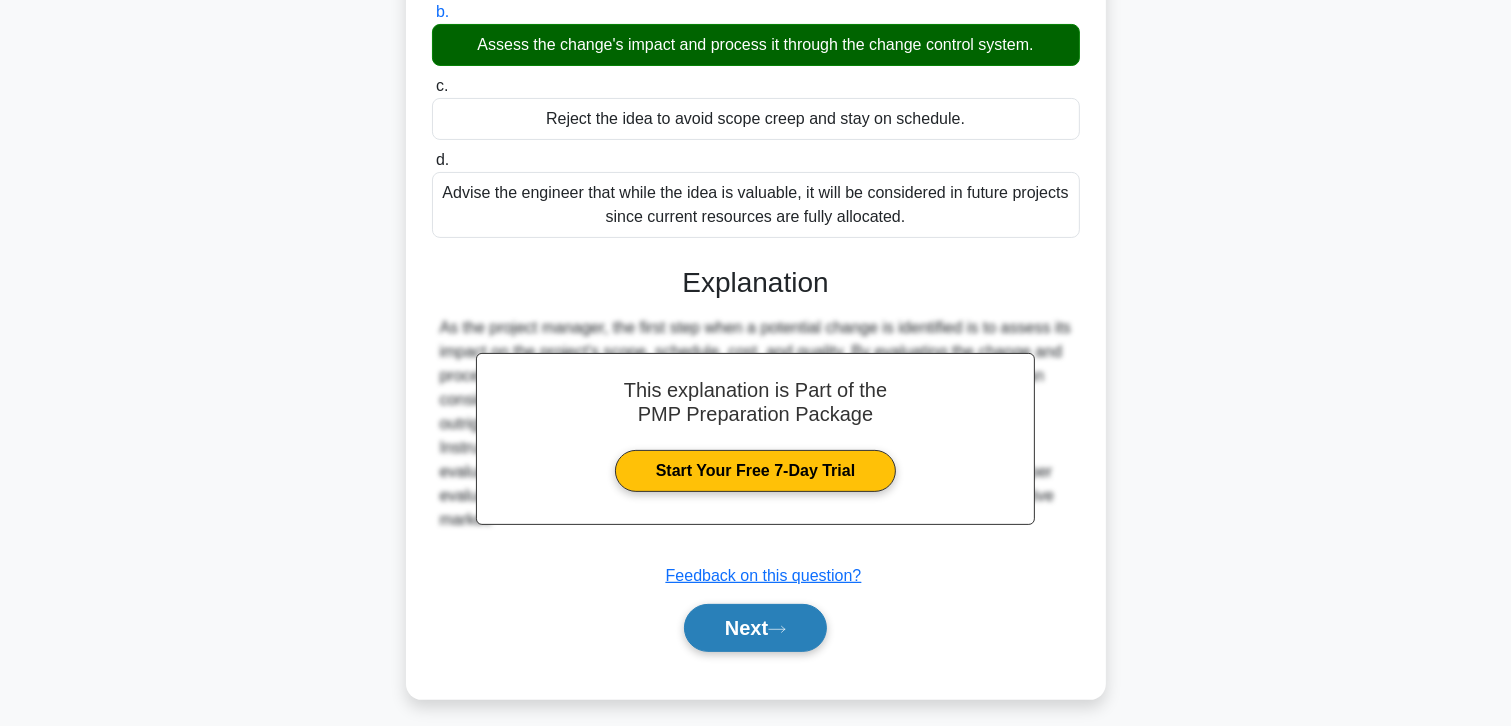 click on "Next" at bounding box center (755, 628) 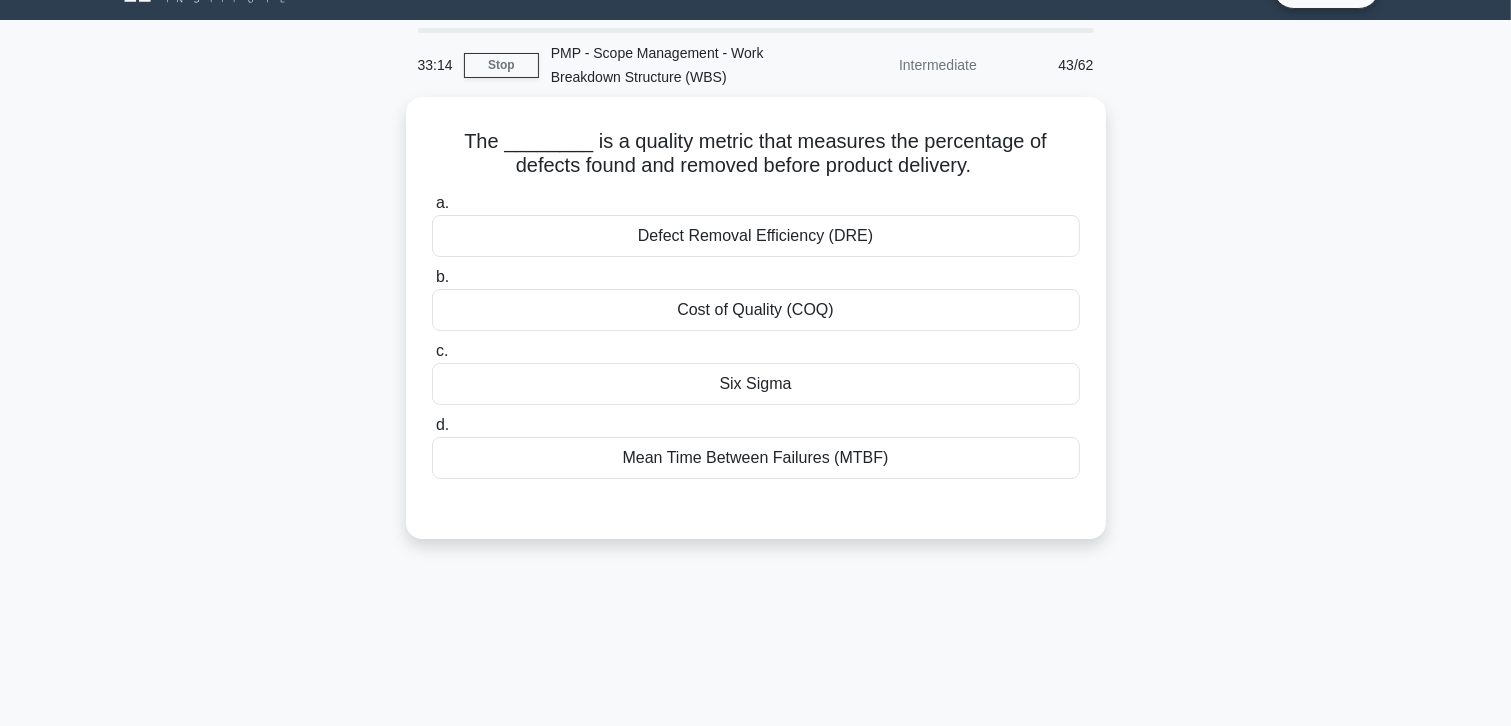scroll, scrollTop: 0, scrollLeft: 0, axis: both 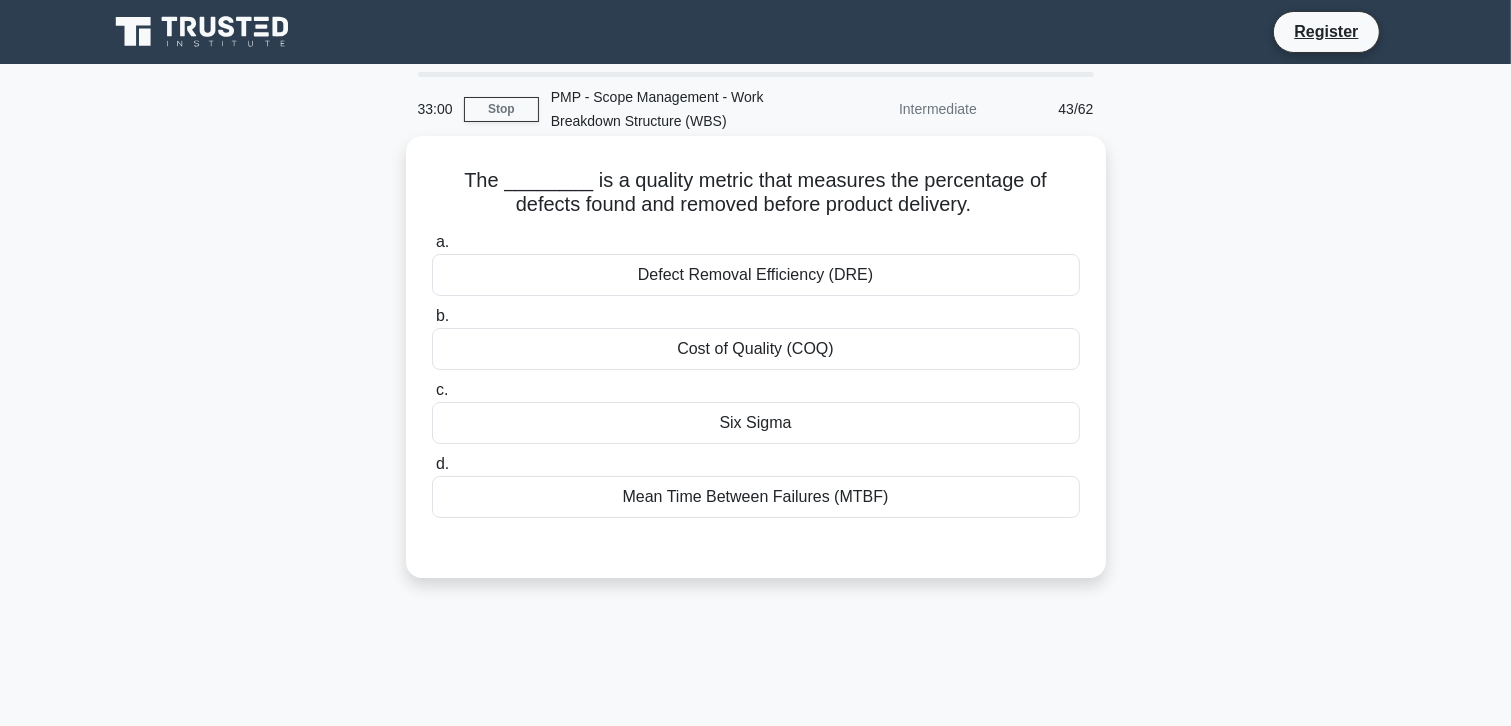 click on "Defect Removal Efficiency (DRE)" at bounding box center (756, 275) 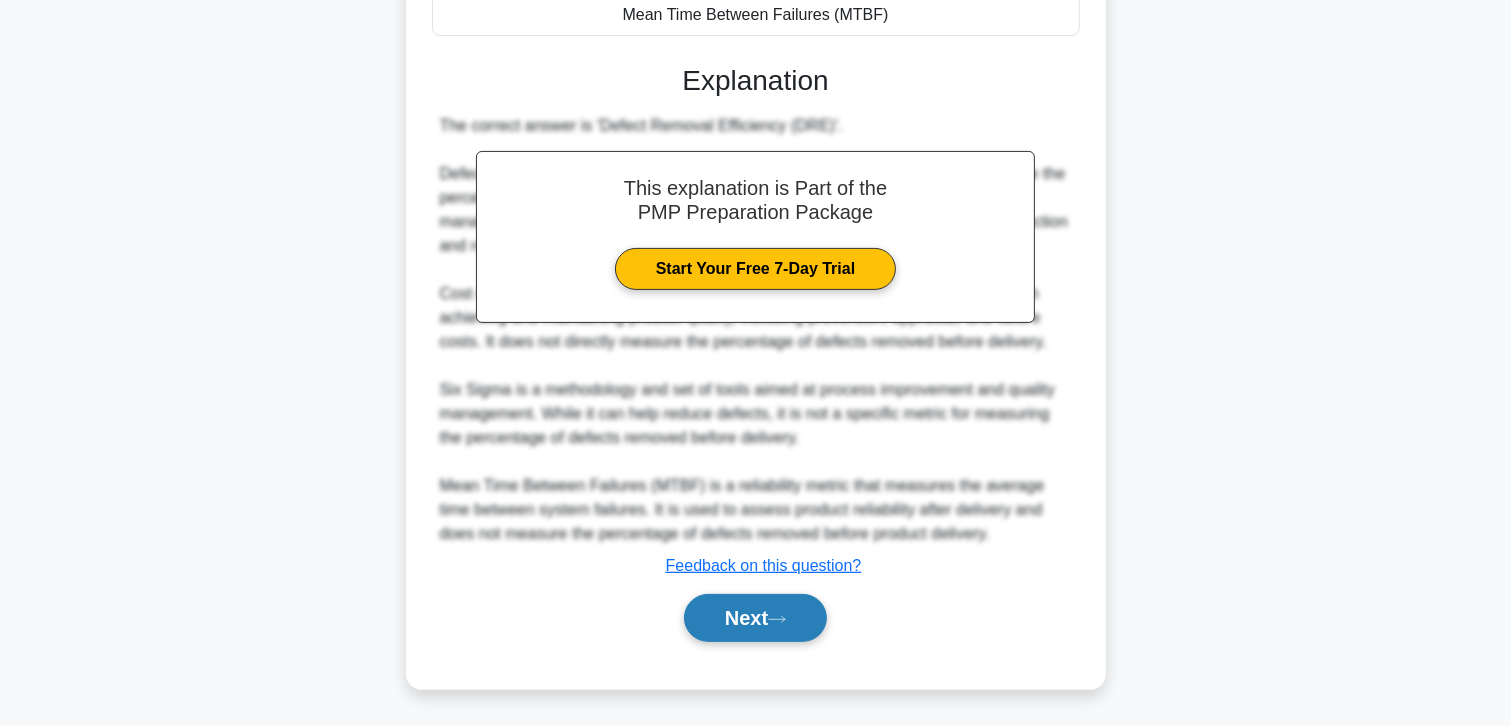 click 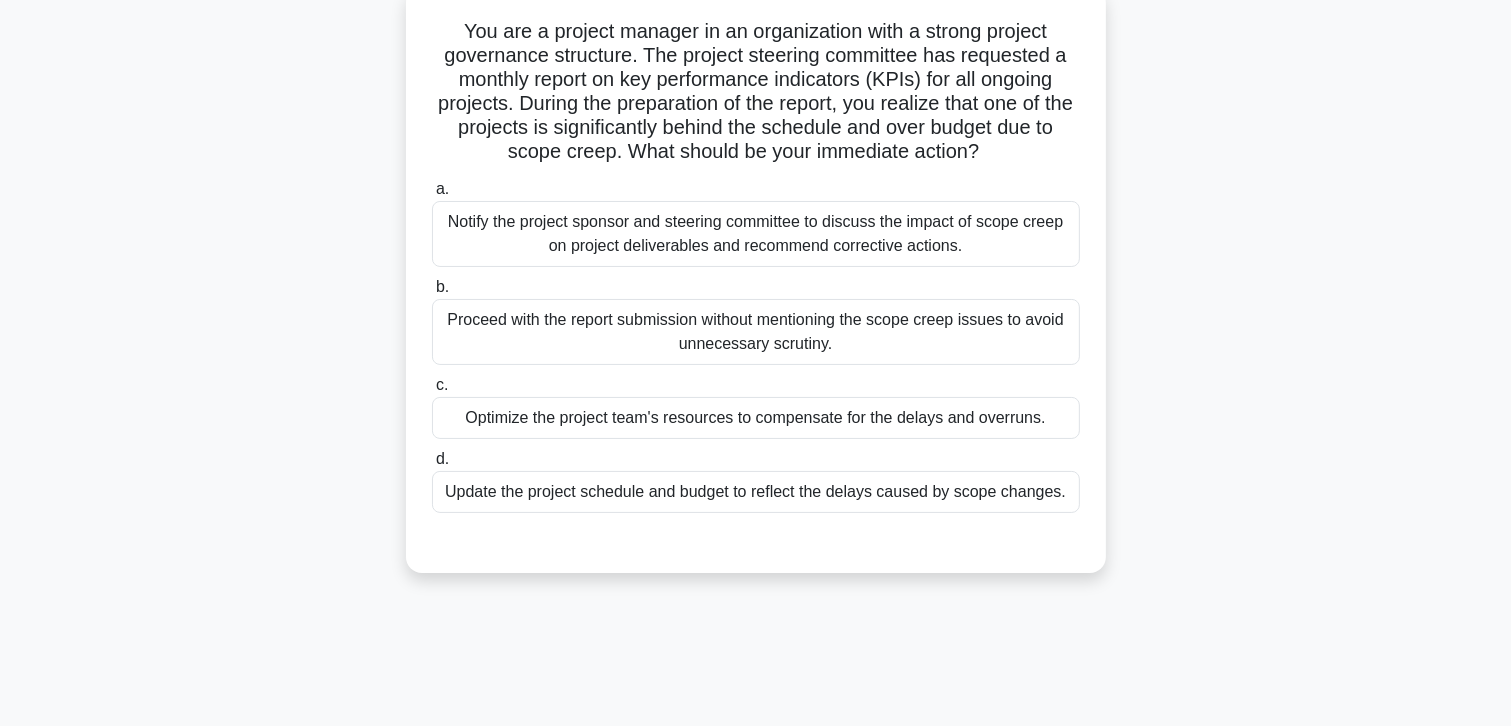 scroll, scrollTop: 55, scrollLeft: 0, axis: vertical 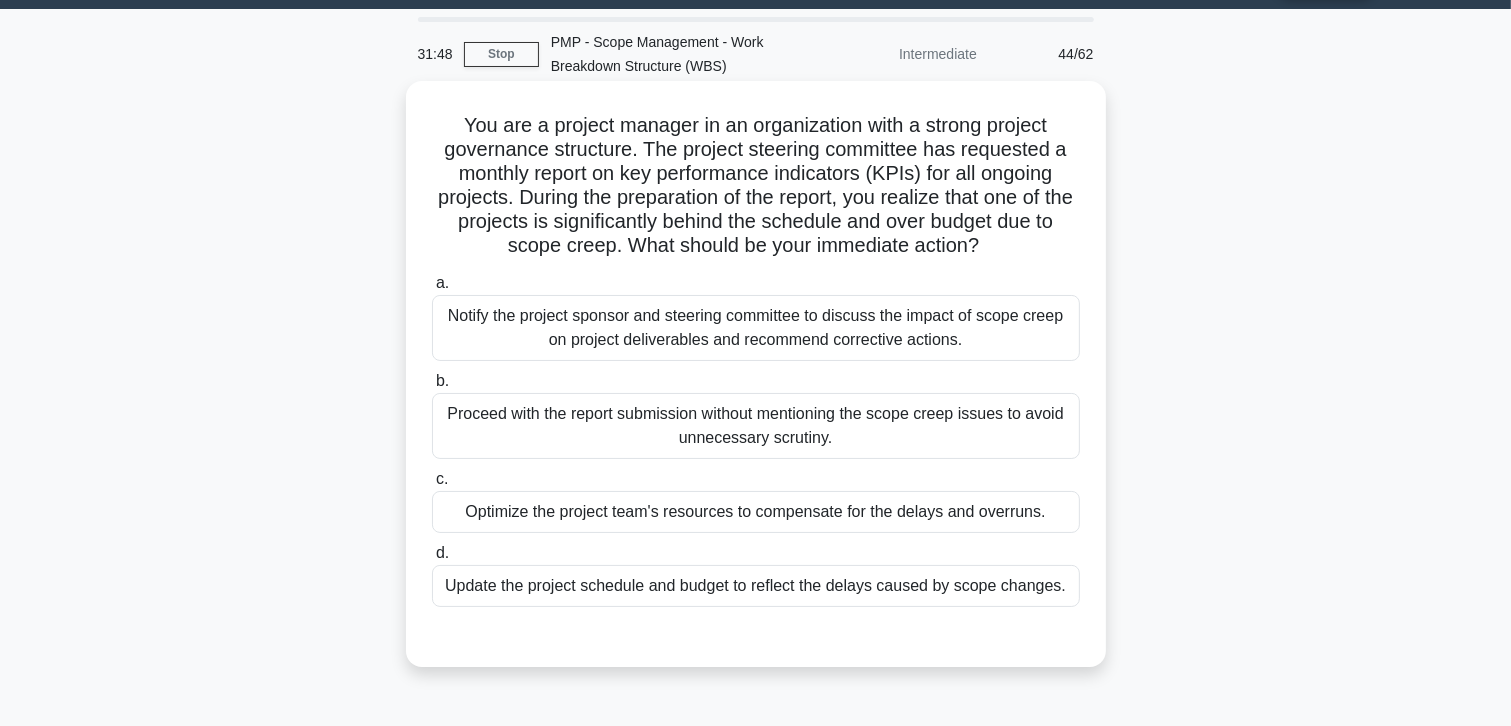 click on "Notify the project sponsor and steering committee to discuss the impact of scope creep on project deliverables and recommend corrective actions." at bounding box center (756, 328) 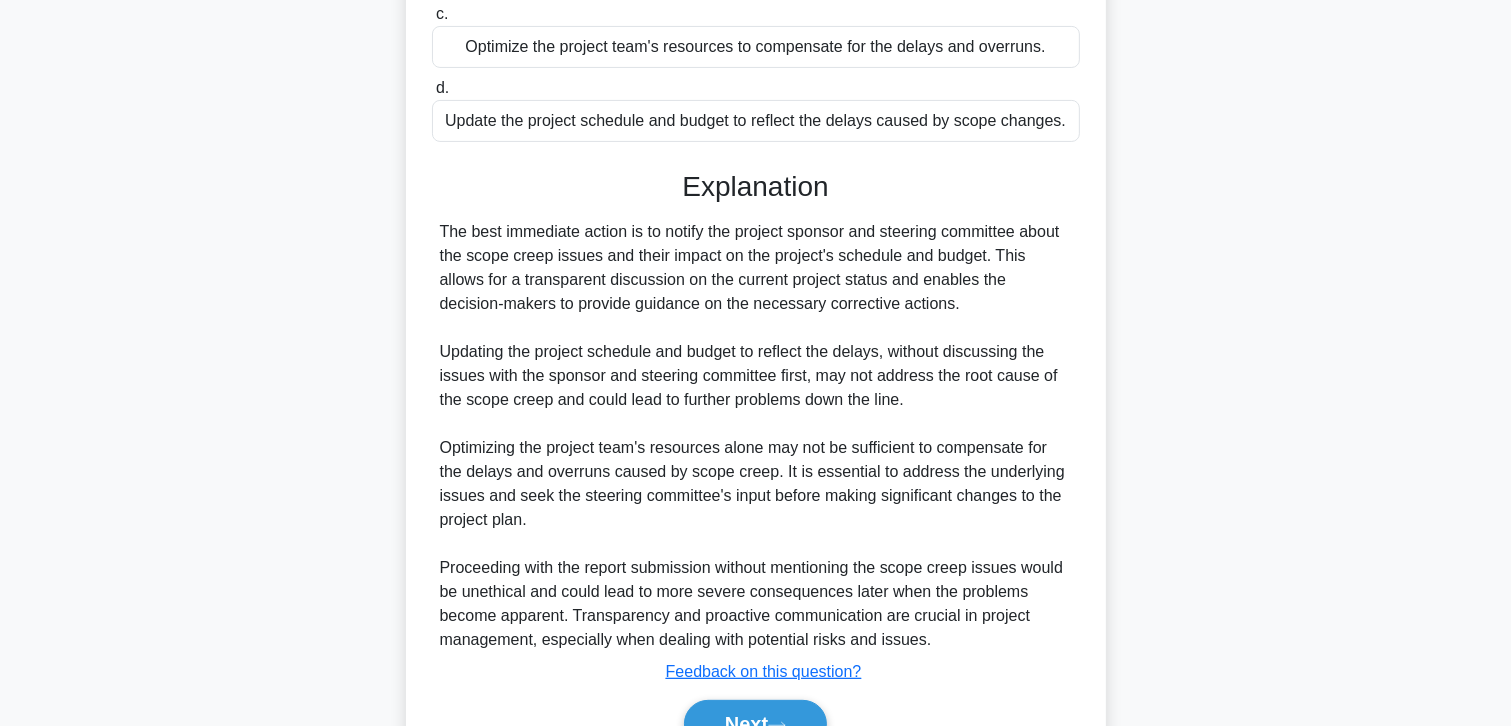 scroll, scrollTop: 555, scrollLeft: 0, axis: vertical 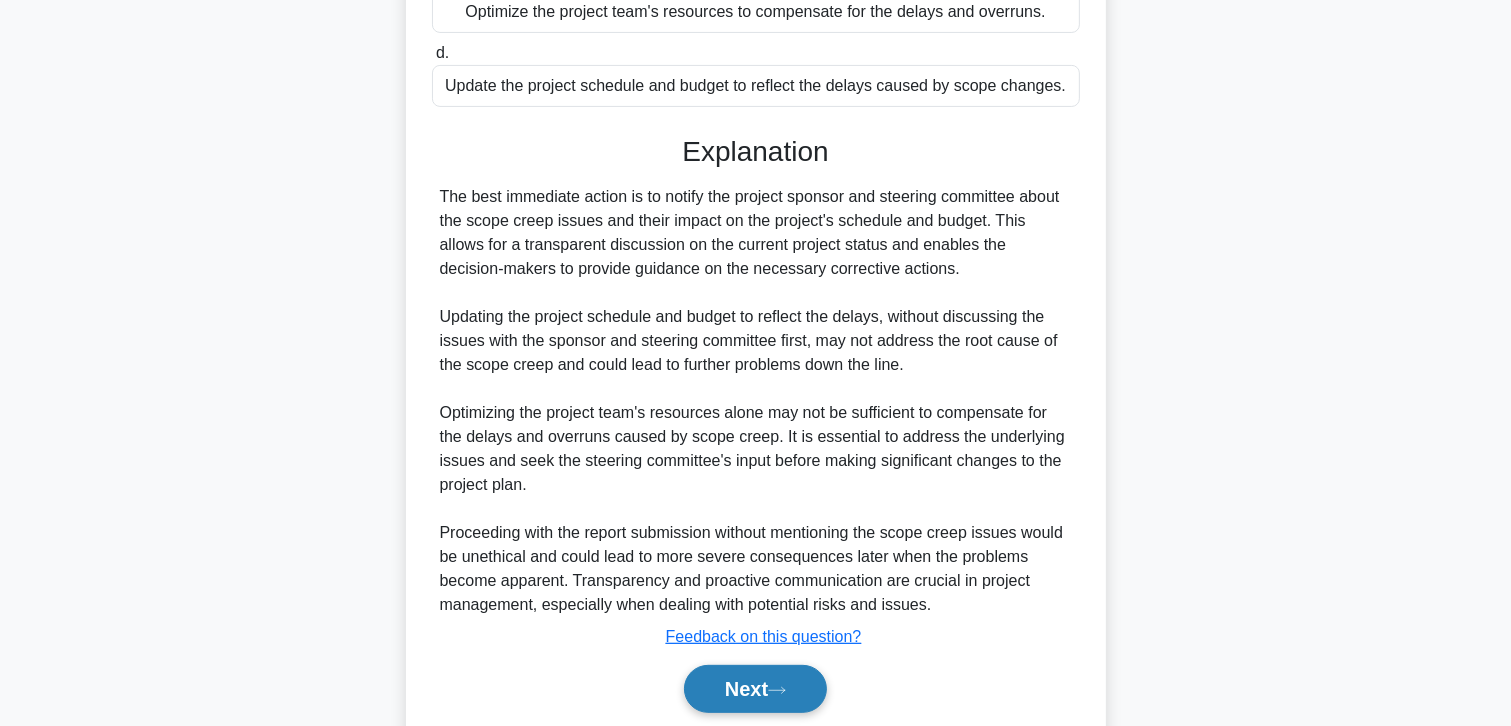 click on "Next" at bounding box center [755, 689] 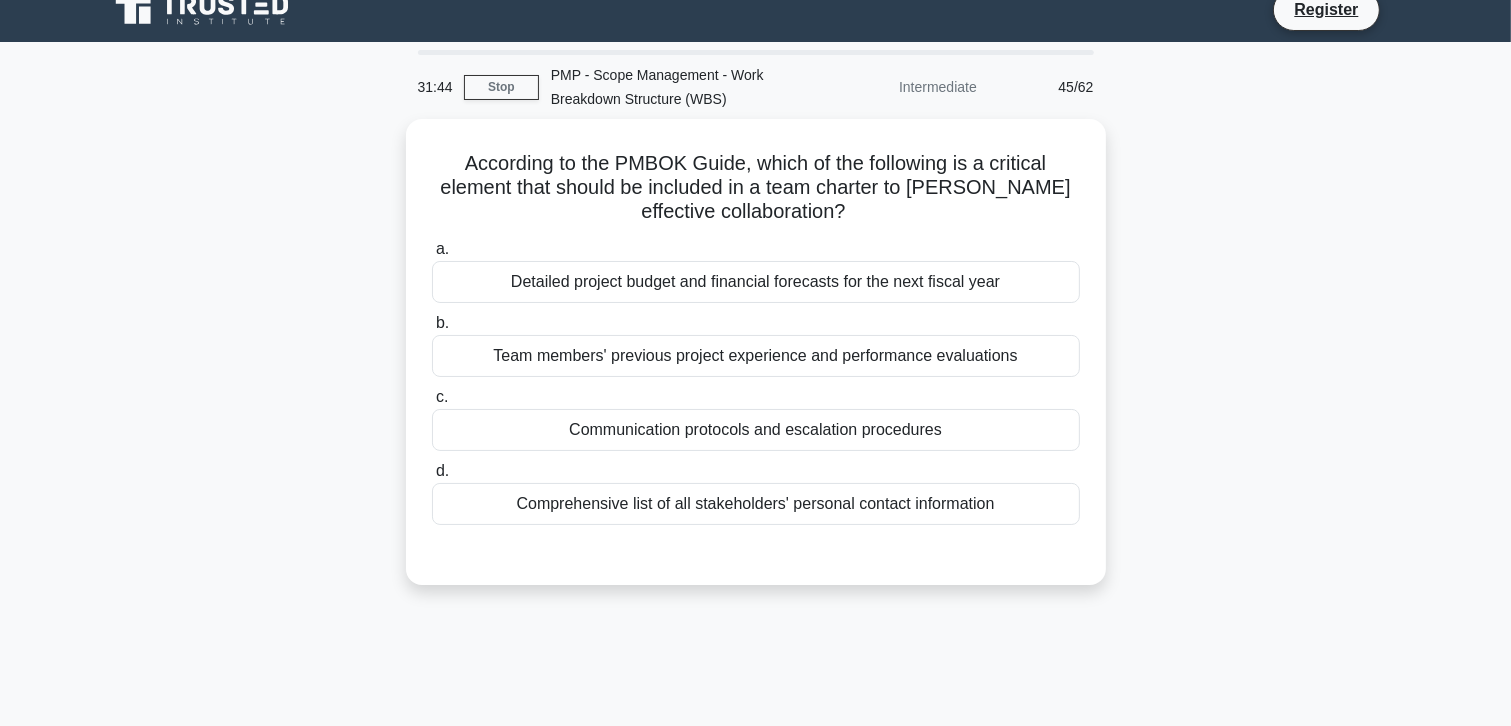 scroll, scrollTop: 0, scrollLeft: 0, axis: both 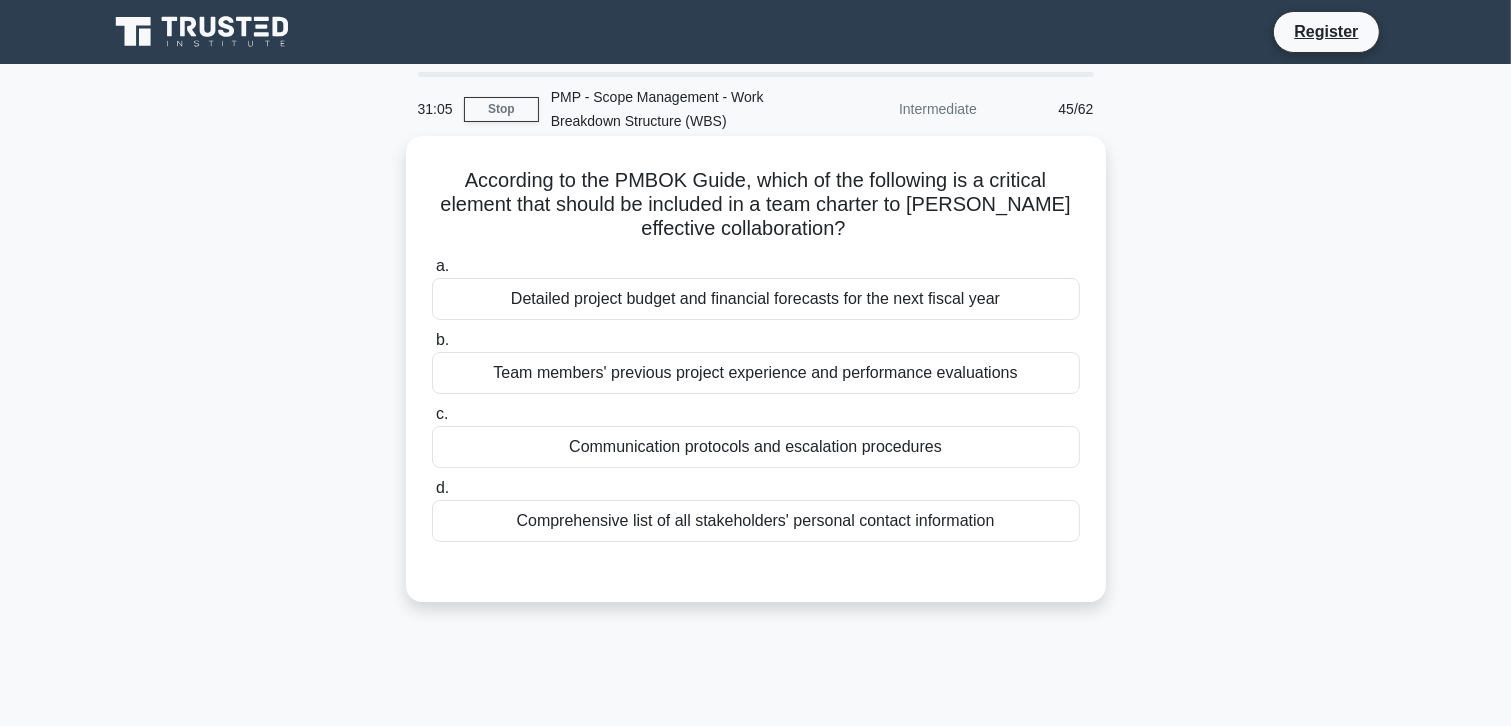 click on "Detailed project budget and financial forecasts for the next fiscal year" at bounding box center [756, 299] 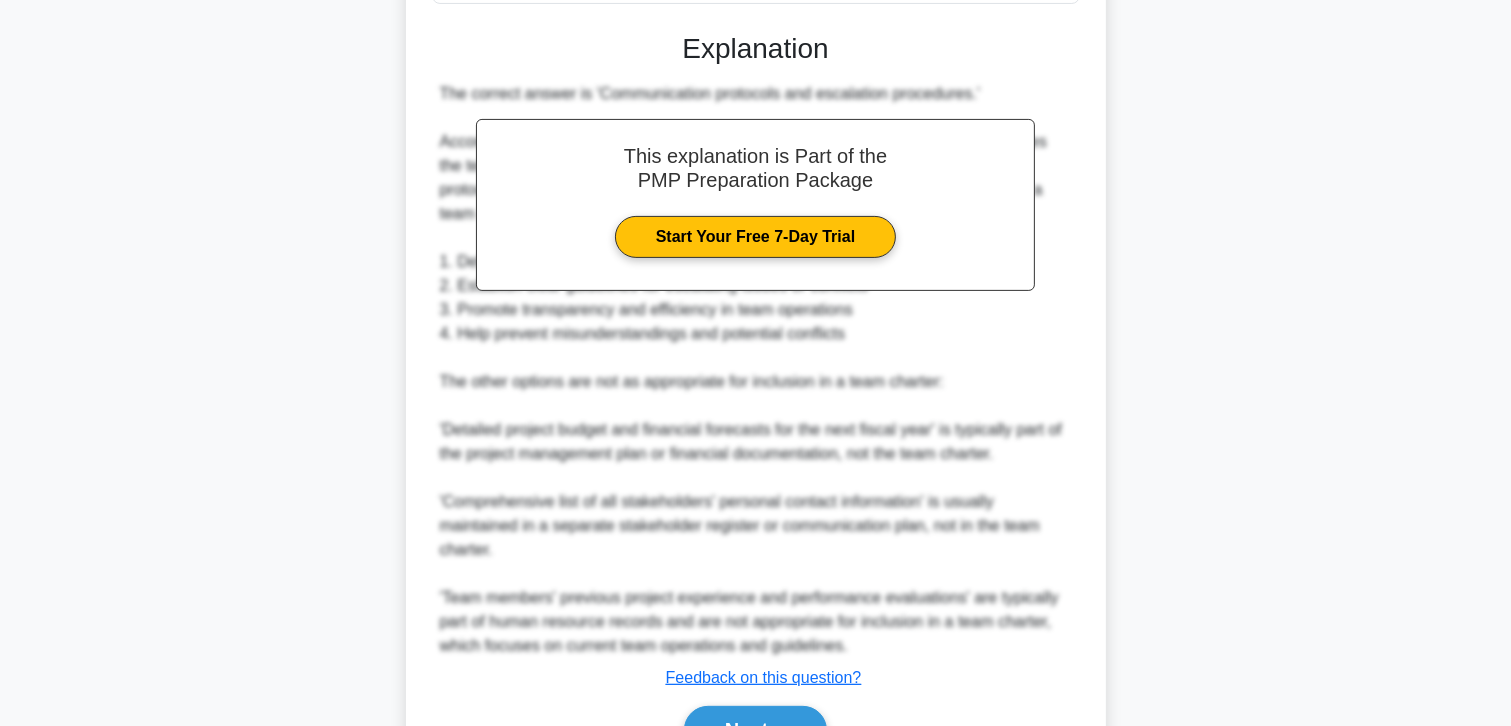 scroll, scrollTop: 652, scrollLeft: 0, axis: vertical 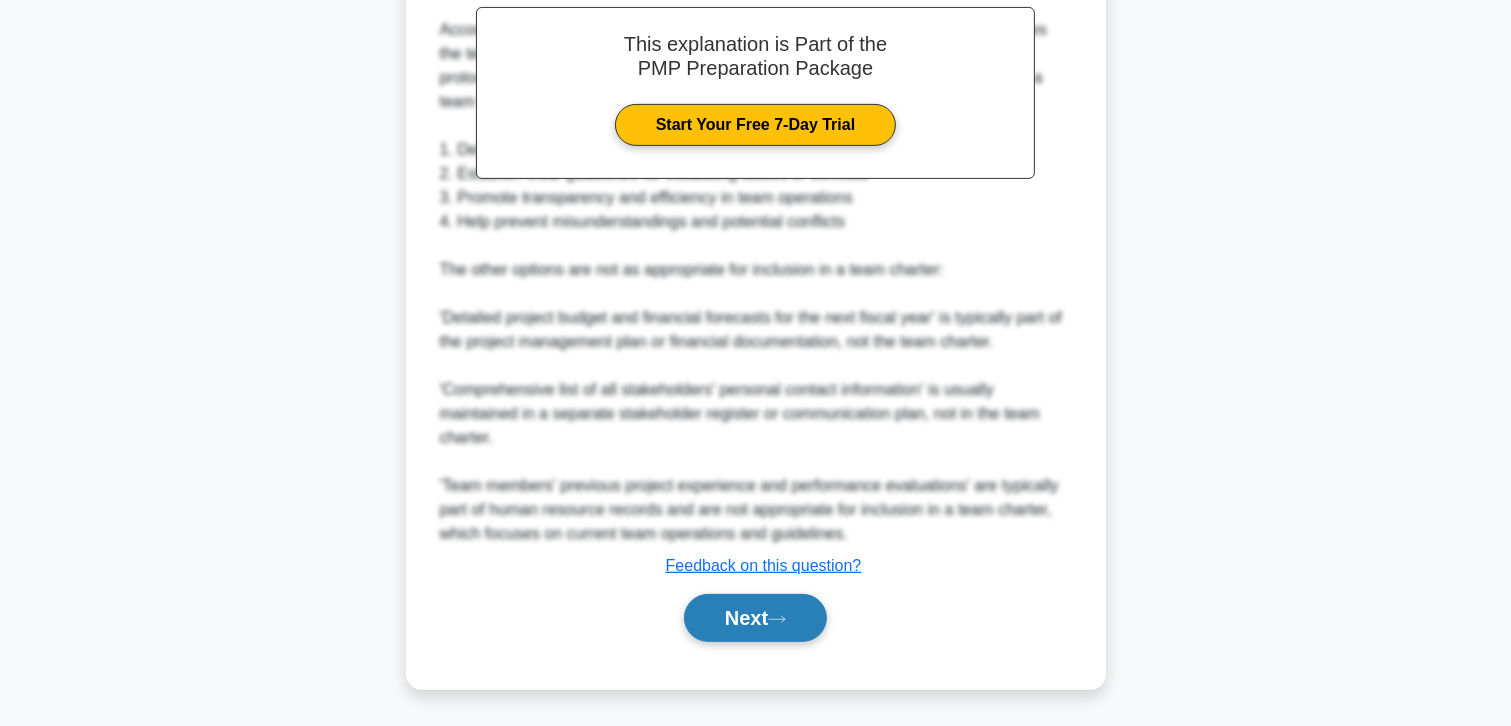 click 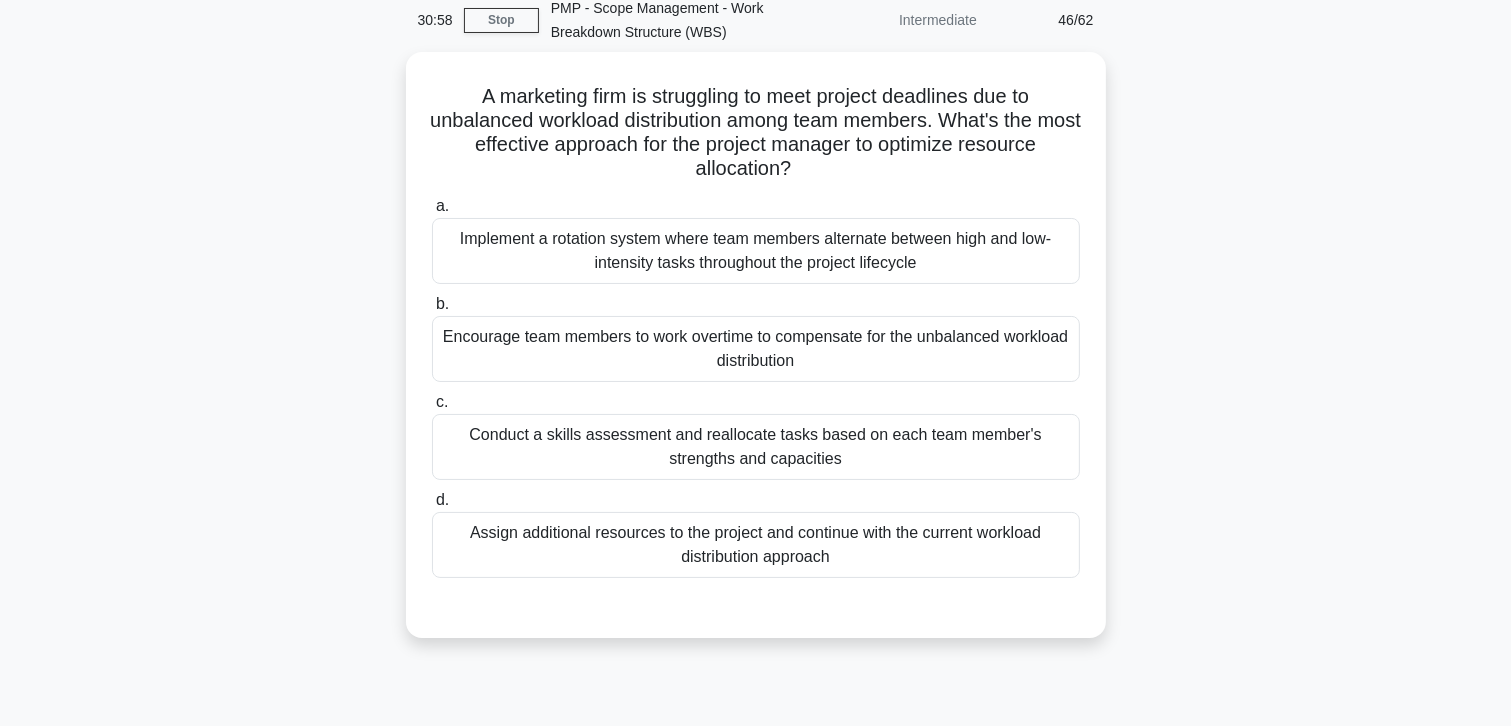 scroll, scrollTop: 55, scrollLeft: 0, axis: vertical 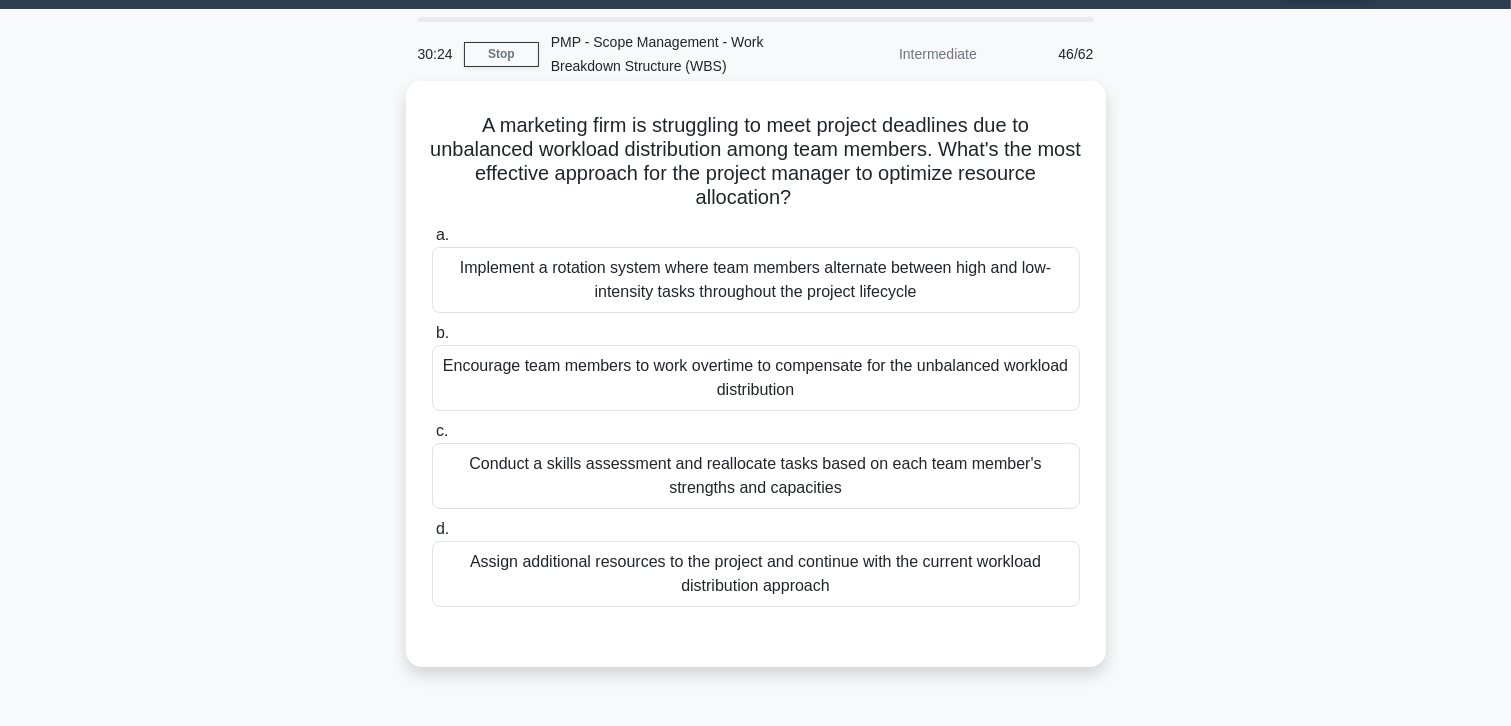 click on "Conduct a skills assessment and reallocate tasks based on each team member's strengths and capacities" at bounding box center (756, 476) 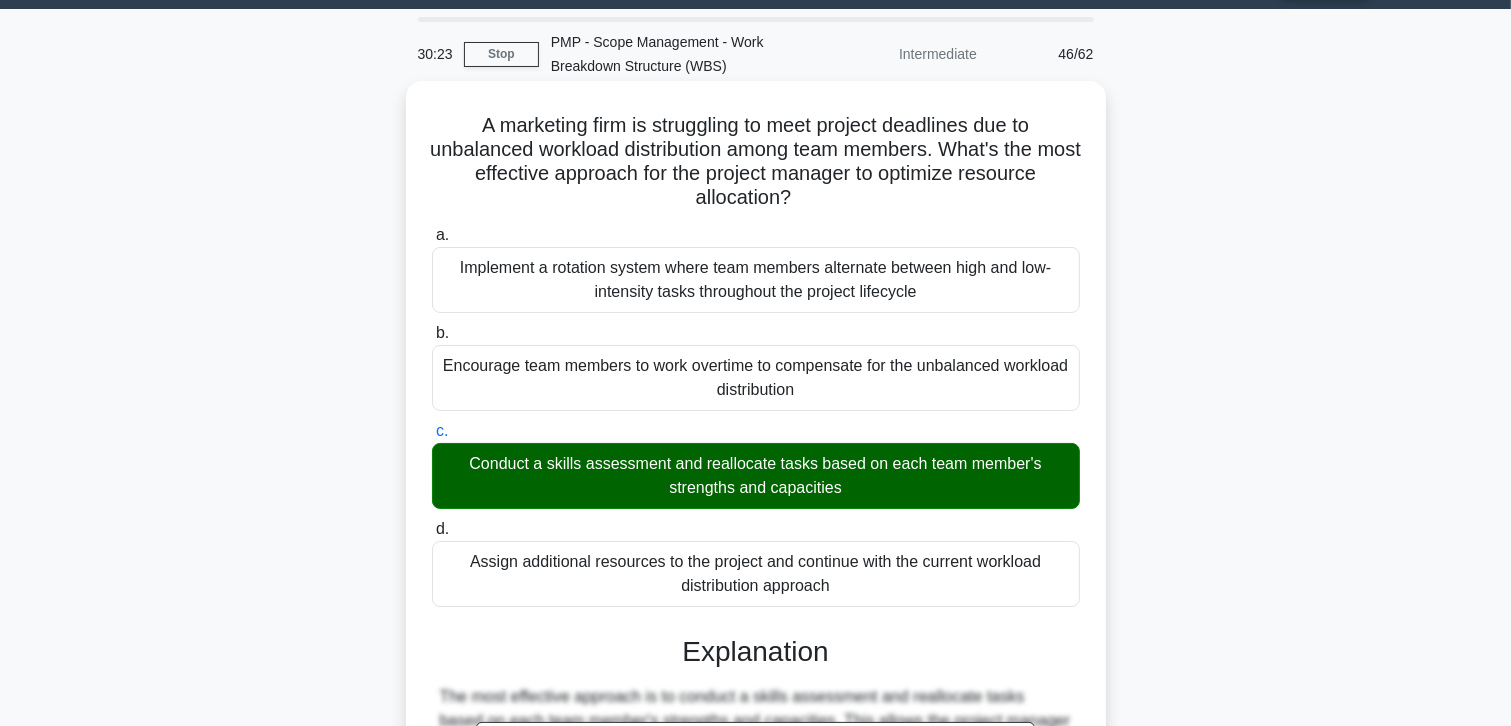scroll, scrollTop: 434, scrollLeft: 0, axis: vertical 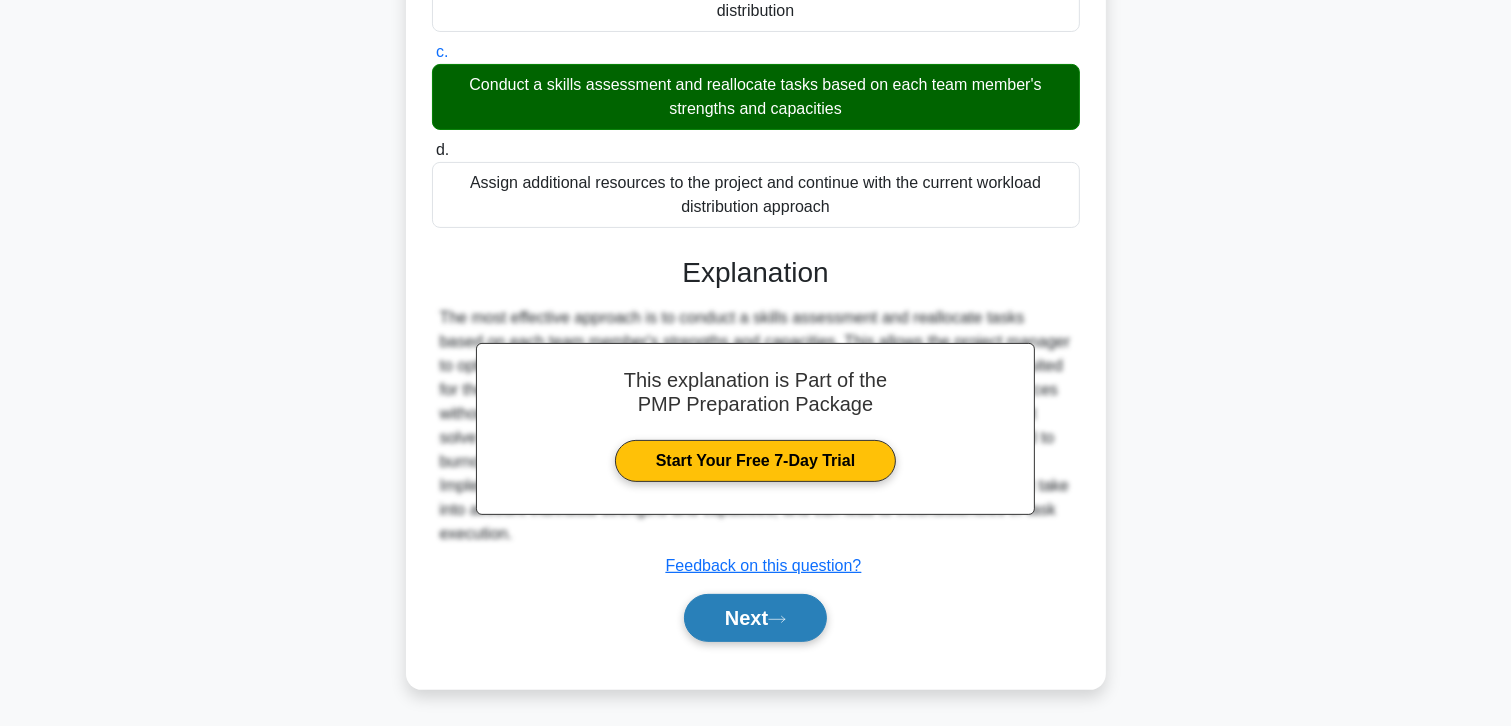 click on "Next" at bounding box center [755, 618] 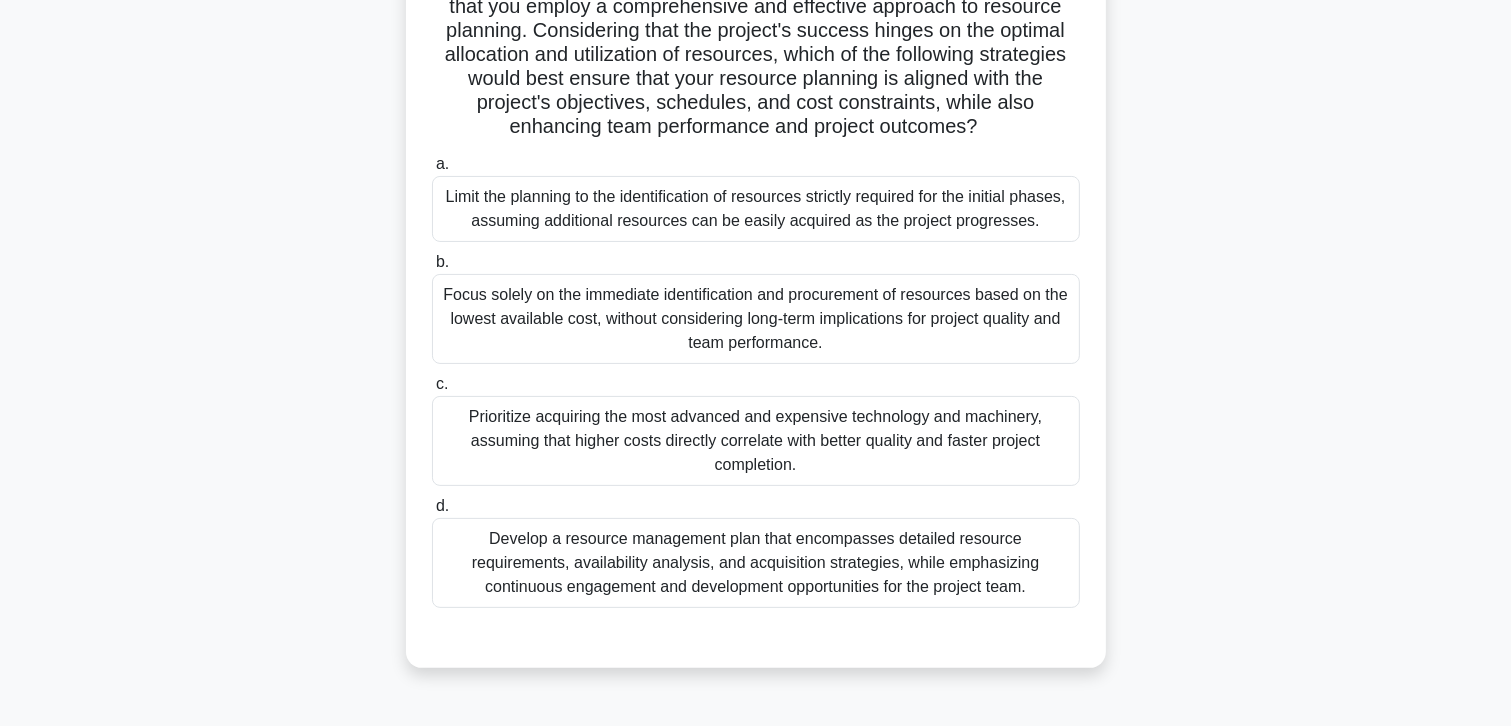 scroll, scrollTop: 355, scrollLeft: 0, axis: vertical 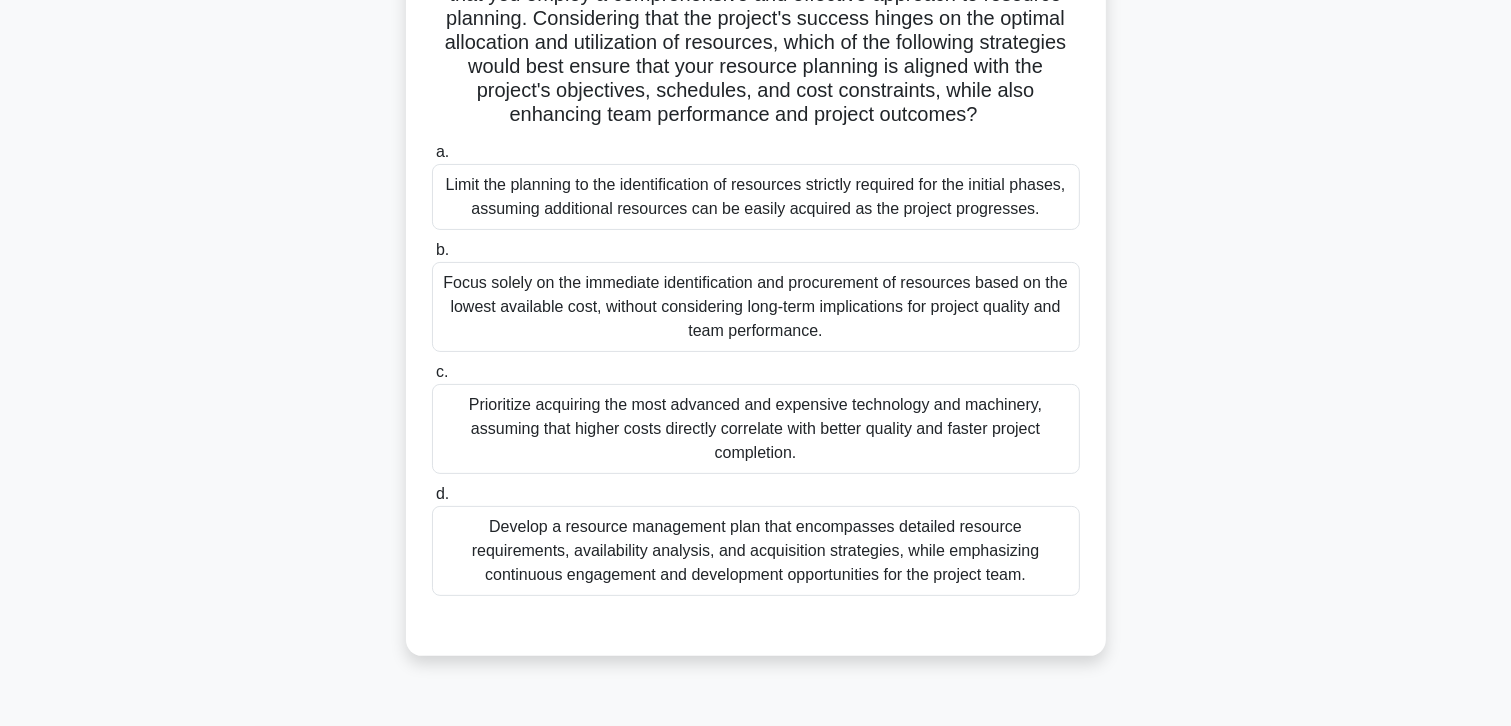 click on "Develop a resource management plan that encompasses detailed resource requirements, availability analysis, and acquisition strategies, while emphasizing continuous engagement and development opportunities for the project team." at bounding box center (756, 551) 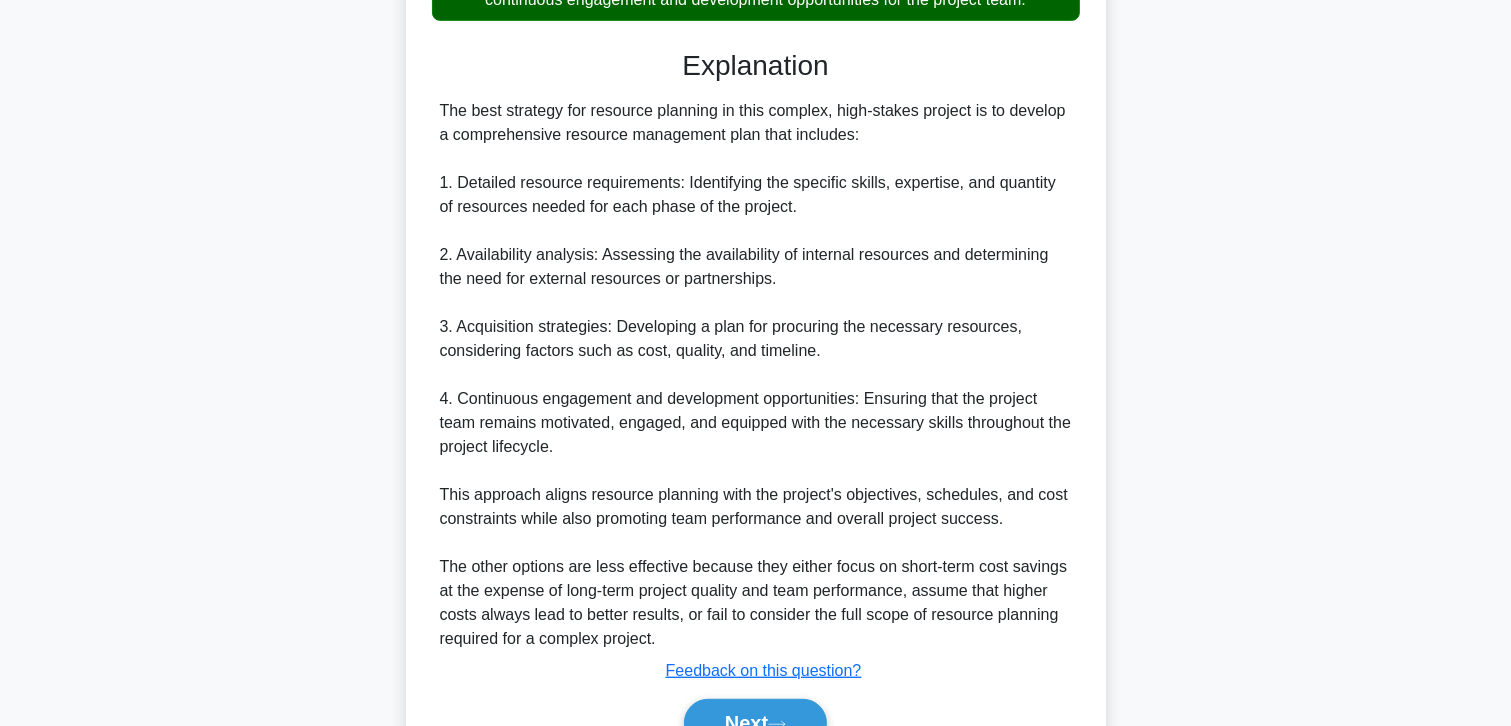 scroll, scrollTop: 1034, scrollLeft: 0, axis: vertical 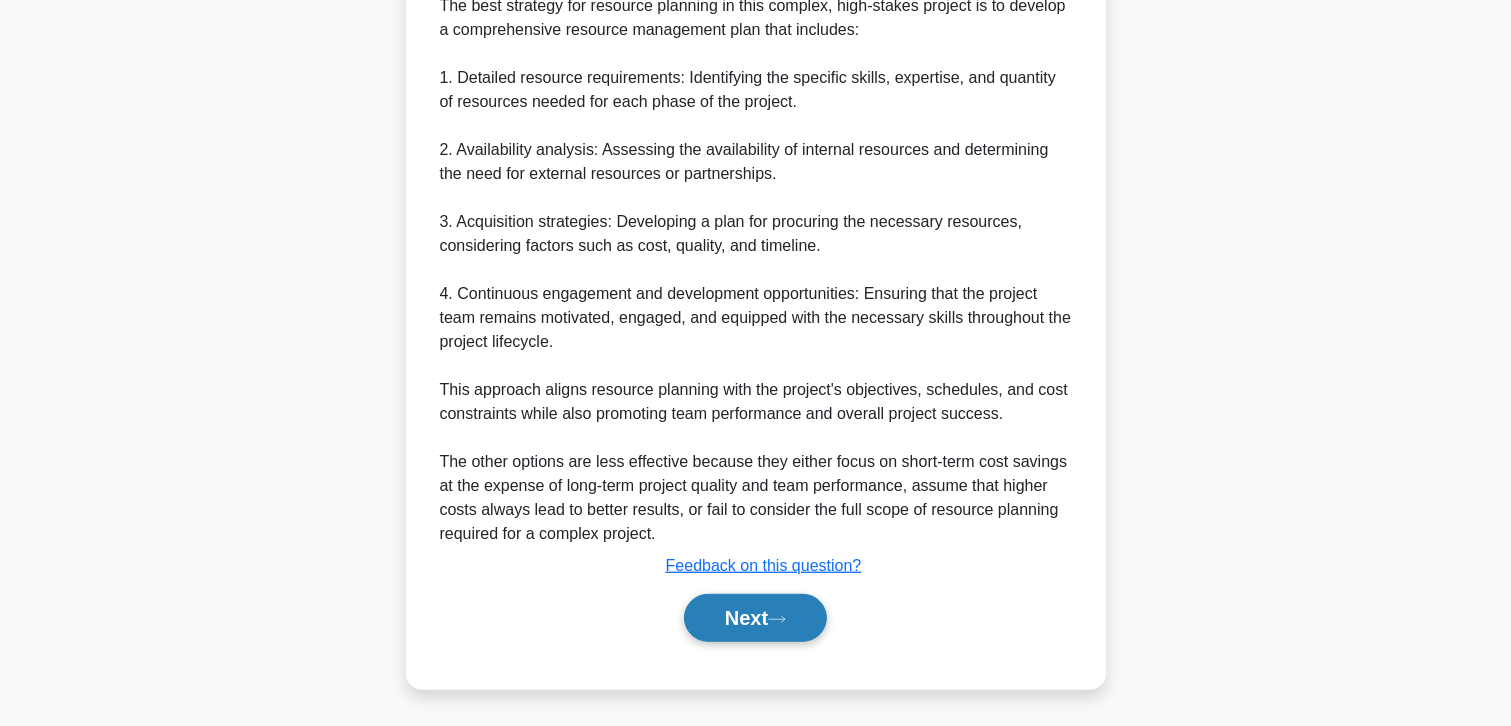 click 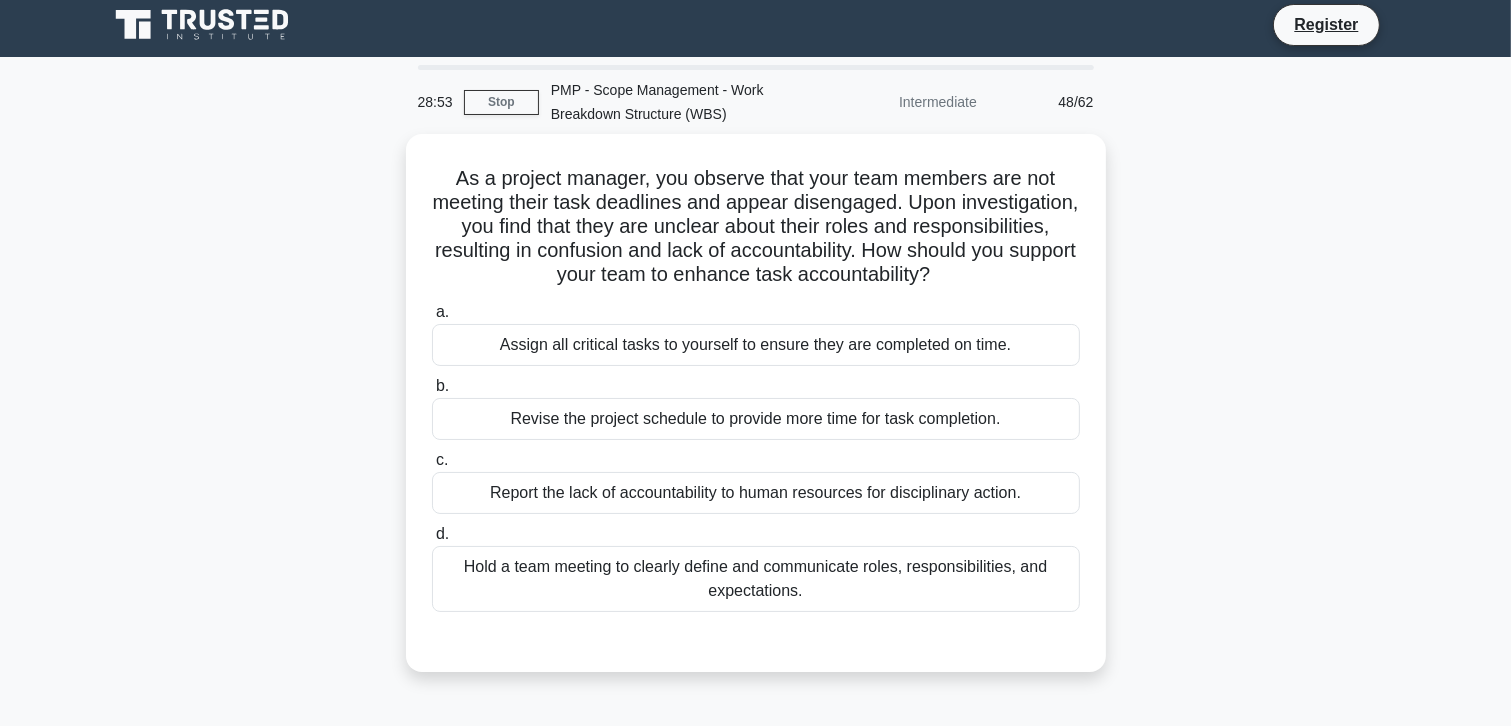 scroll, scrollTop: 0, scrollLeft: 0, axis: both 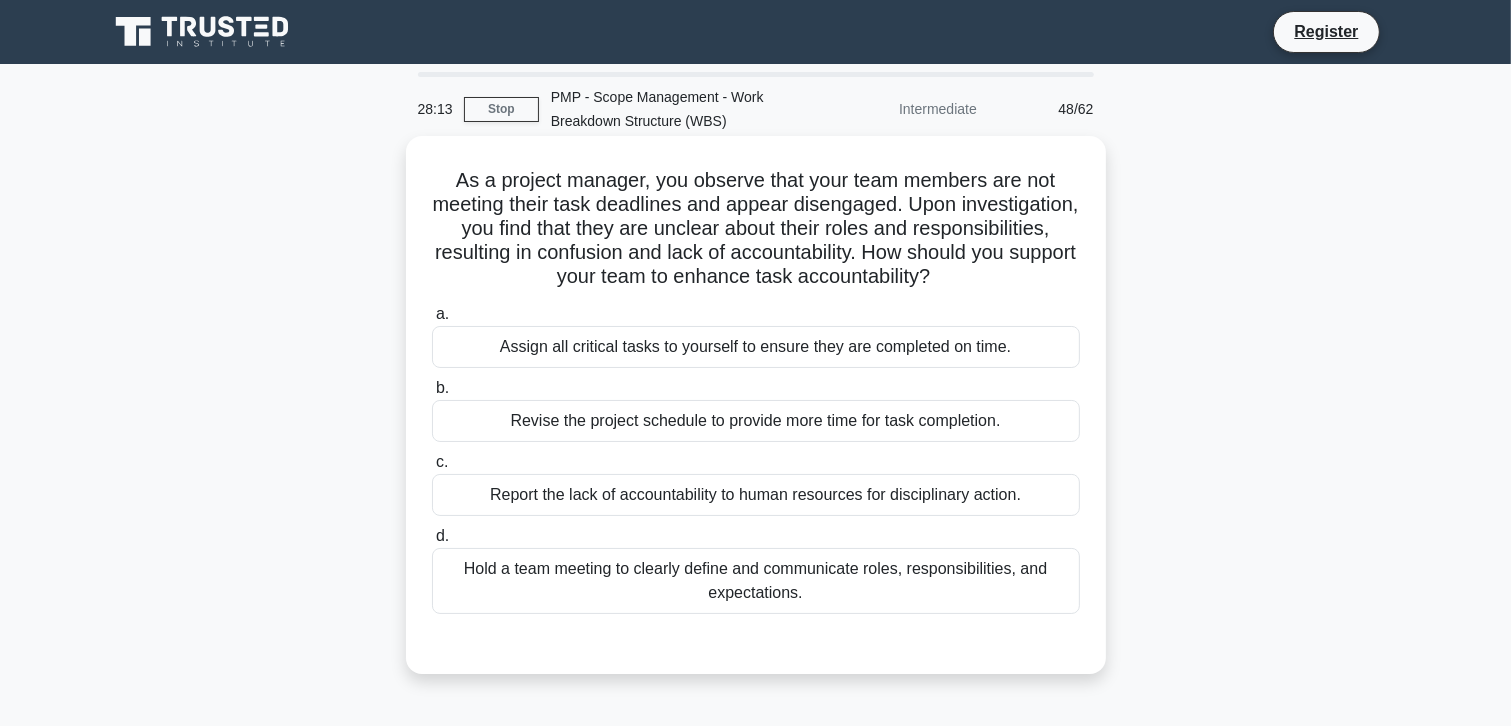 click on "Hold a team meeting to clearly define and communicate roles, responsibilities, and expectations." at bounding box center [756, 581] 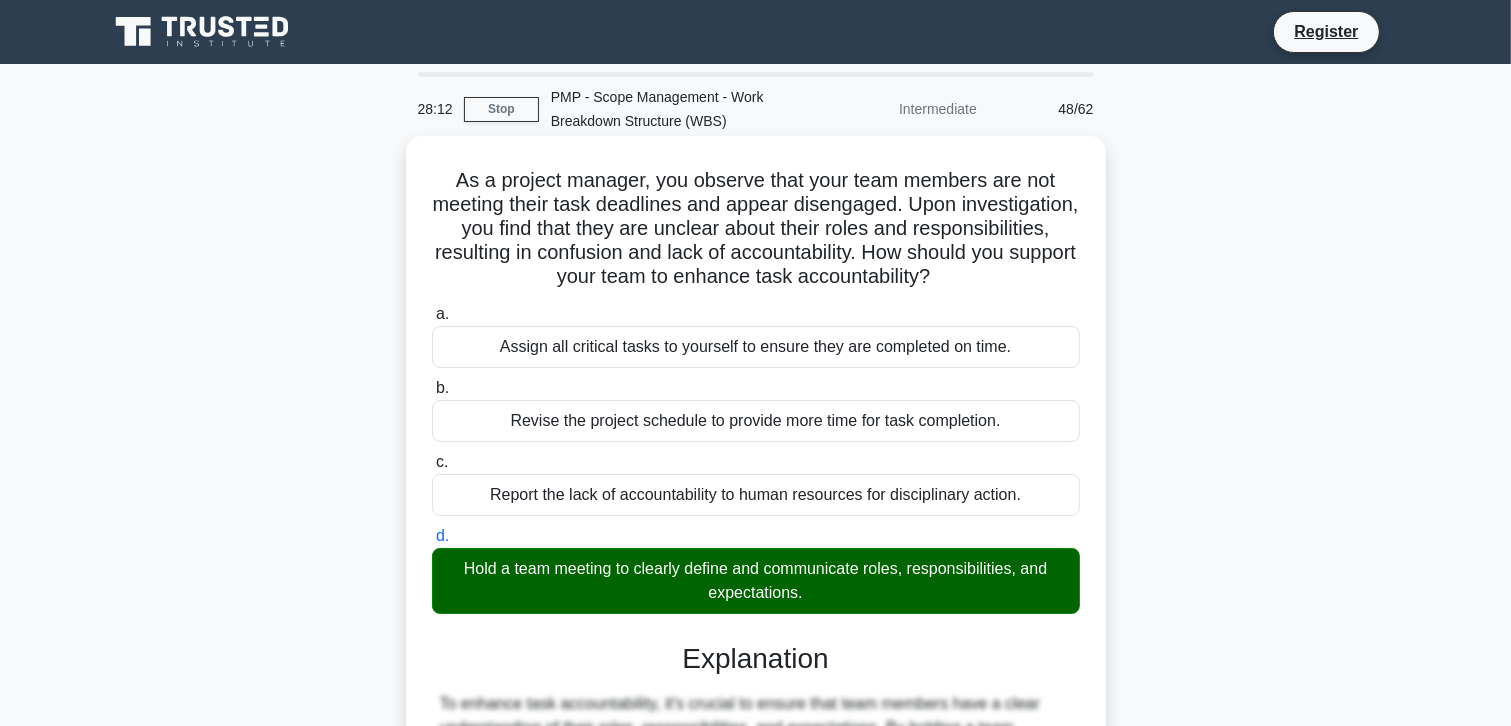 scroll, scrollTop: 386, scrollLeft: 0, axis: vertical 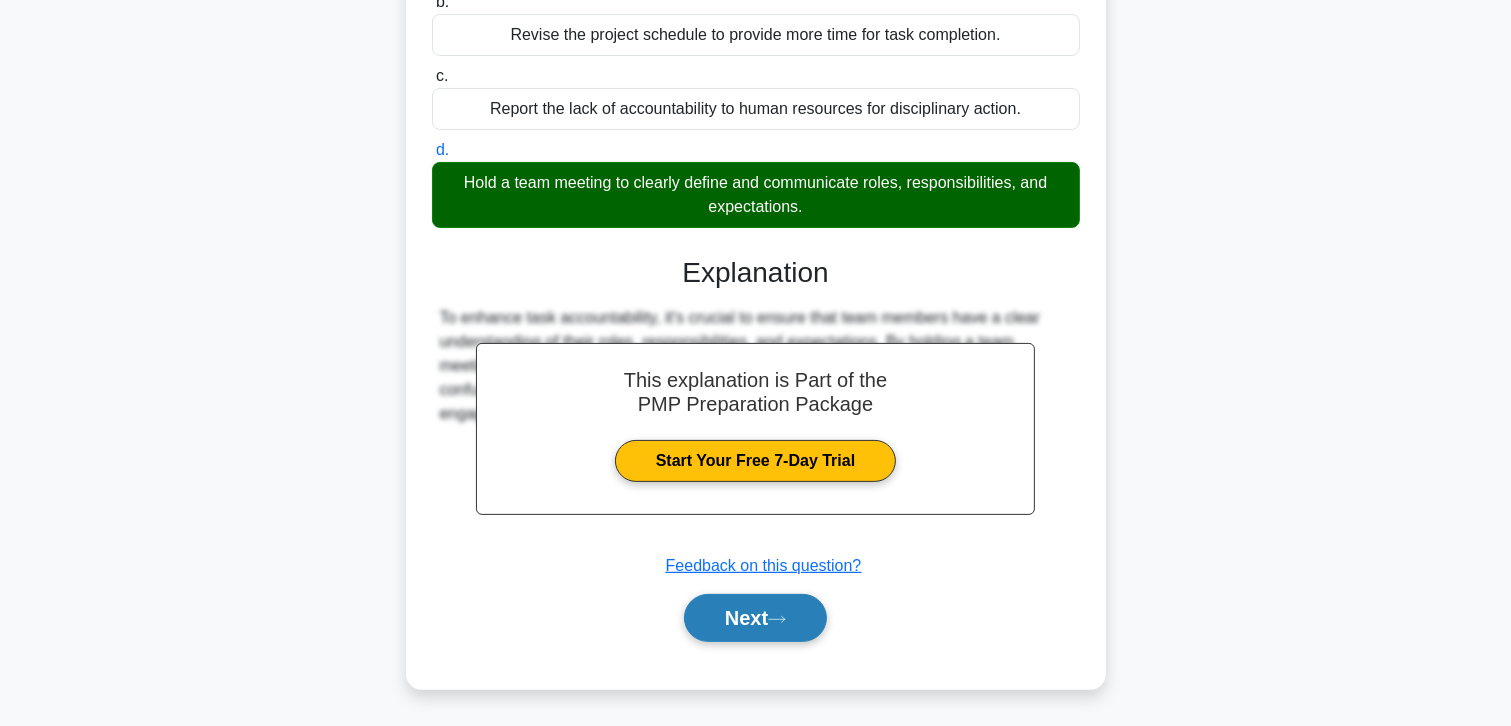 click on "Next" at bounding box center (755, 618) 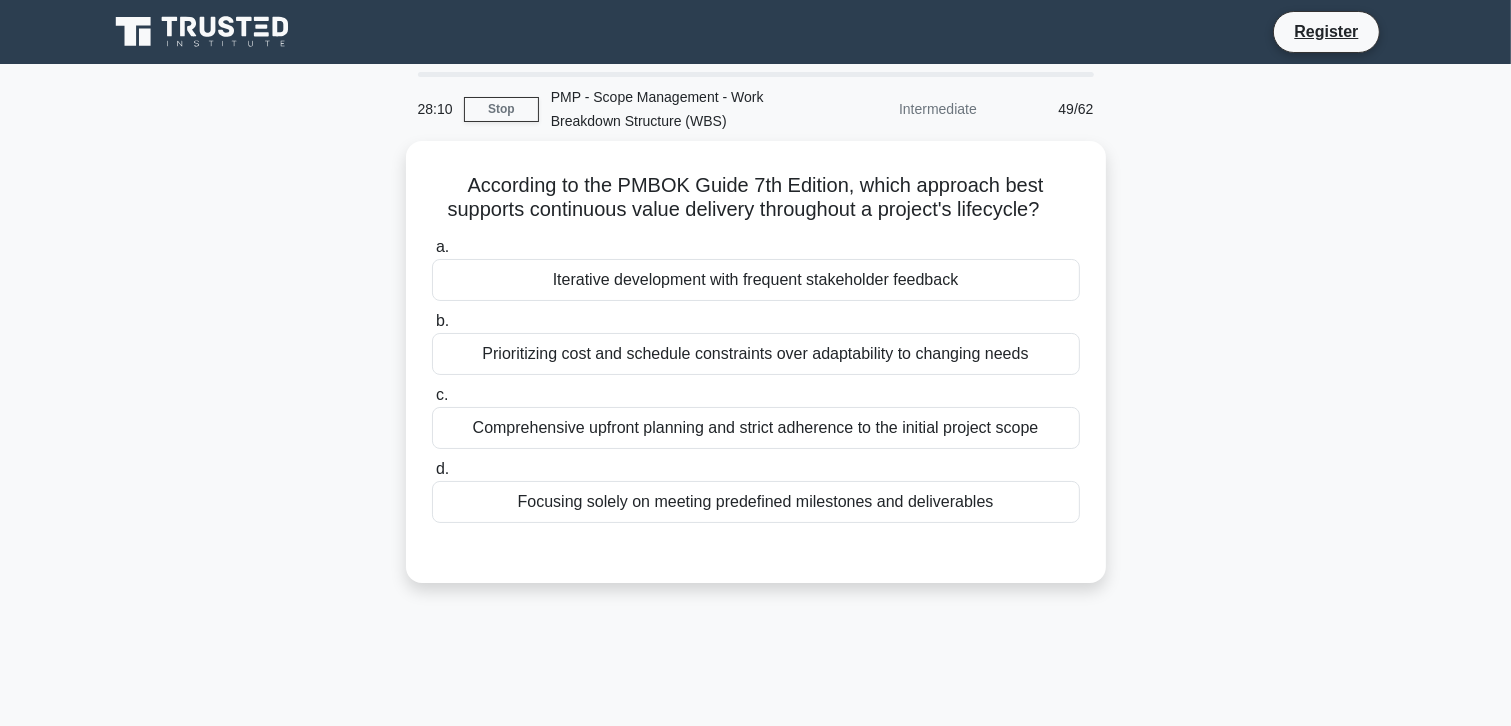 scroll, scrollTop: 0, scrollLeft: 0, axis: both 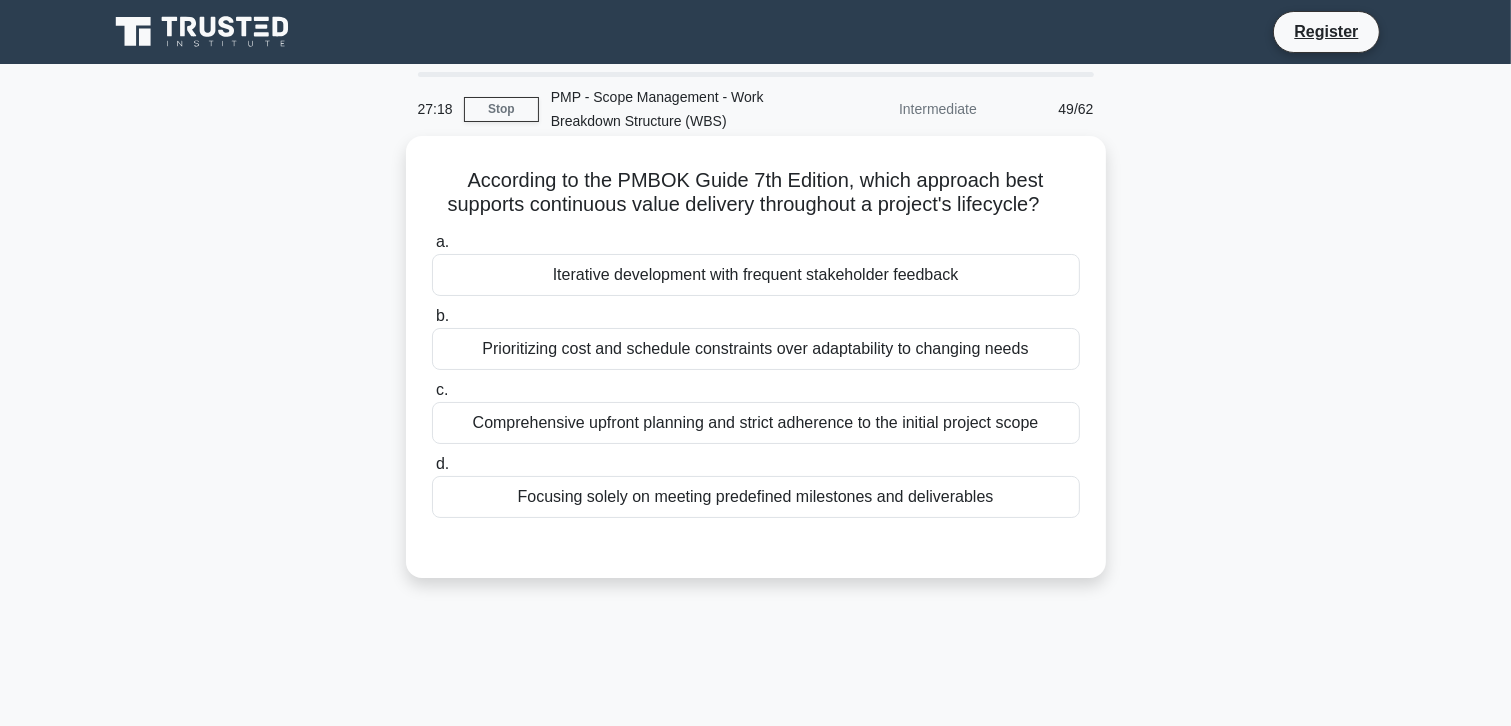 click on "Comprehensive upfront planning and strict adherence to the initial project scope" at bounding box center [756, 423] 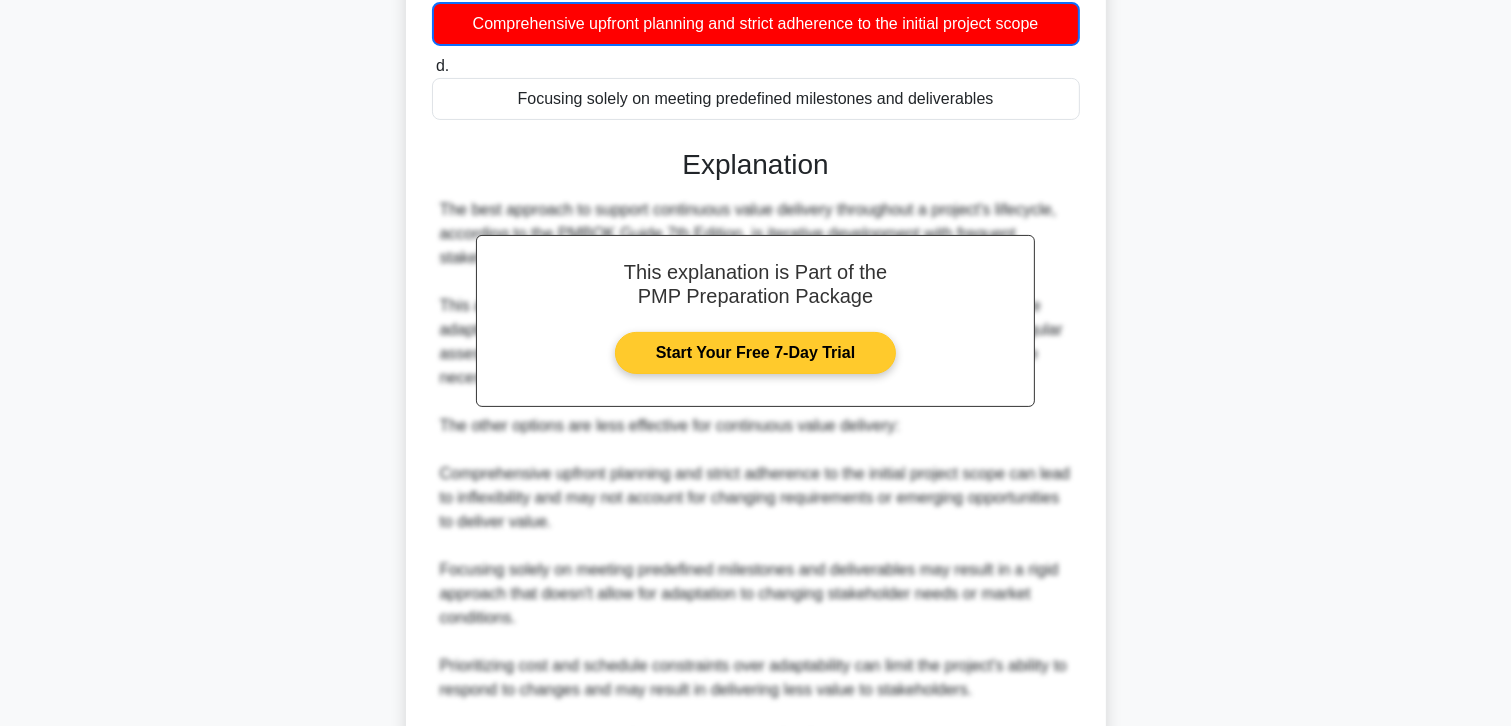 scroll, scrollTop: 652, scrollLeft: 0, axis: vertical 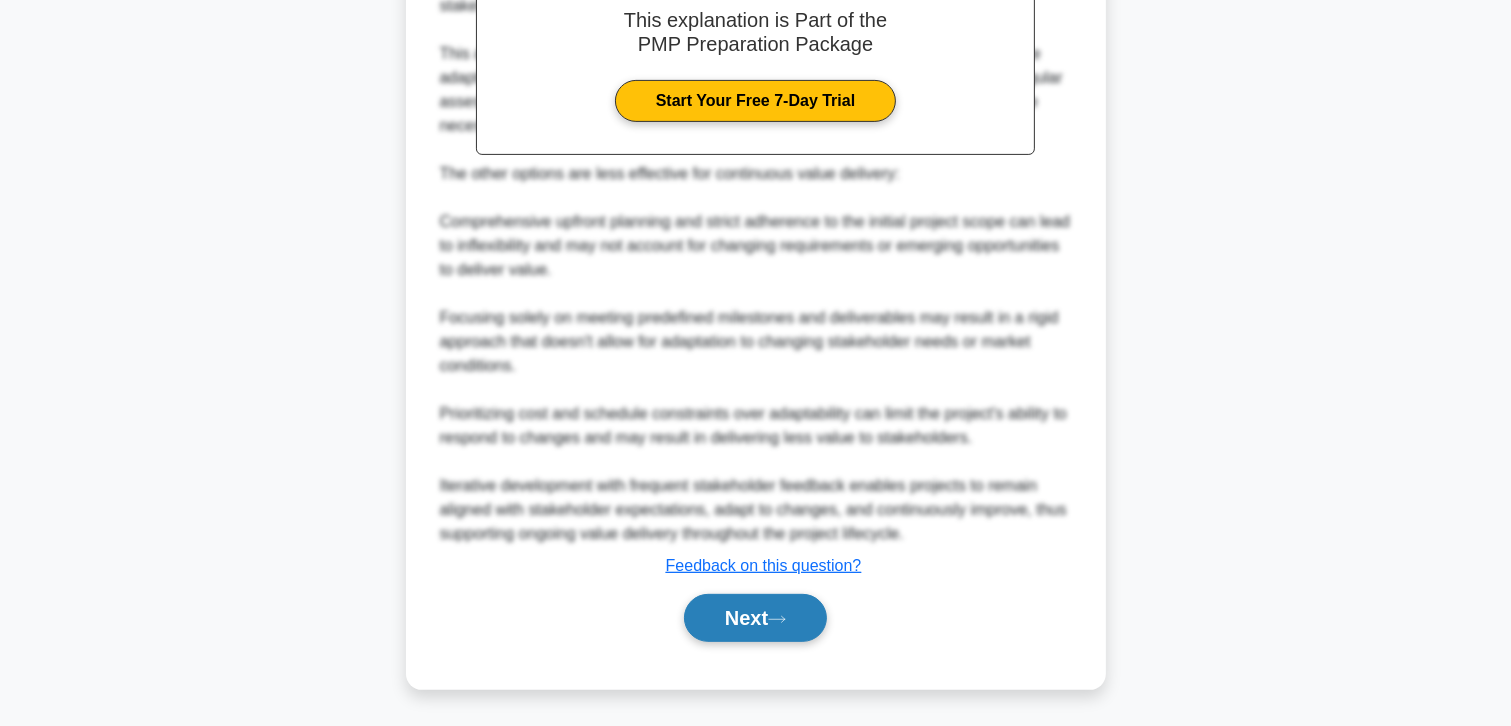 click on "Next" at bounding box center [755, 618] 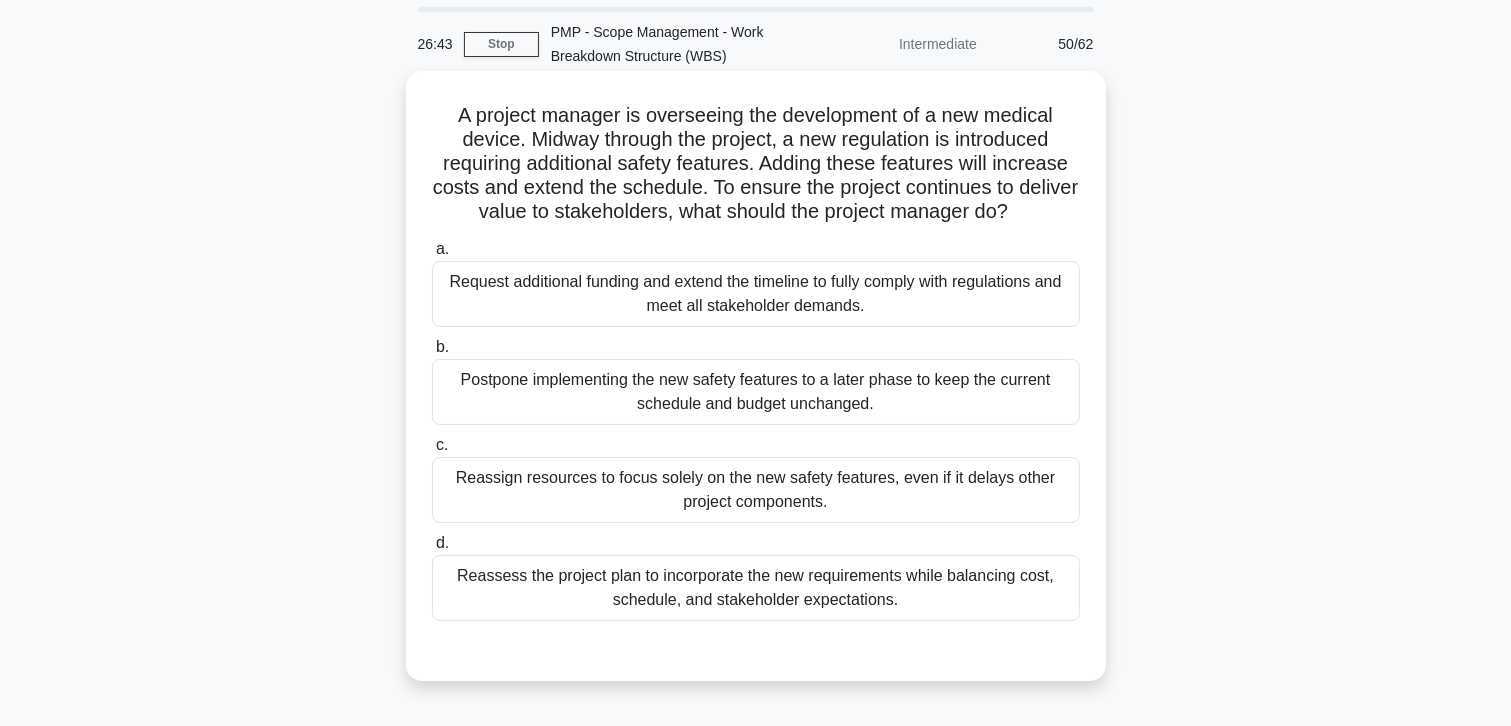 scroll, scrollTop: 100, scrollLeft: 0, axis: vertical 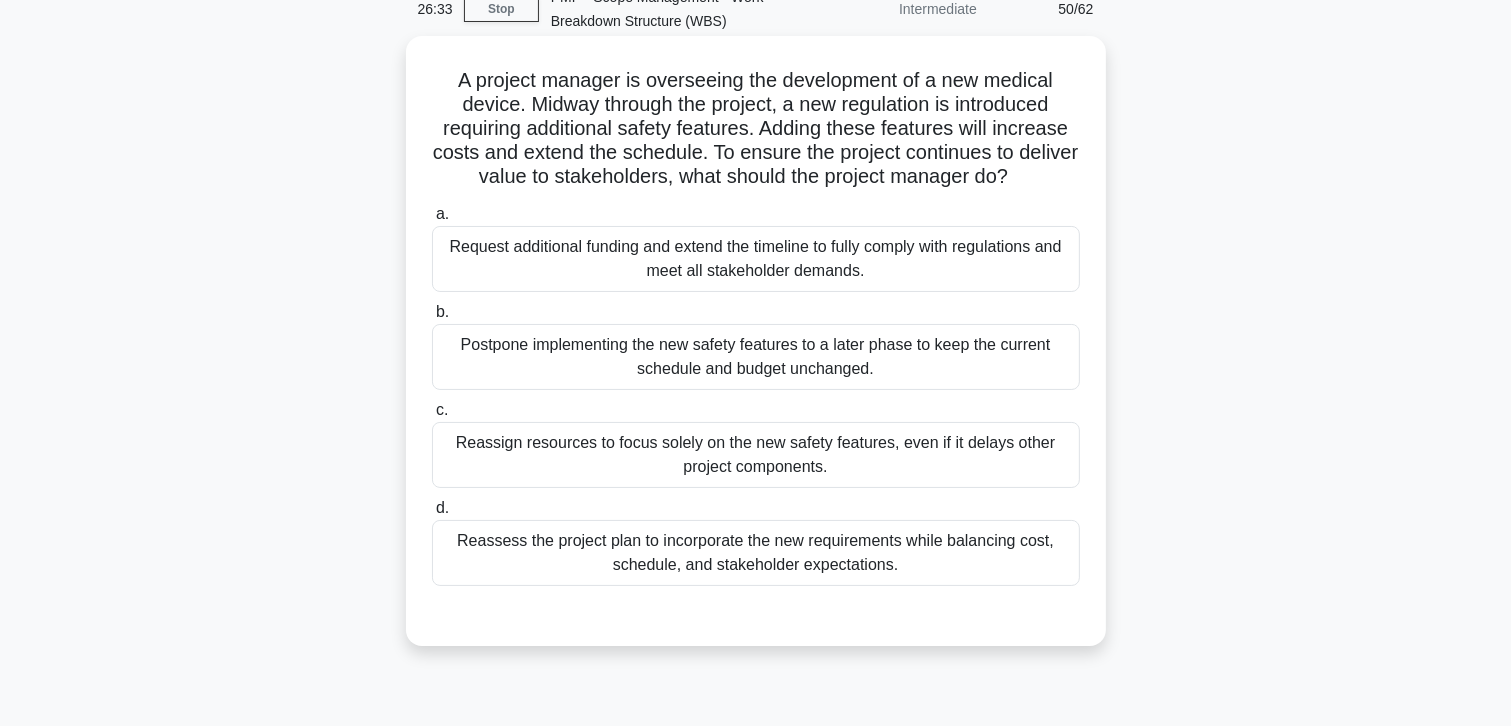 click on "Reassess the project plan to incorporate the new requirements while balancing cost, schedule, and stakeholder expectations." at bounding box center [756, 553] 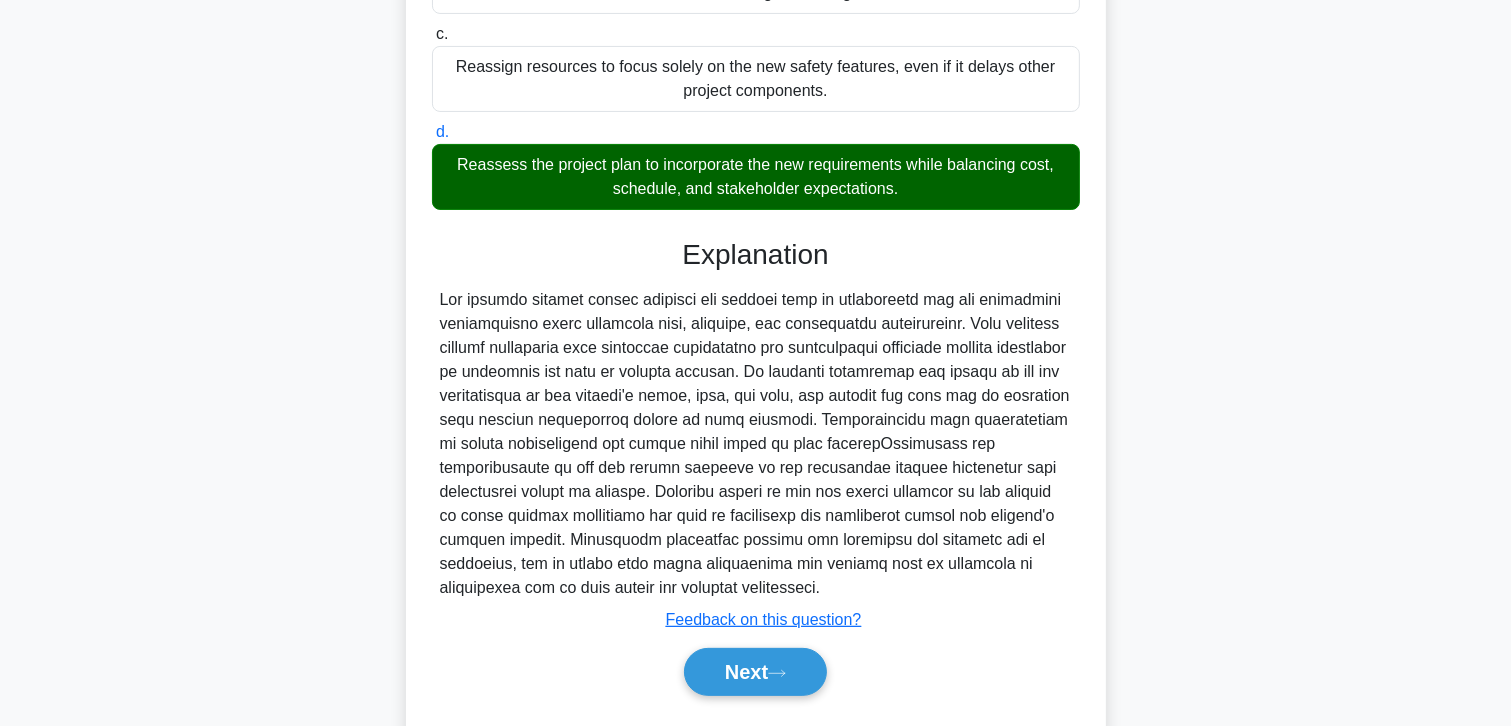 scroll, scrollTop: 530, scrollLeft: 0, axis: vertical 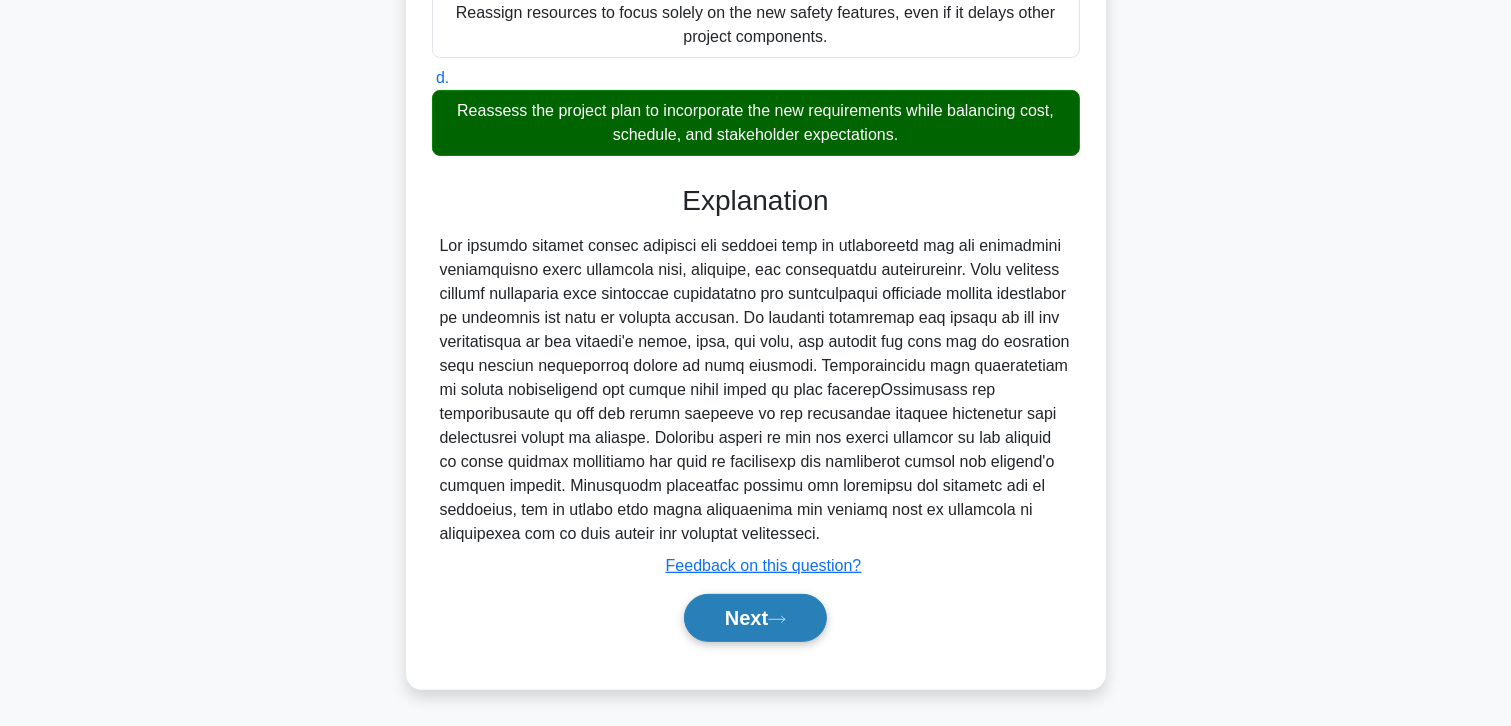 click on "Next" at bounding box center (755, 618) 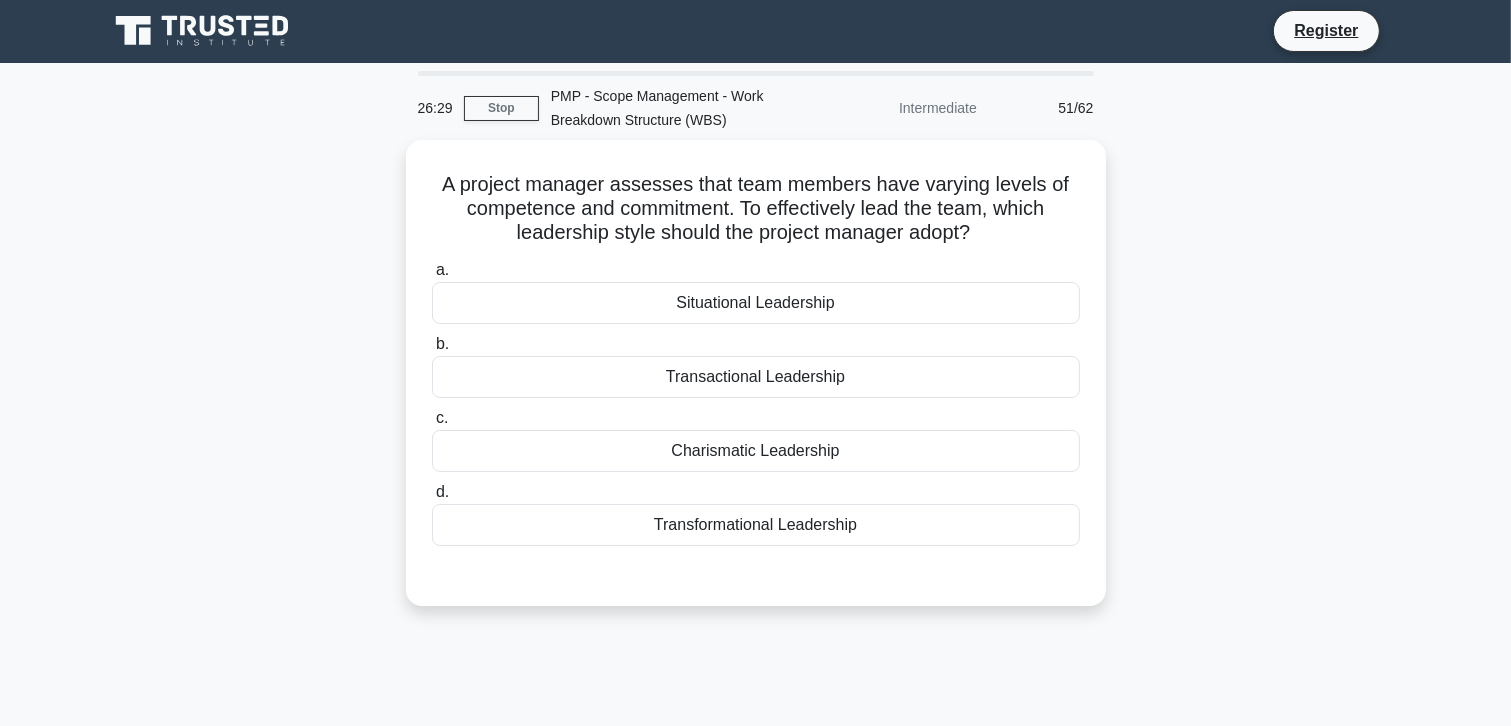 scroll, scrollTop: 0, scrollLeft: 0, axis: both 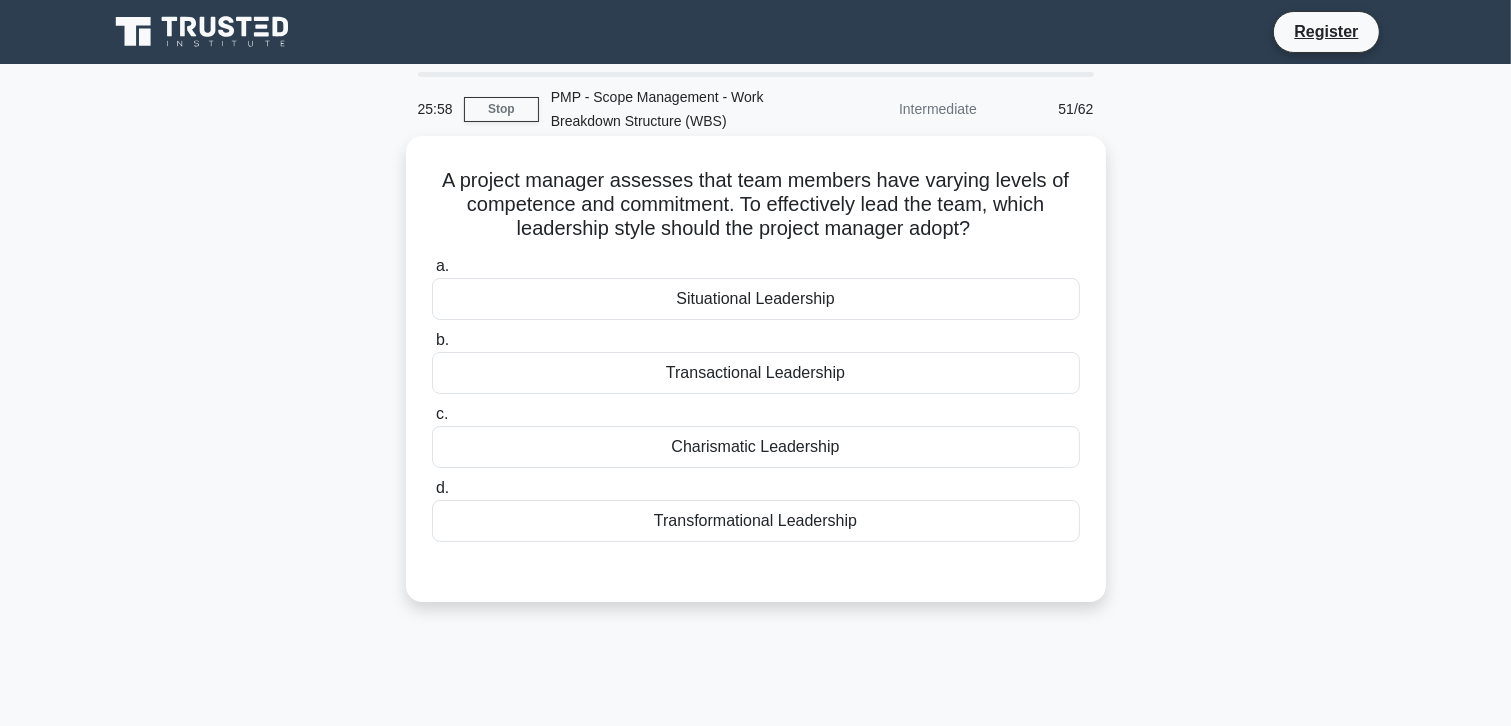 click on "Transformational Leadership" at bounding box center (756, 521) 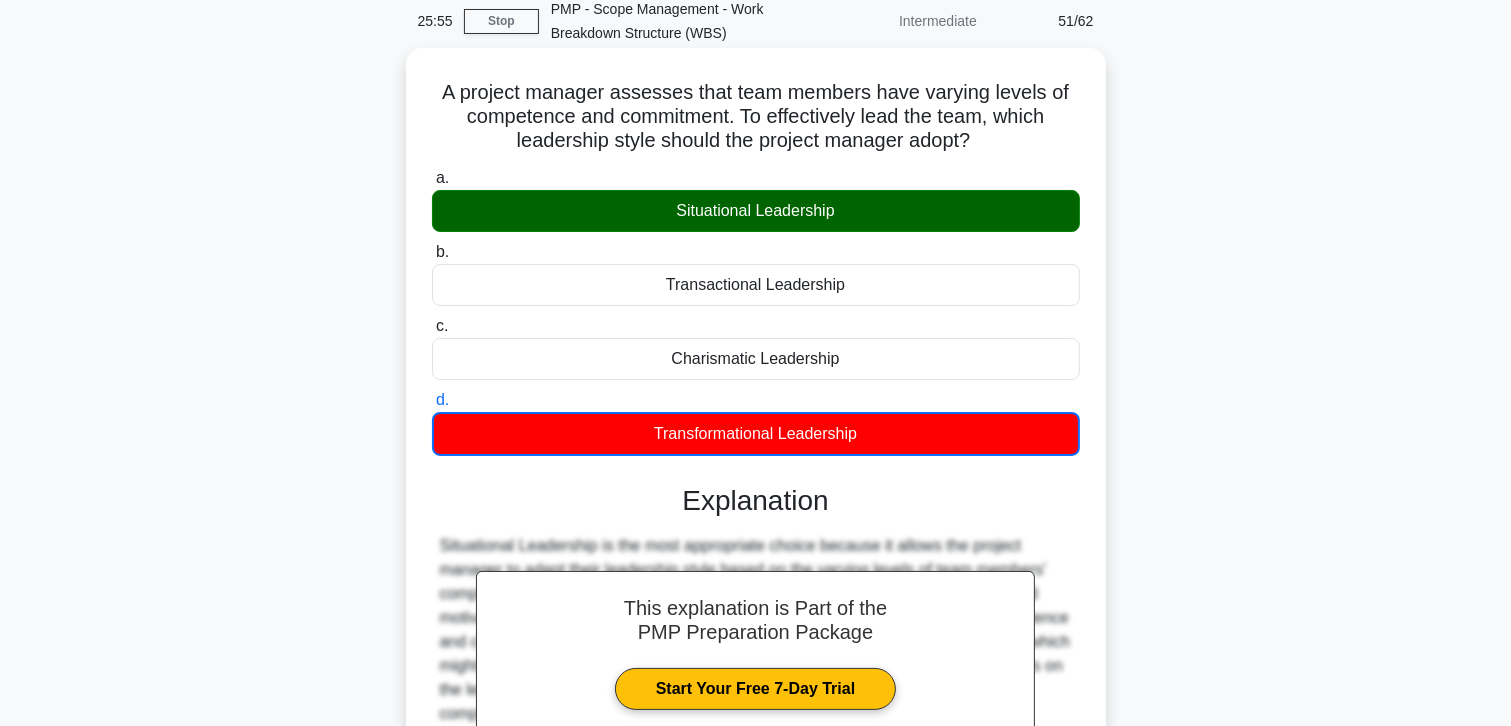 scroll, scrollTop: 355, scrollLeft: 0, axis: vertical 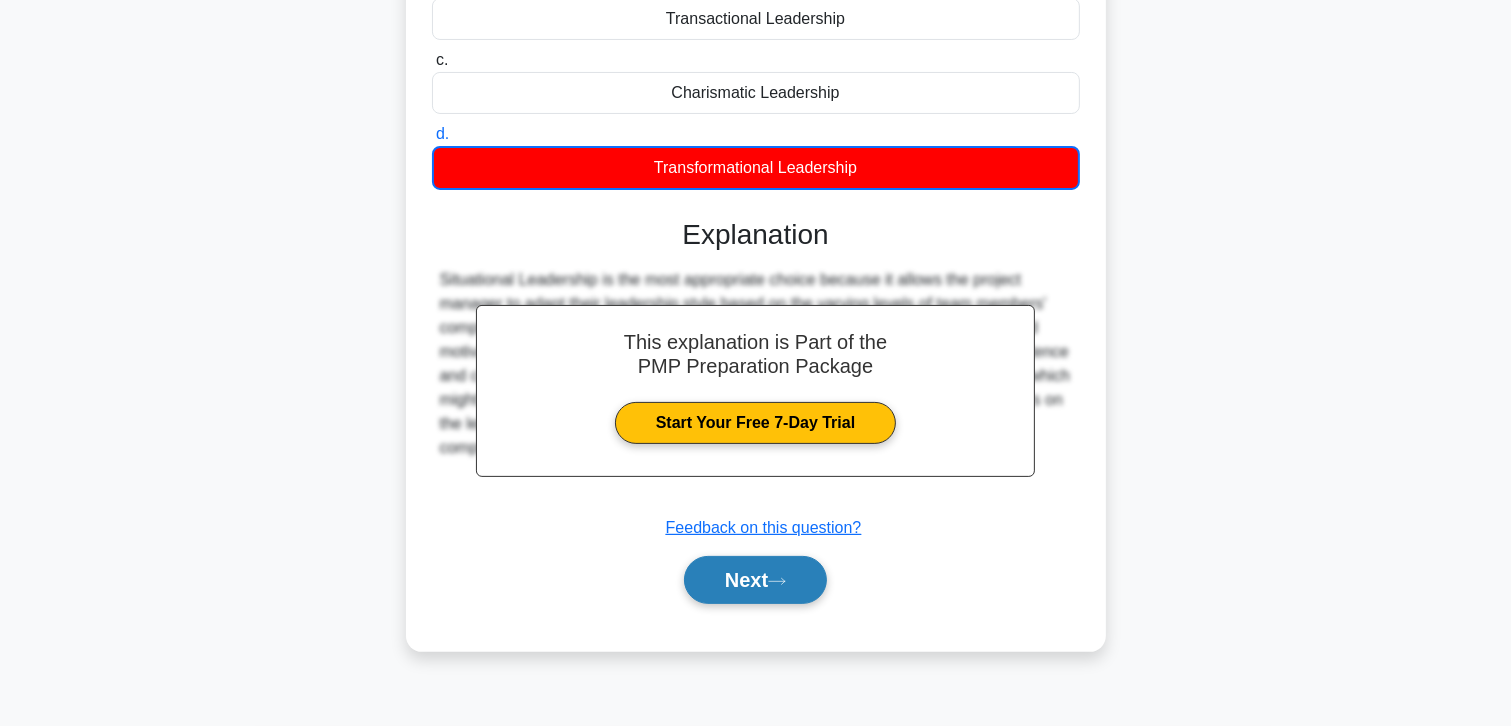 click on "Next" at bounding box center [755, 580] 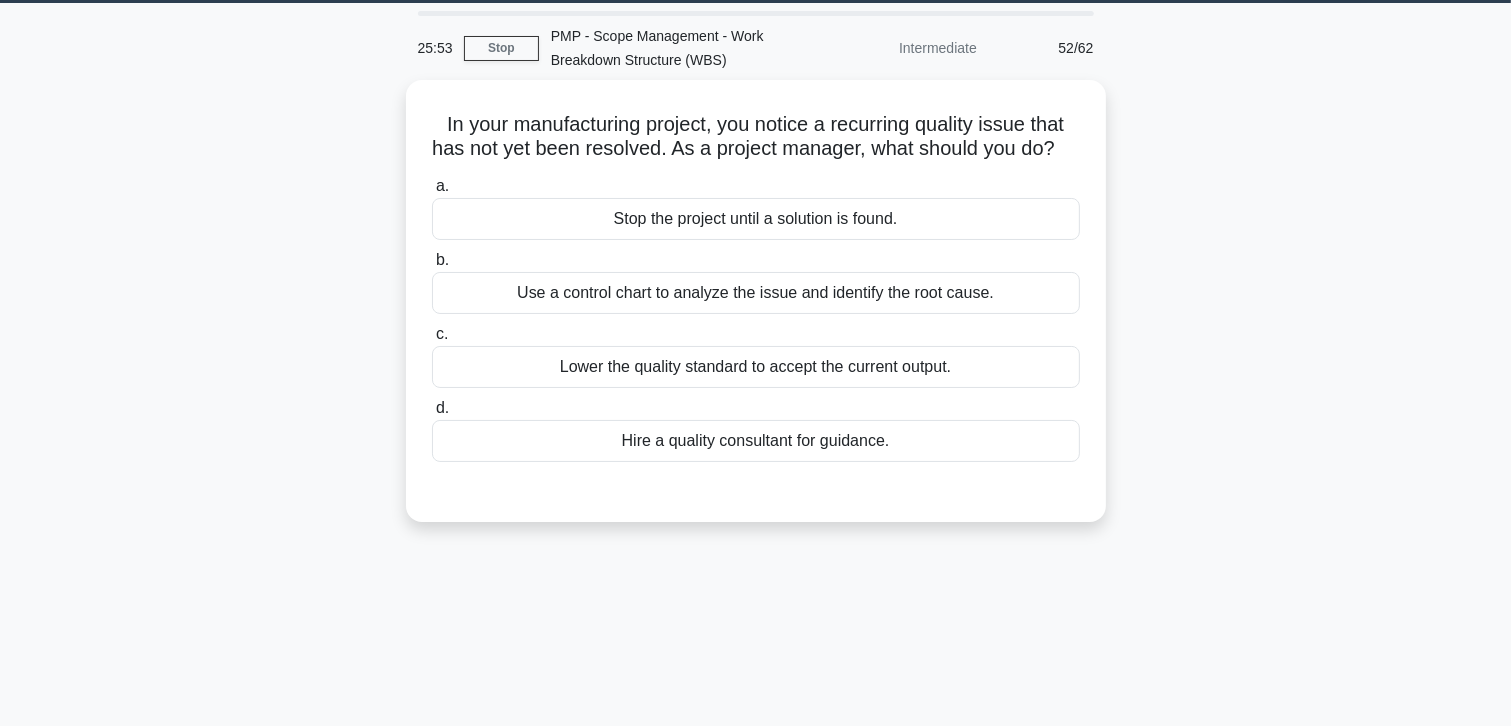 scroll, scrollTop: 0, scrollLeft: 0, axis: both 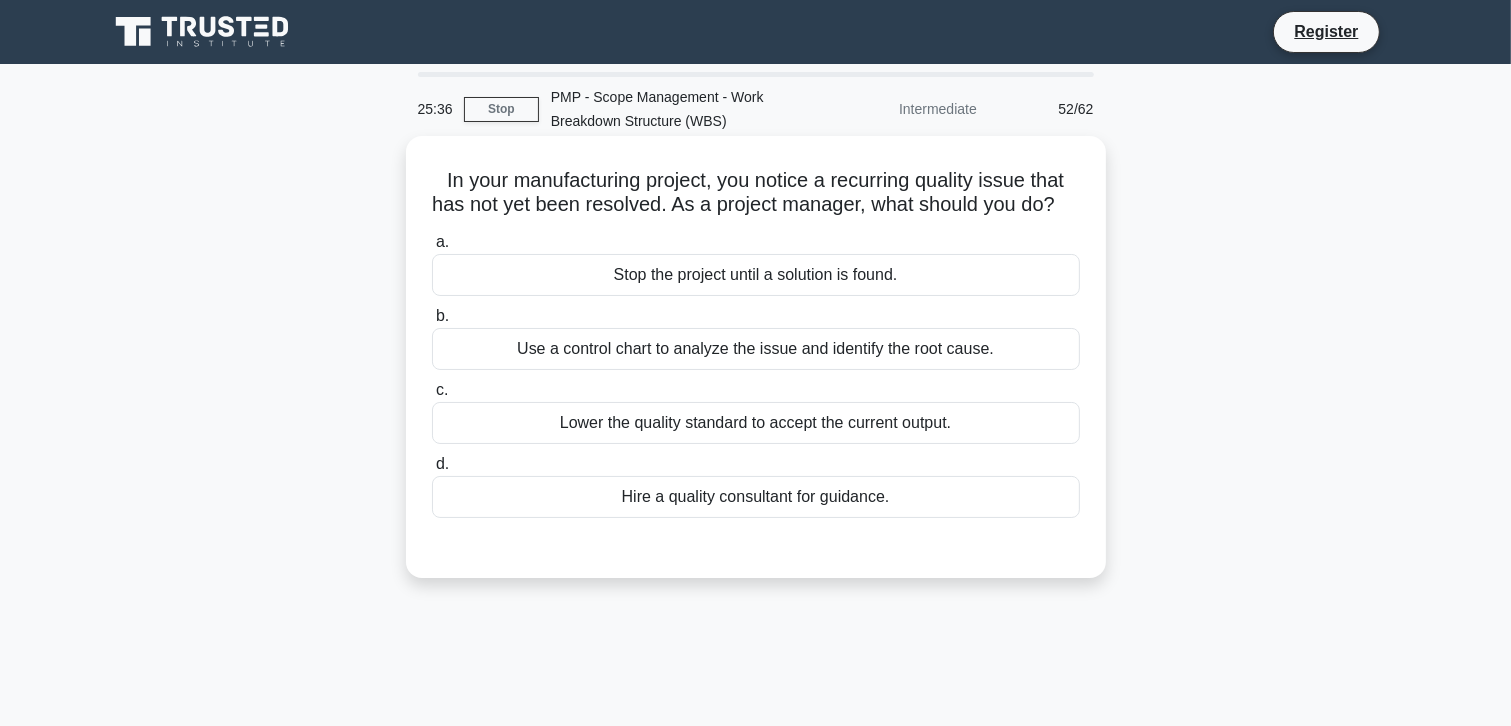 click on "Use a control chart to analyze the issue and identify the root cause." at bounding box center [756, 349] 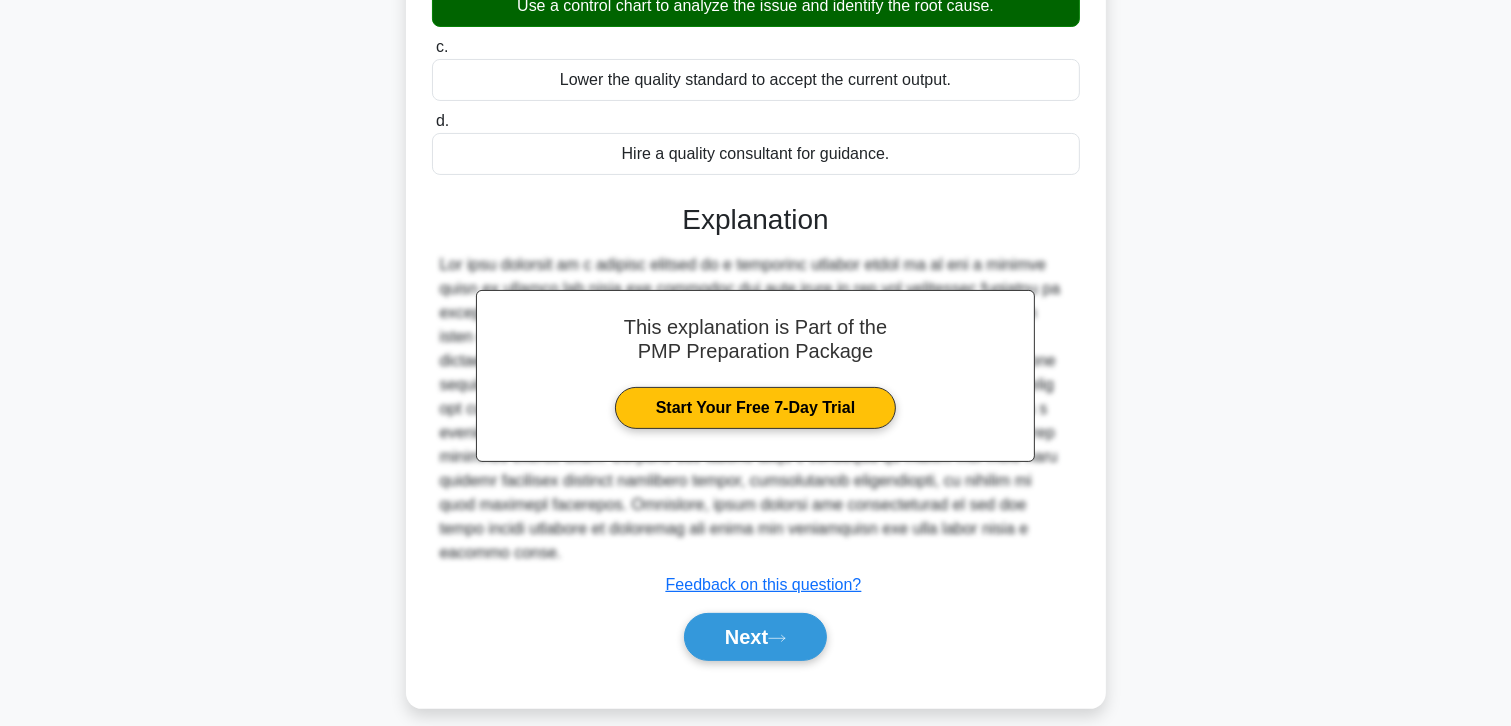 scroll, scrollTop: 362, scrollLeft: 0, axis: vertical 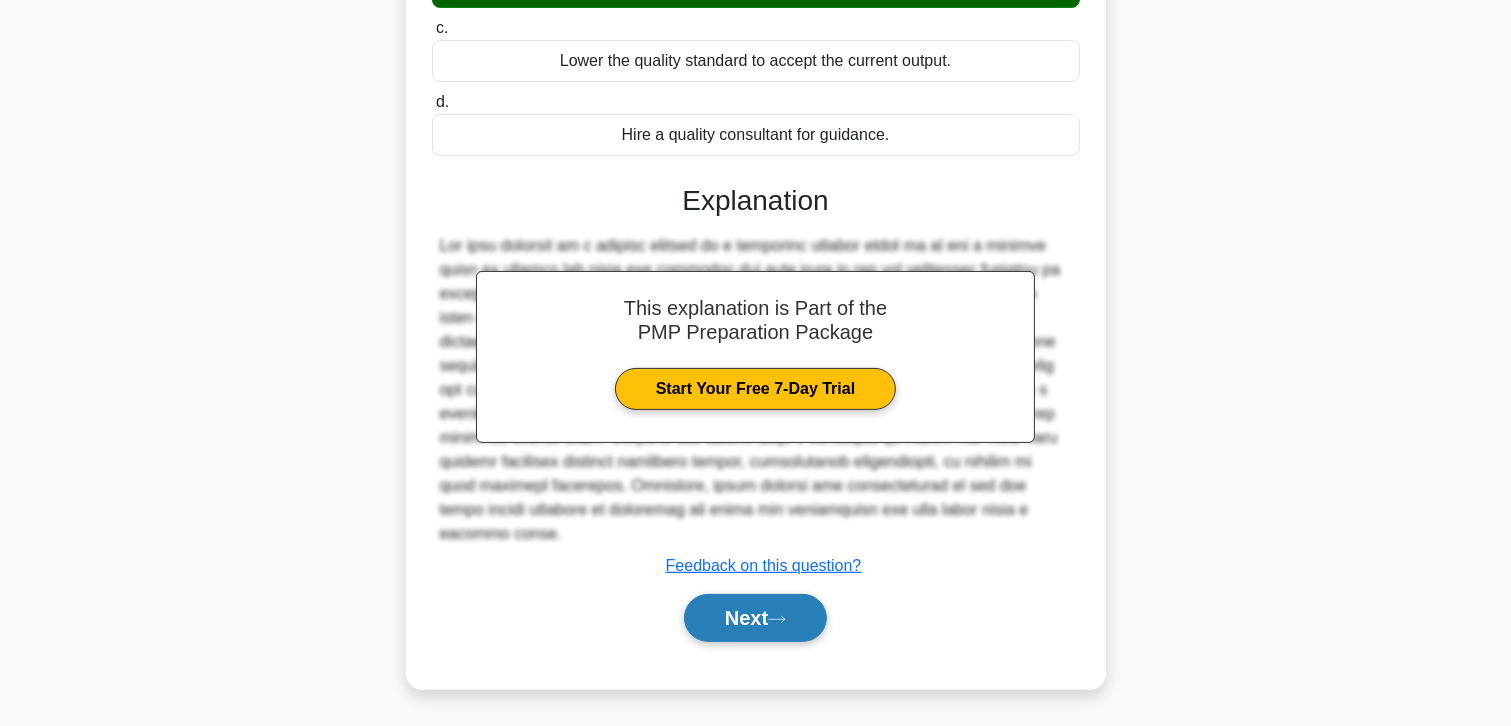 click on "Next" at bounding box center (755, 618) 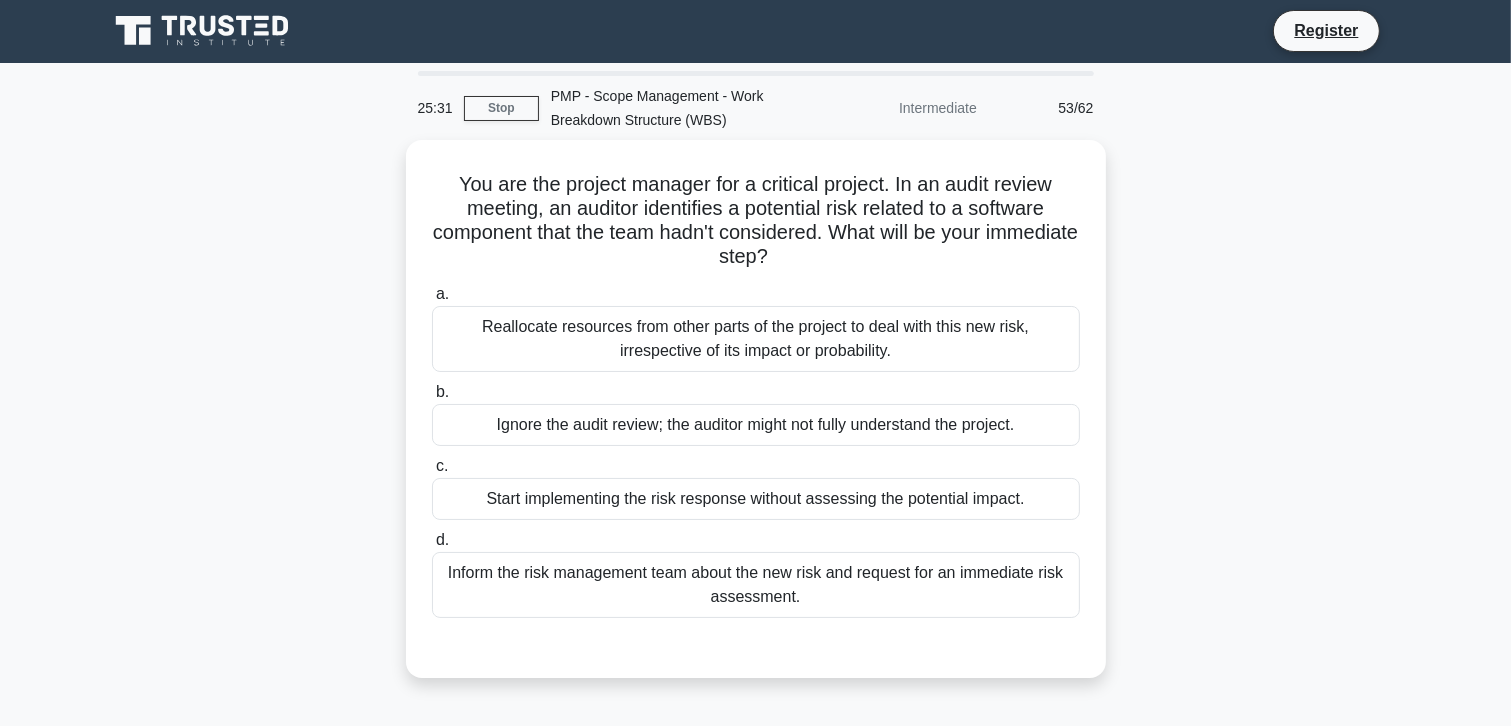scroll, scrollTop: 0, scrollLeft: 0, axis: both 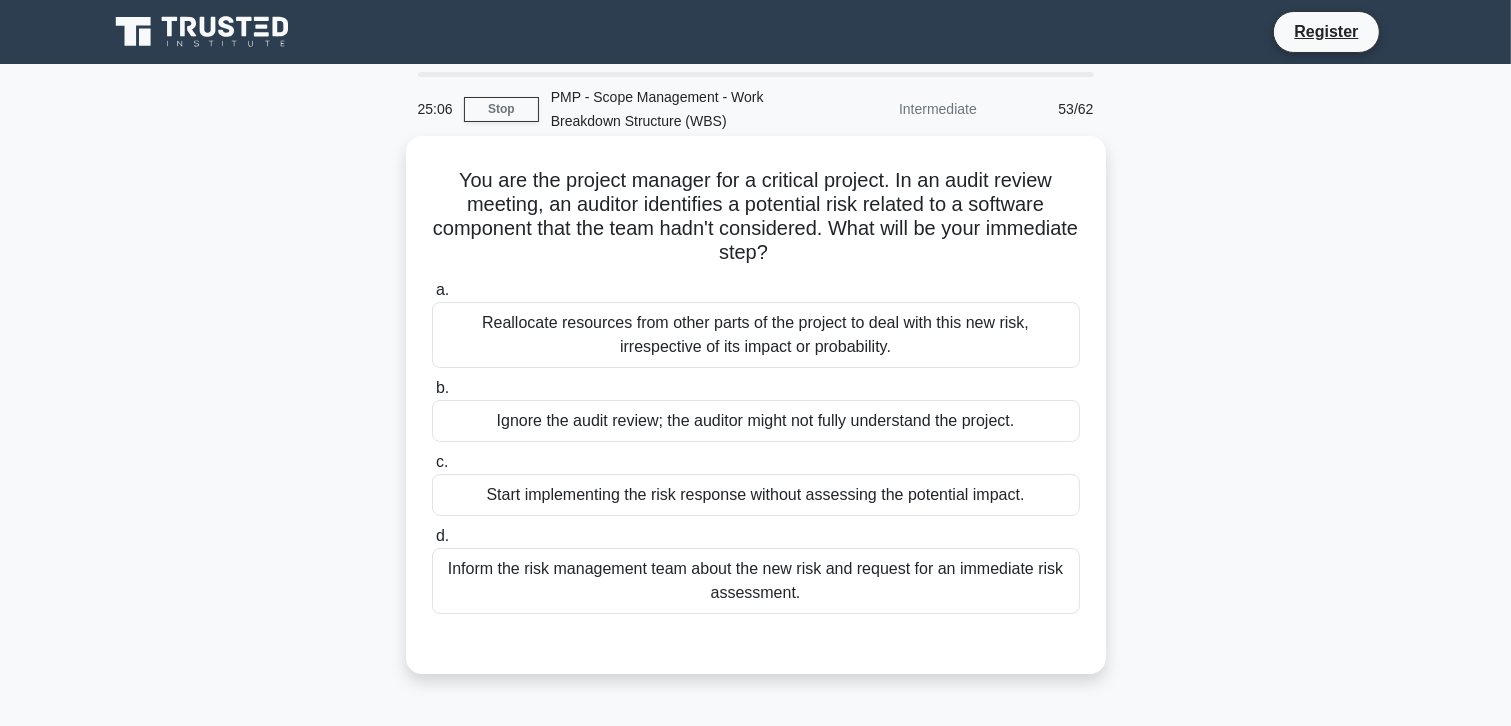 click on "Inform the risk management team about the new risk and request for an immediate risk assessment." at bounding box center [756, 581] 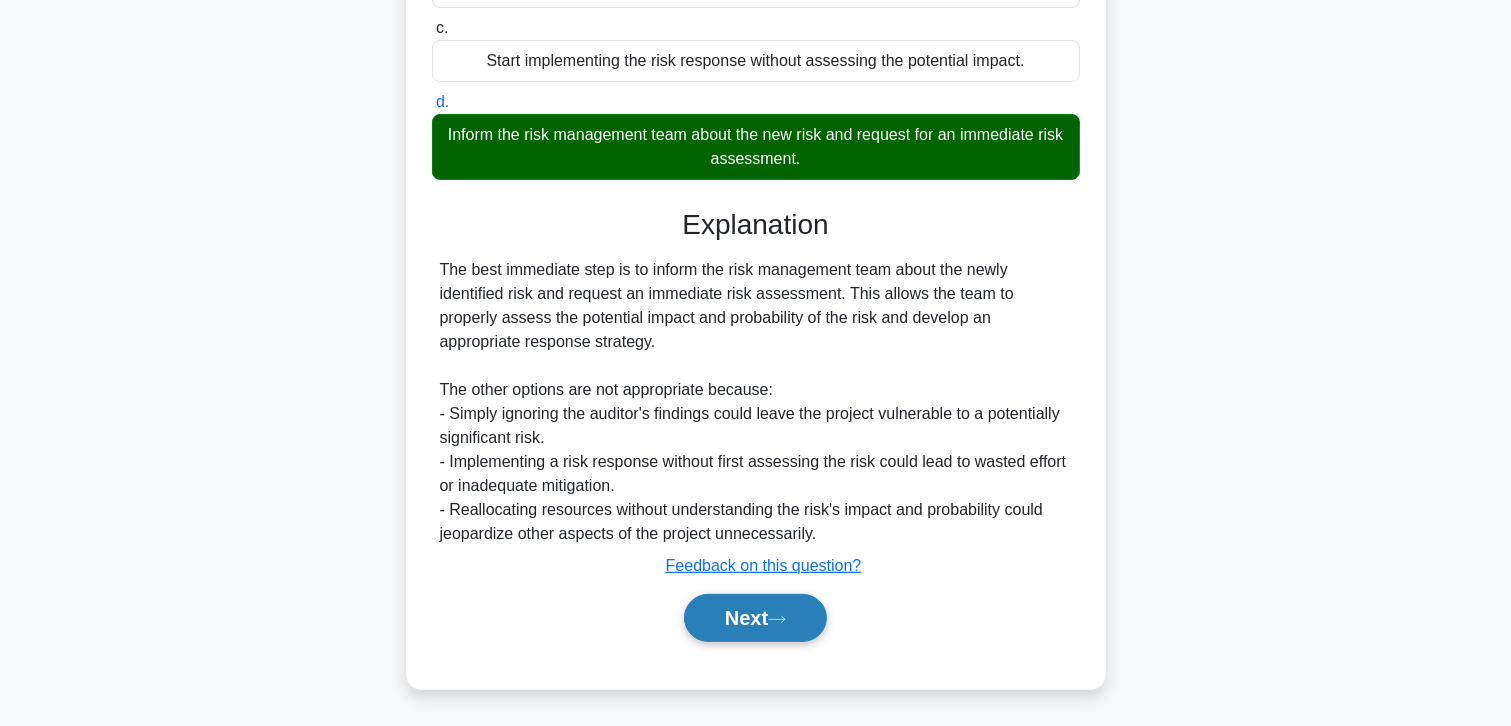 click on "Next" at bounding box center (755, 618) 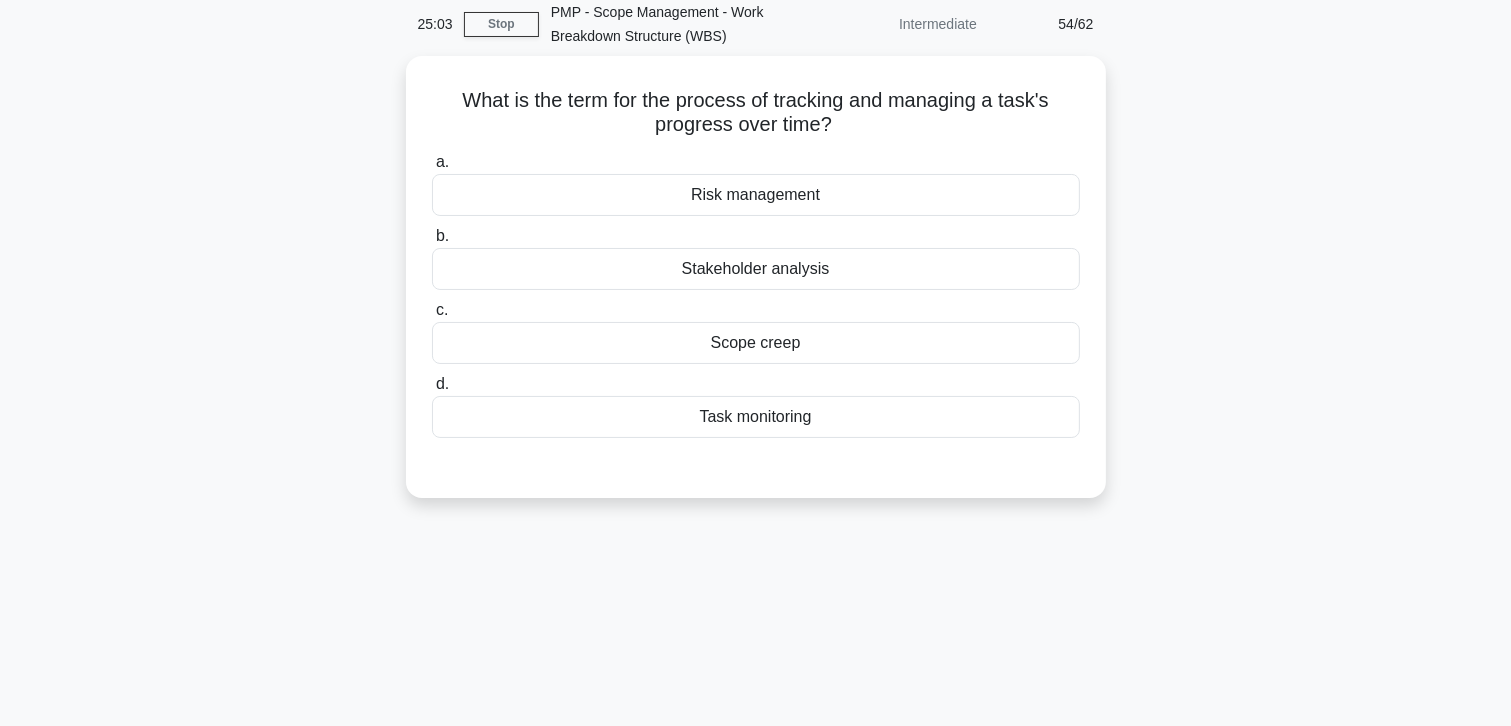scroll, scrollTop: 0, scrollLeft: 0, axis: both 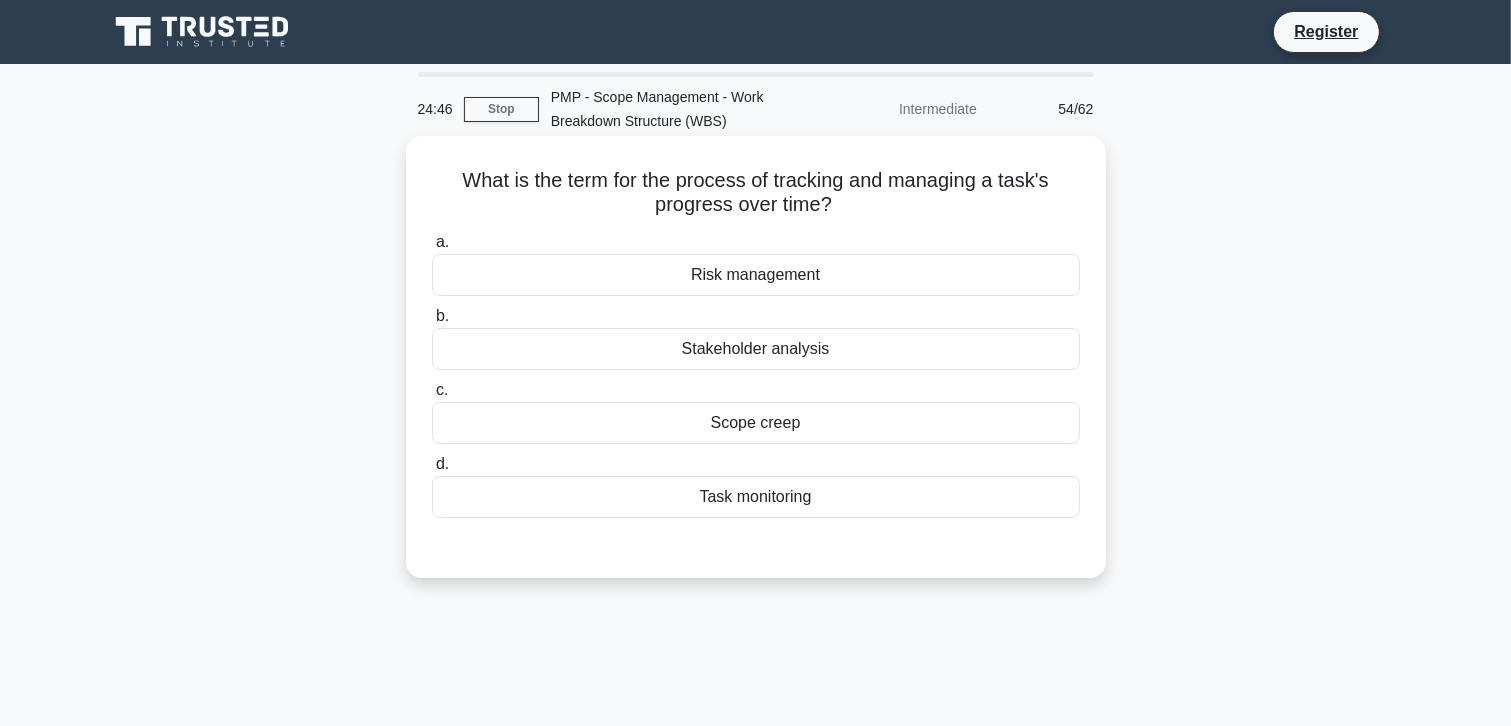 click on "Task monitoring" at bounding box center (756, 497) 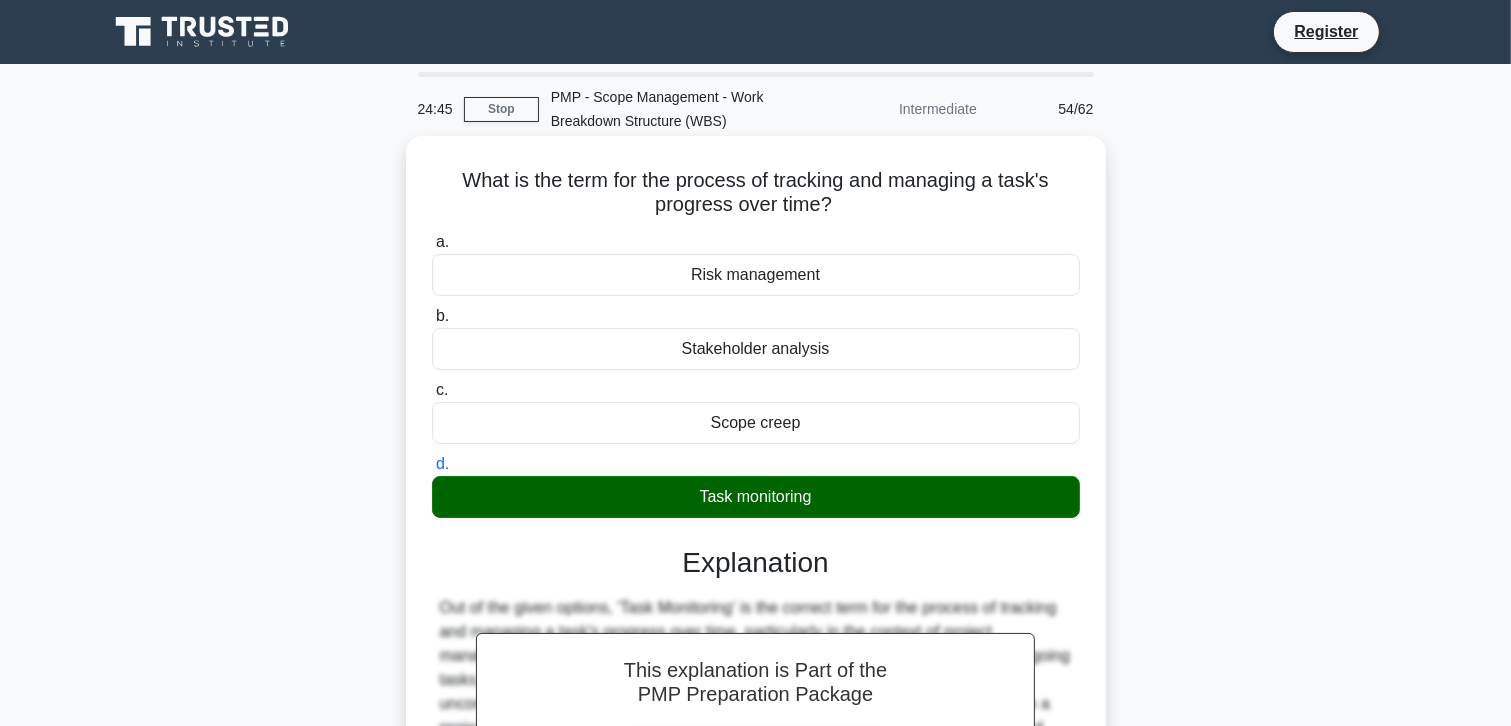 scroll, scrollTop: 355, scrollLeft: 0, axis: vertical 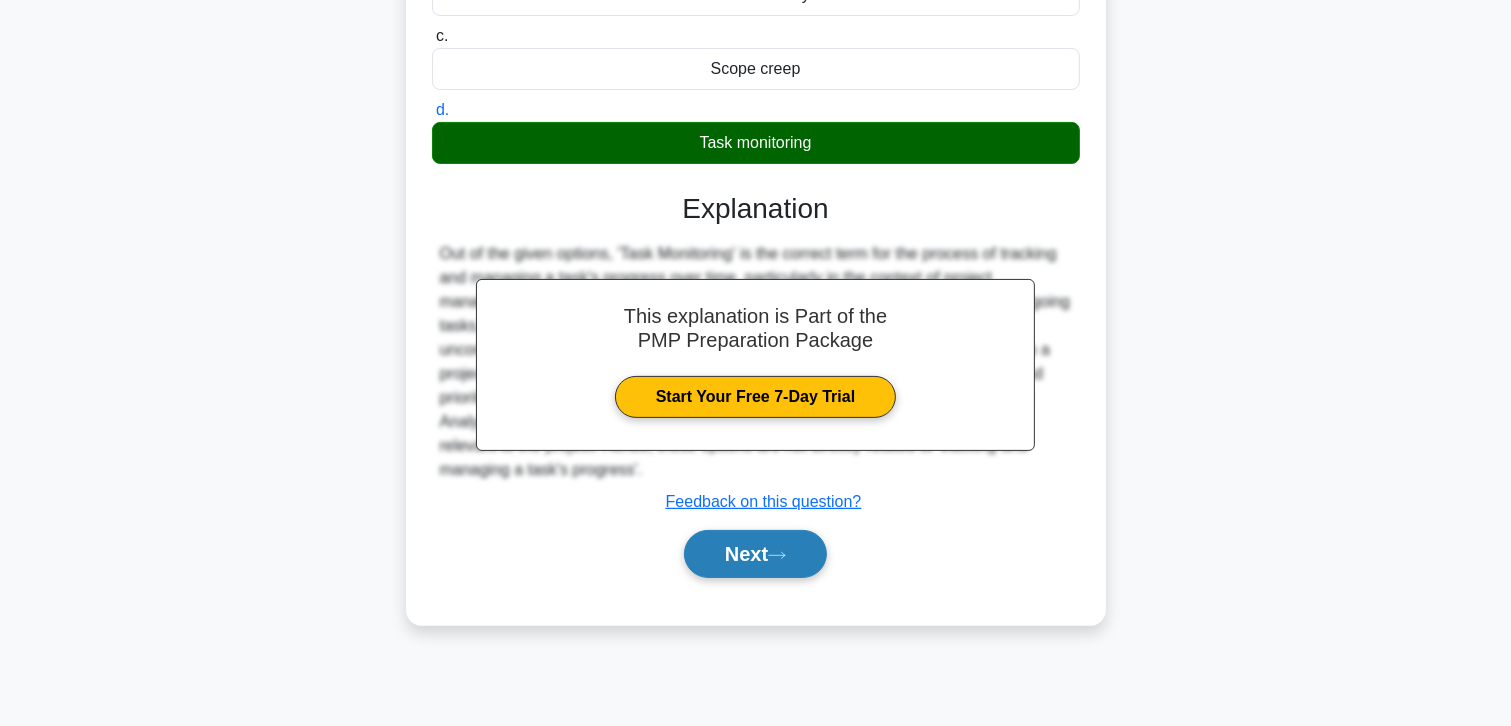 click on "Next" at bounding box center (755, 554) 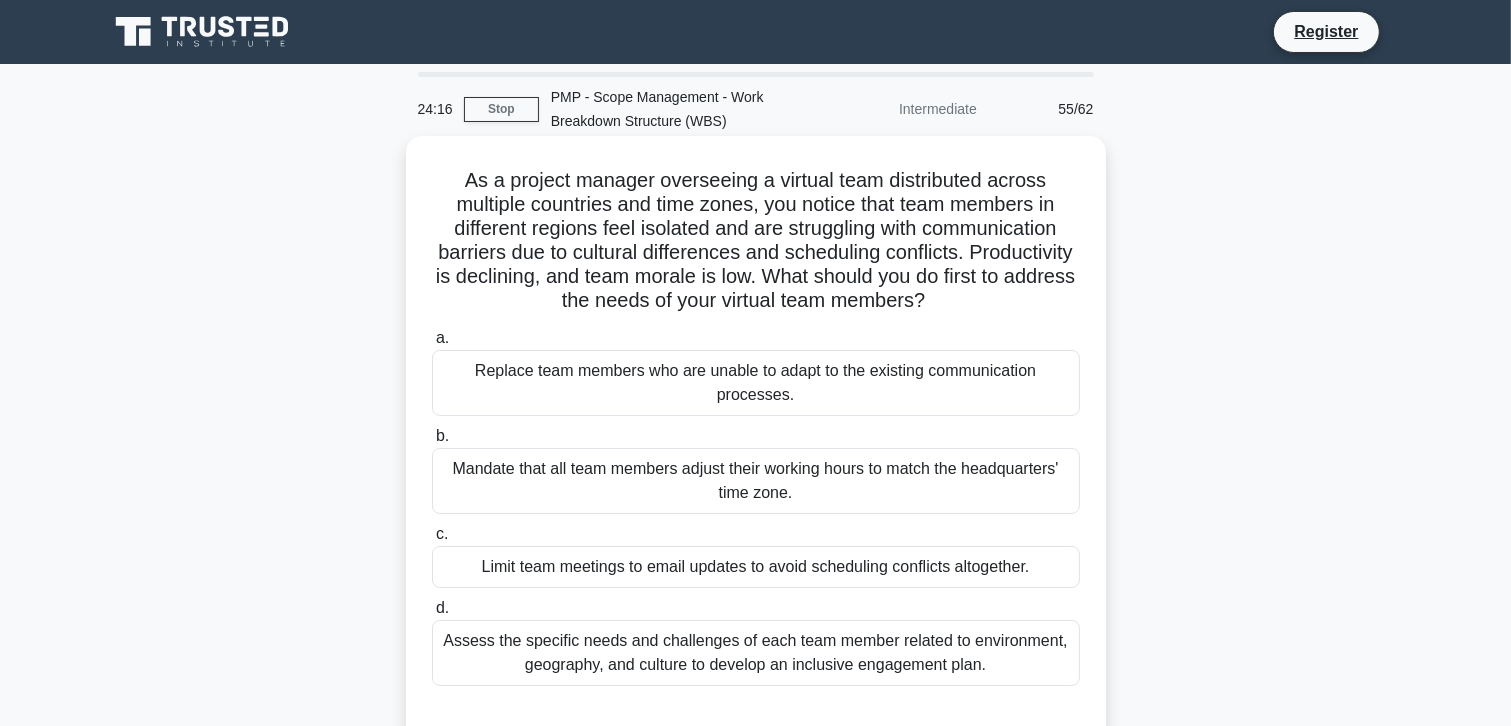 scroll, scrollTop: 100, scrollLeft: 0, axis: vertical 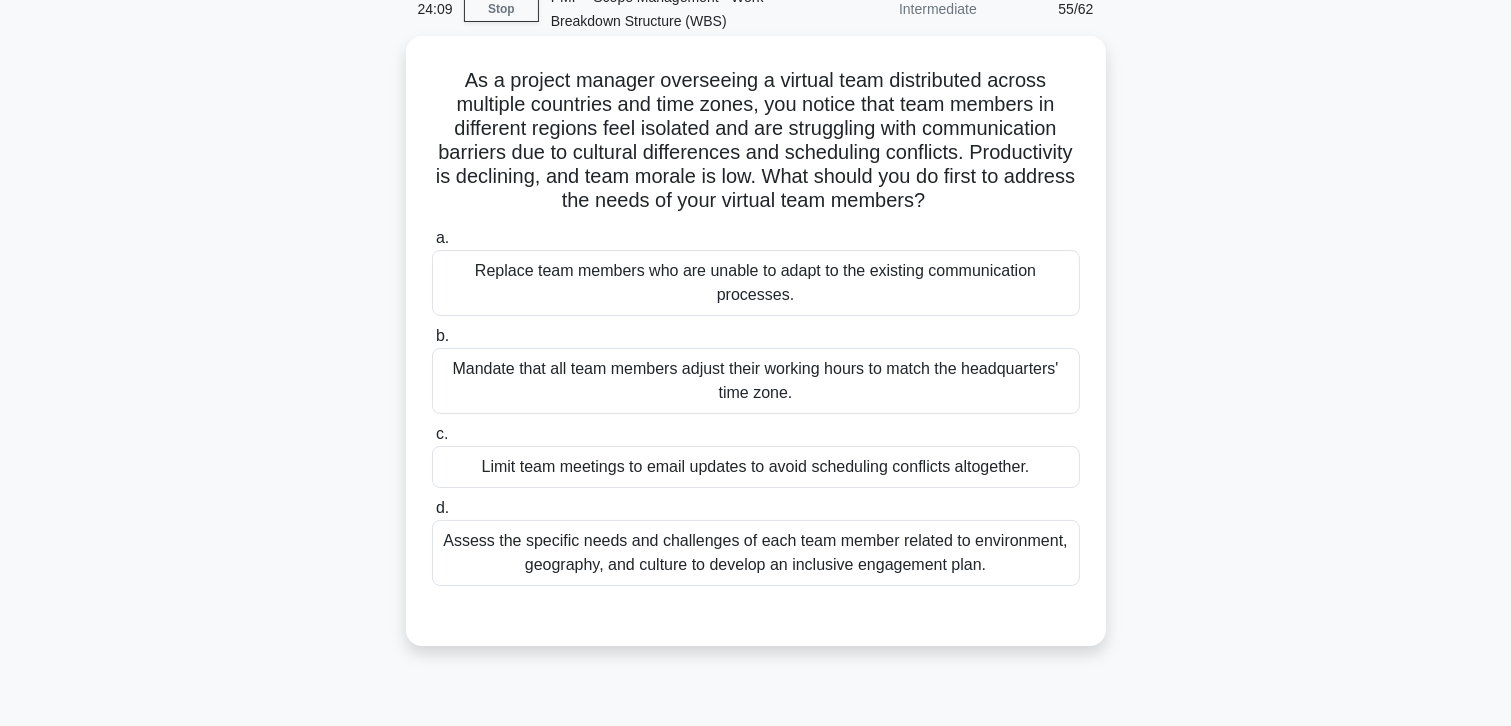 click on "Assess the specific needs and challenges of each team member related to environment, geography, and culture to develop an inclusive engagement plan." at bounding box center [756, 553] 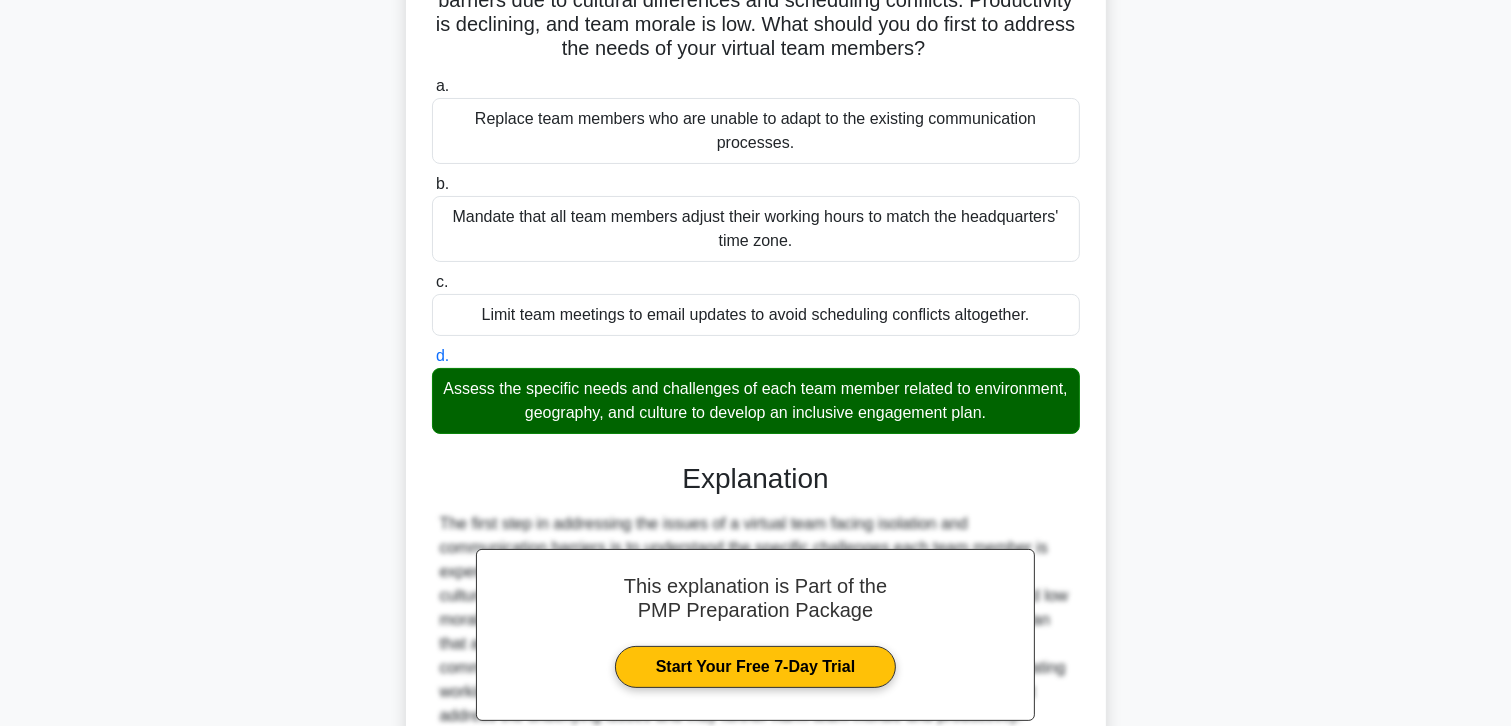 scroll, scrollTop: 458, scrollLeft: 0, axis: vertical 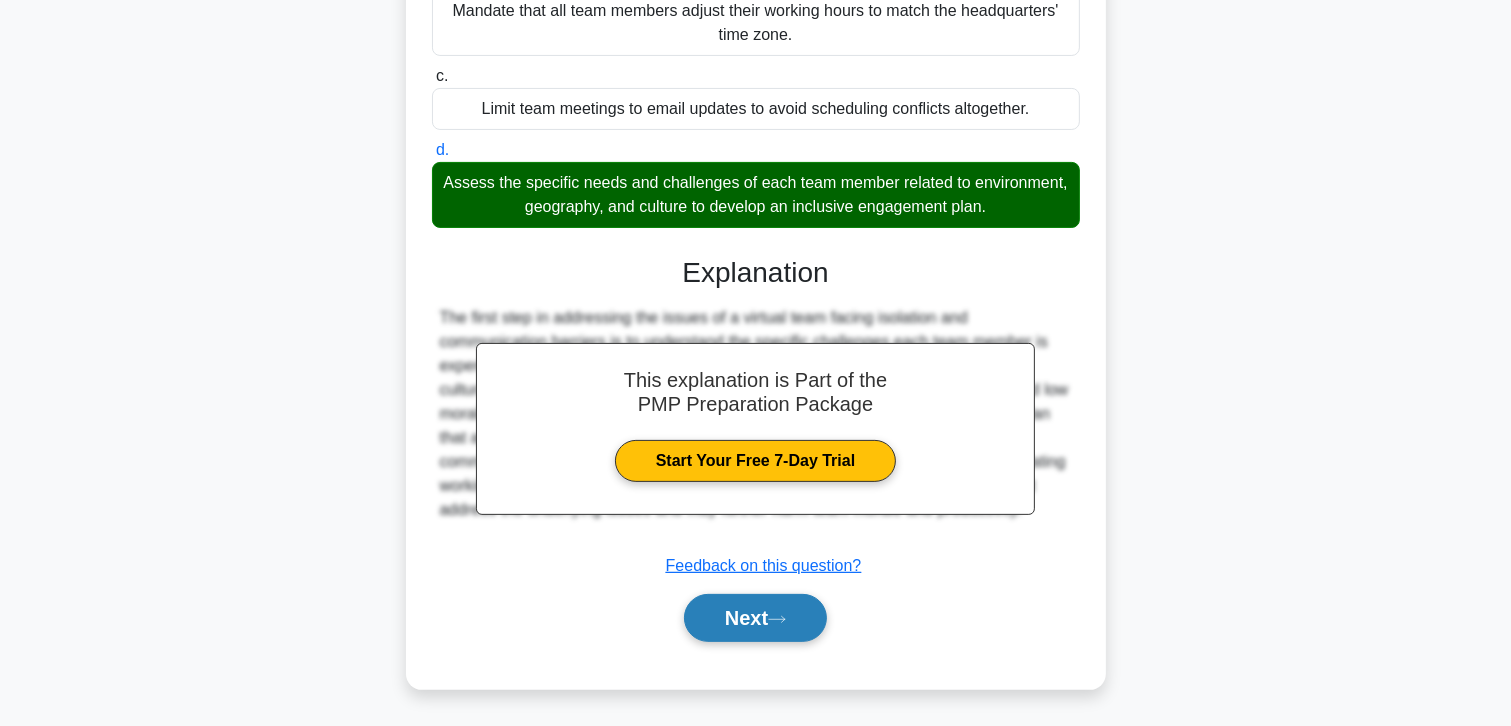 click on "Next" at bounding box center [755, 618] 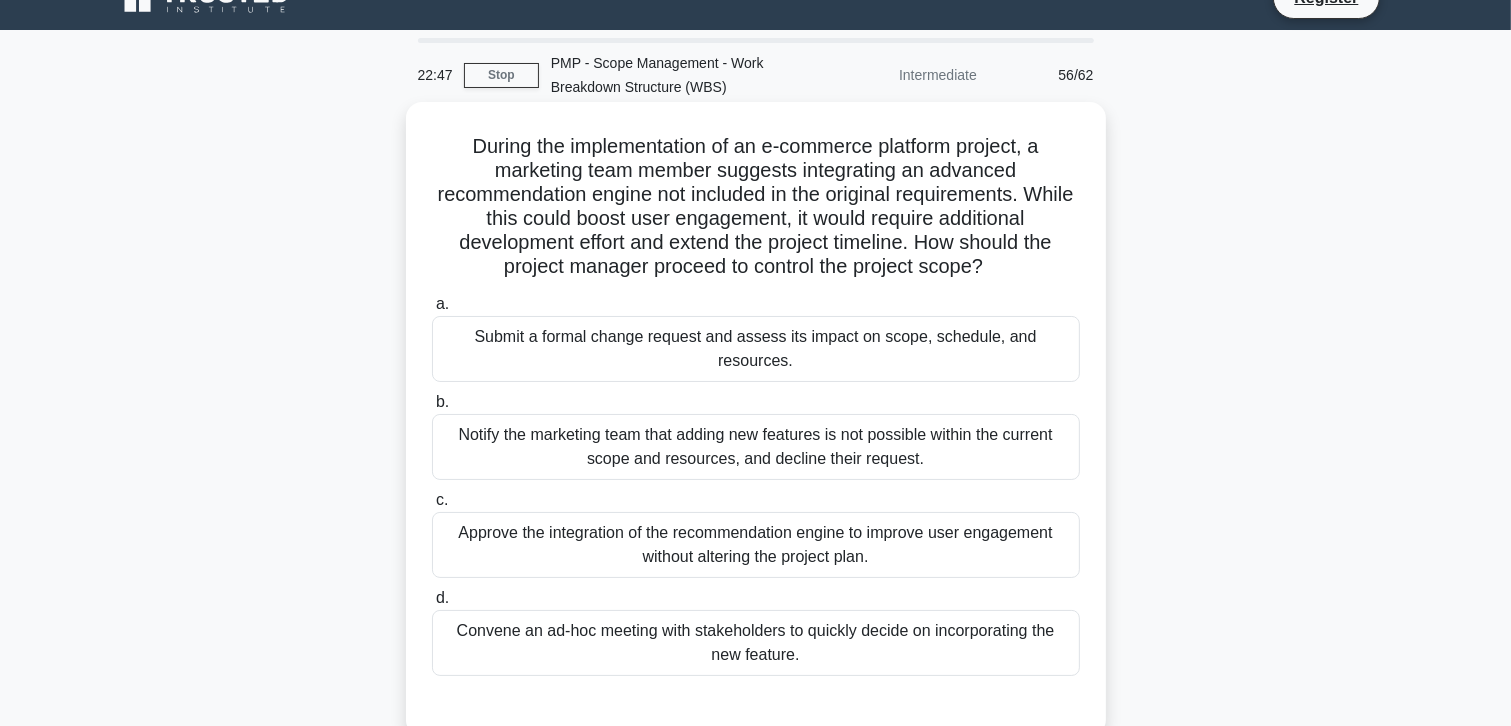 scroll, scrollTop: 0, scrollLeft: 0, axis: both 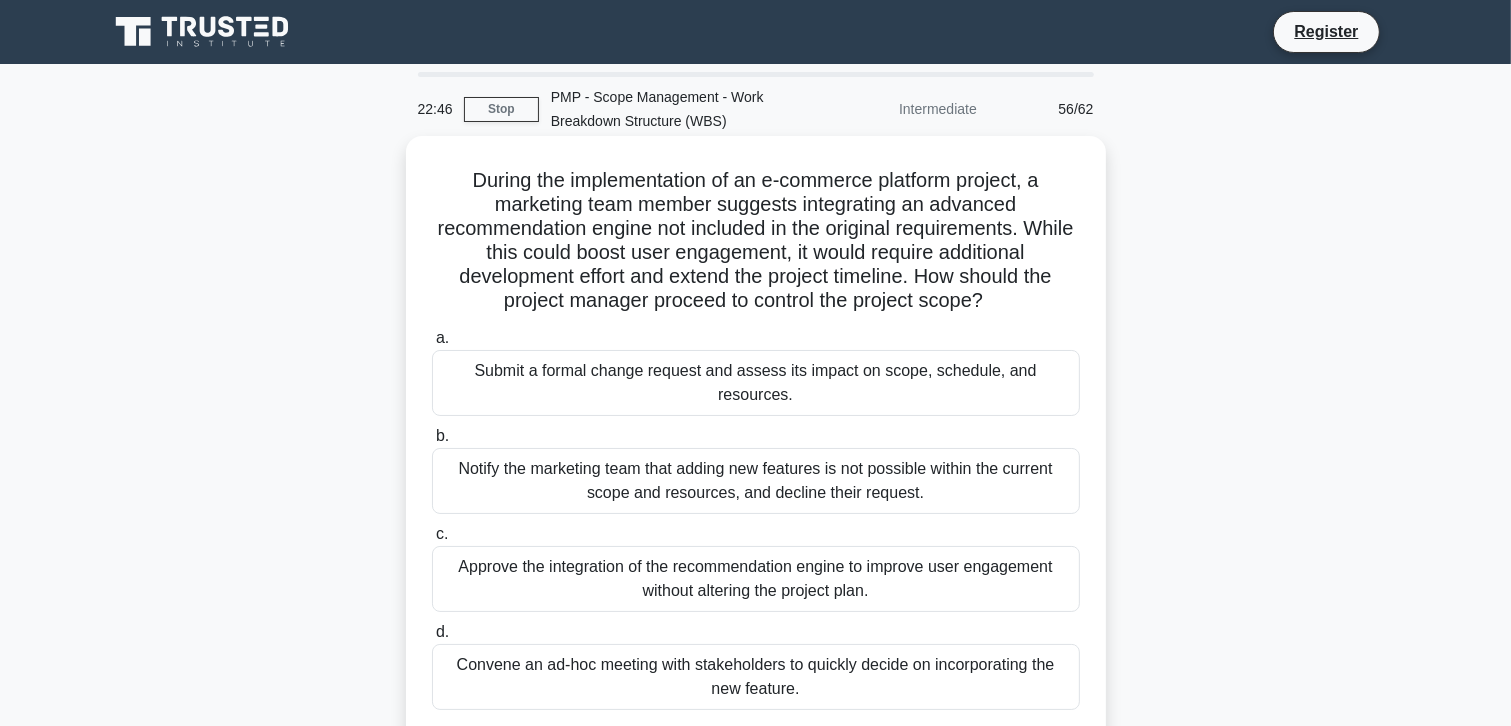 click on "Submit a formal change request and assess its impact on scope, schedule, and resources." at bounding box center (756, 383) 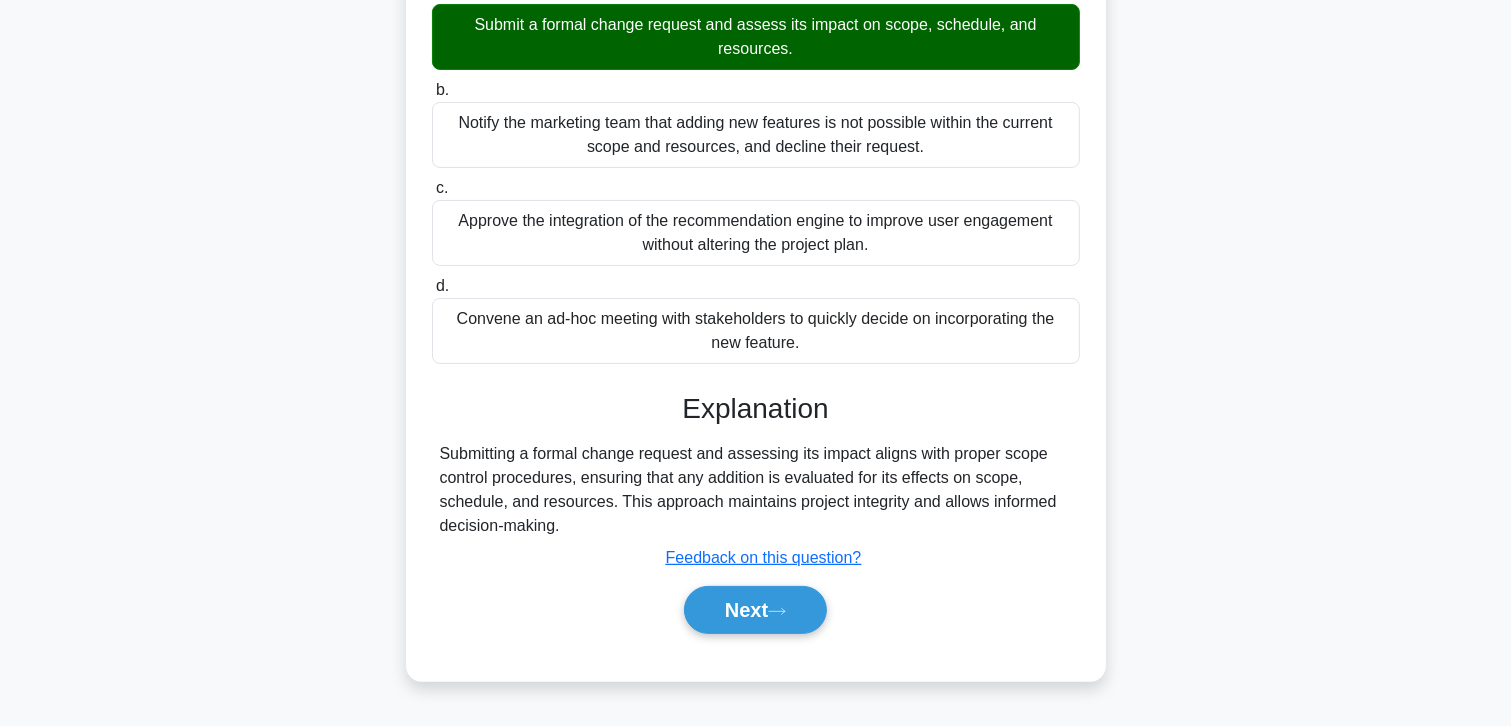 scroll, scrollTop: 355, scrollLeft: 0, axis: vertical 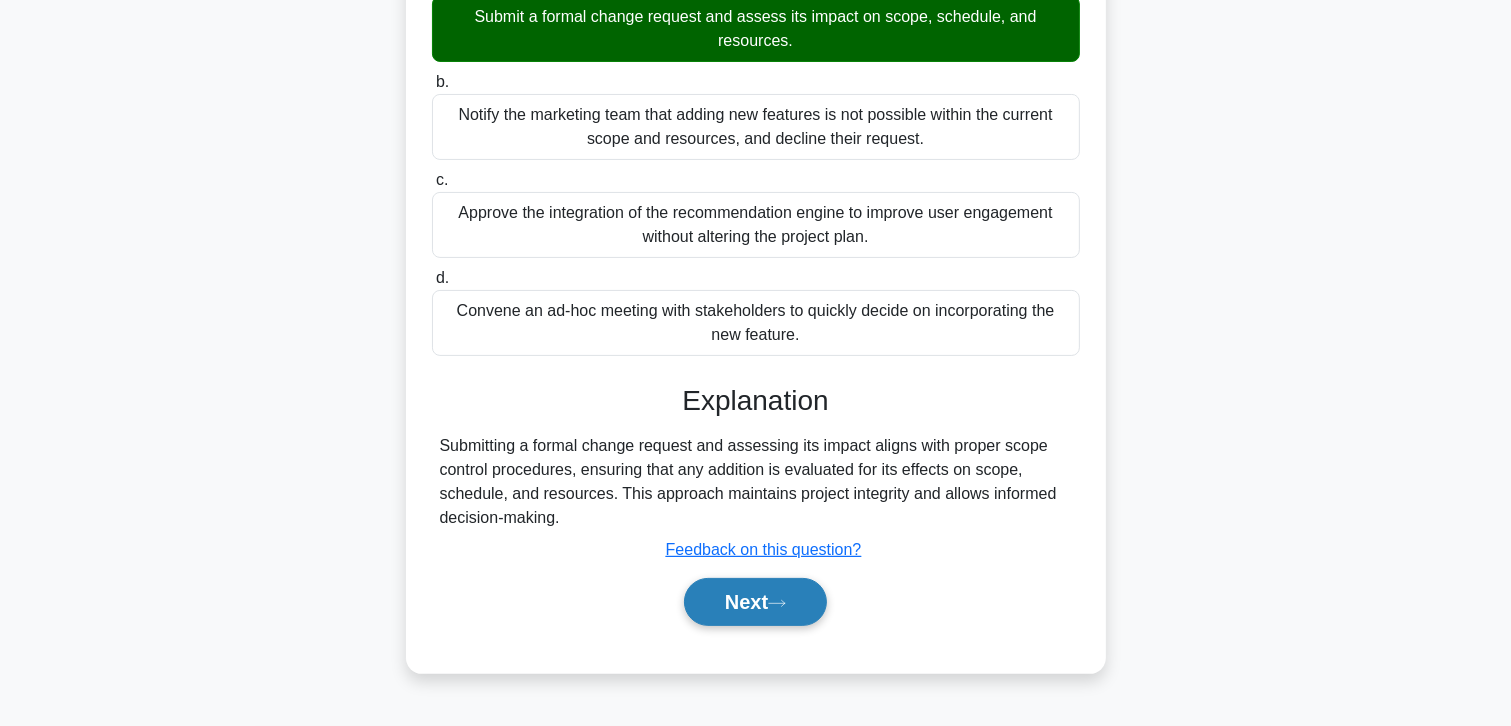 click on "Next" at bounding box center [755, 602] 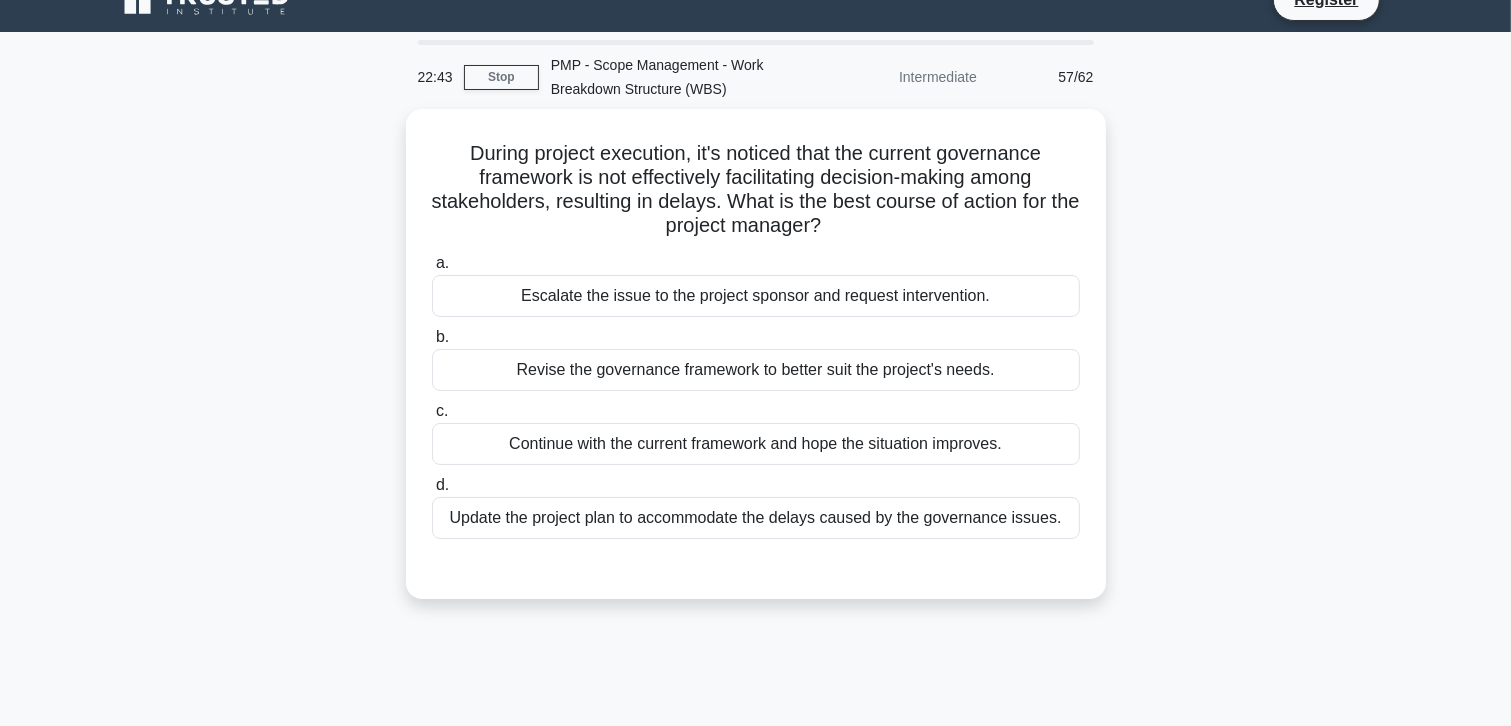 scroll, scrollTop: 0, scrollLeft: 0, axis: both 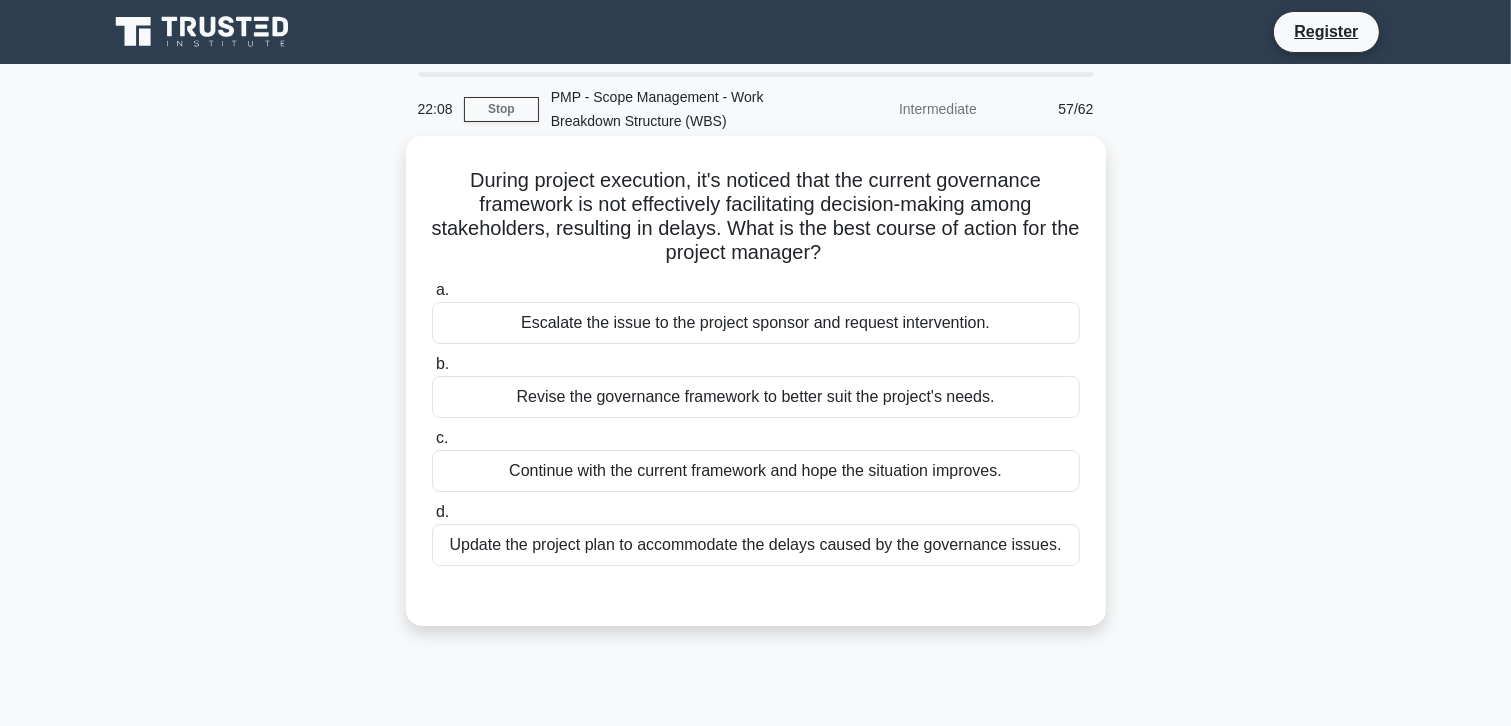 click on "Update the project plan to accommodate the delays caused by the governance issues." at bounding box center [756, 545] 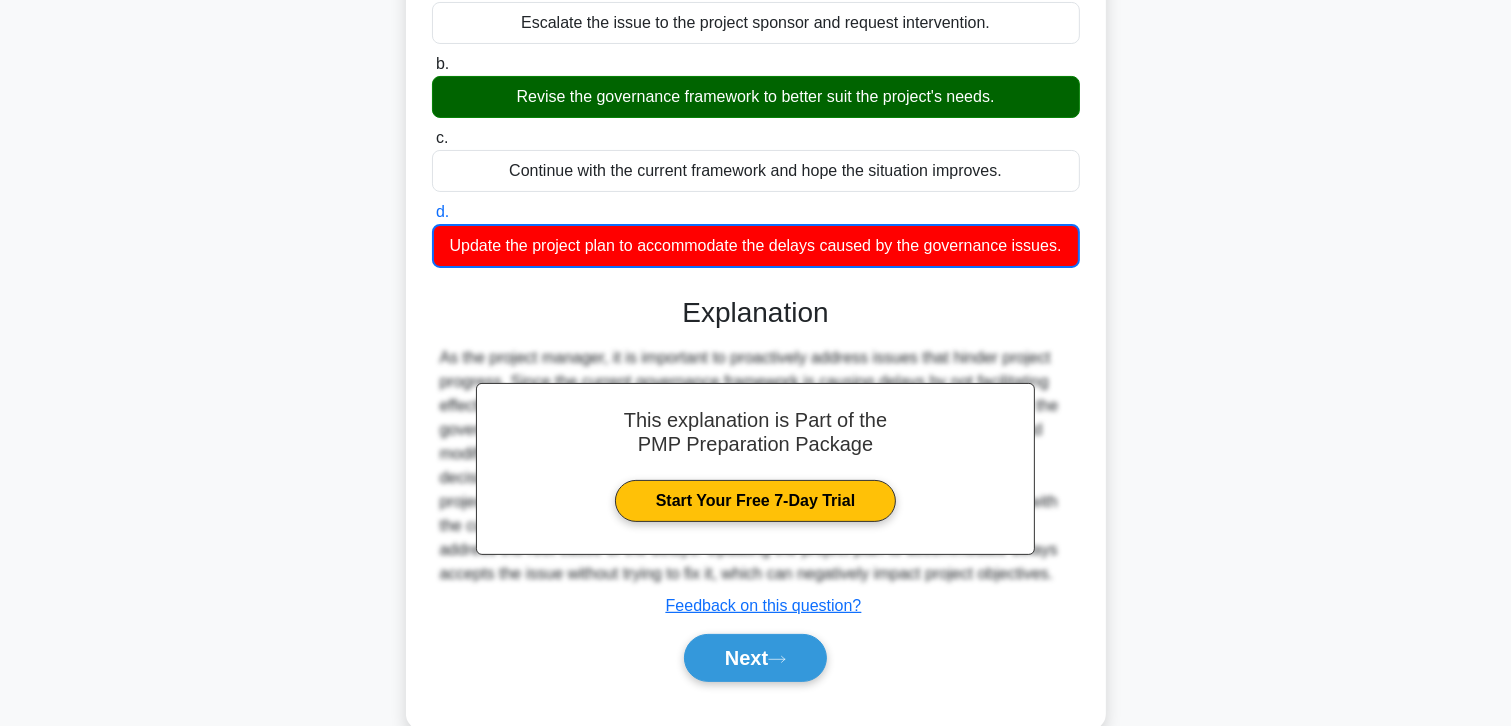 scroll, scrollTop: 355, scrollLeft: 0, axis: vertical 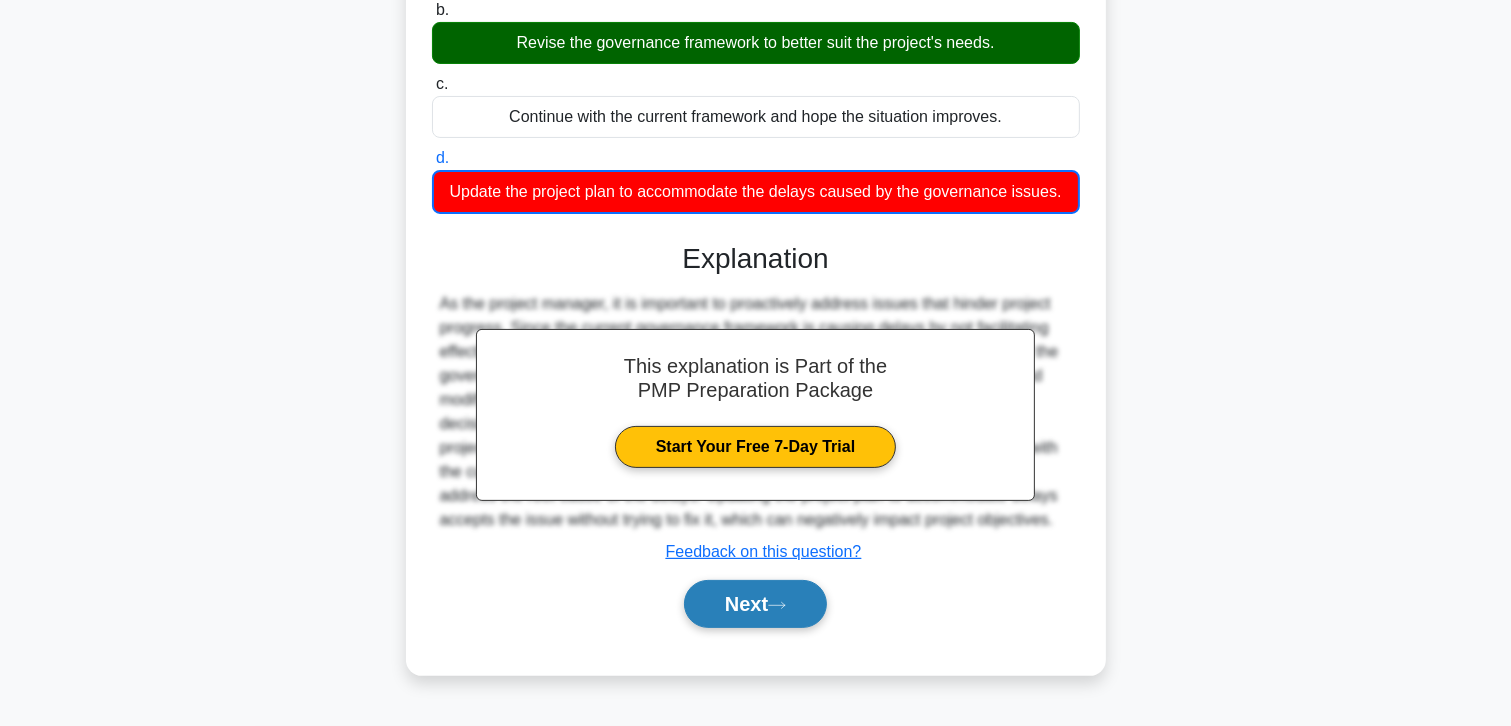 click on "Next" at bounding box center [755, 604] 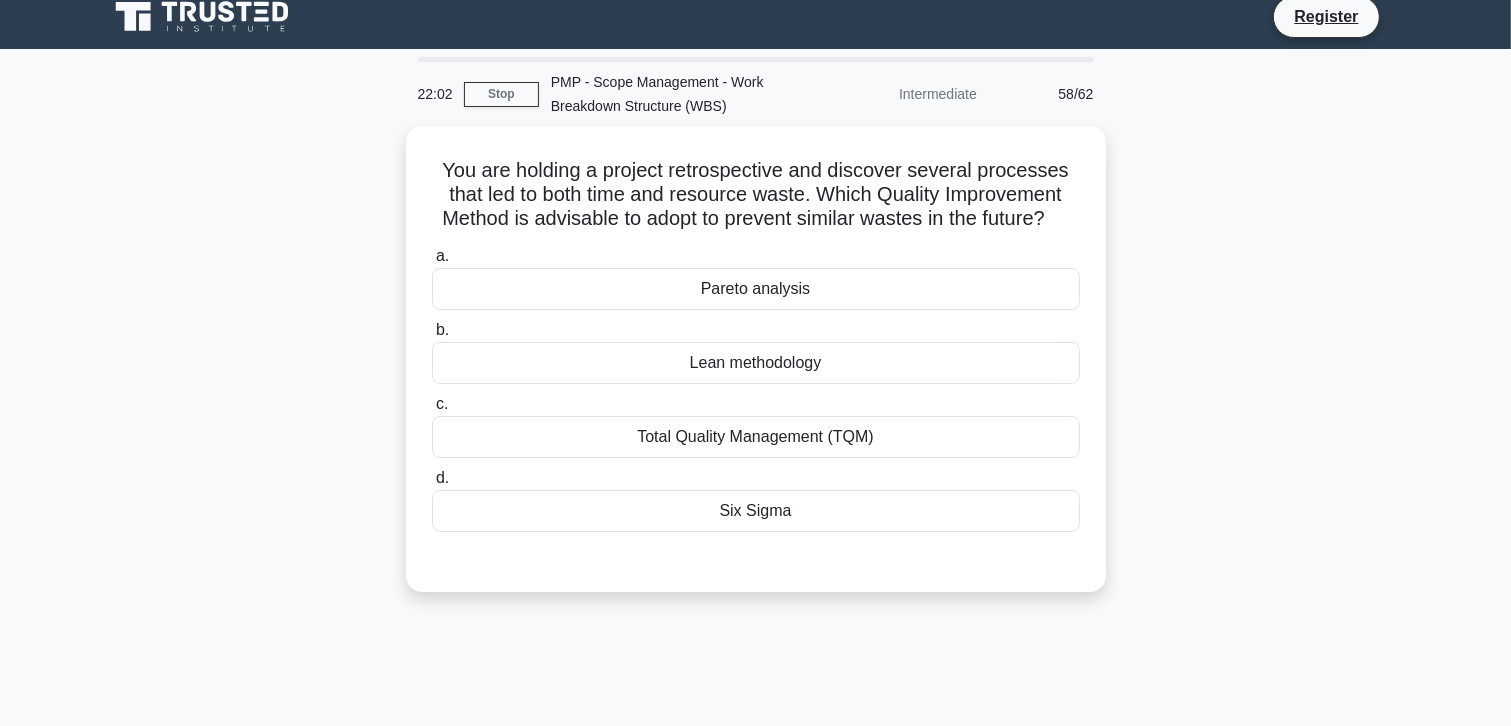 scroll, scrollTop: 0, scrollLeft: 0, axis: both 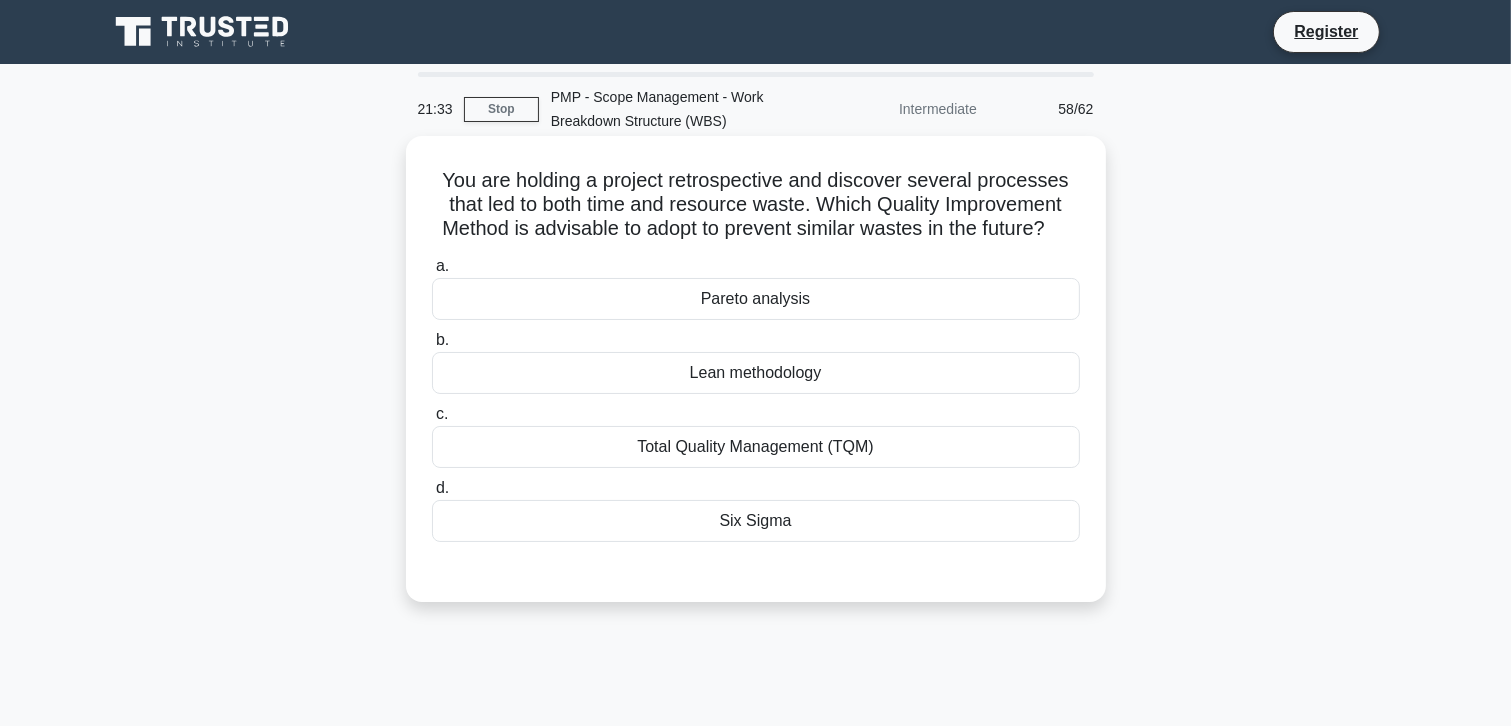 click on "Pareto analysis" at bounding box center [756, 299] 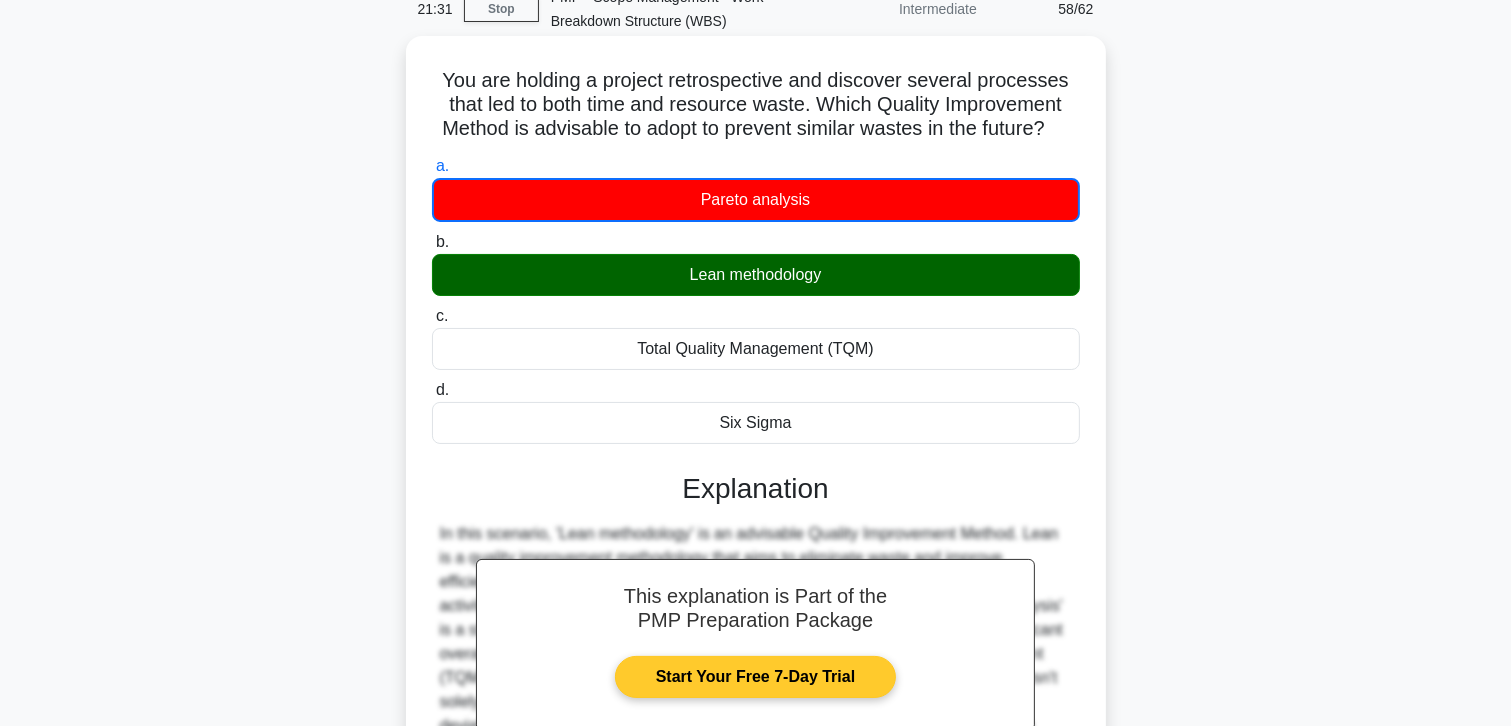 scroll, scrollTop: 364, scrollLeft: 0, axis: vertical 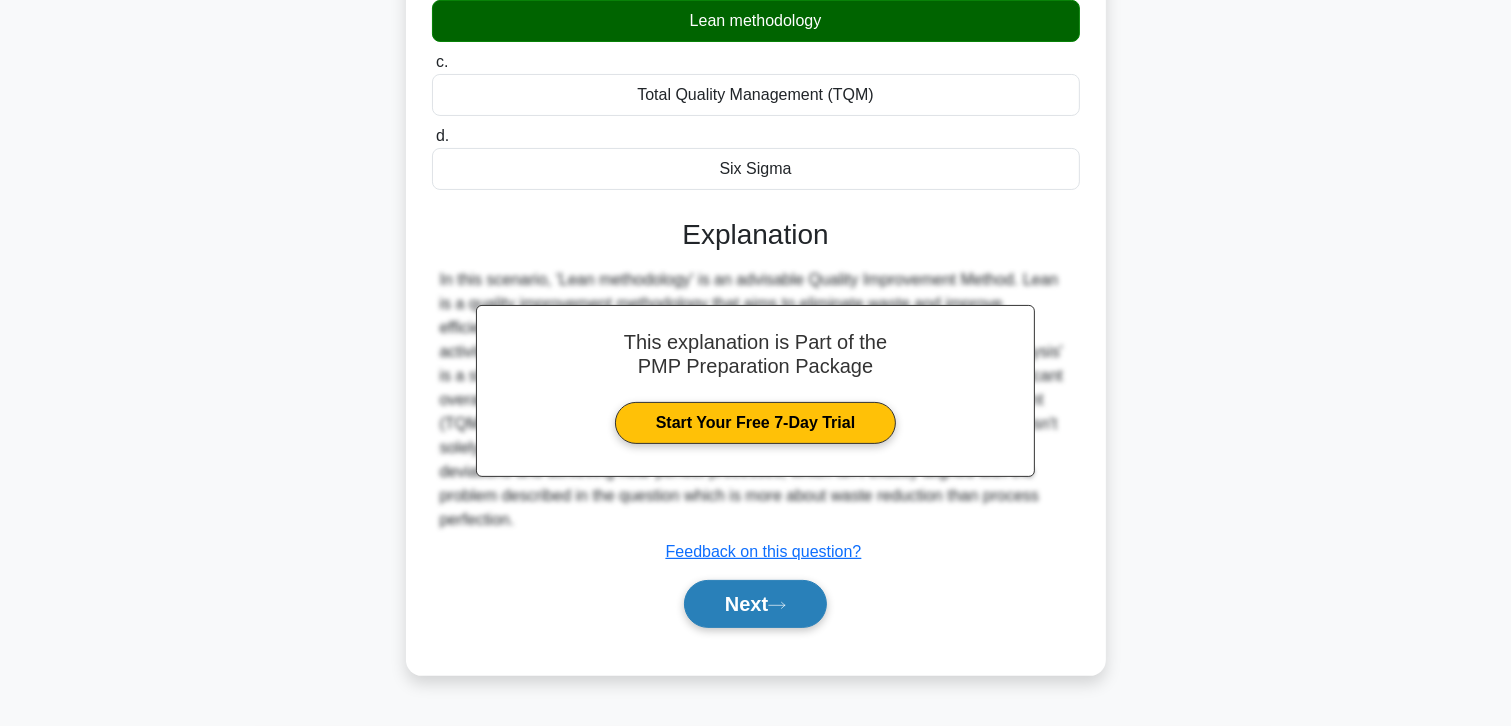 click on "Next" at bounding box center (755, 604) 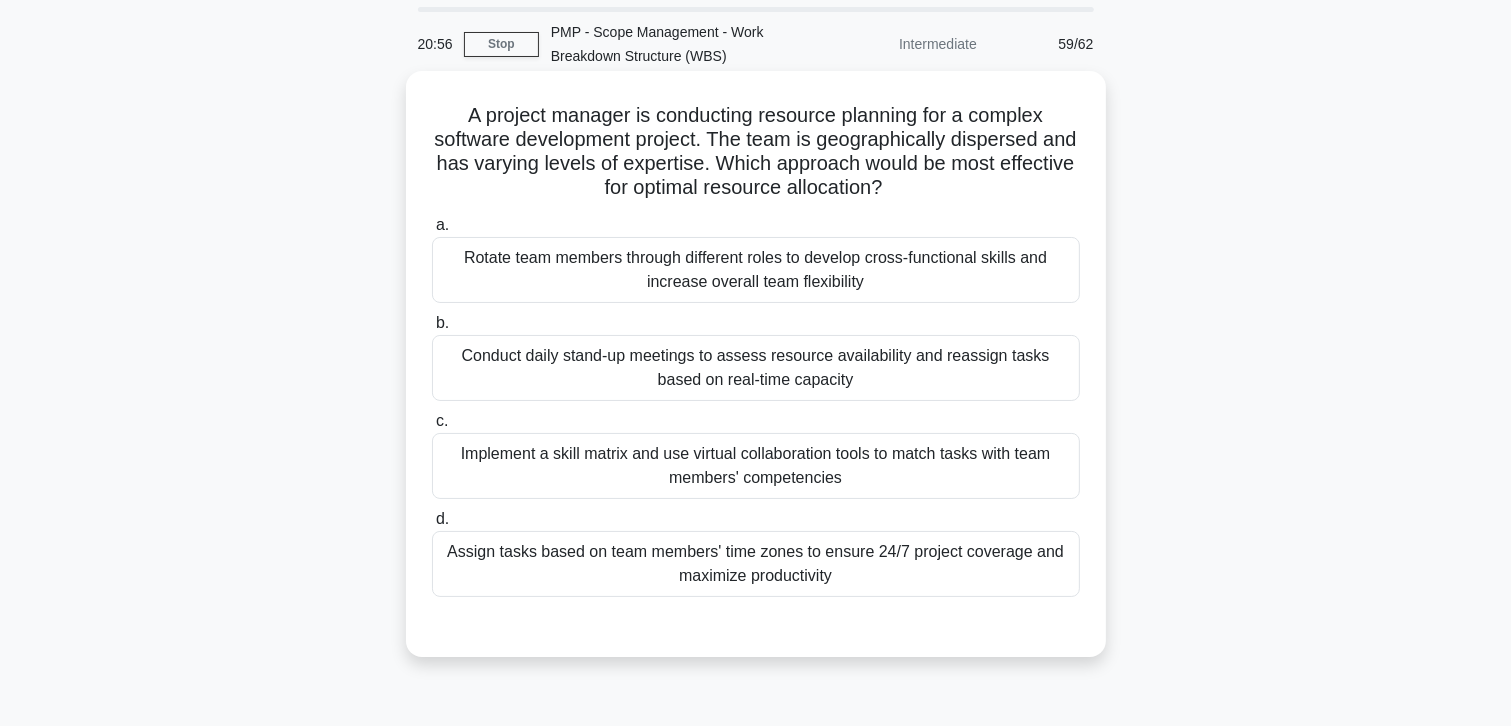 scroll, scrollTop: 100, scrollLeft: 0, axis: vertical 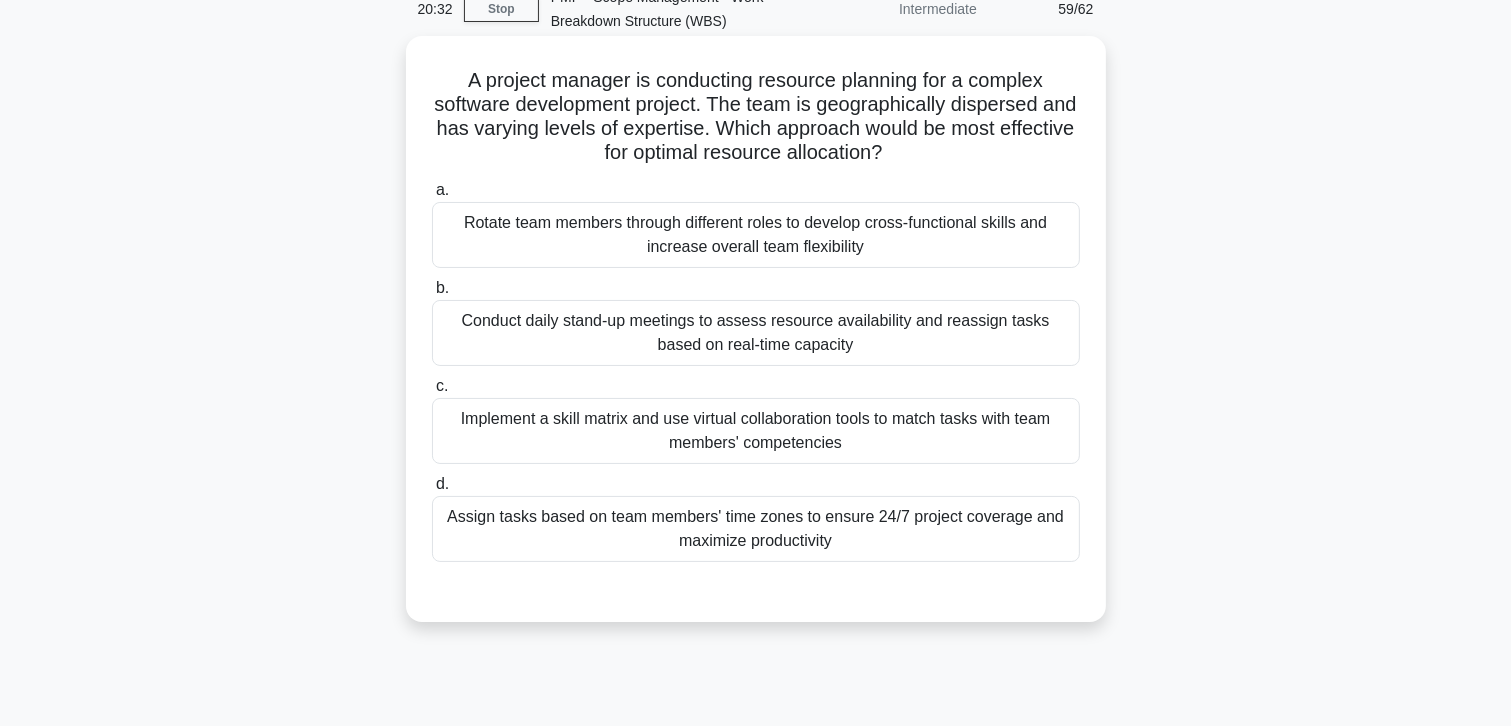 click on "Implement a skill matrix and use virtual collaboration tools to match tasks with team members' competencies" at bounding box center [756, 431] 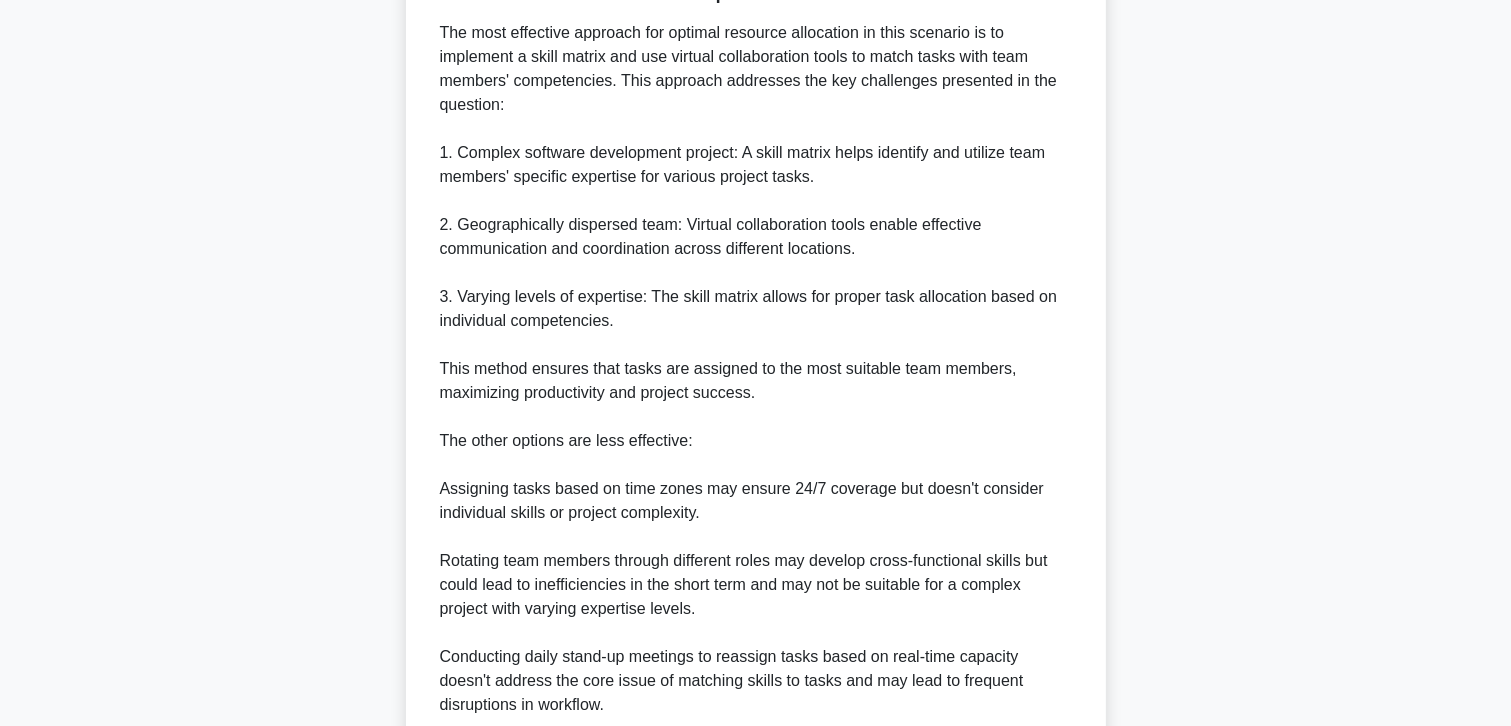 scroll, scrollTop: 890, scrollLeft: 0, axis: vertical 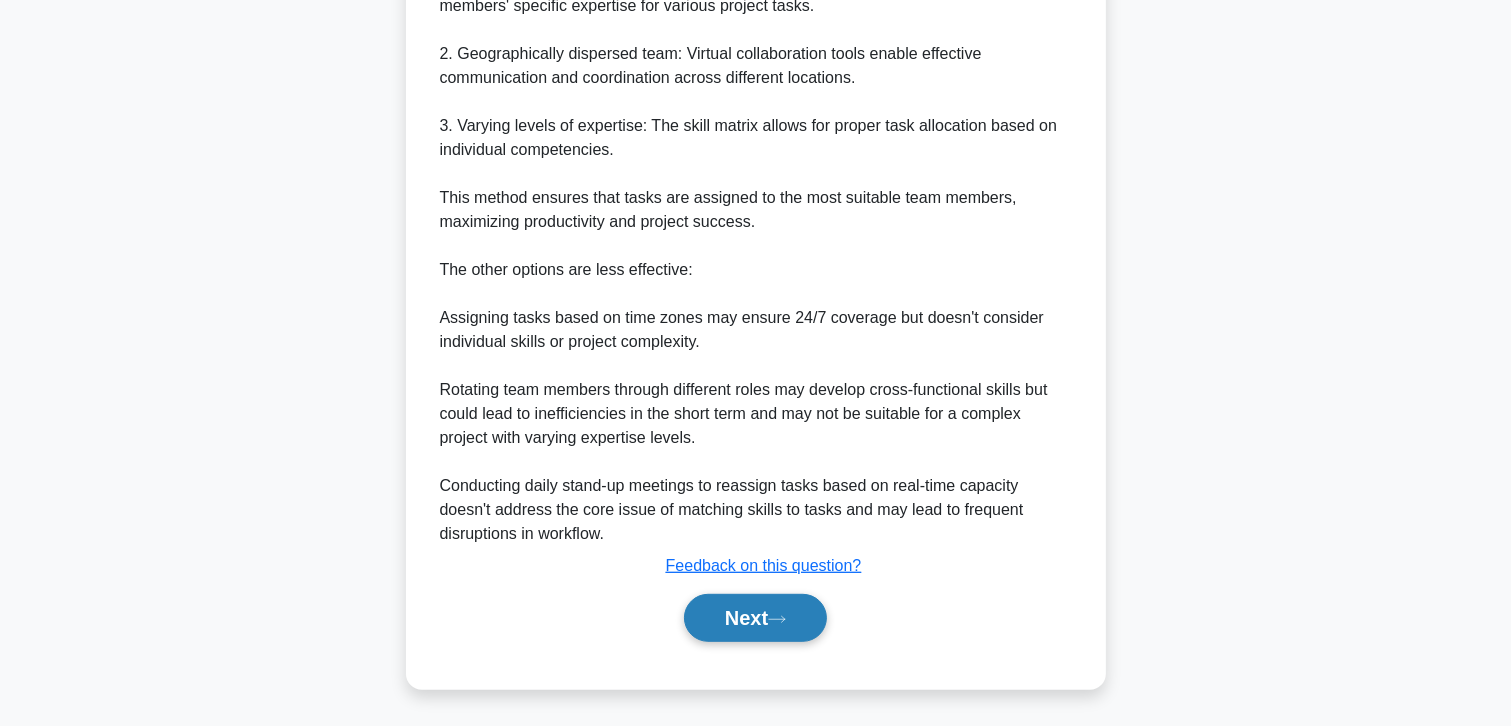 click on "Next" at bounding box center (755, 618) 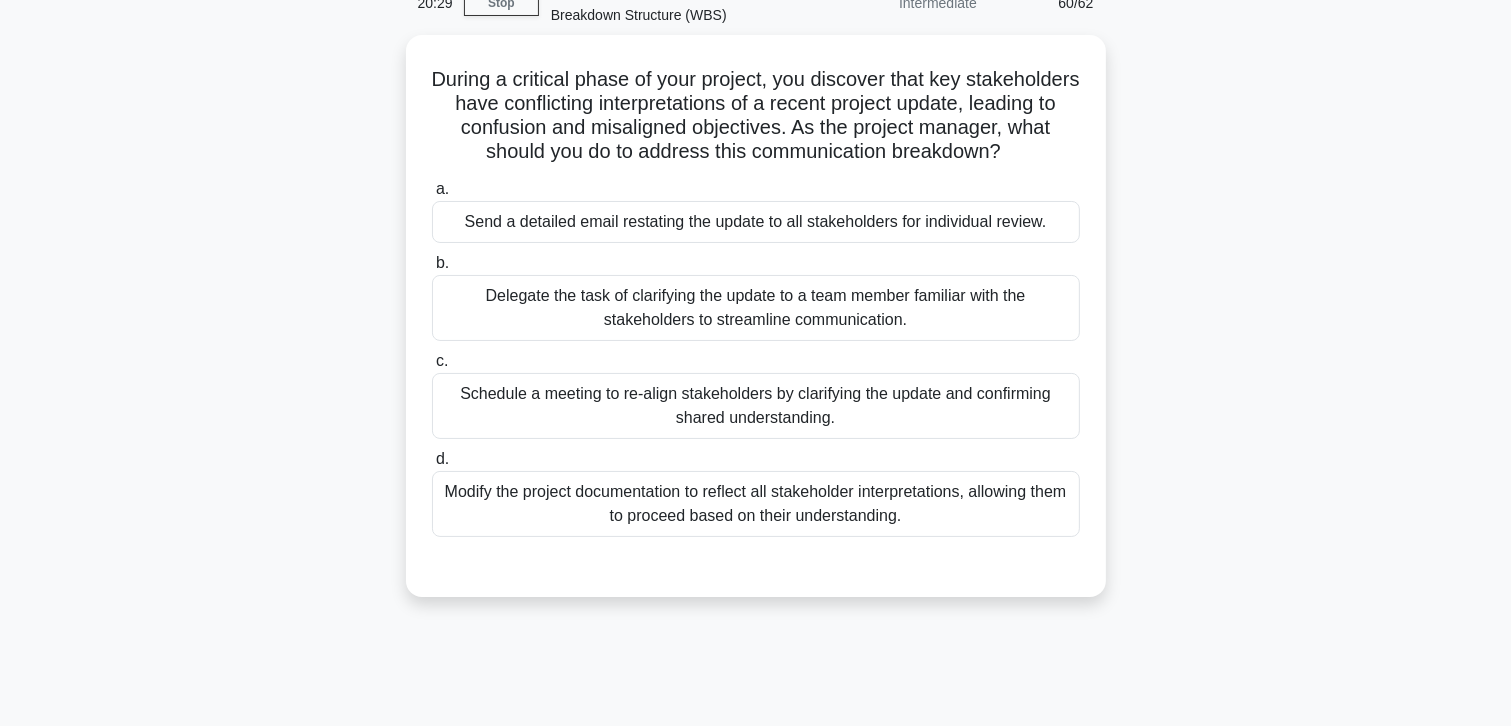 scroll, scrollTop: 55, scrollLeft: 0, axis: vertical 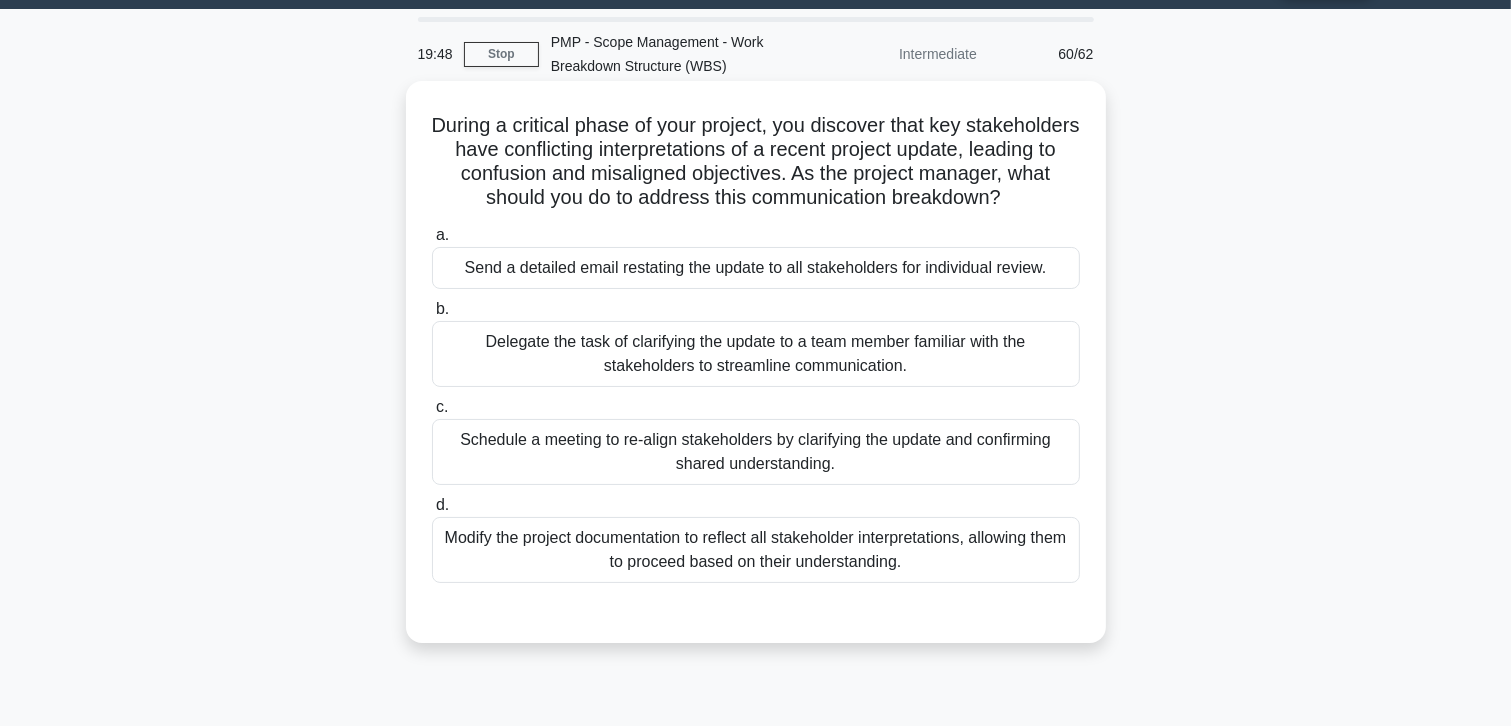 click on "Schedule a meeting to re-align stakeholders by clarifying the update and confirming shared understanding." at bounding box center [756, 452] 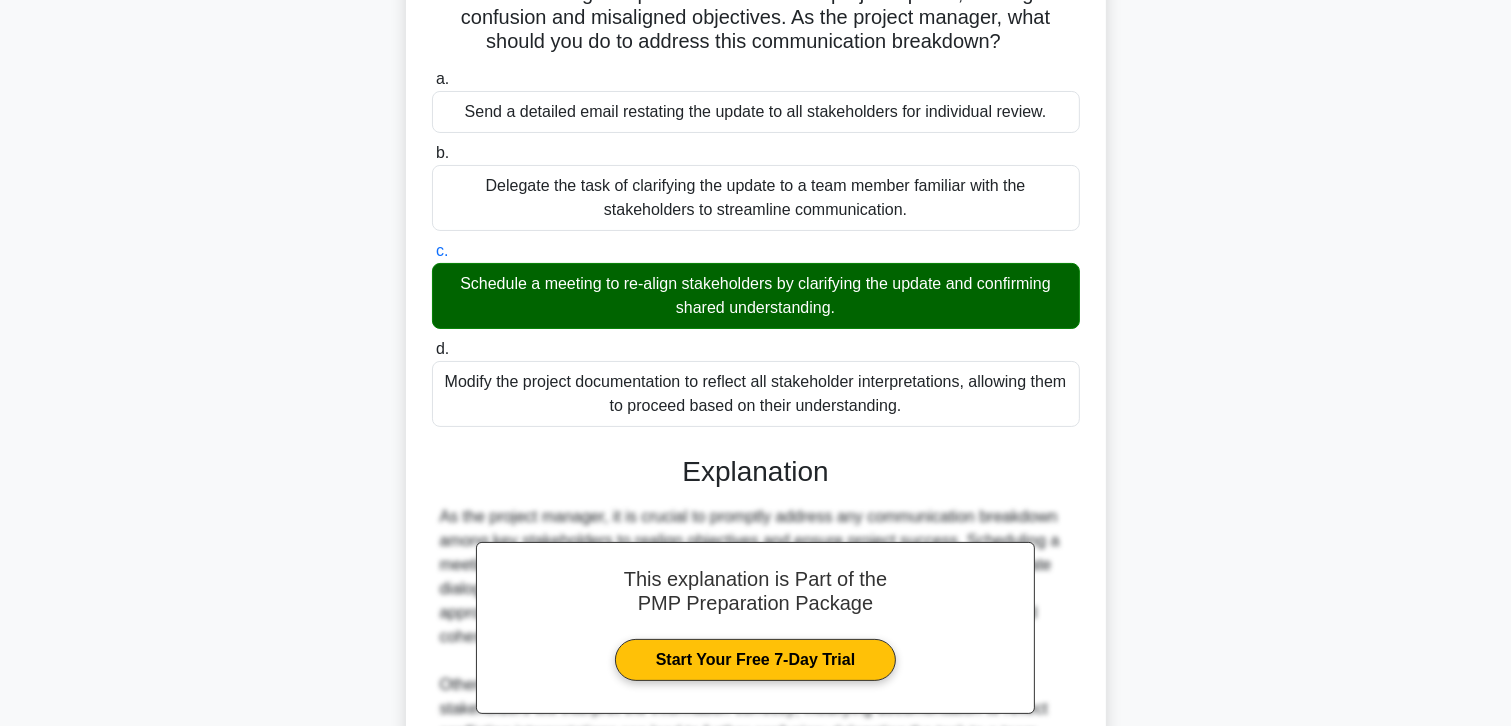 scroll, scrollTop: 482, scrollLeft: 0, axis: vertical 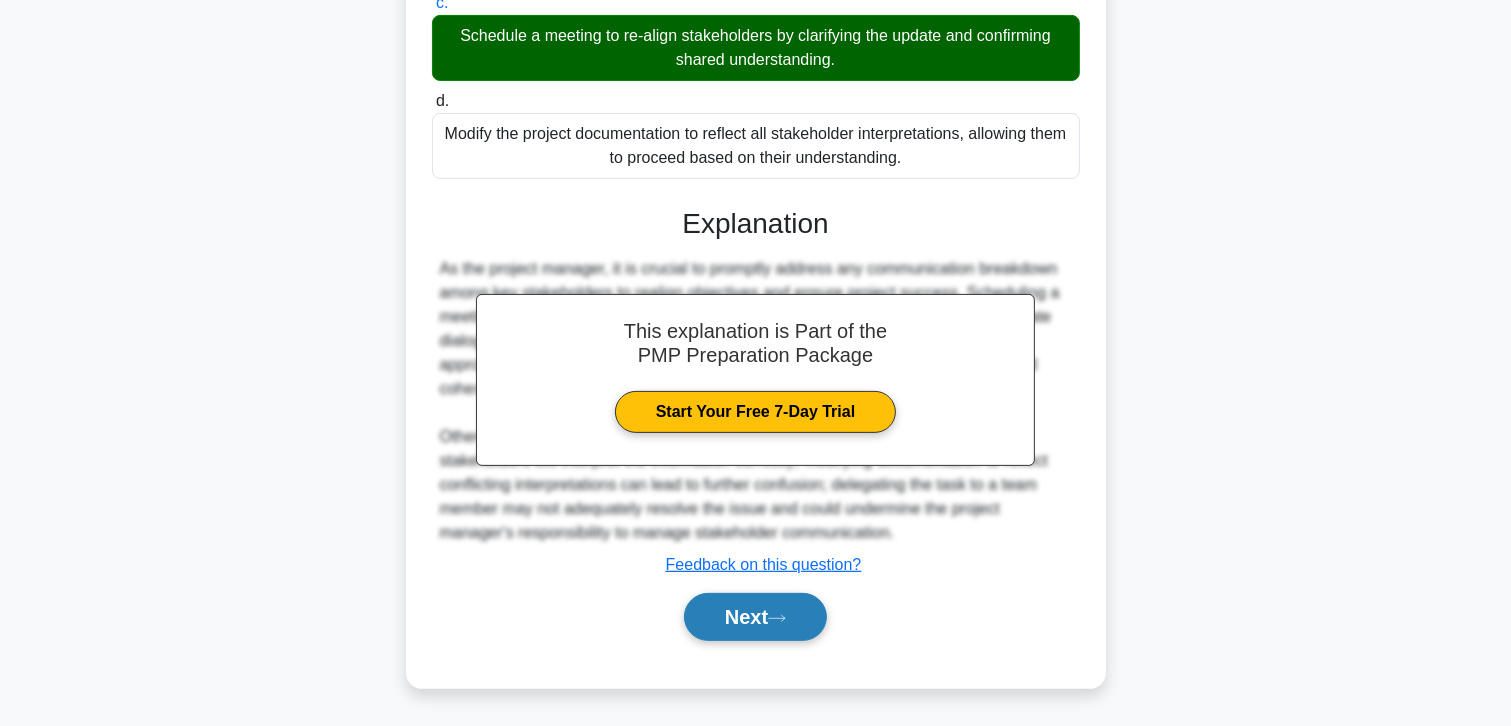 click on "Next" at bounding box center [755, 617] 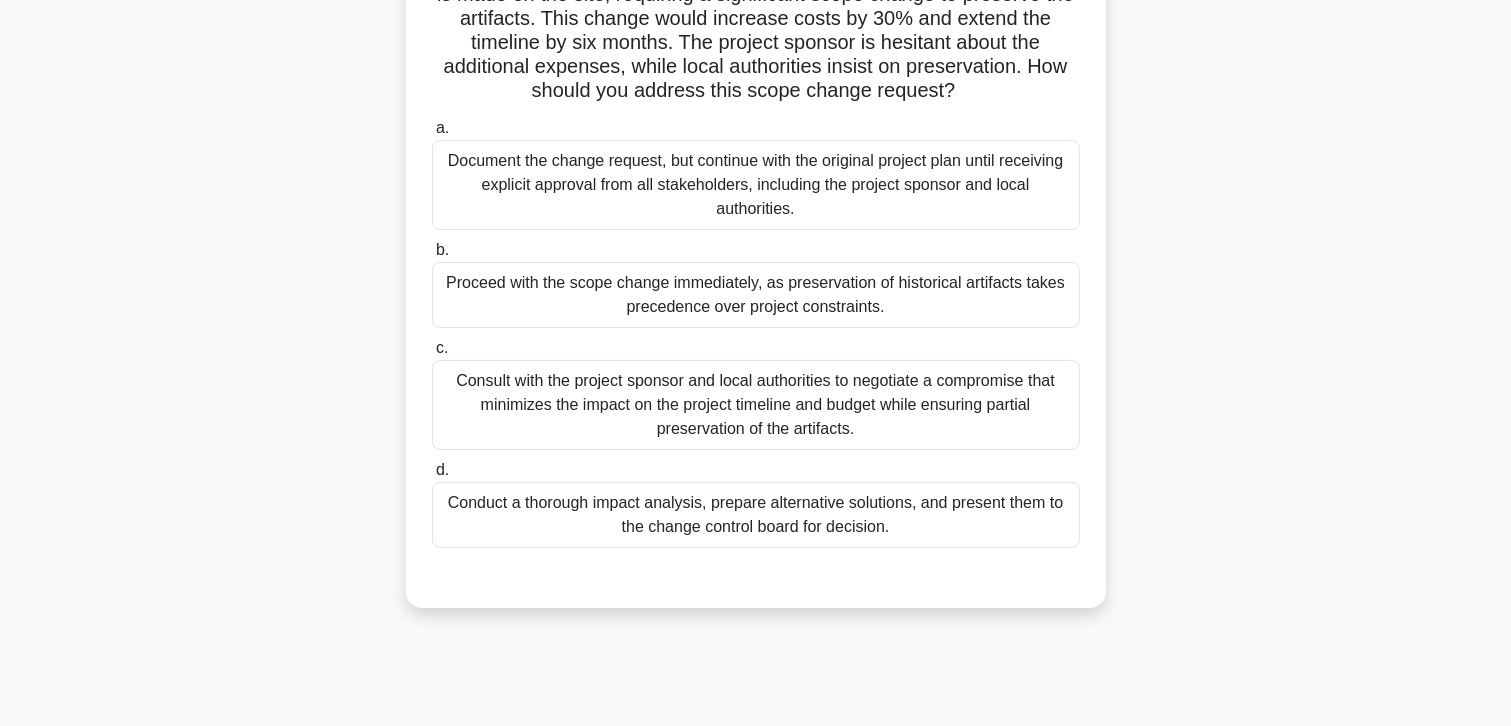 scroll, scrollTop: 200, scrollLeft: 0, axis: vertical 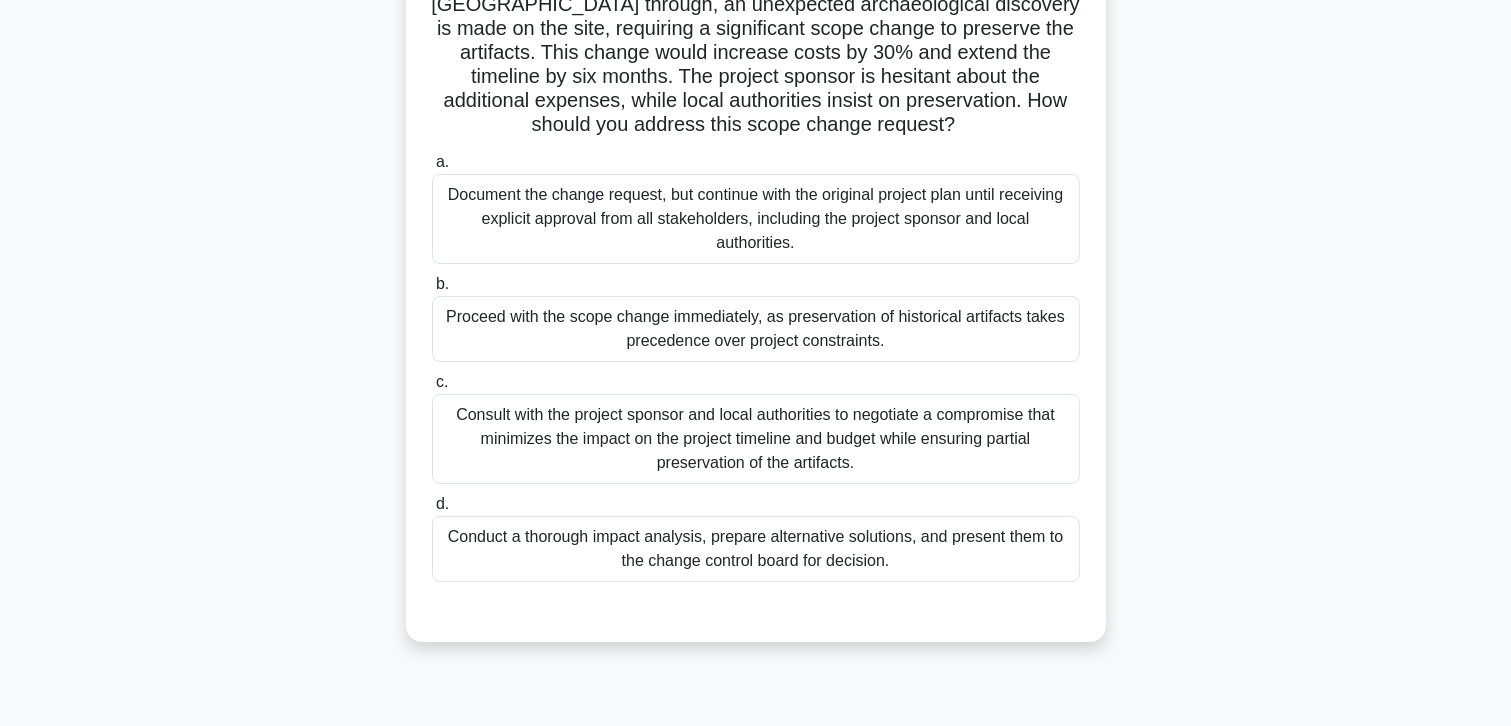 click on "Proceed with the scope change immediately, as preservation of historical artifacts takes precedence over project constraints." at bounding box center (756, 329) 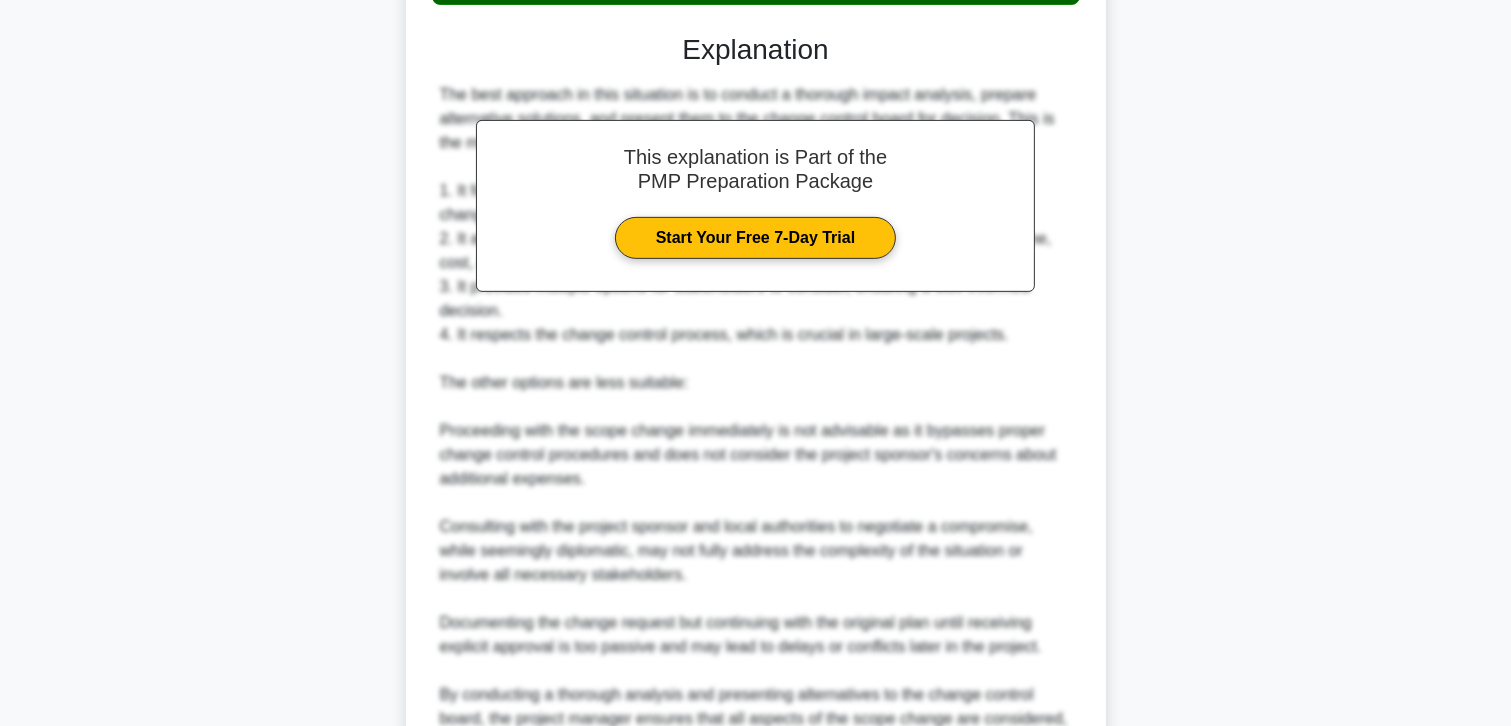 scroll, scrollTop: 1000, scrollLeft: 0, axis: vertical 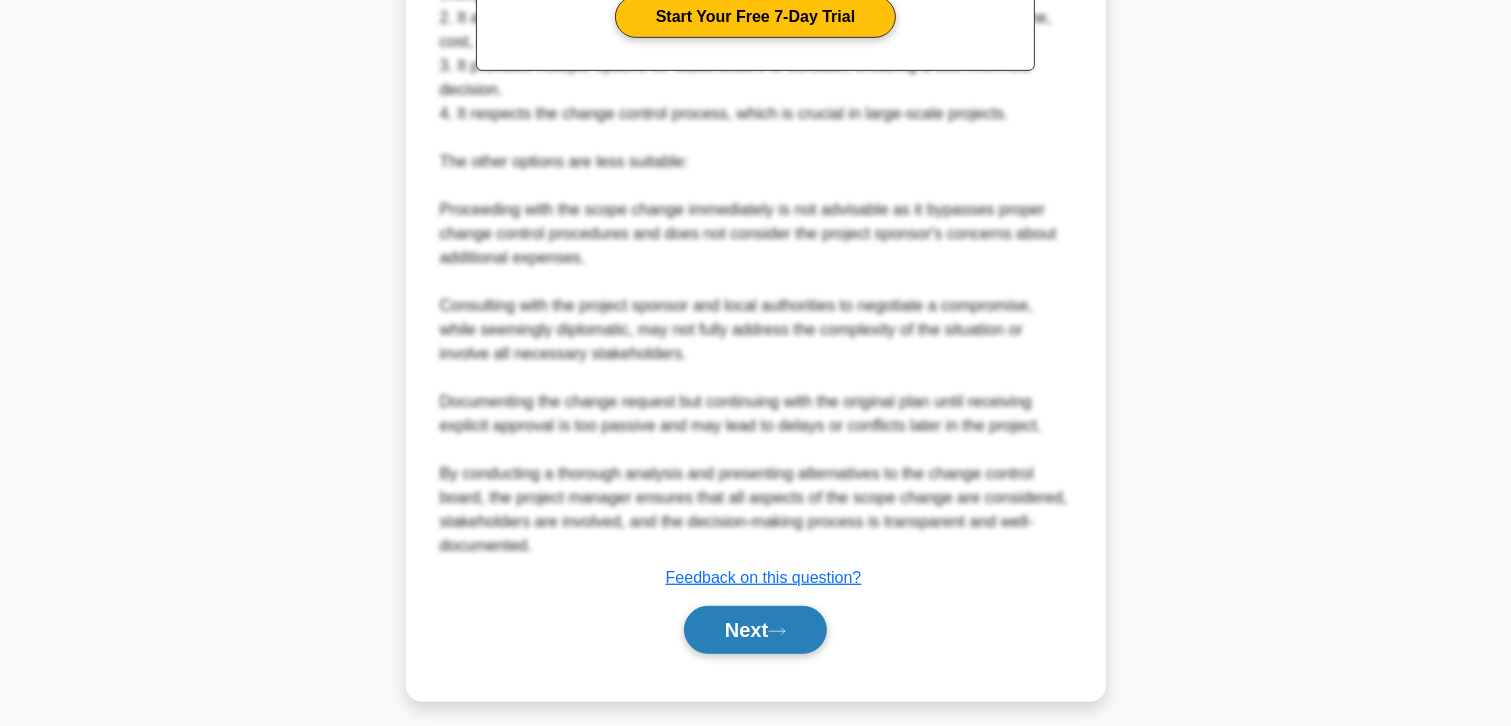 click on "Next" at bounding box center [755, 630] 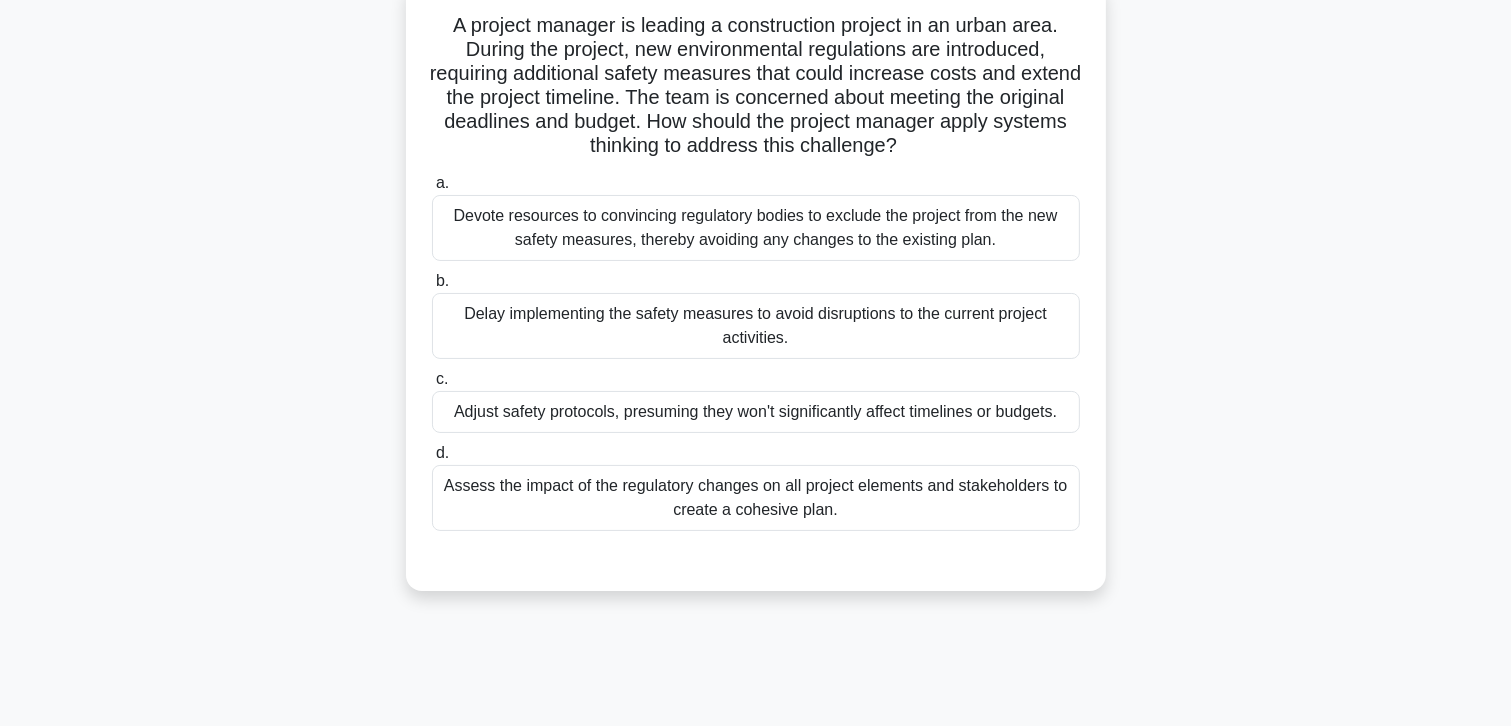 scroll, scrollTop: 55, scrollLeft: 0, axis: vertical 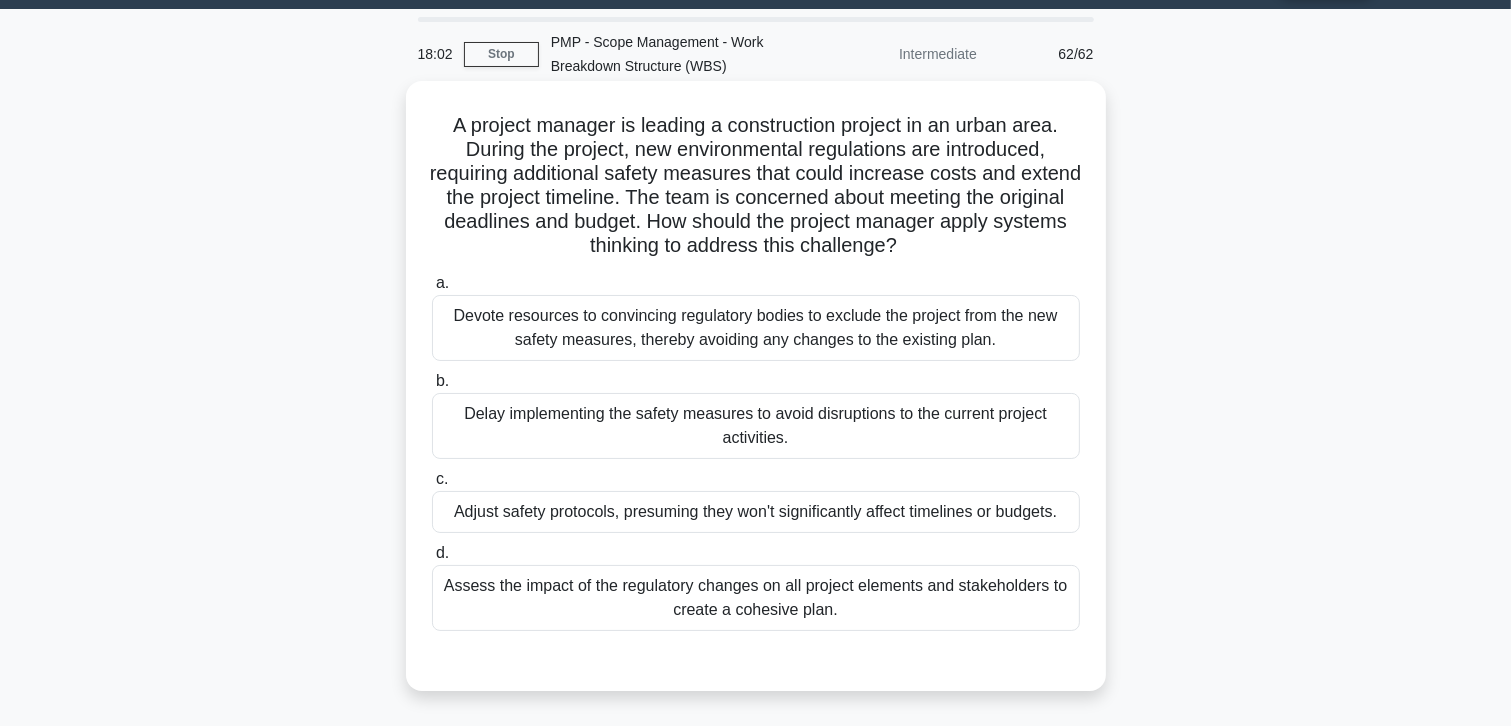 click on "Assess the impact of the regulatory changes on all project elements and stakeholders to create a cohesive plan." at bounding box center (756, 598) 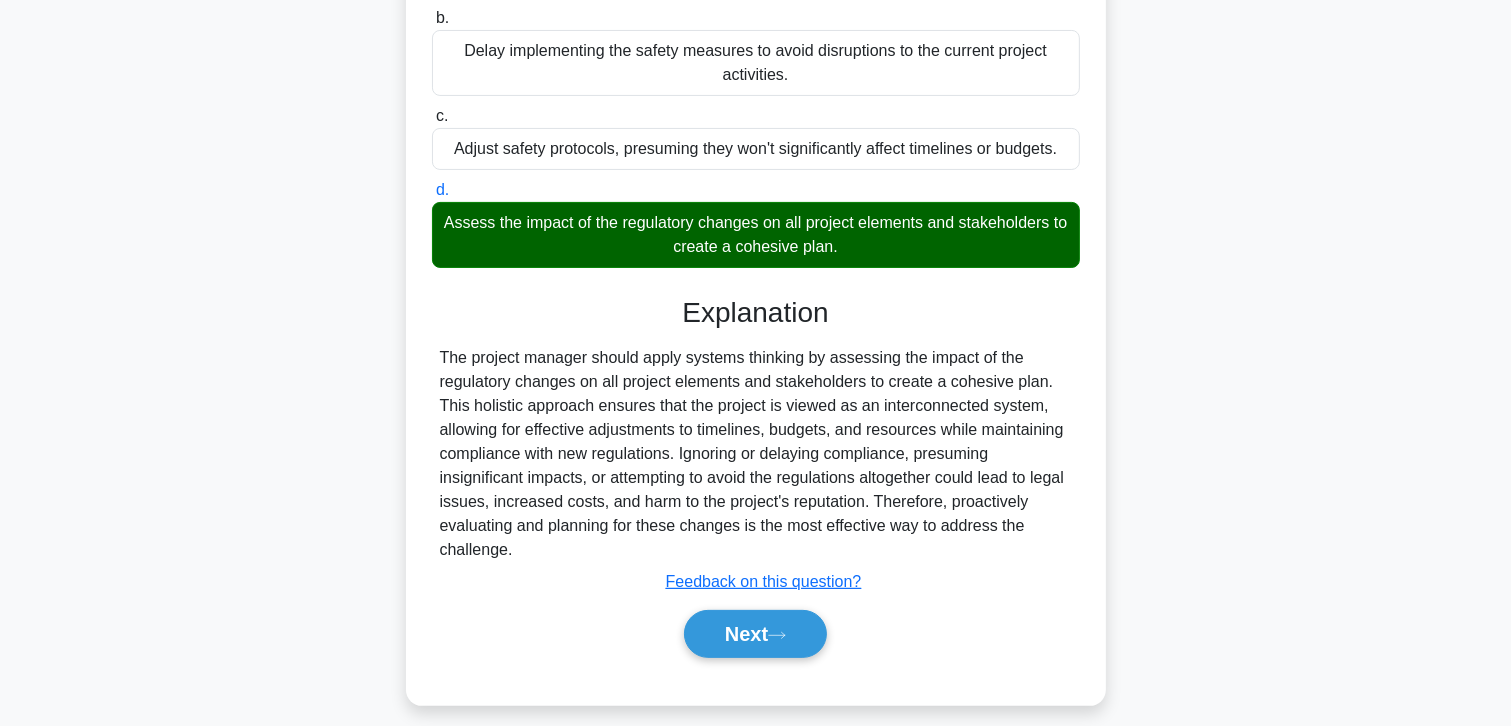 scroll, scrollTop: 434, scrollLeft: 0, axis: vertical 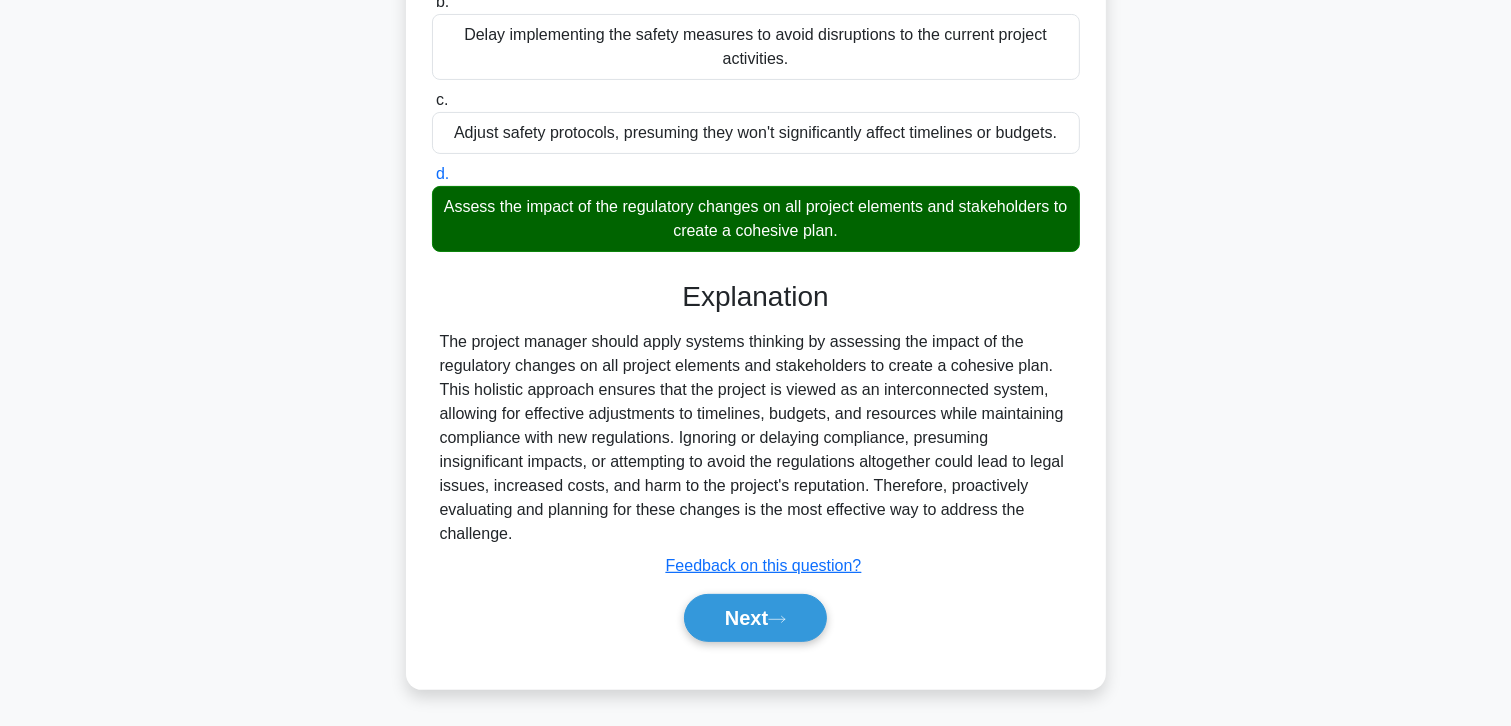 click on "Next" at bounding box center (755, 618) 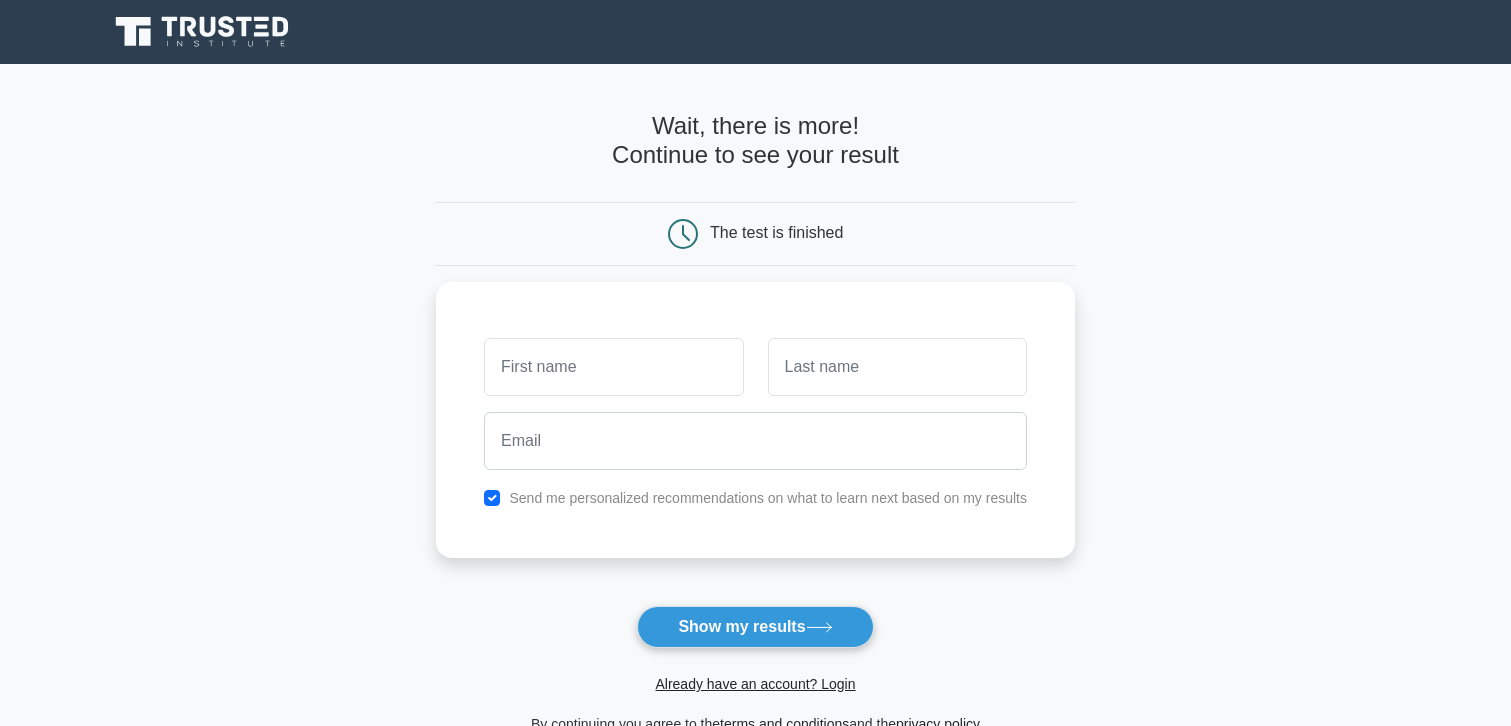 scroll, scrollTop: 0, scrollLeft: 0, axis: both 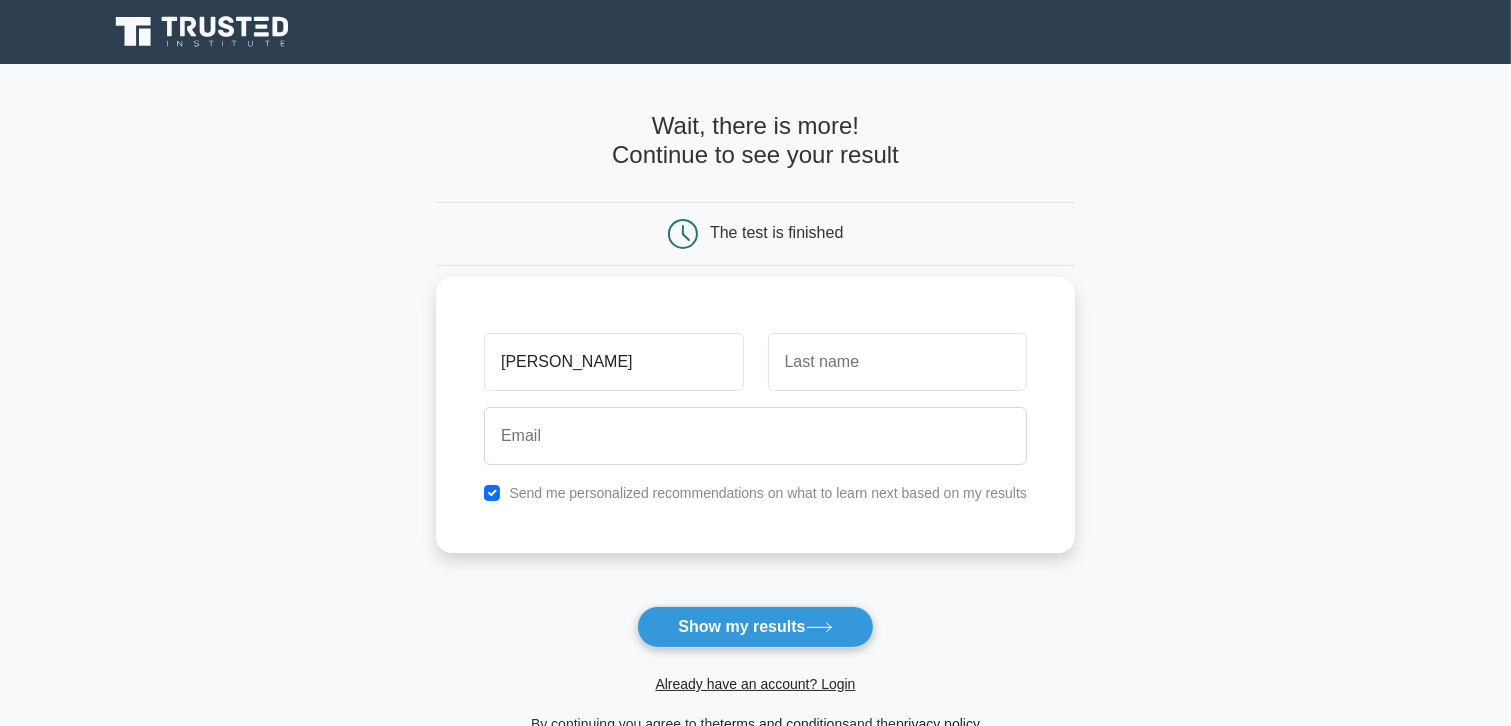 type on "[PERSON_NAME]" 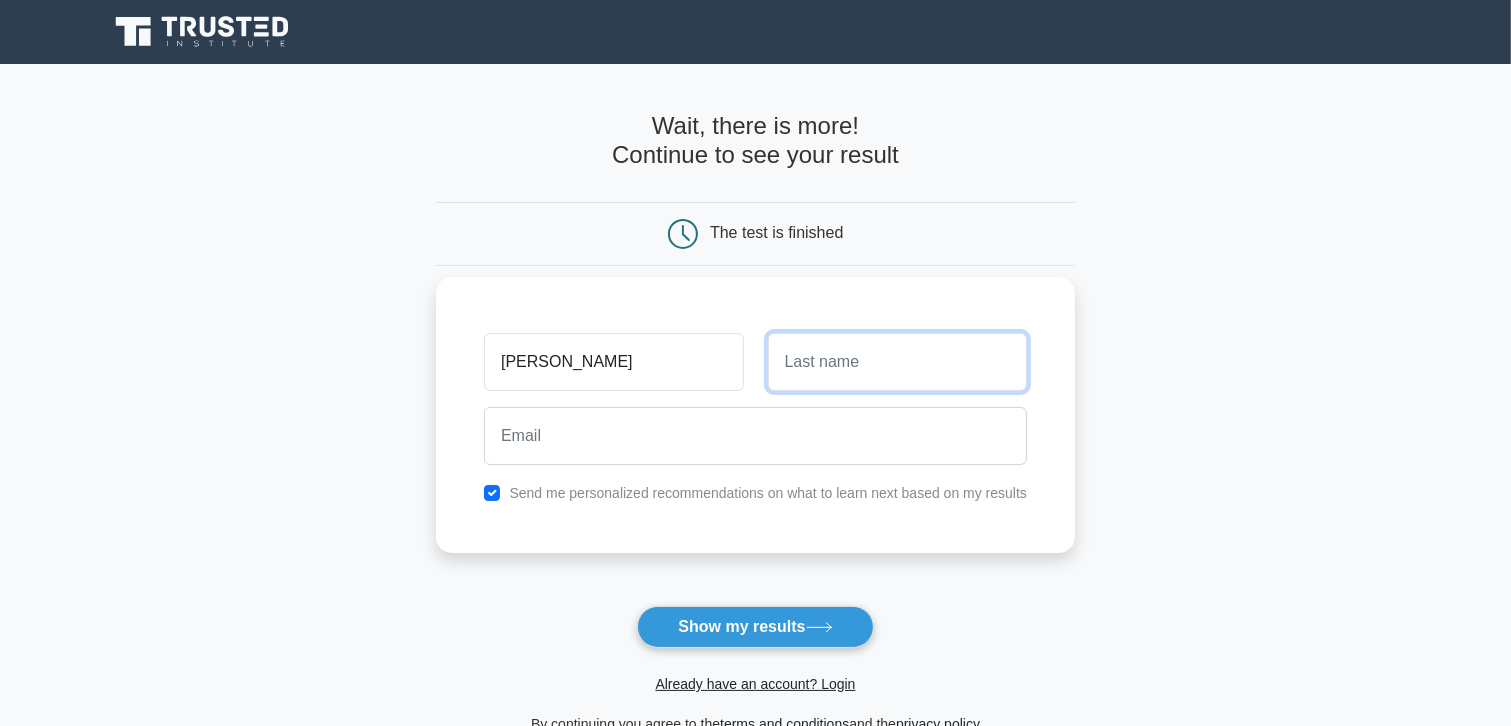 click at bounding box center [897, 362] 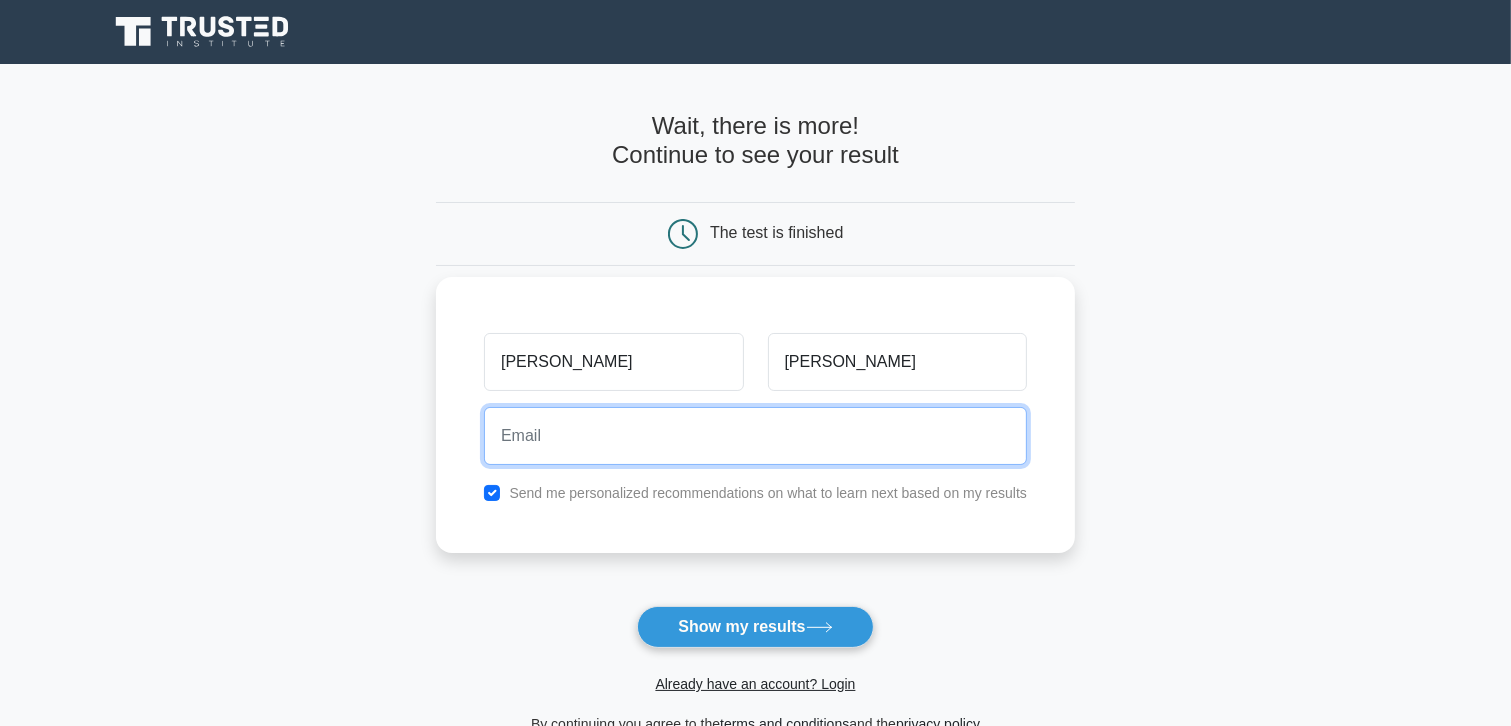 click at bounding box center (755, 436) 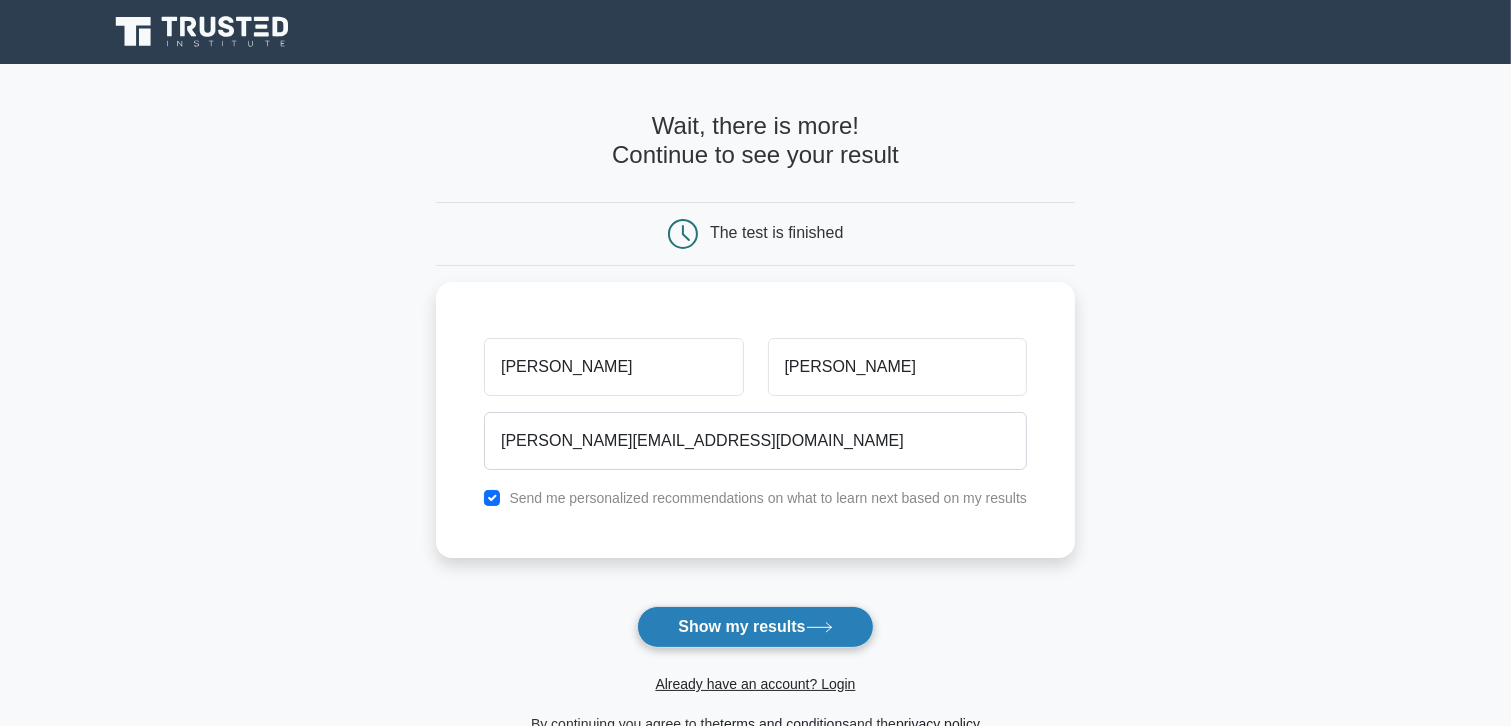click on "Show my results" at bounding box center [755, 627] 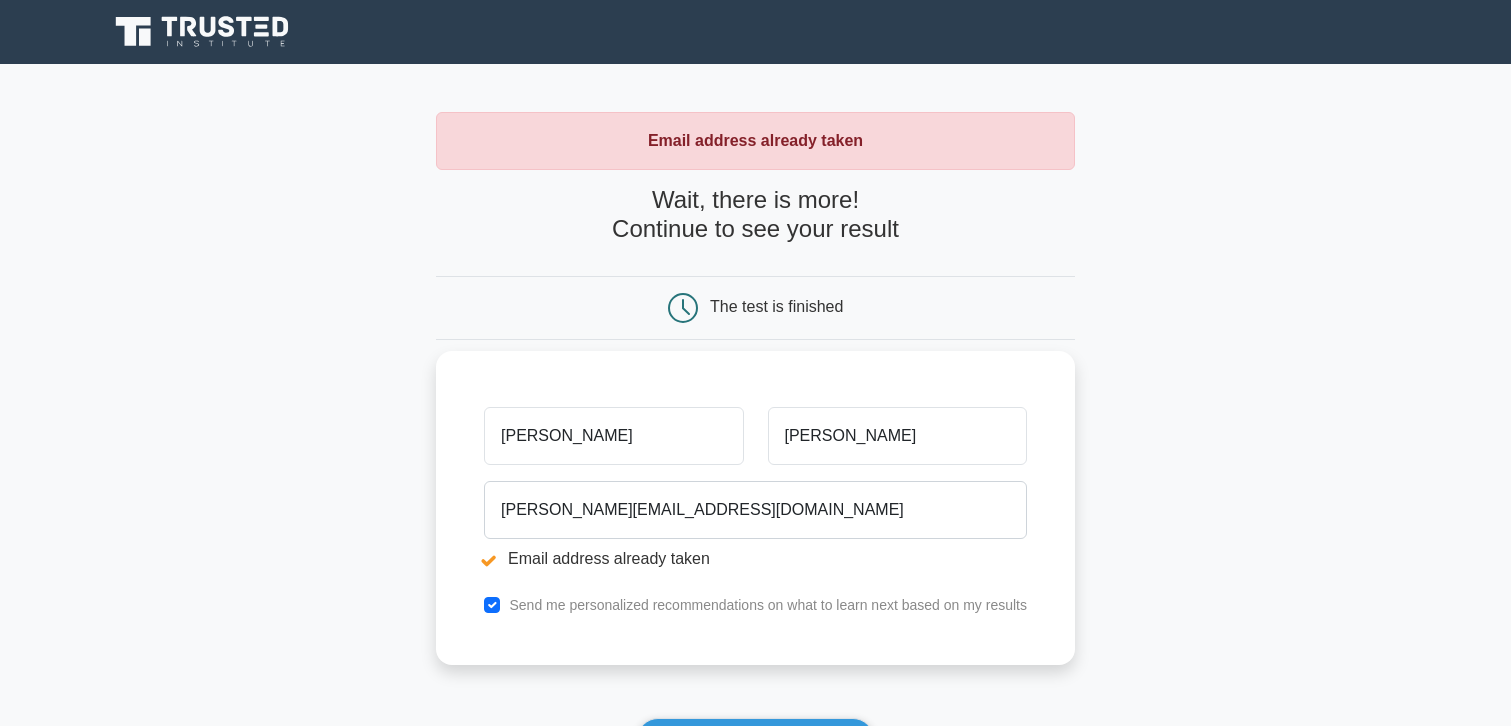 scroll, scrollTop: 0, scrollLeft: 0, axis: both 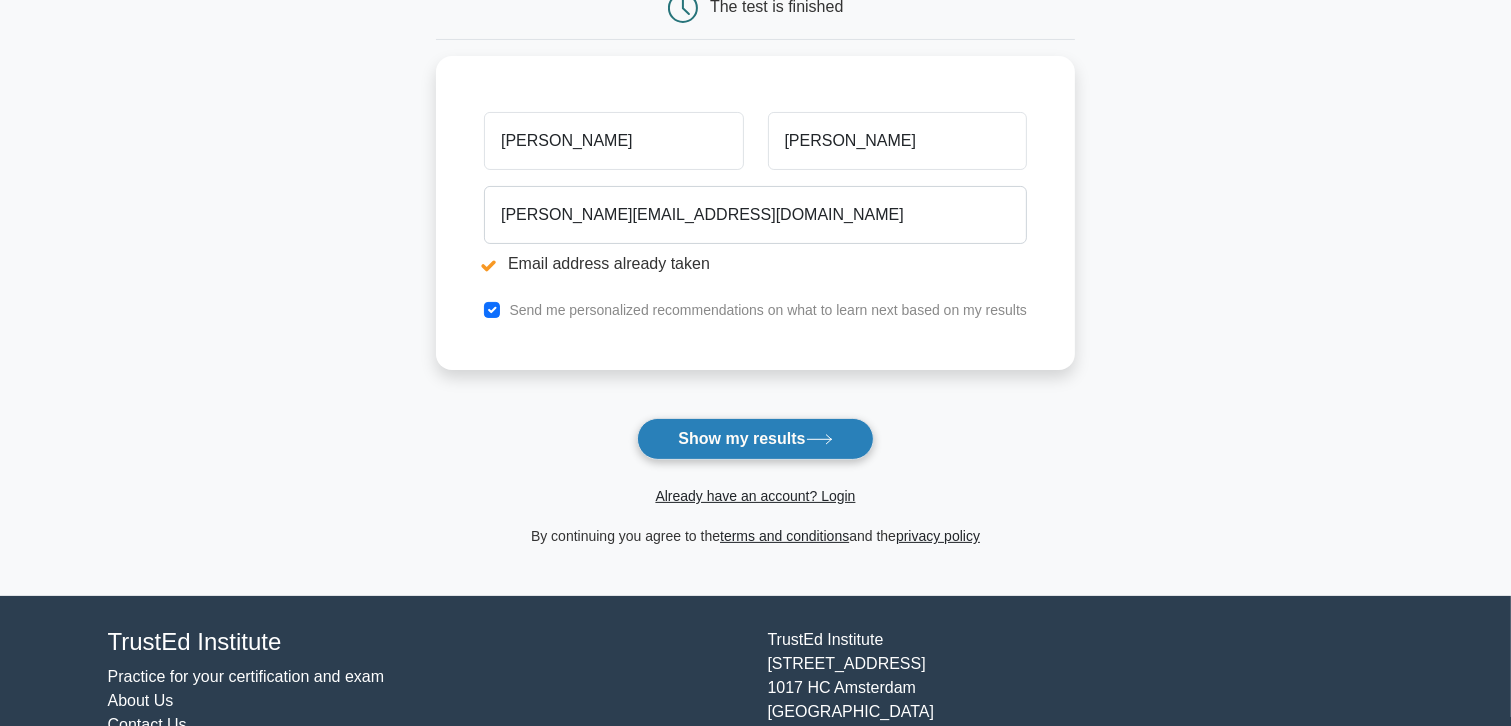 click on "Show my results" at bounding box center [755, 439] 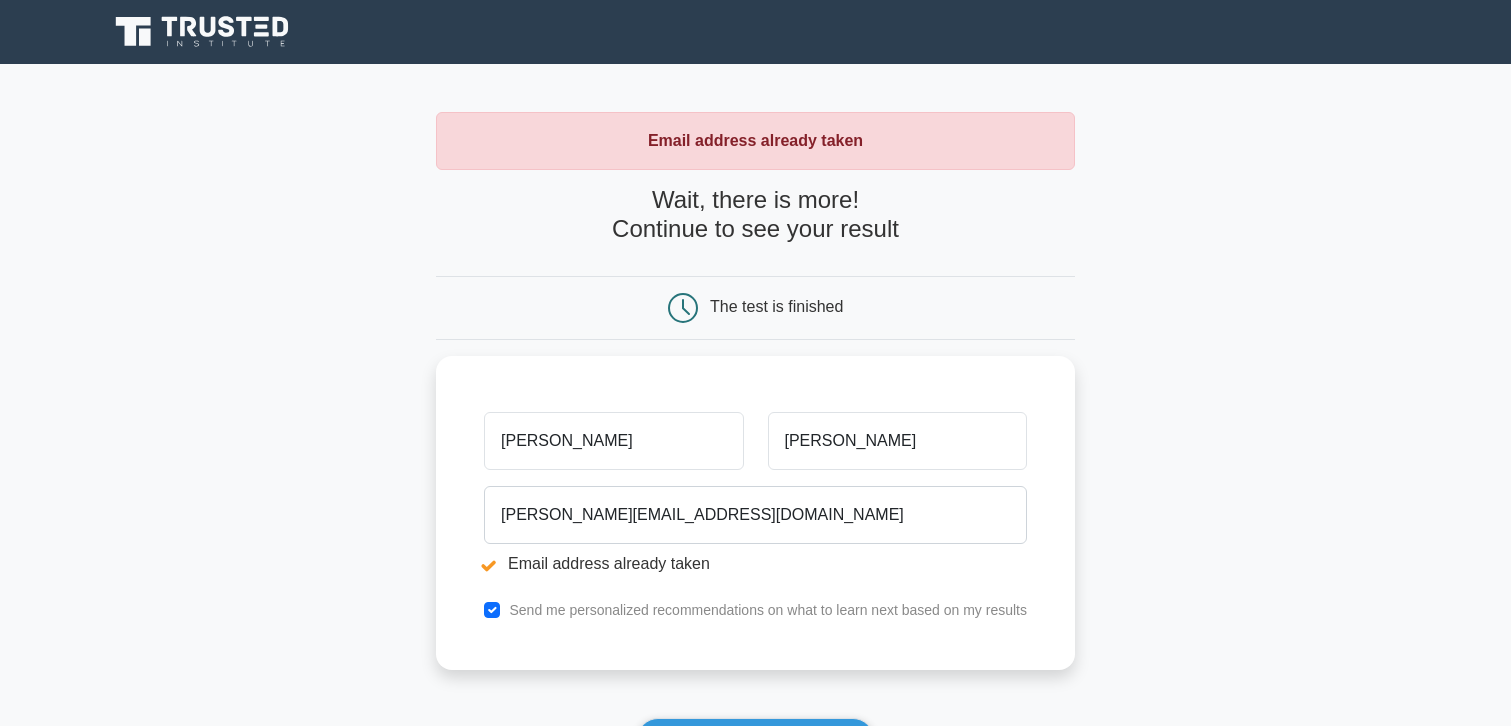 scroll, scrollTop: 0, scrollLeft: 0, axis: both 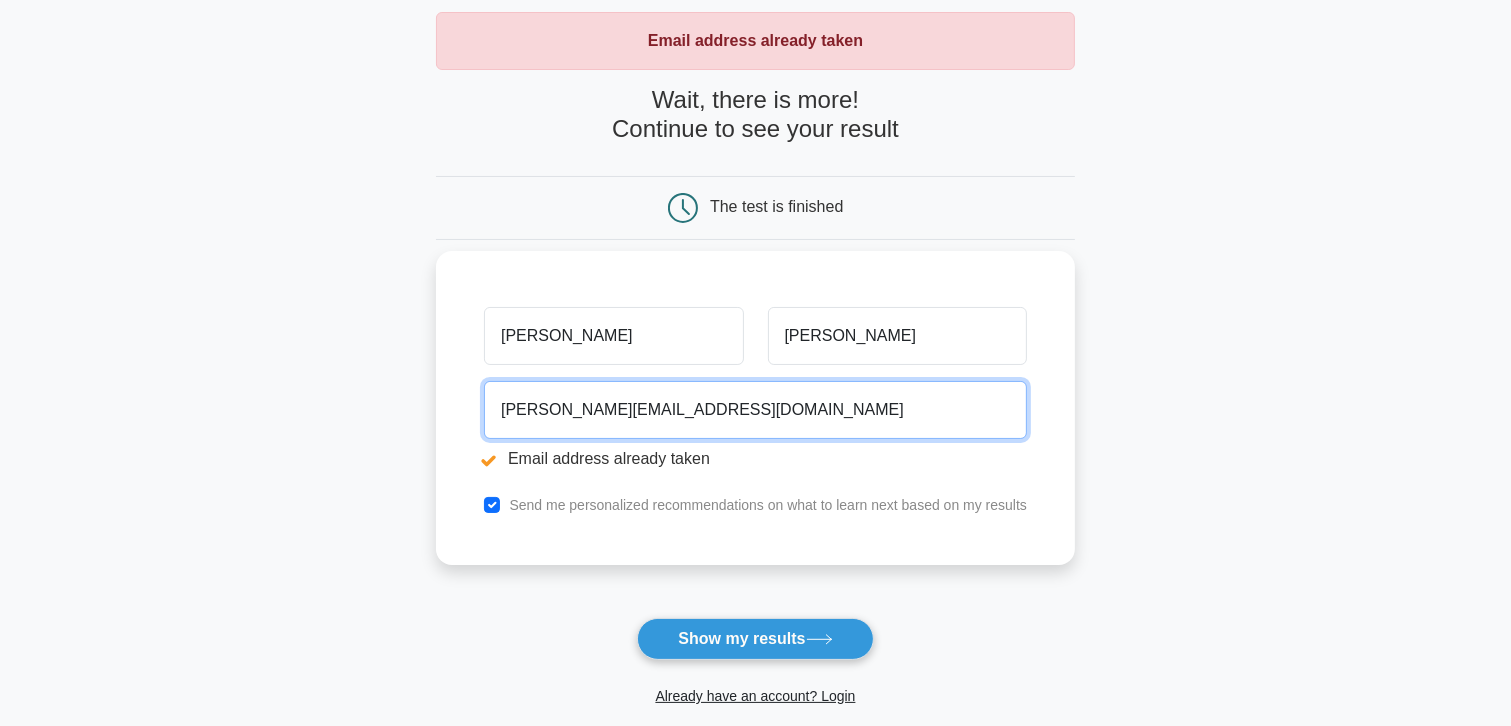click on "[PERSON_NAME][EMAIL_ADDRESS][DOMAIN_NAME]" at bounding box center [755, 410] 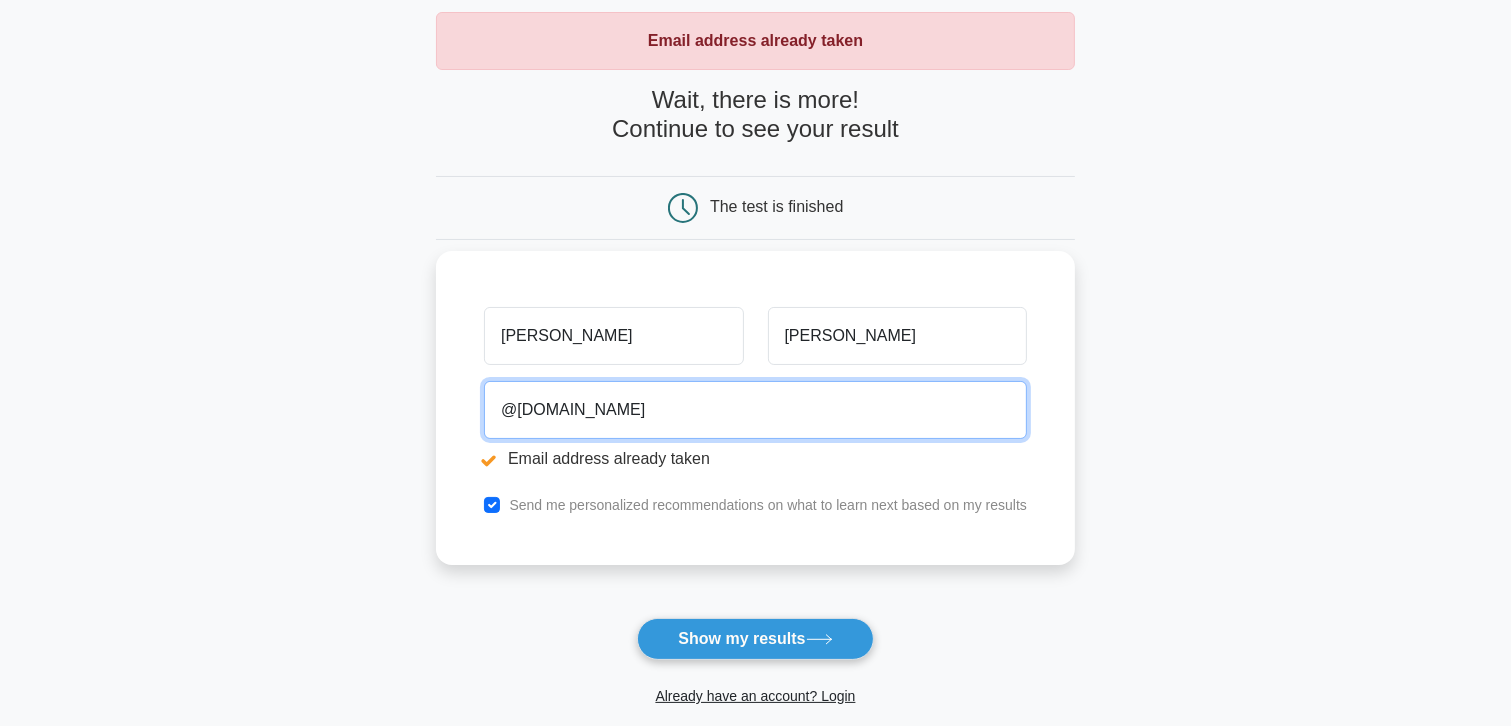 click on "@gmail.com" at bounding box center [755, 410] 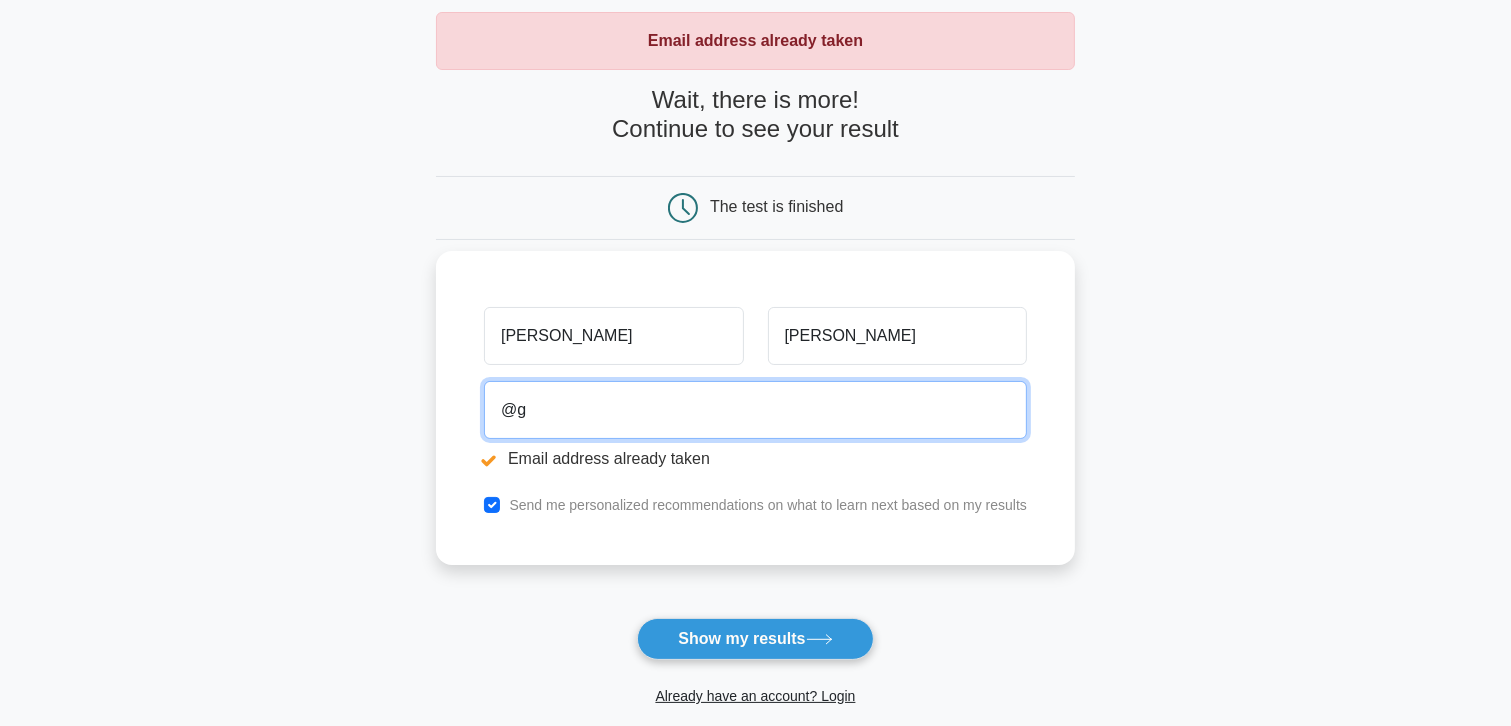 type on "@" 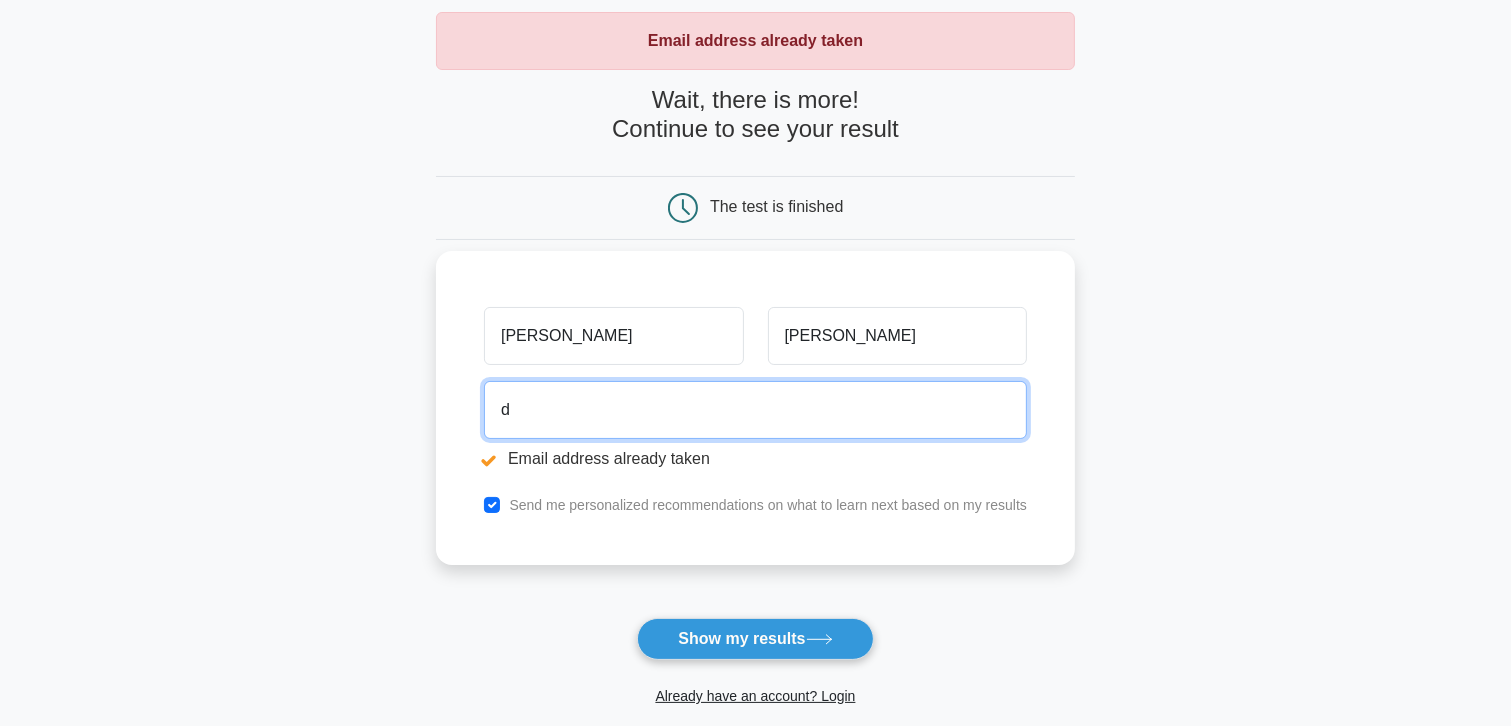 type on "DEEPAK391@AMITYONLINE.COM" 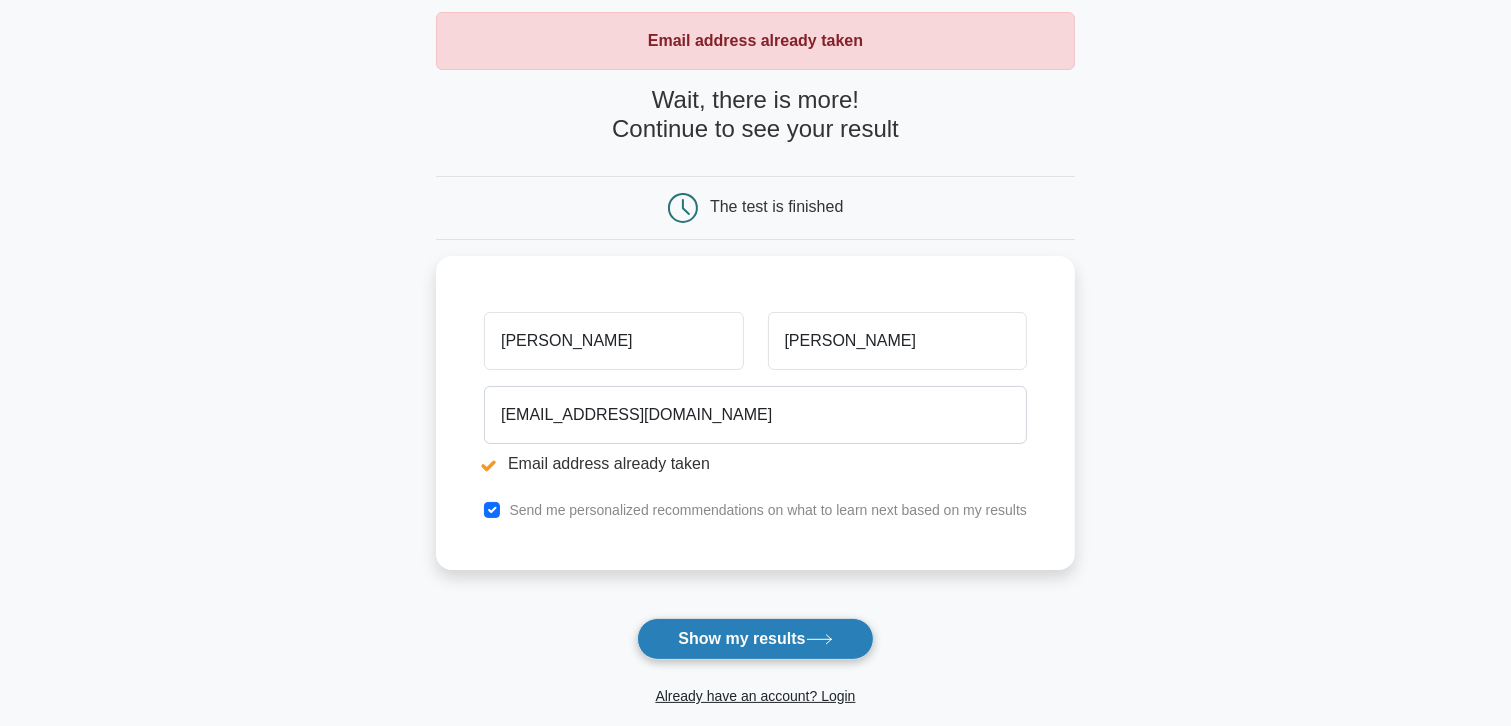 click on "Show my results" at bounding box center (755, 639) 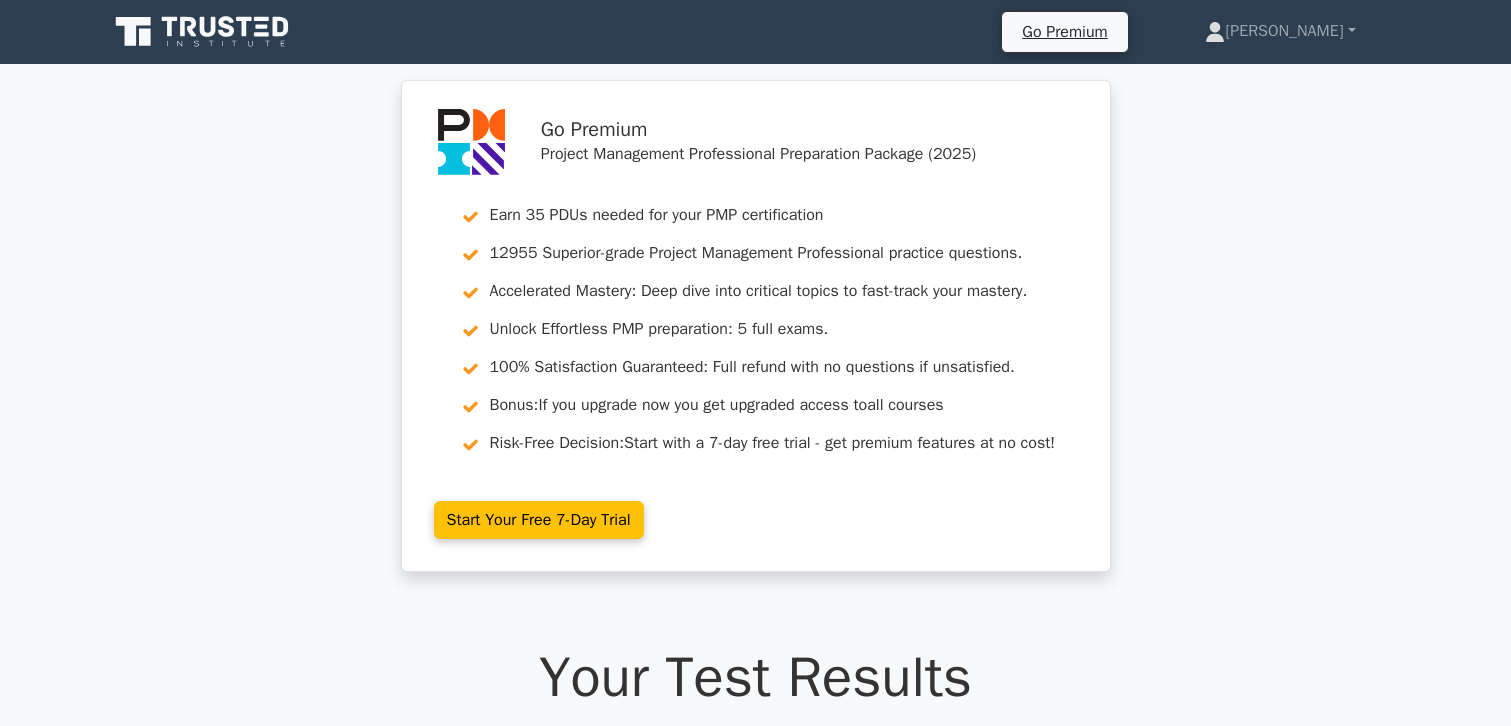 scroll, scrollTop: 0, scrollLeft: 0, axis: both 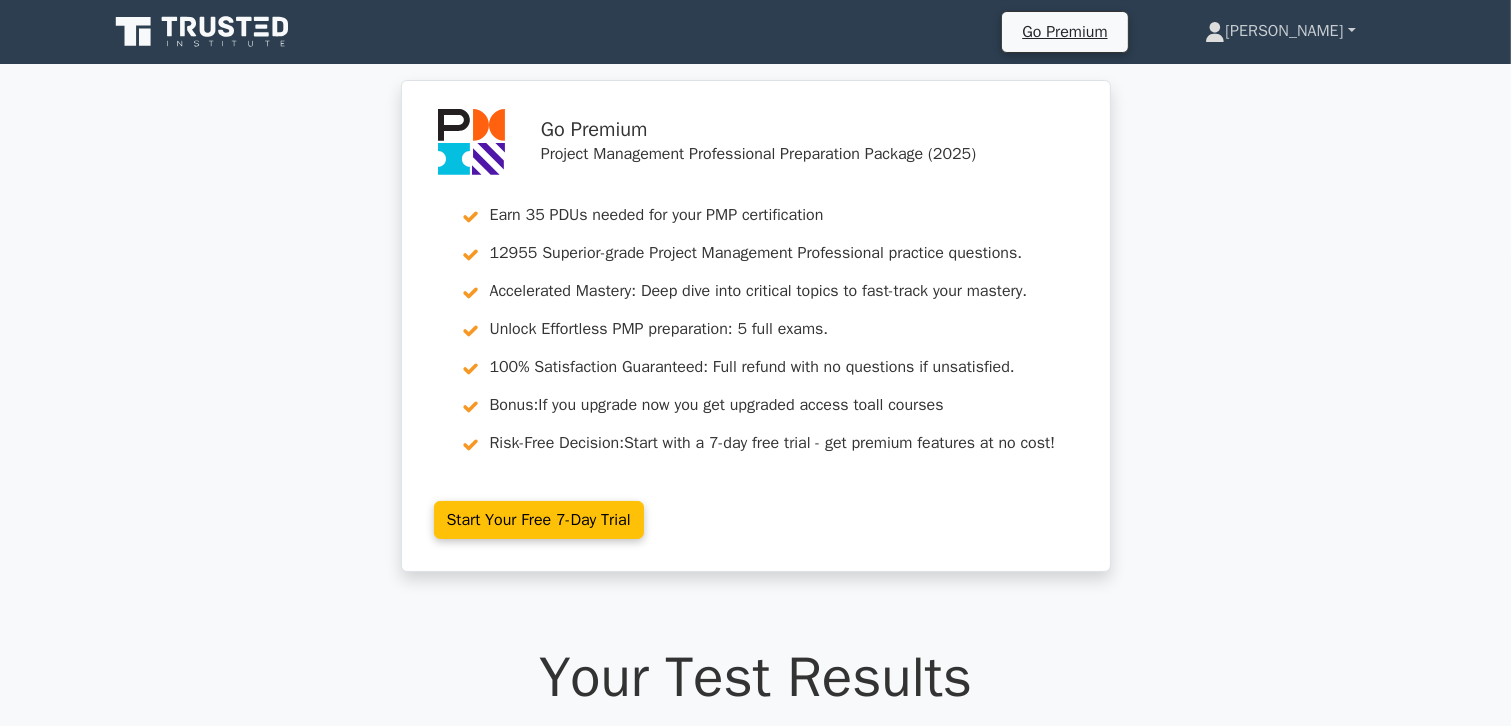 click on "[PERSON_NAME]" at bounding box center (1280, 31) 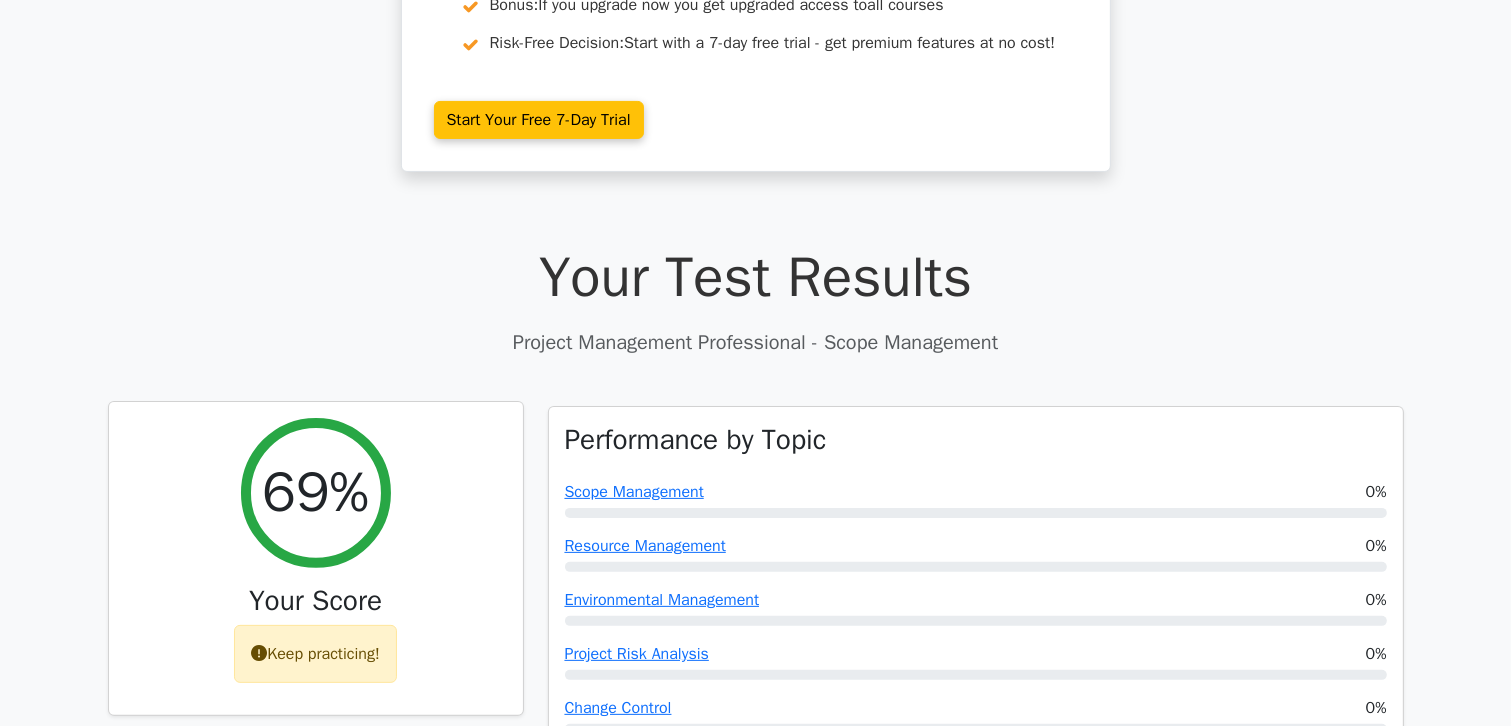 scroll, scrollTop: 400, scrollLeft: 0, axis: vertical 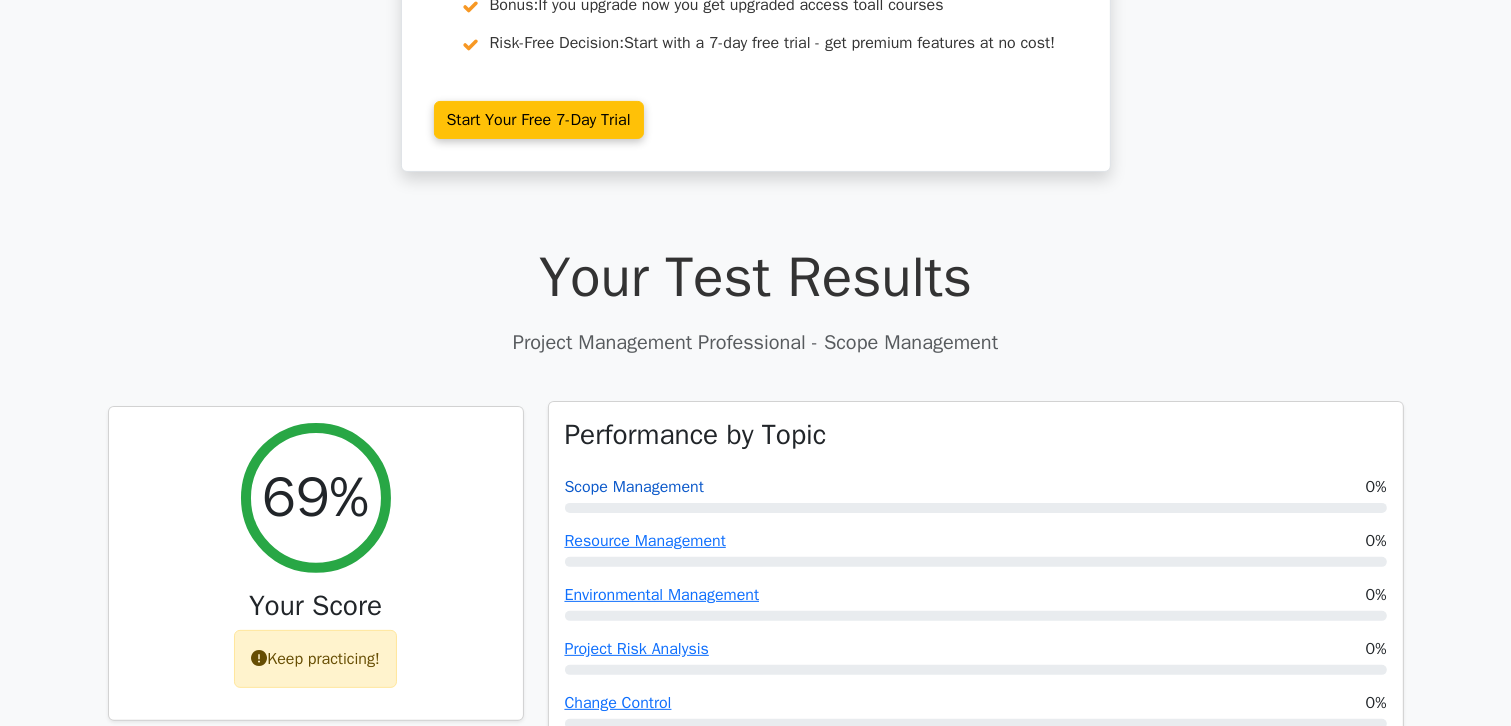 click on "Scope Management" at bounding box center (634, 487) 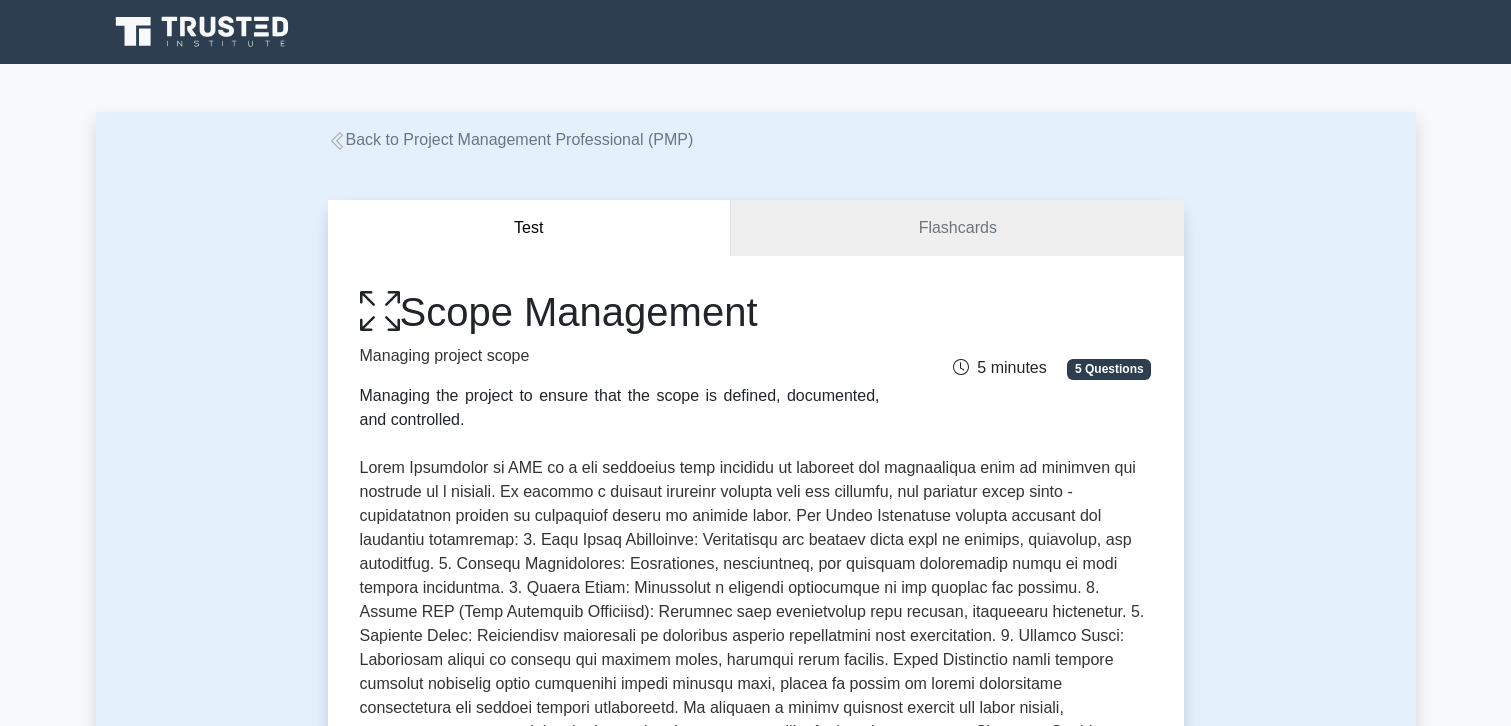 scroll, scrollTop: 0, scrollLeft: 0, axis: both 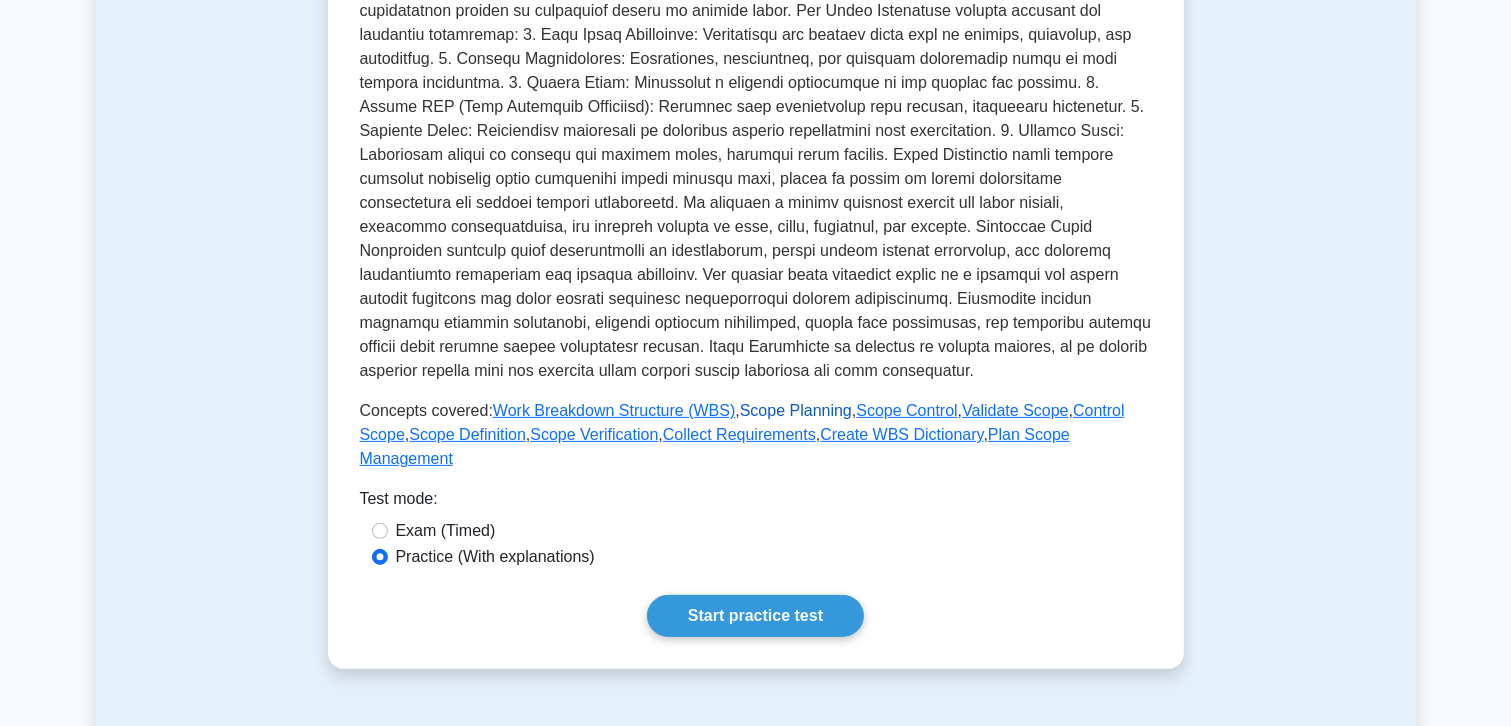 click on "Scope Planning" at bounding box center (796, 410) 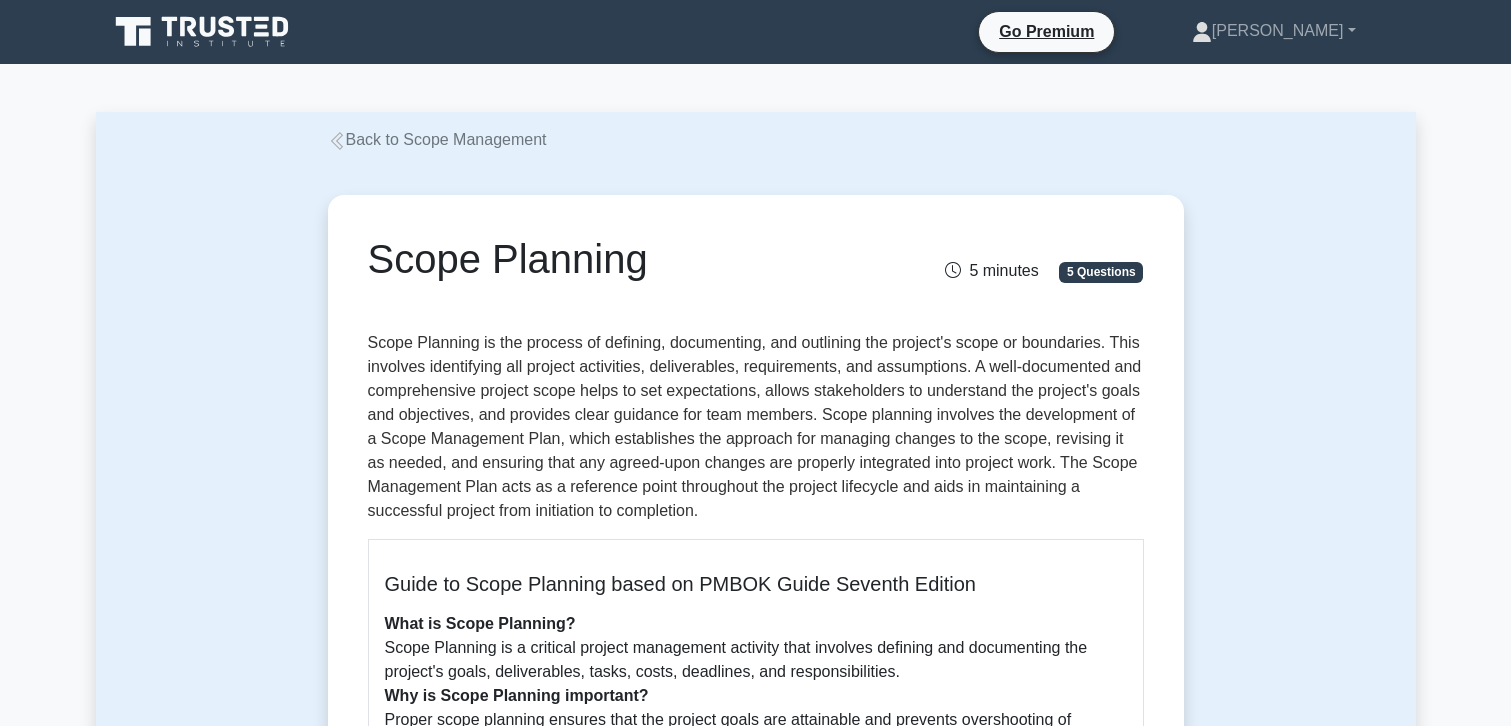 scroll, scrollTop: 0, scrollLeft: 0, axis: both 